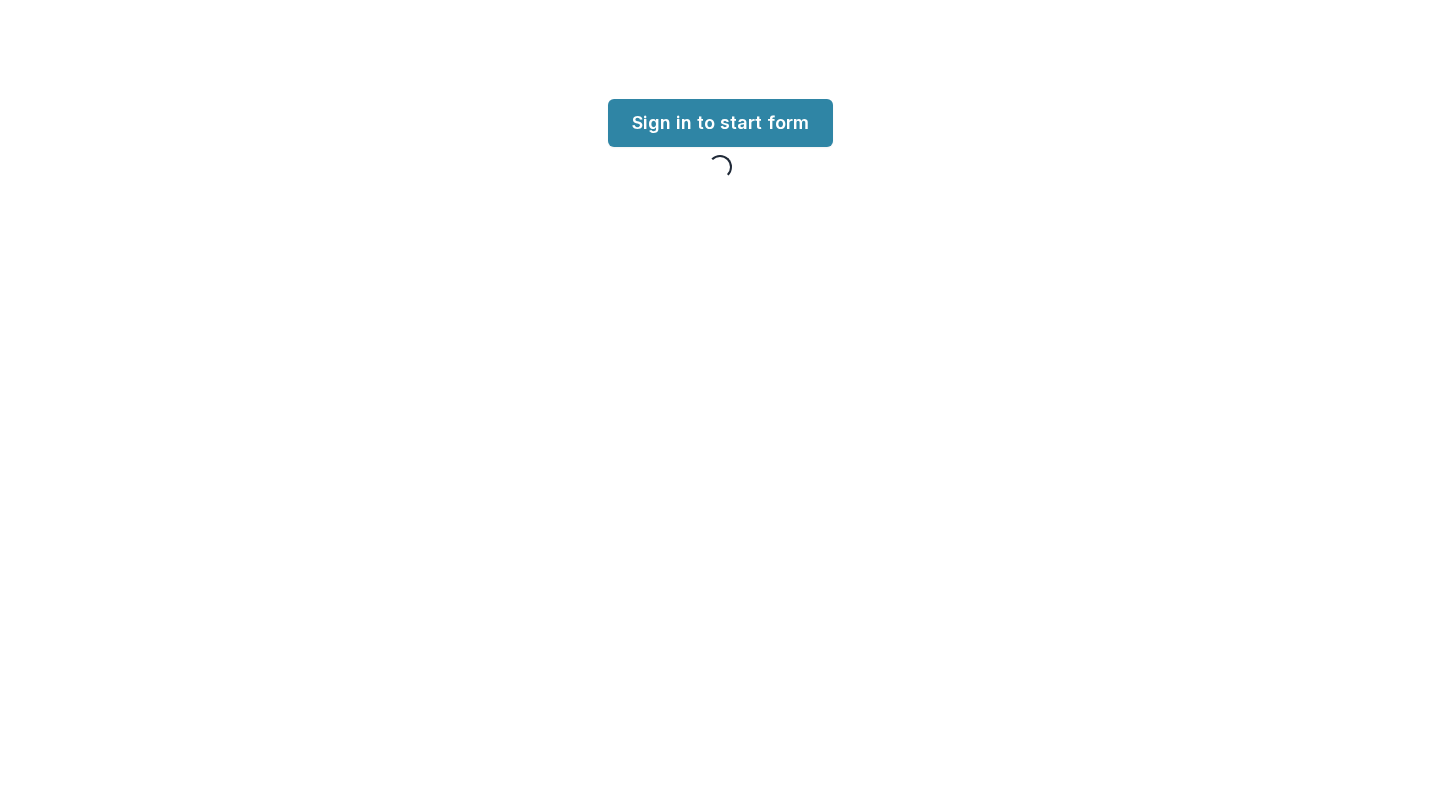 scroll, scrollTop: 0, scrollLeft: 0, axis: both 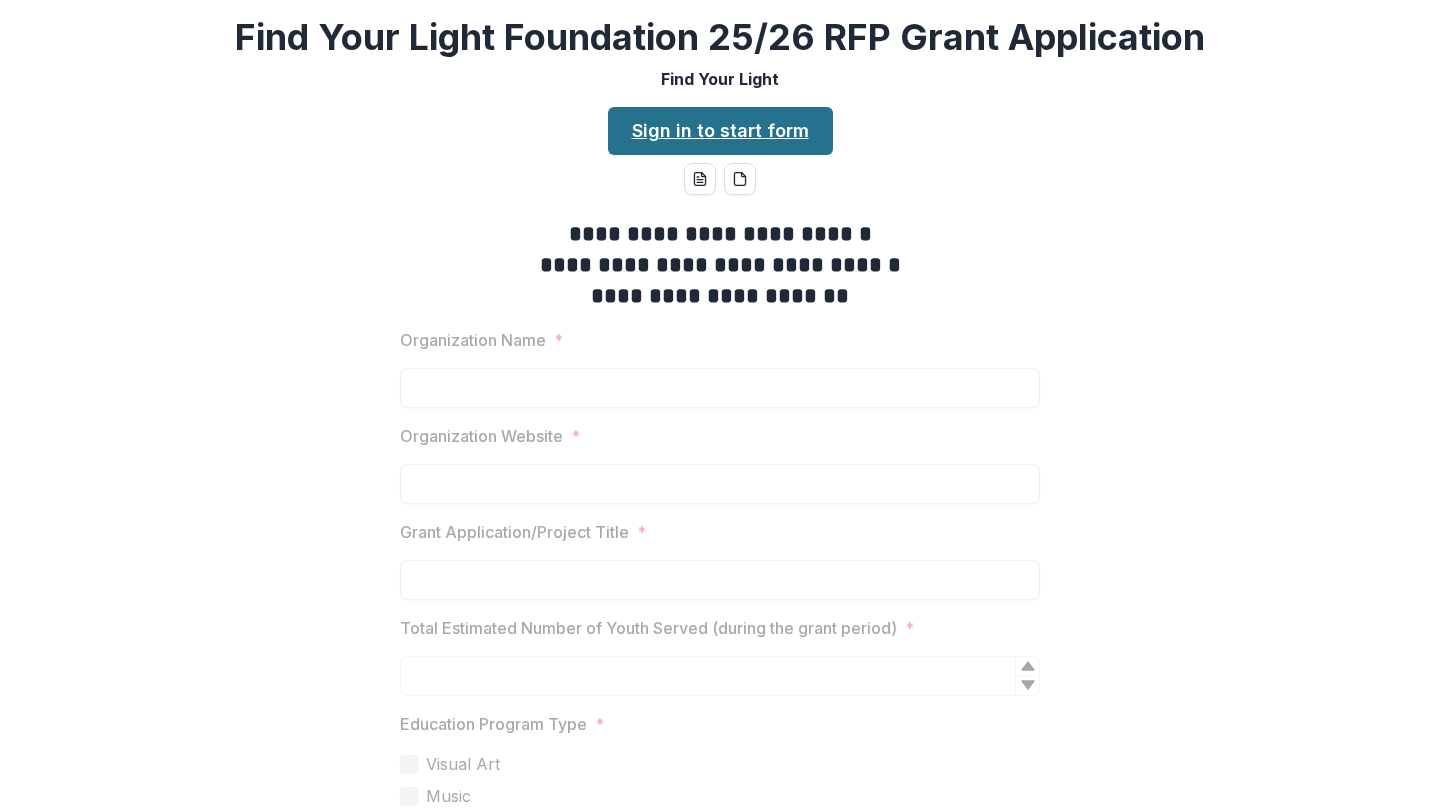 click on "Sign in to start form" at bounding box center (720, 131) 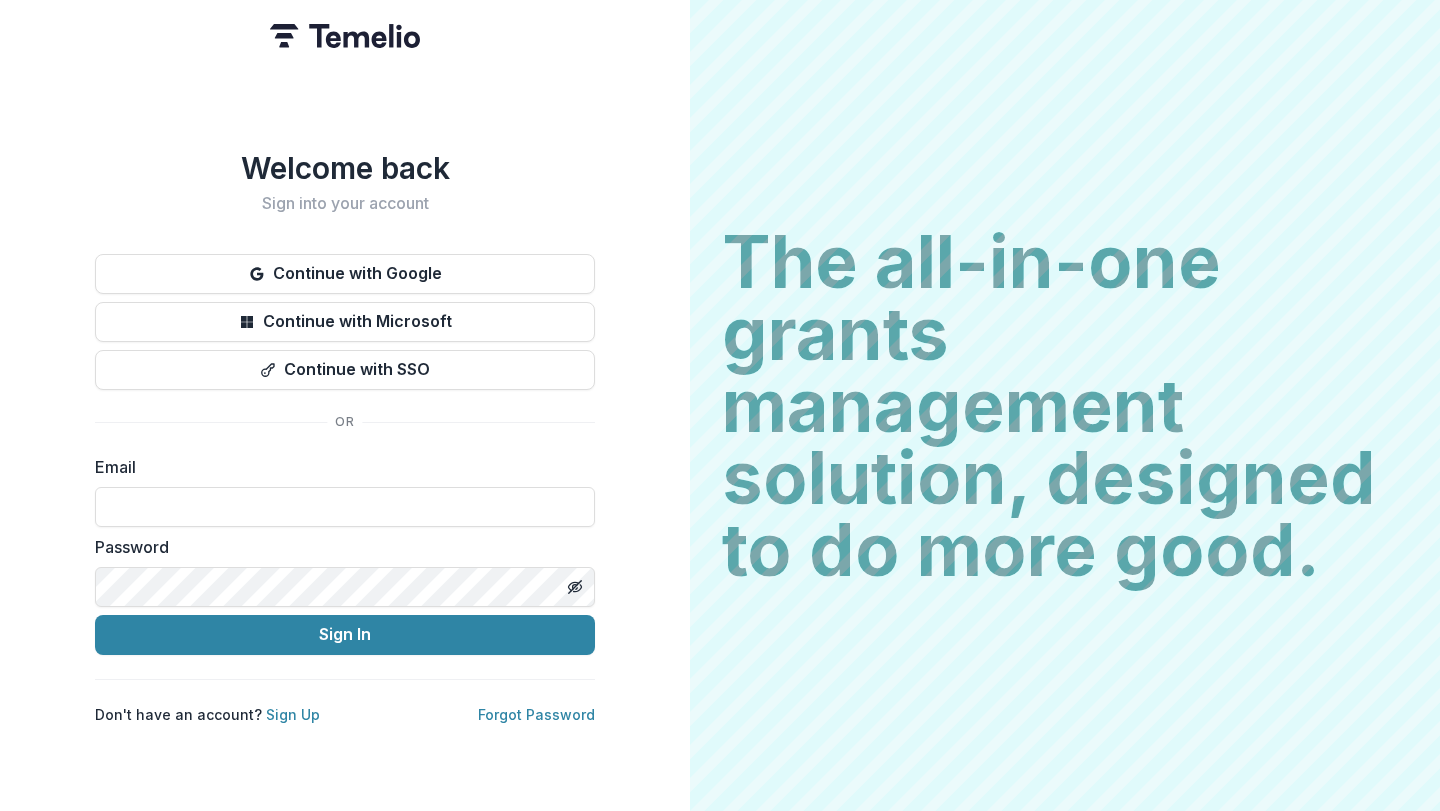 scroll, scrollTop: 0, scrollLeft: 0, axis: both 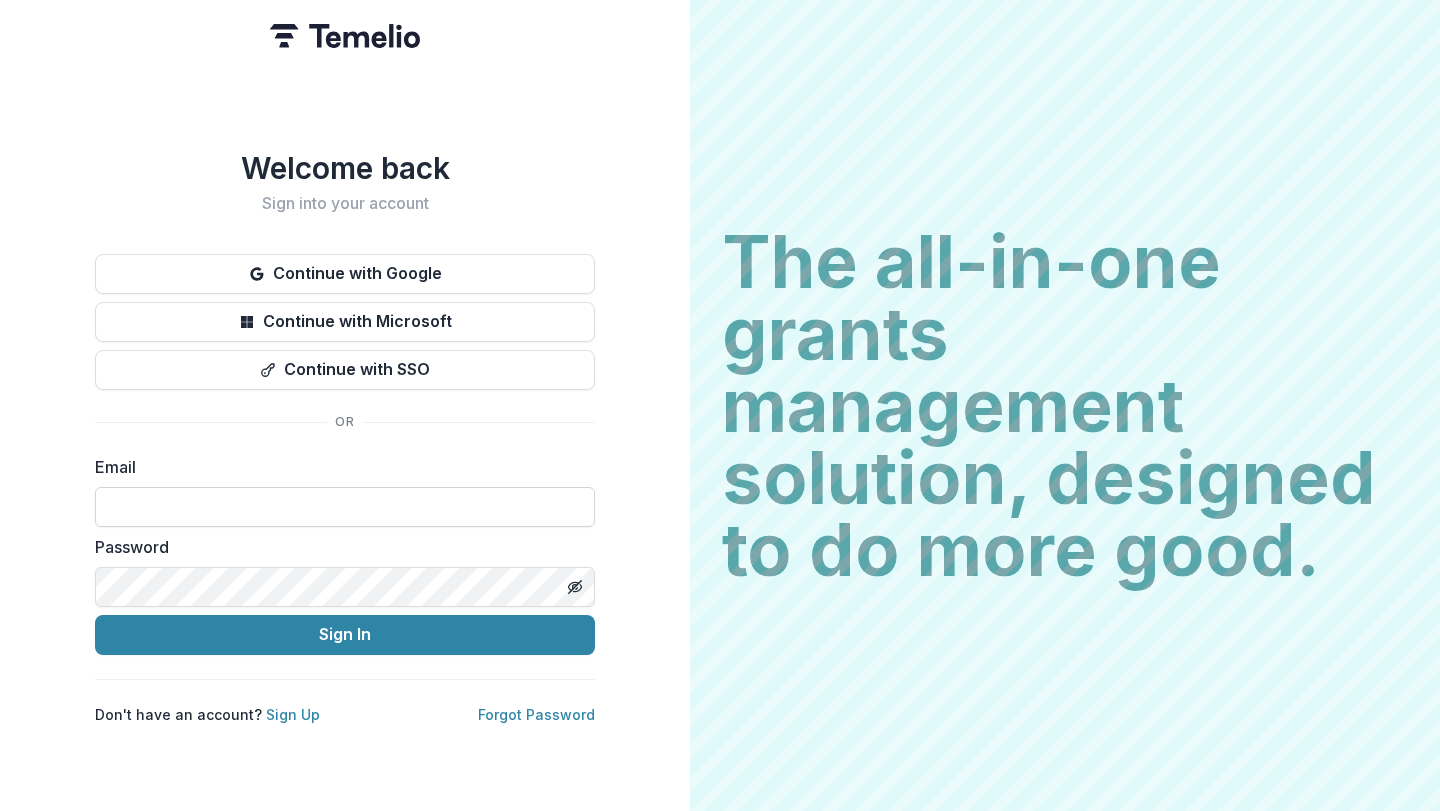 click at bounding box center [345, 507] 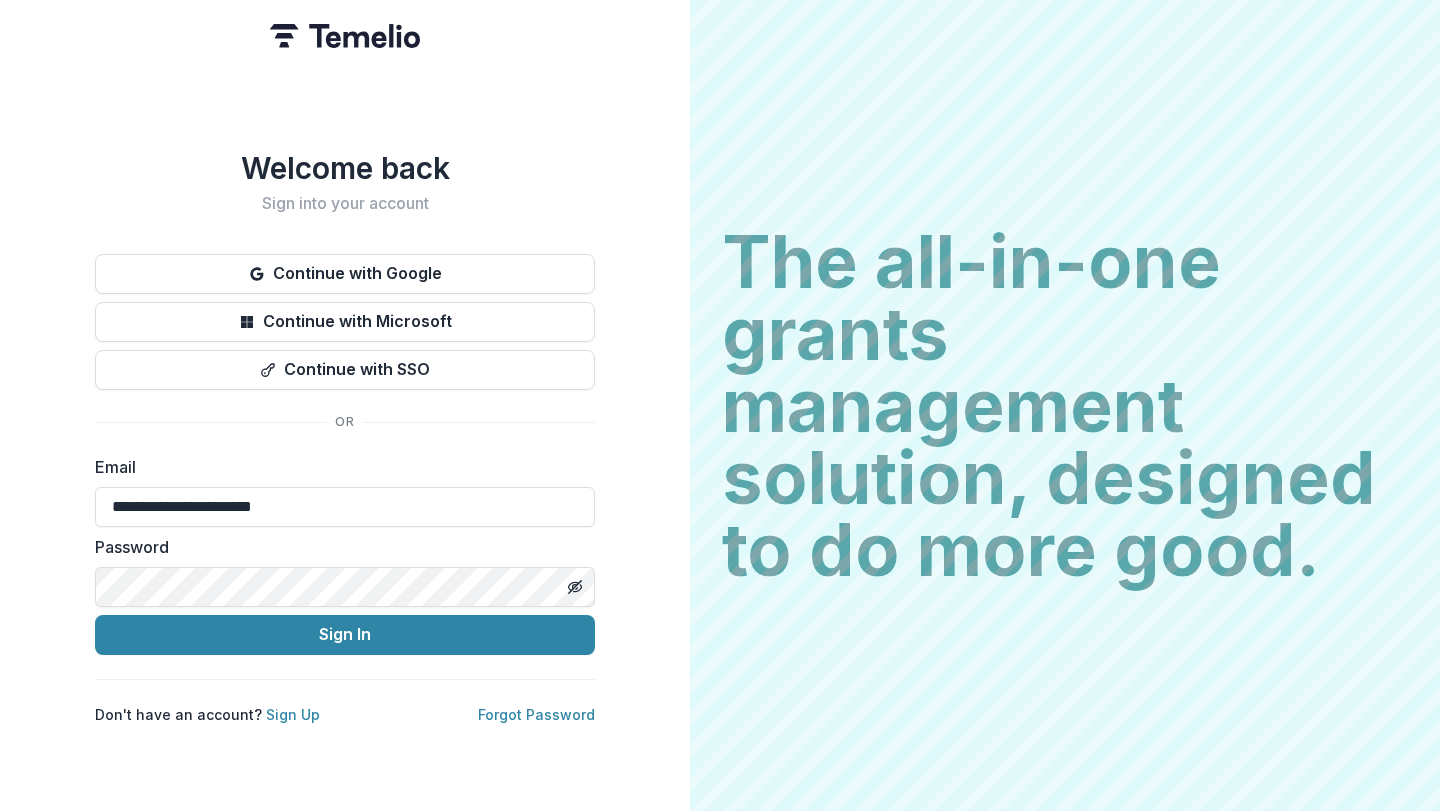type on "**********" 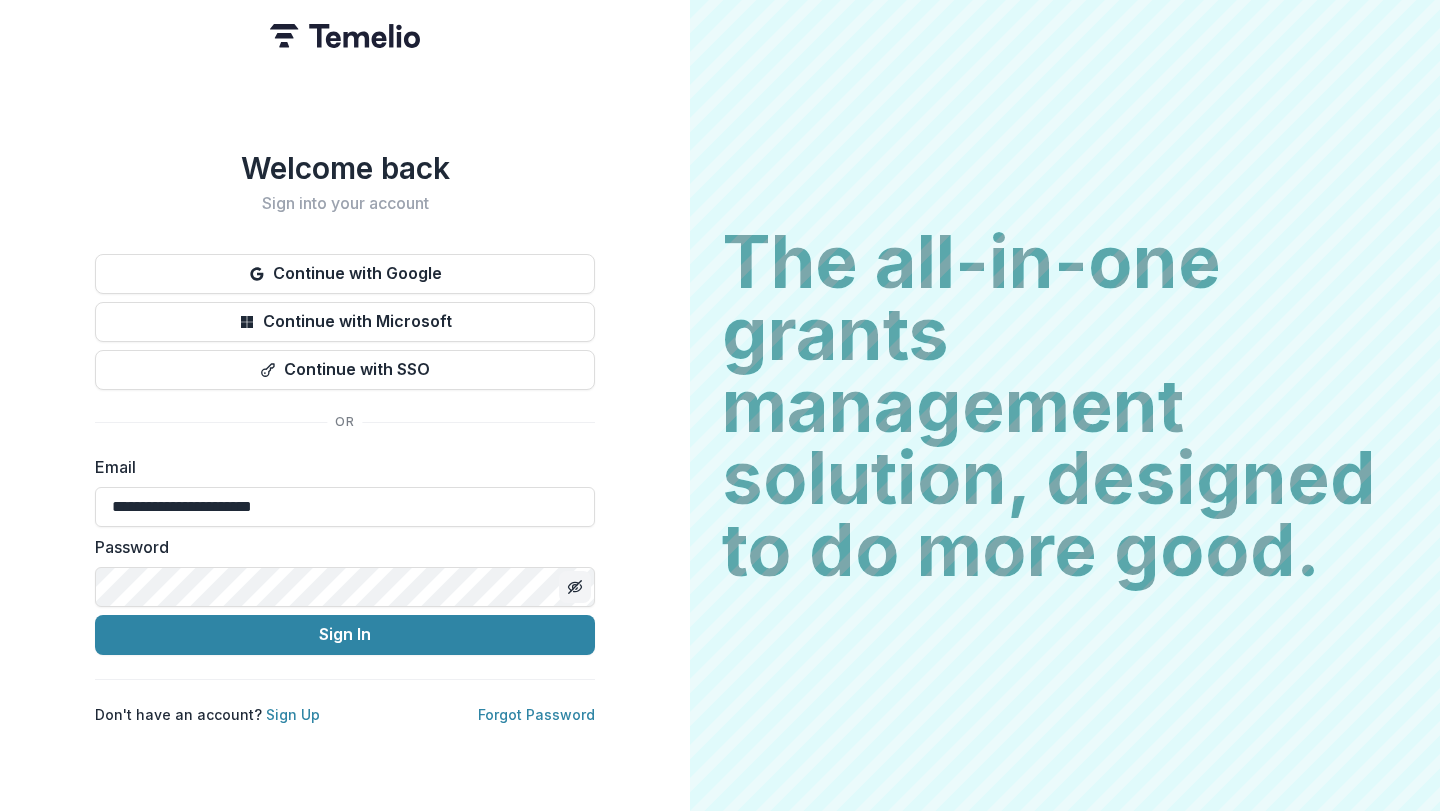click 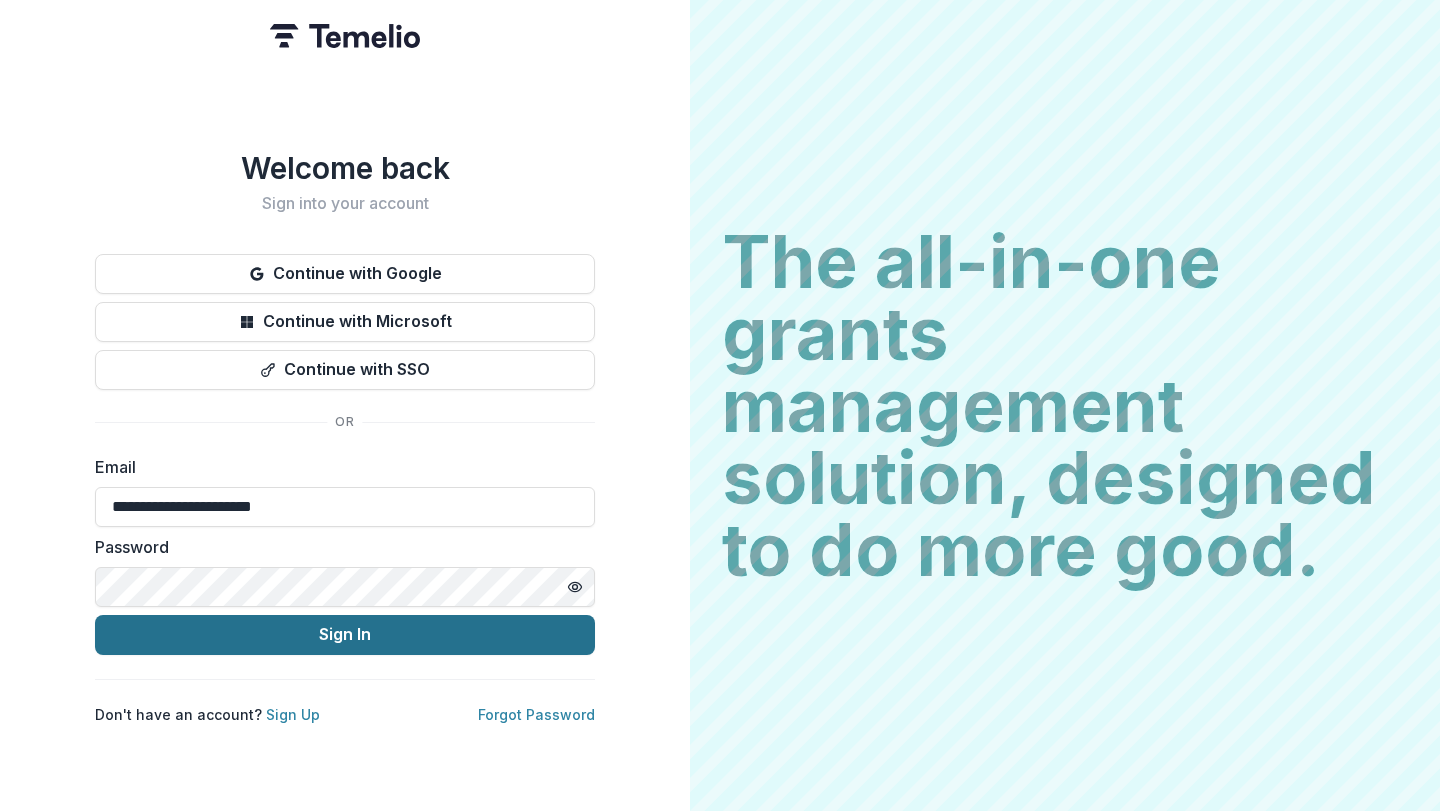 click on "Sign In" at bounding box center (345, 635) 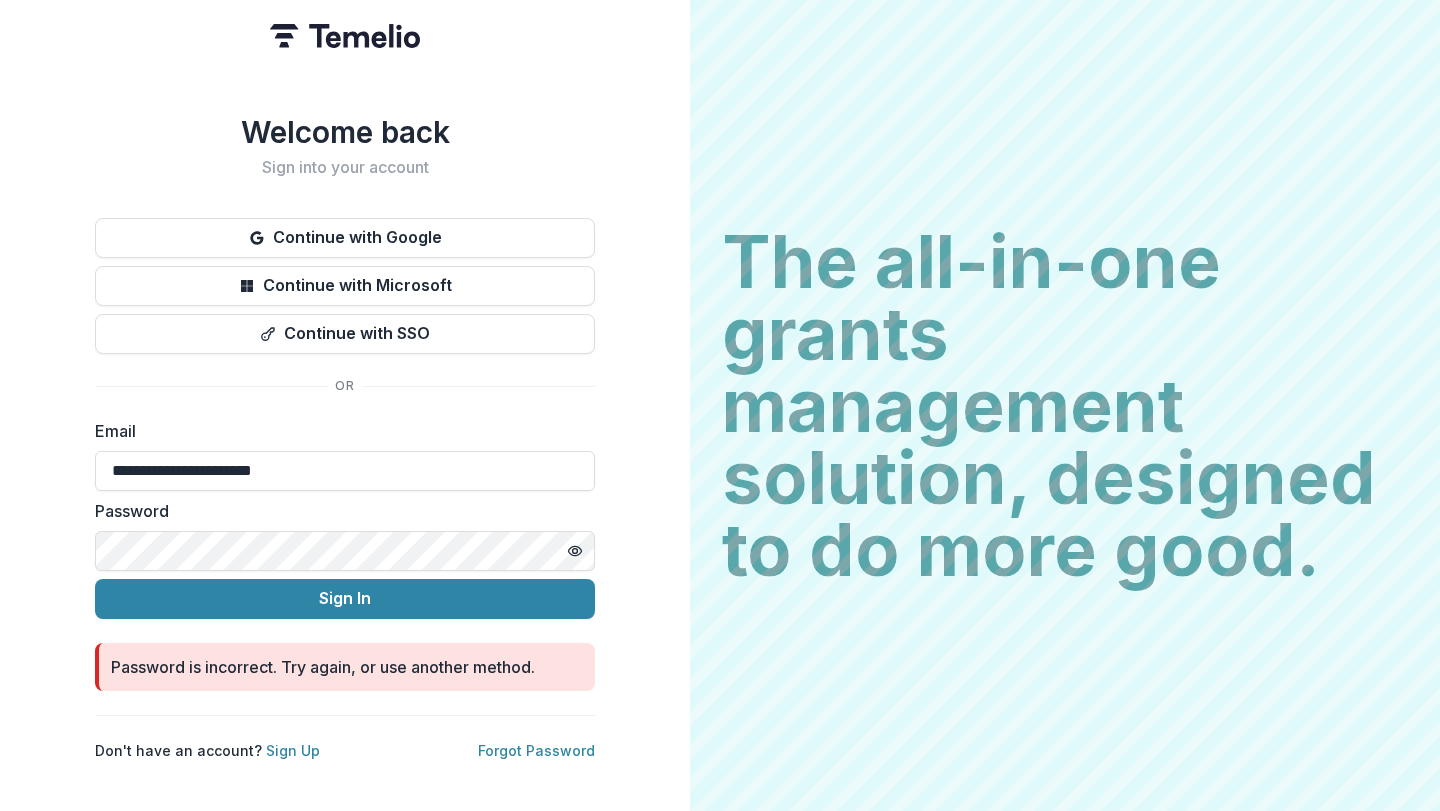 click on "**********" at bounding box center (345, 405) 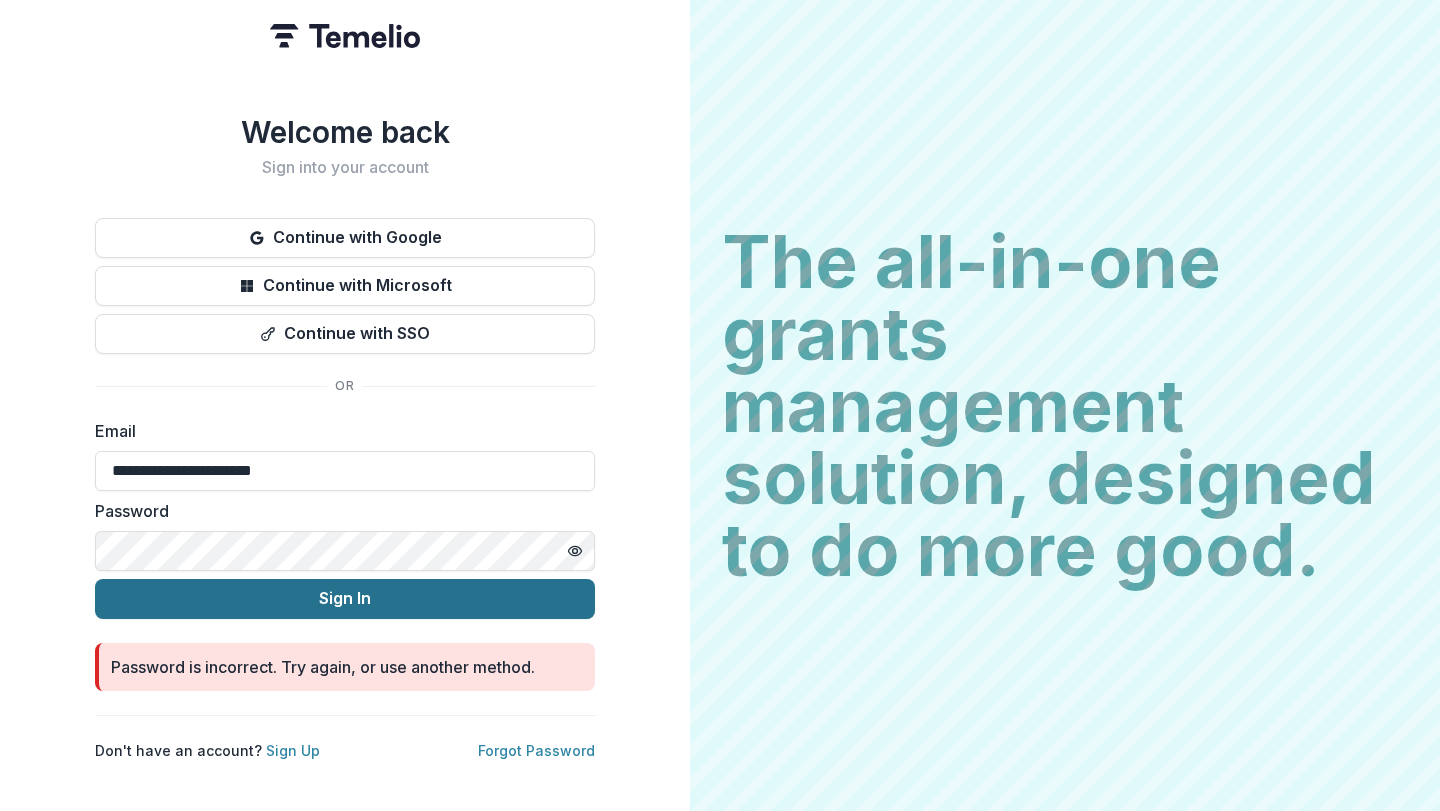 click on "Sign In" at bounding box center (345, 599) 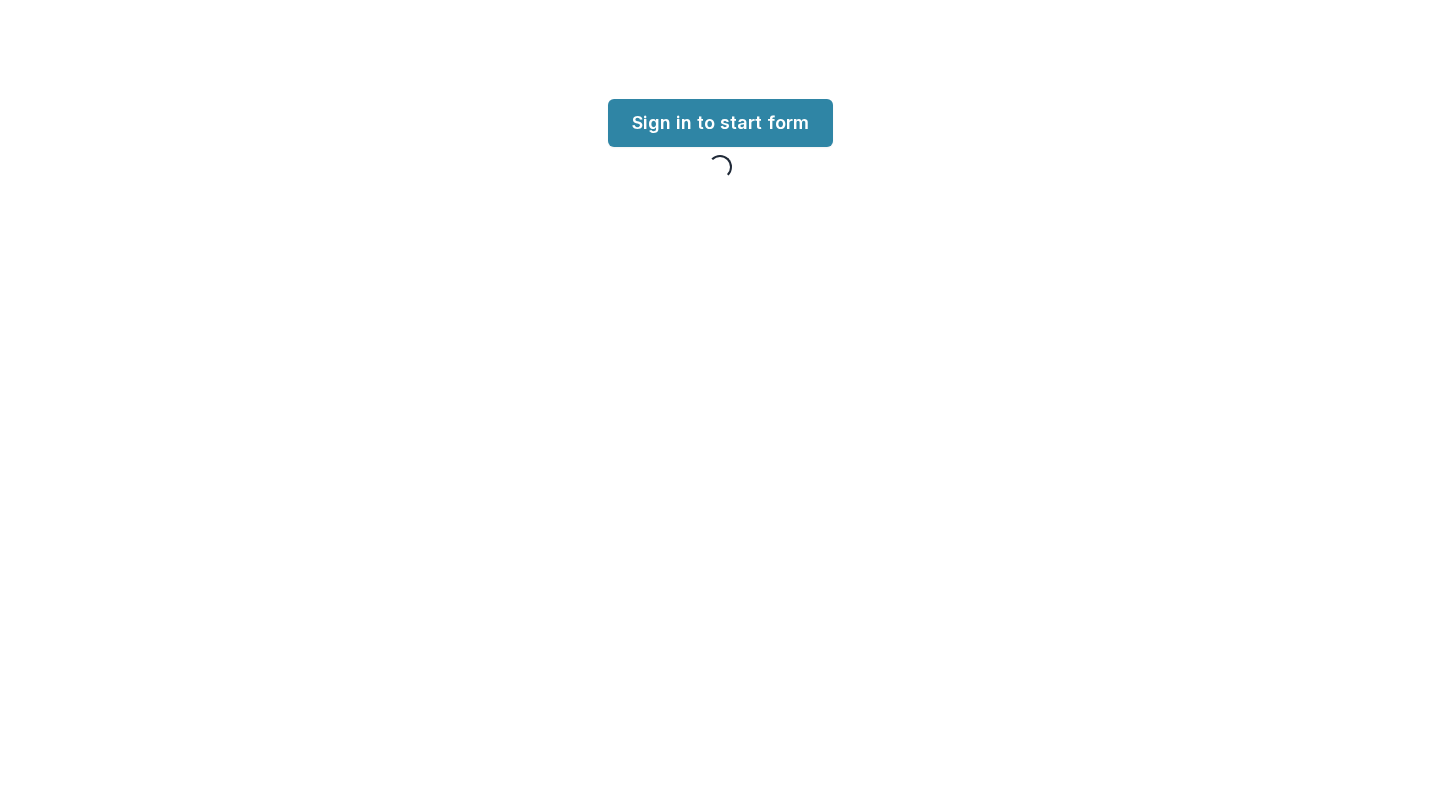 scroll, scrollTop: 0, scrollLeft: 0, axis: both 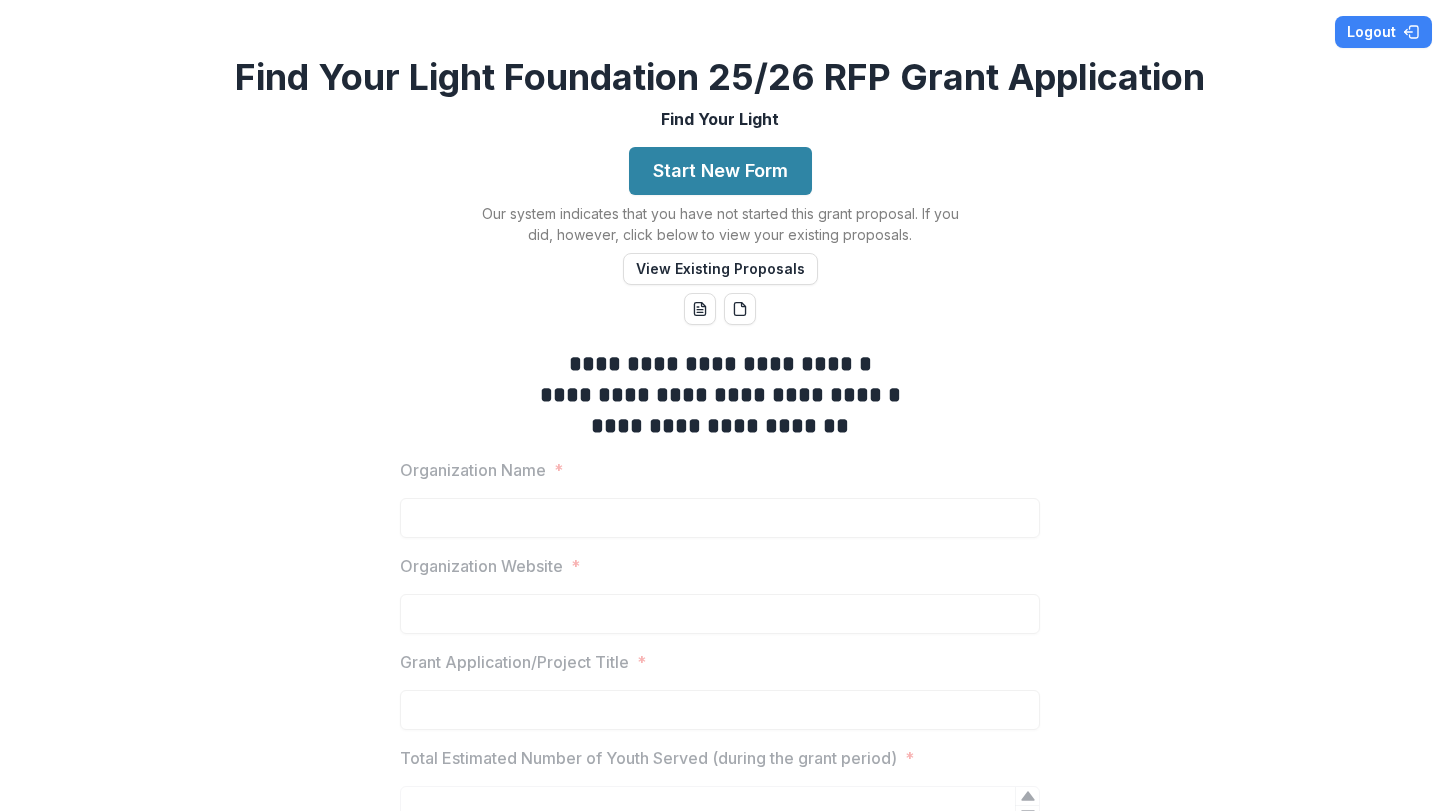 click at bounding box center (720, 494) 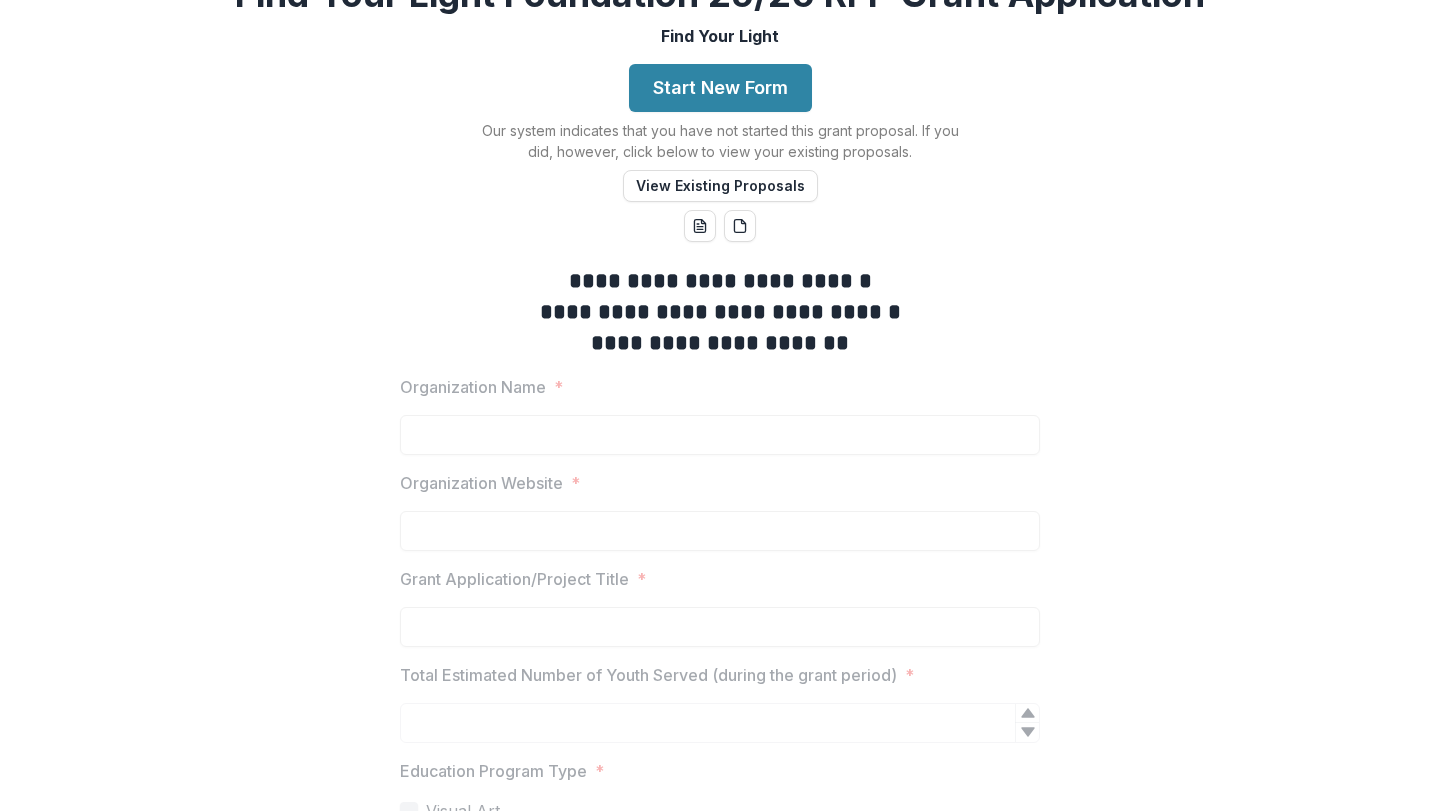scroll, scrollTop: 88, scrollLeft: 0, axis: vertical 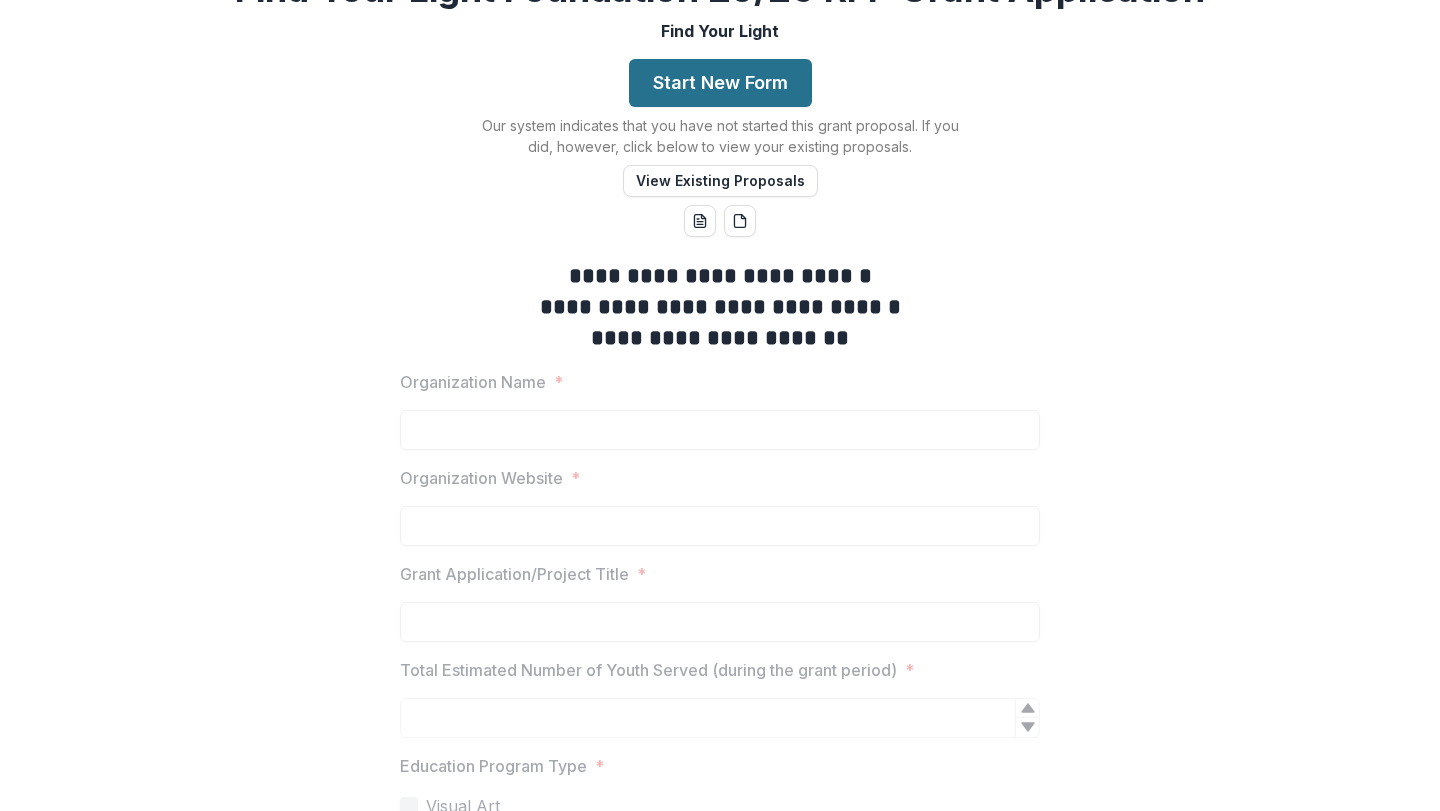 click on "Start New Form" at bounding box center (720, 83) 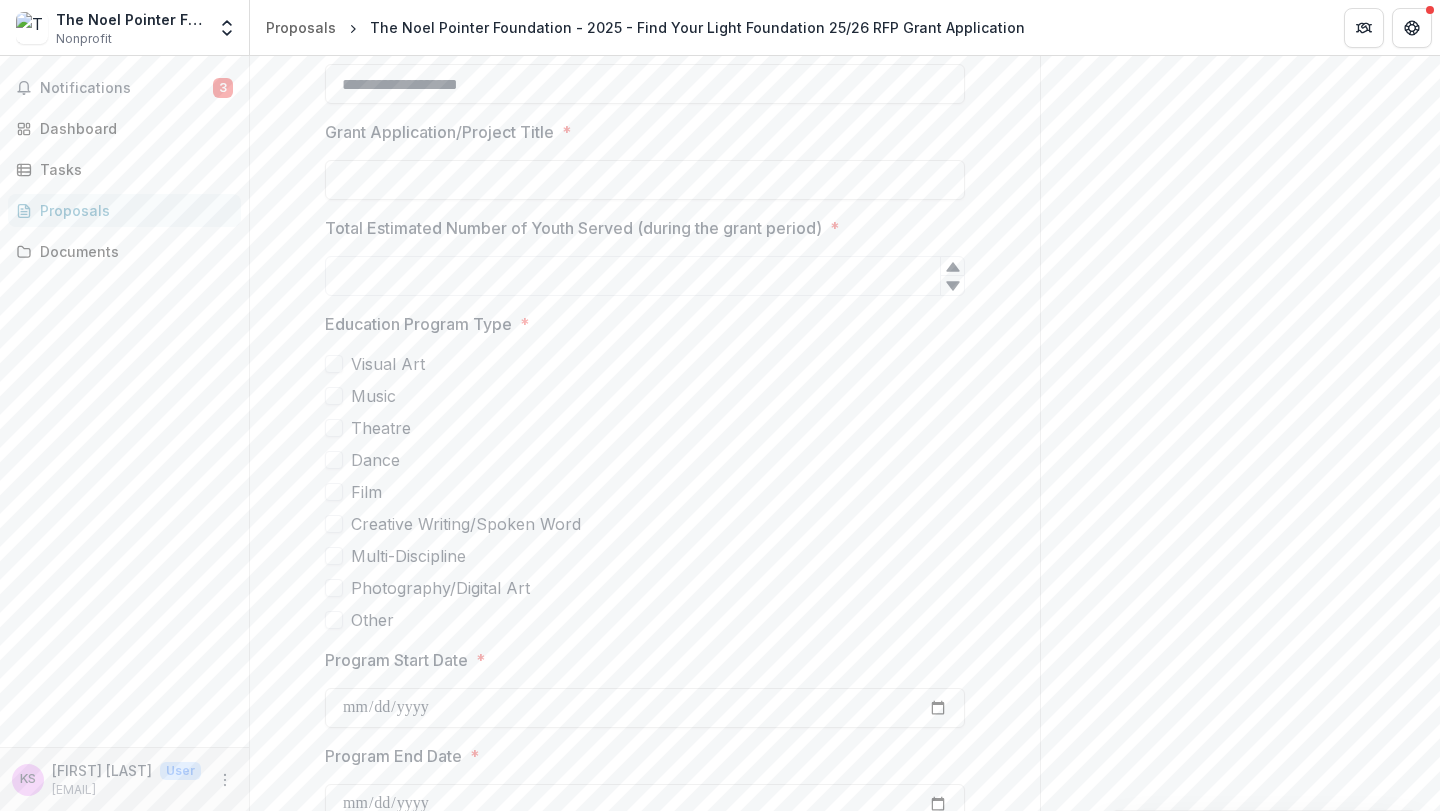 scroll, scrollTop: 587, scrollLeft: 0, axis: vertical 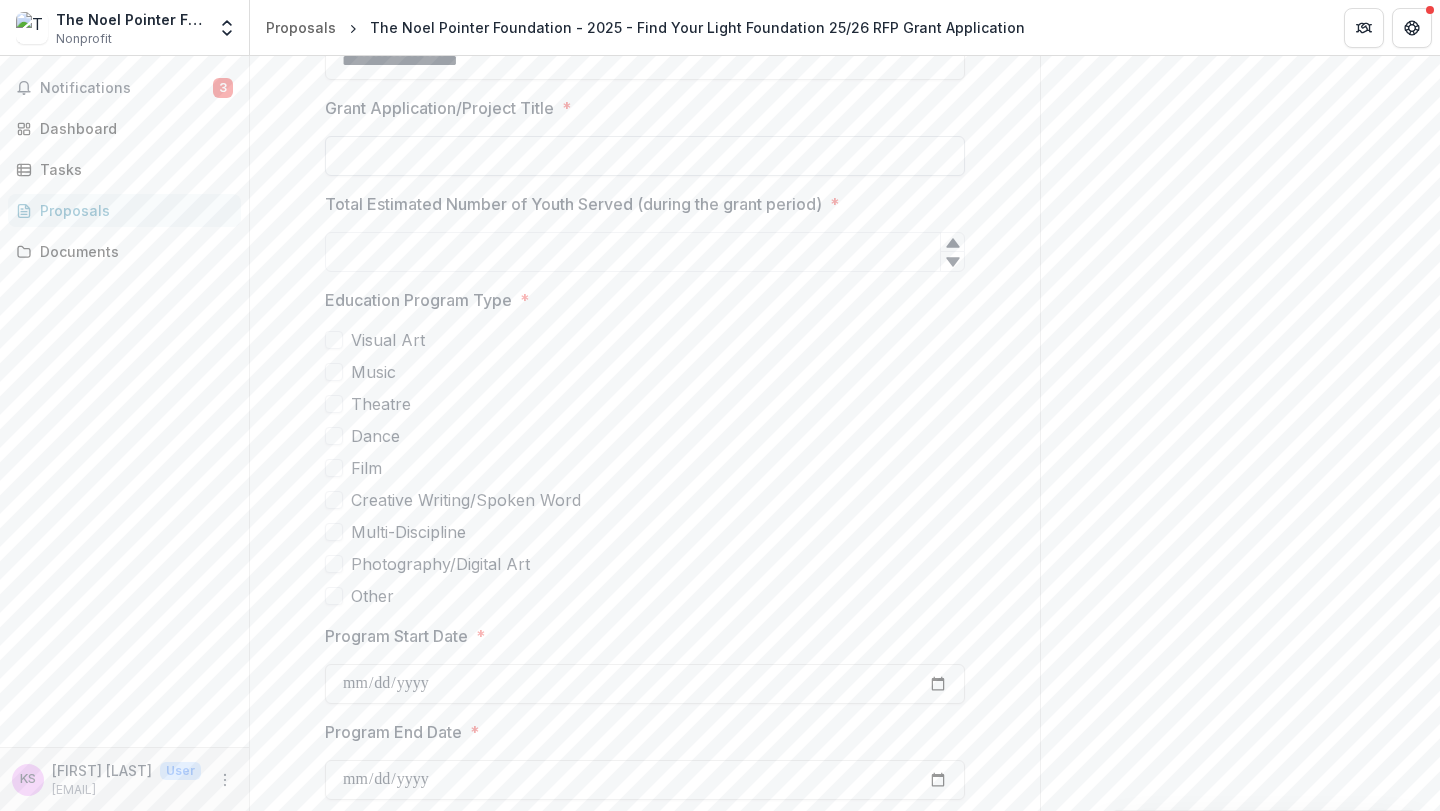 click on "Grant Application/Project Title *" at bounding box center [645, 156] 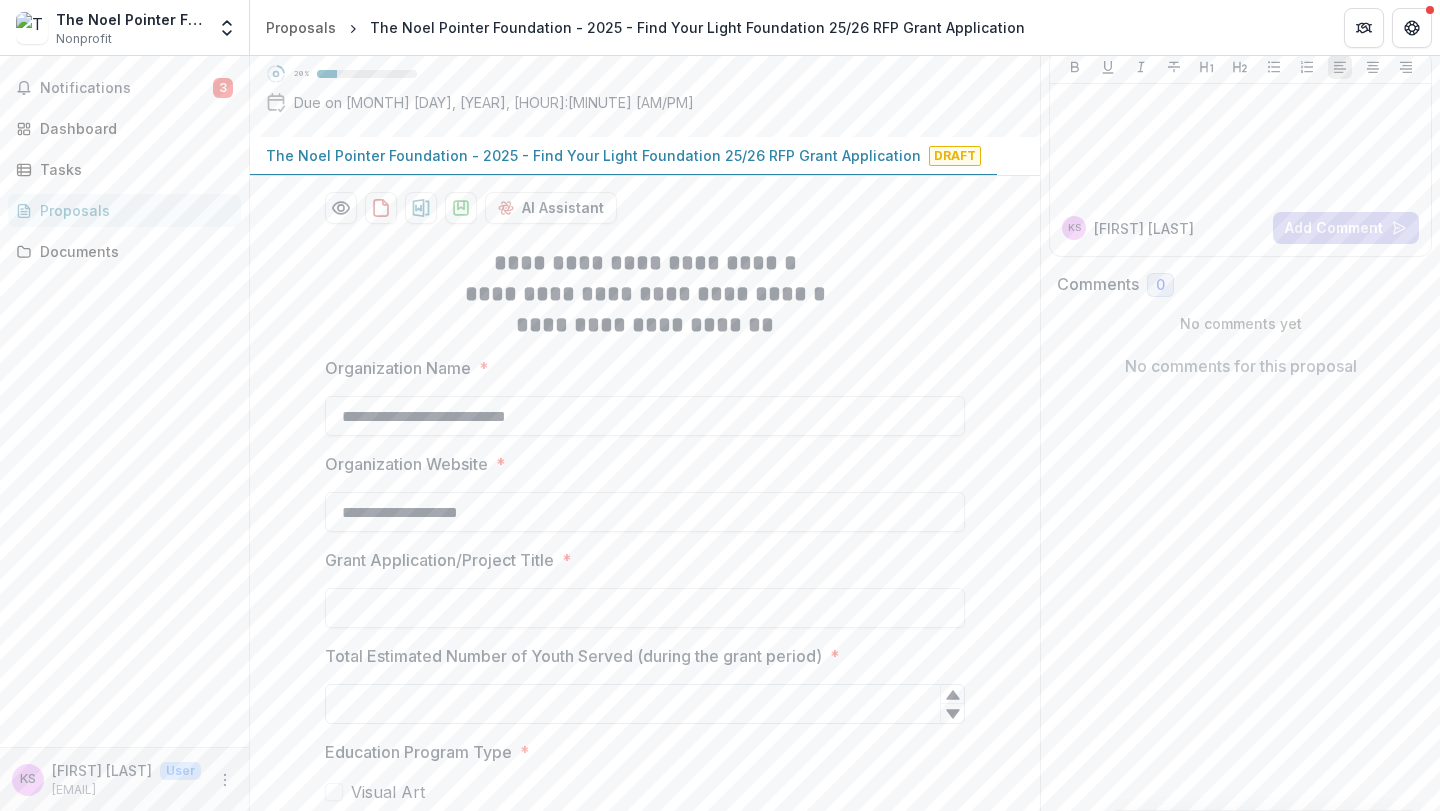 scroll, scrollTop: 0, scrollLeft: 0, axis: both 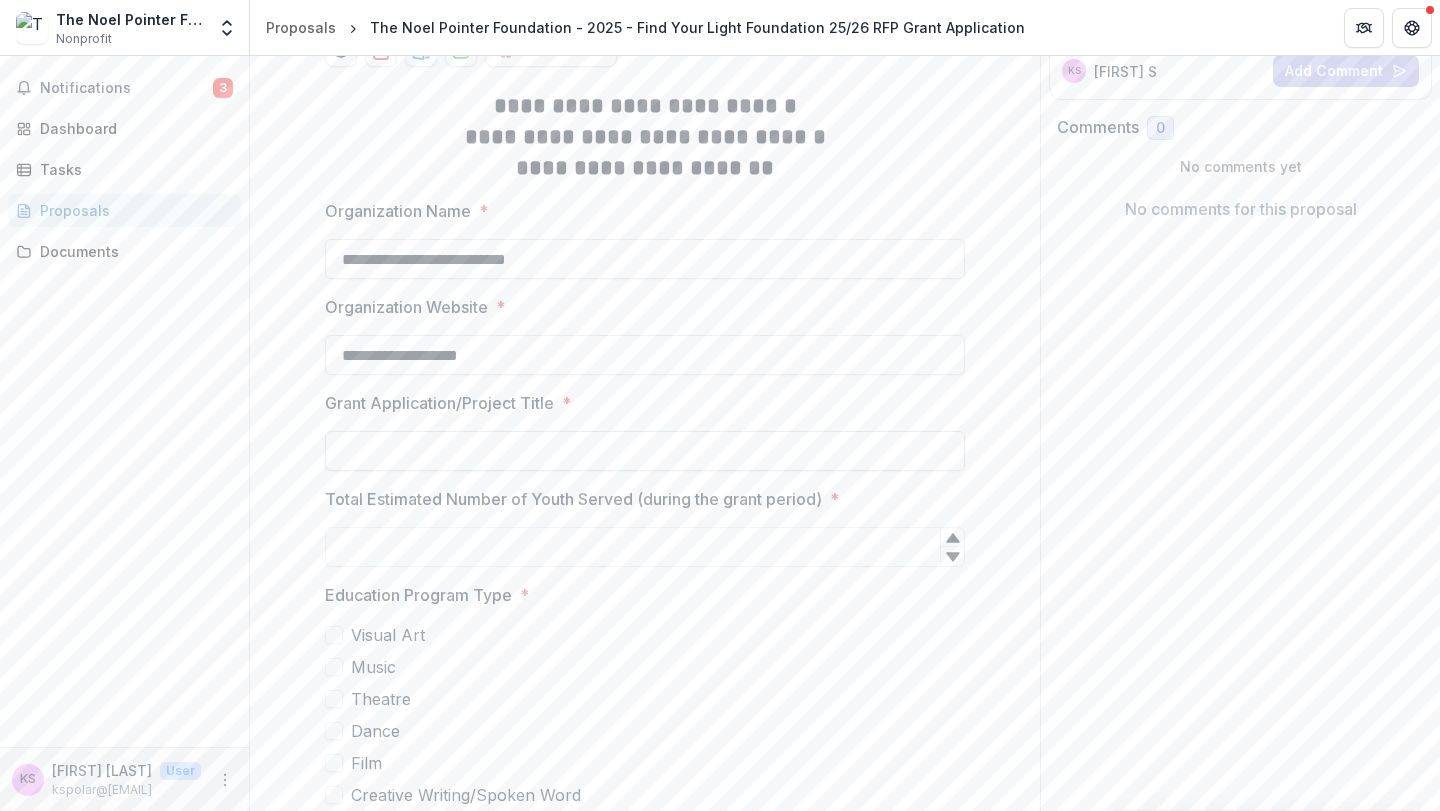 click on "Grant Application/Project Title *" at bounding box center [645, 451] 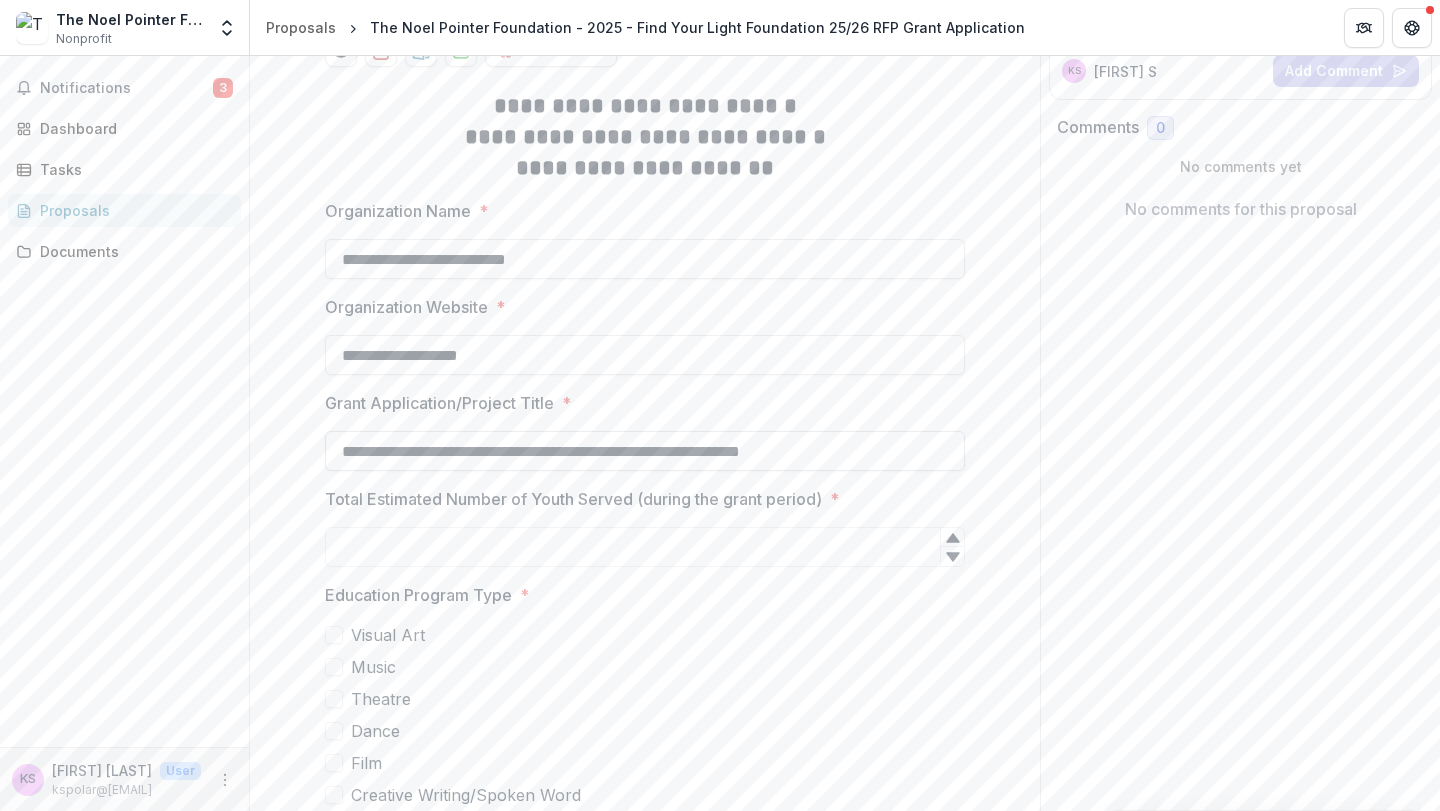 click on "**********" at bounding box center (645, 451) 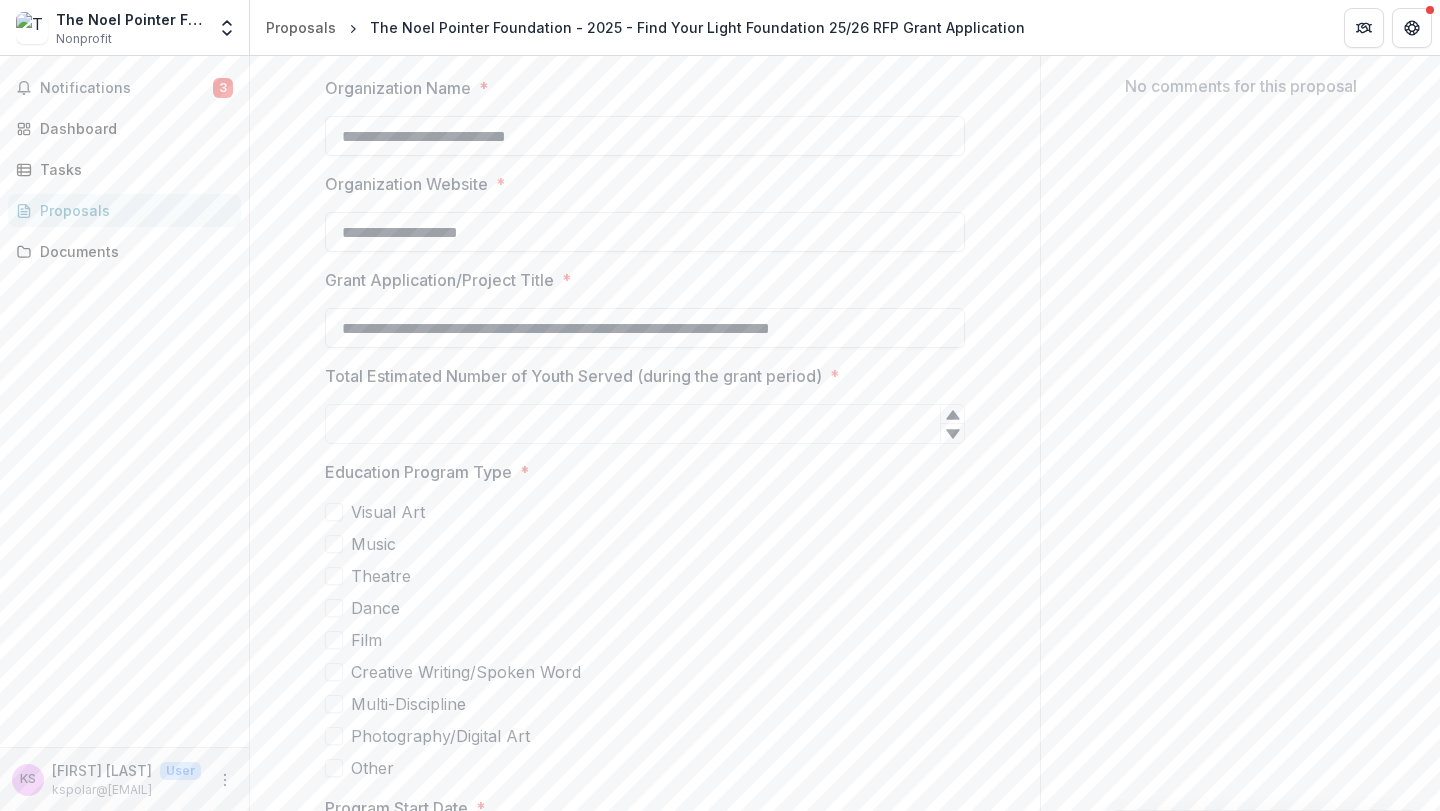 scroll, scrollTop: 461, scrollLeft: 0, axis: vertical 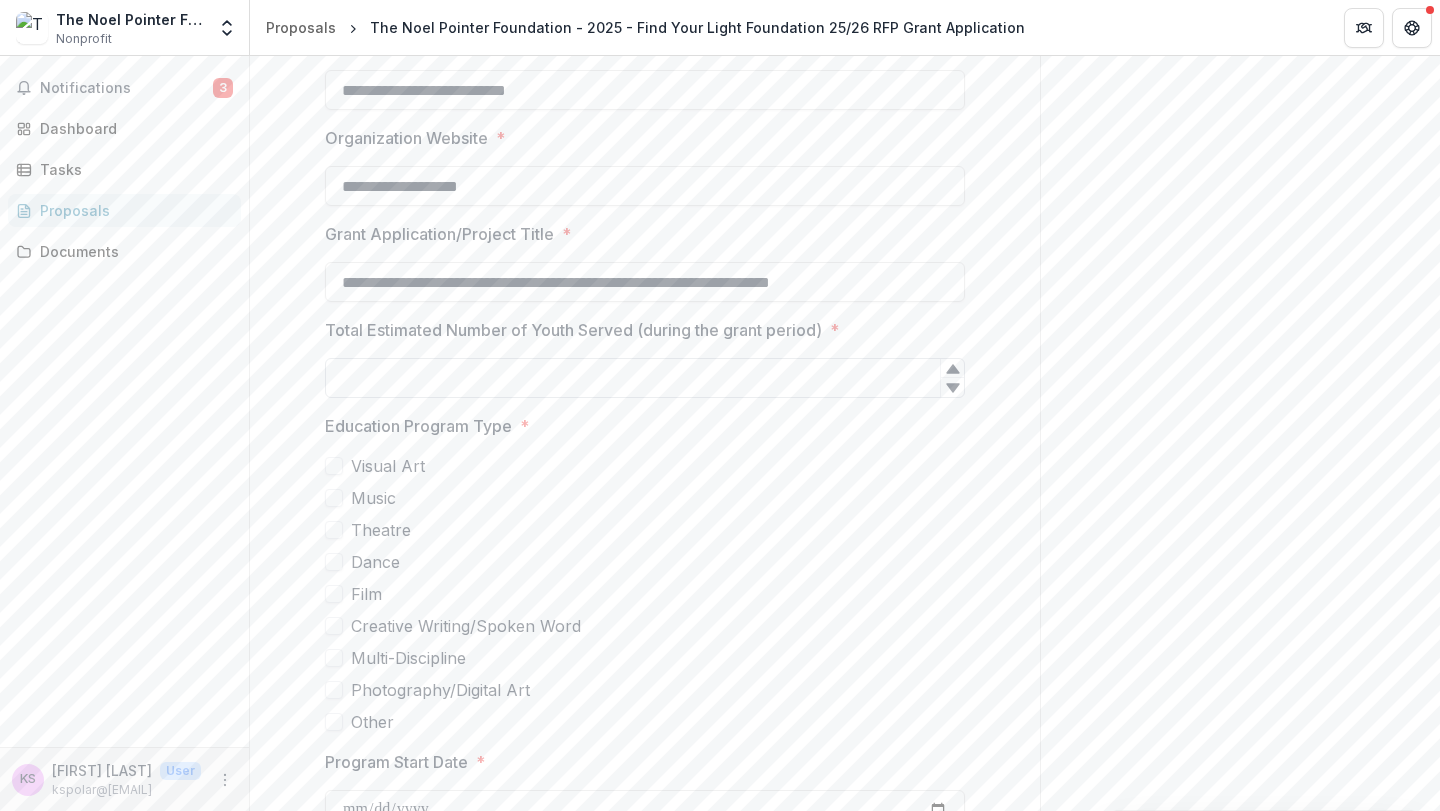 type on "**********" 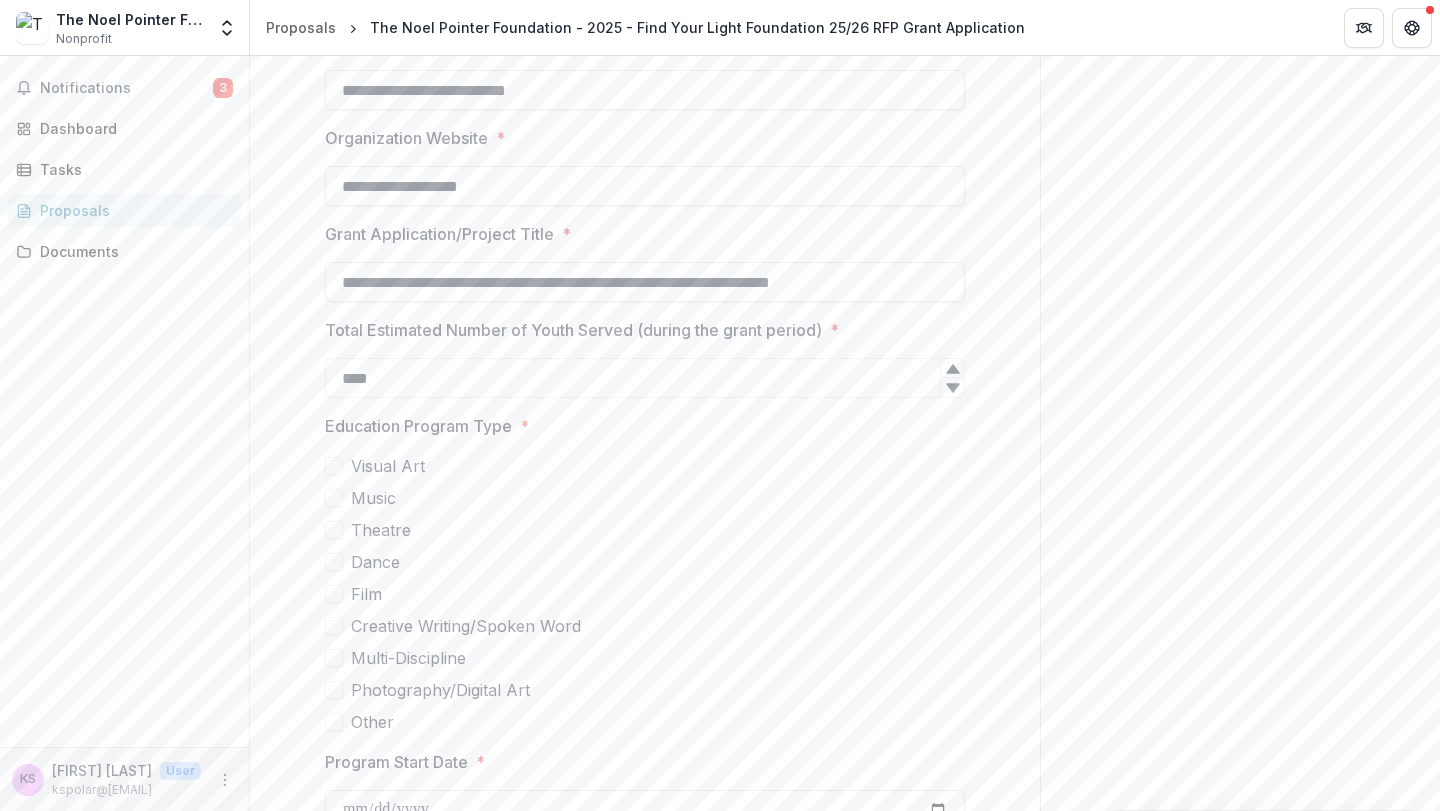 type on "****" 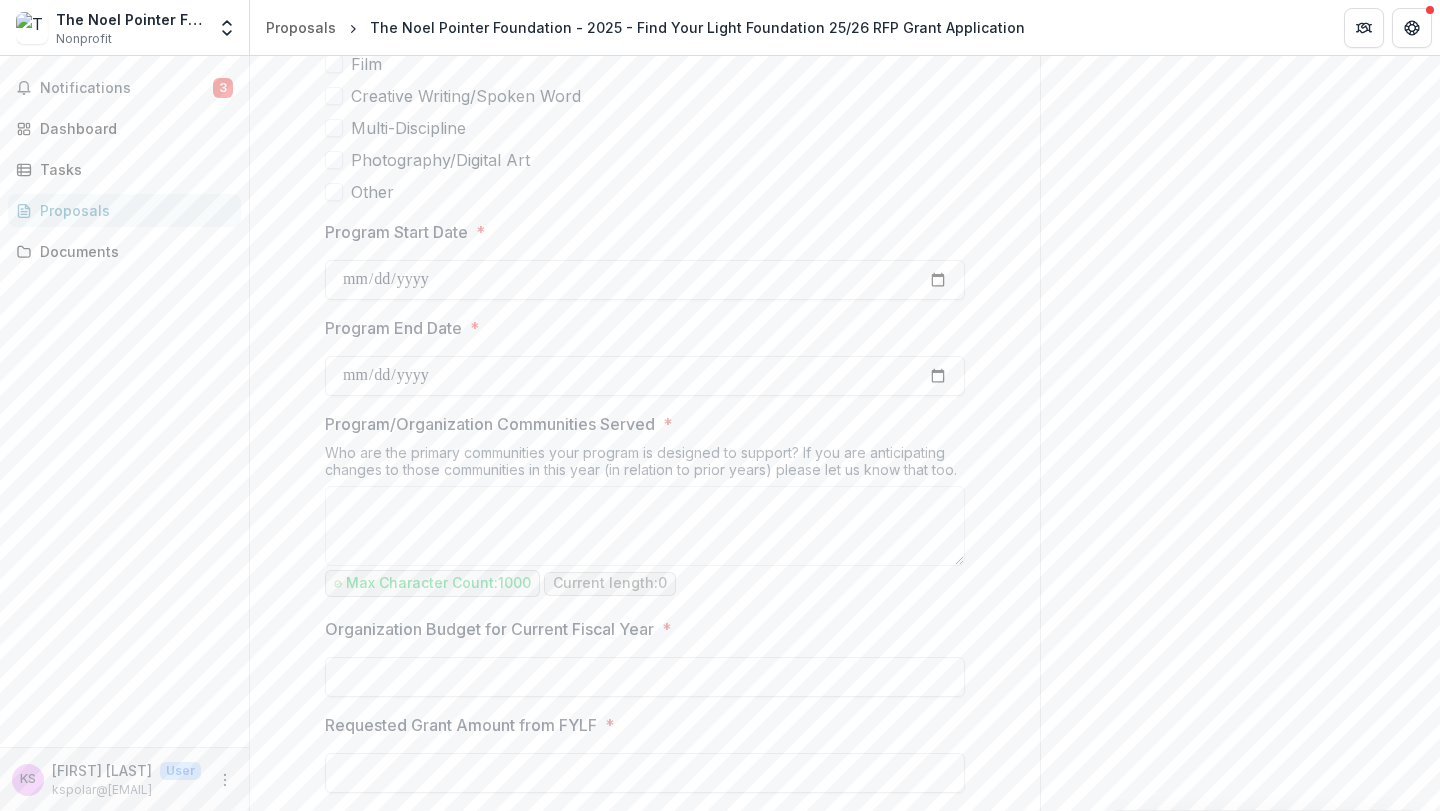 scroll, scrollTop: 993, scrollLeft: 0, axis: vertical 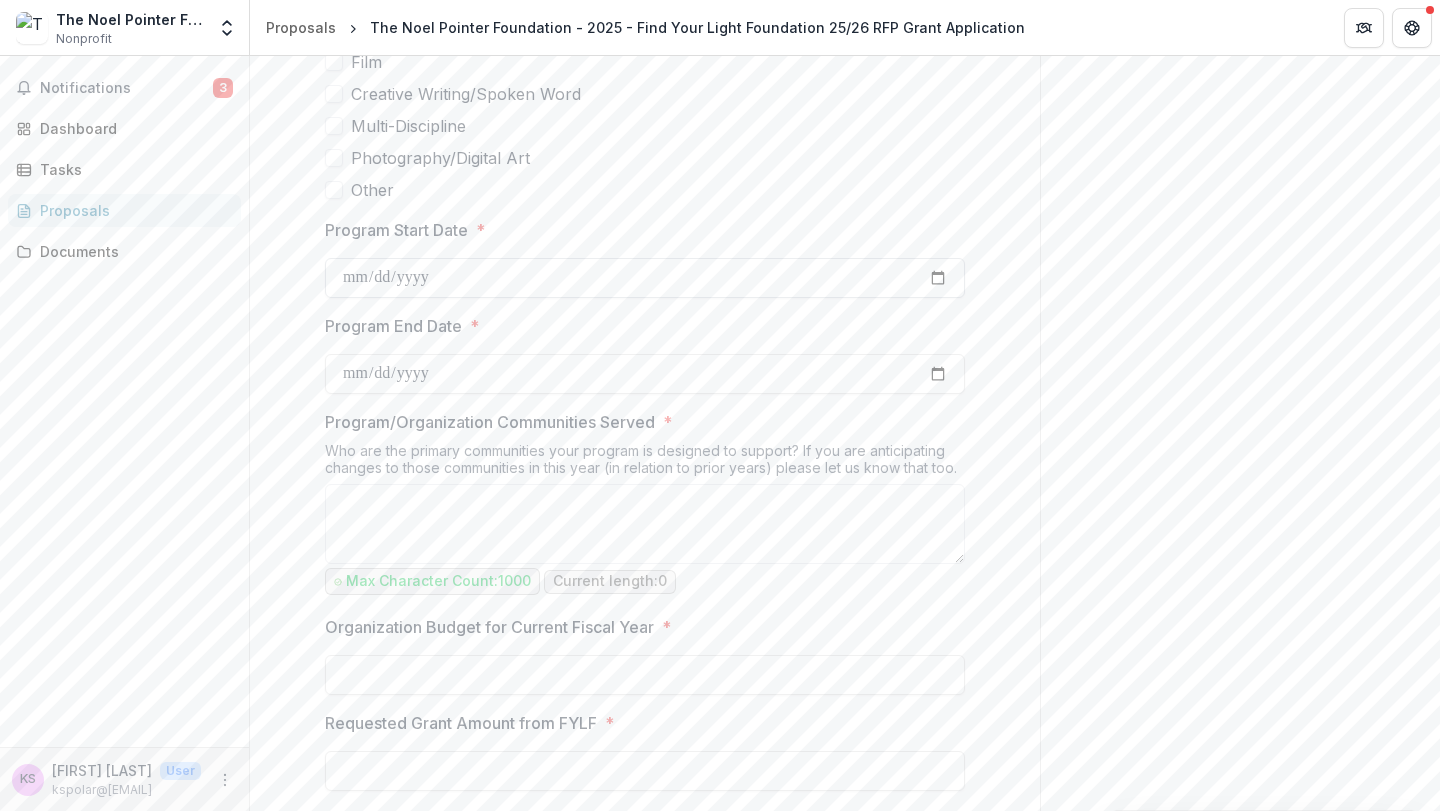 click on "Program Start Date *" at bounding box center [645, 278] 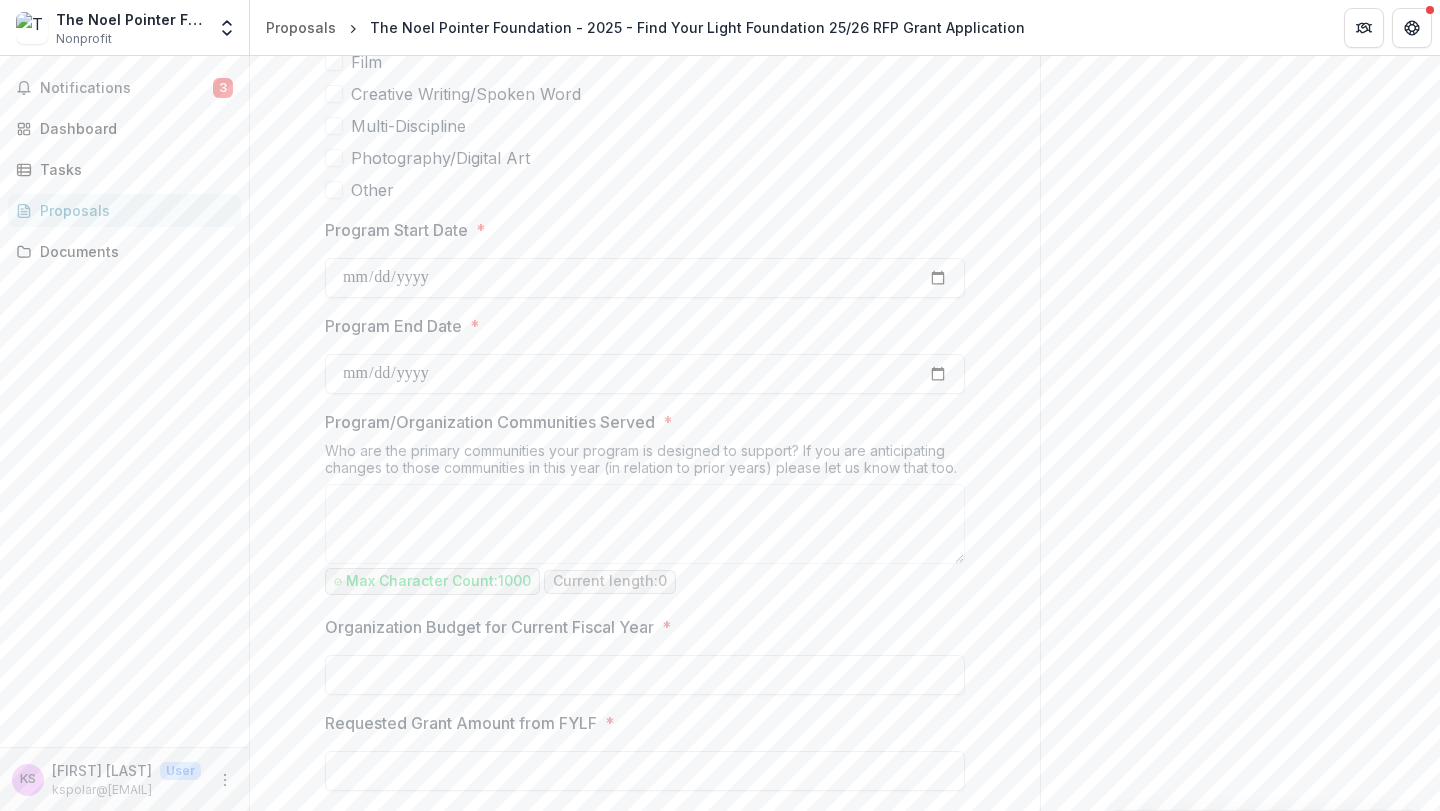 type on "**********" 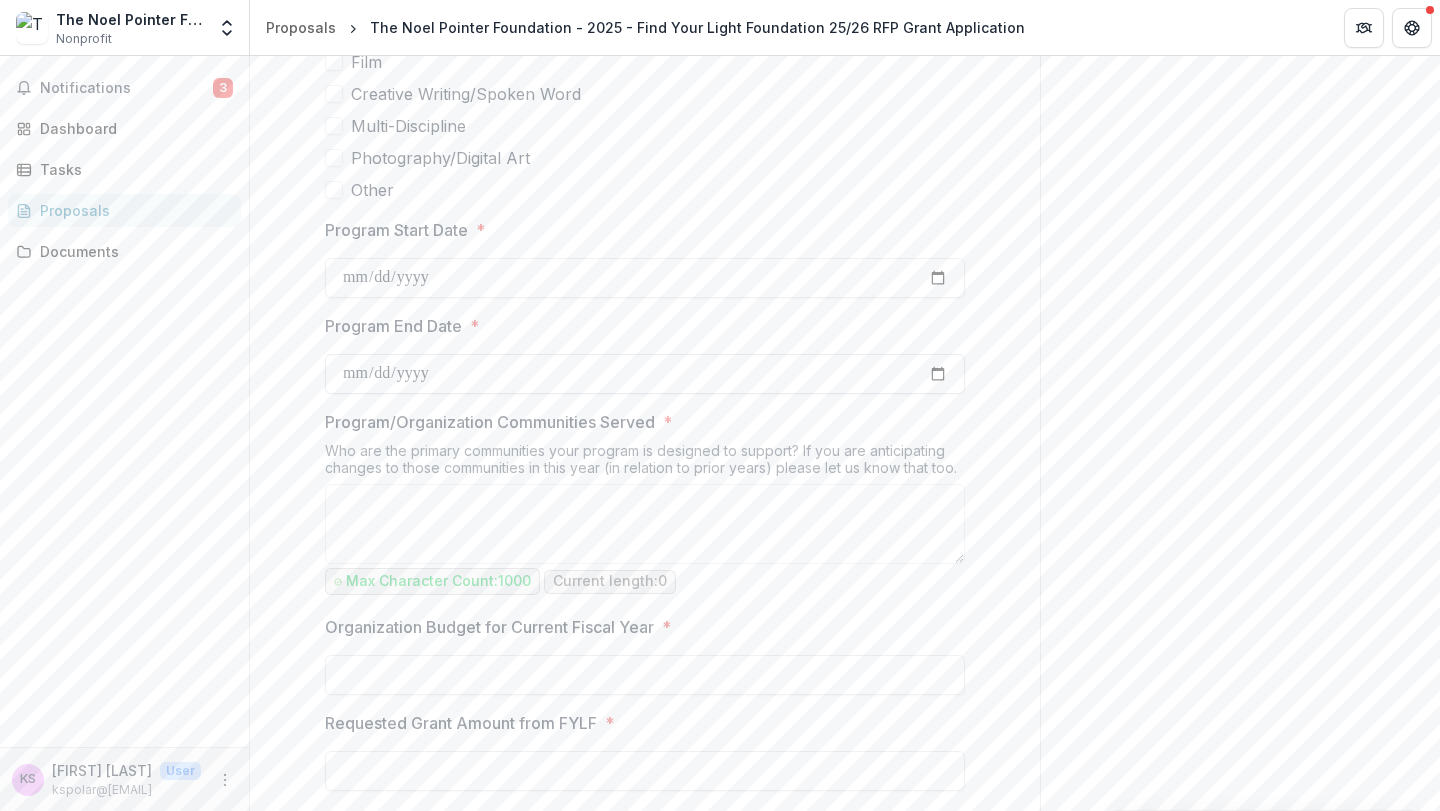 click on "Program End Date *" at bounding box center [645, 374] 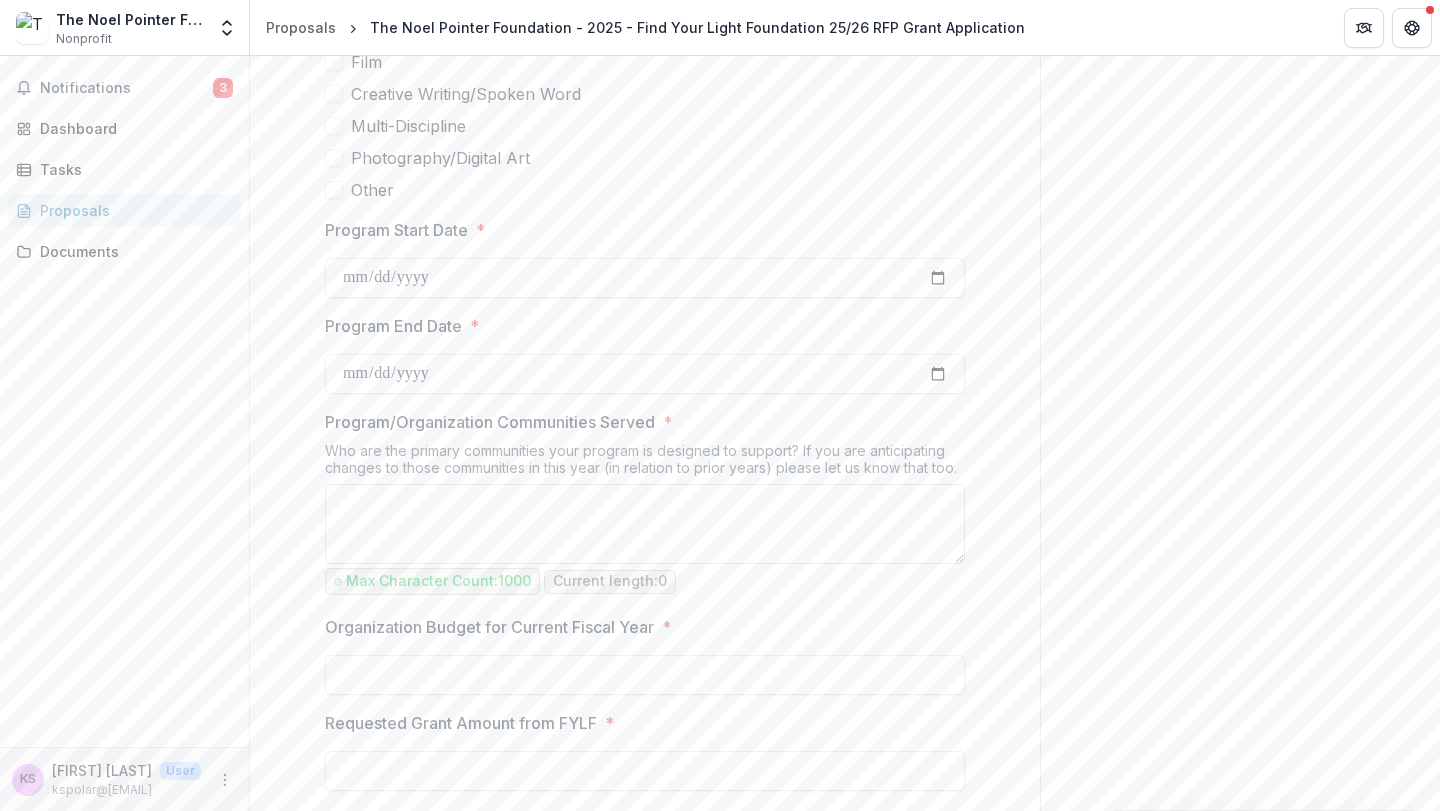 type on "**********" 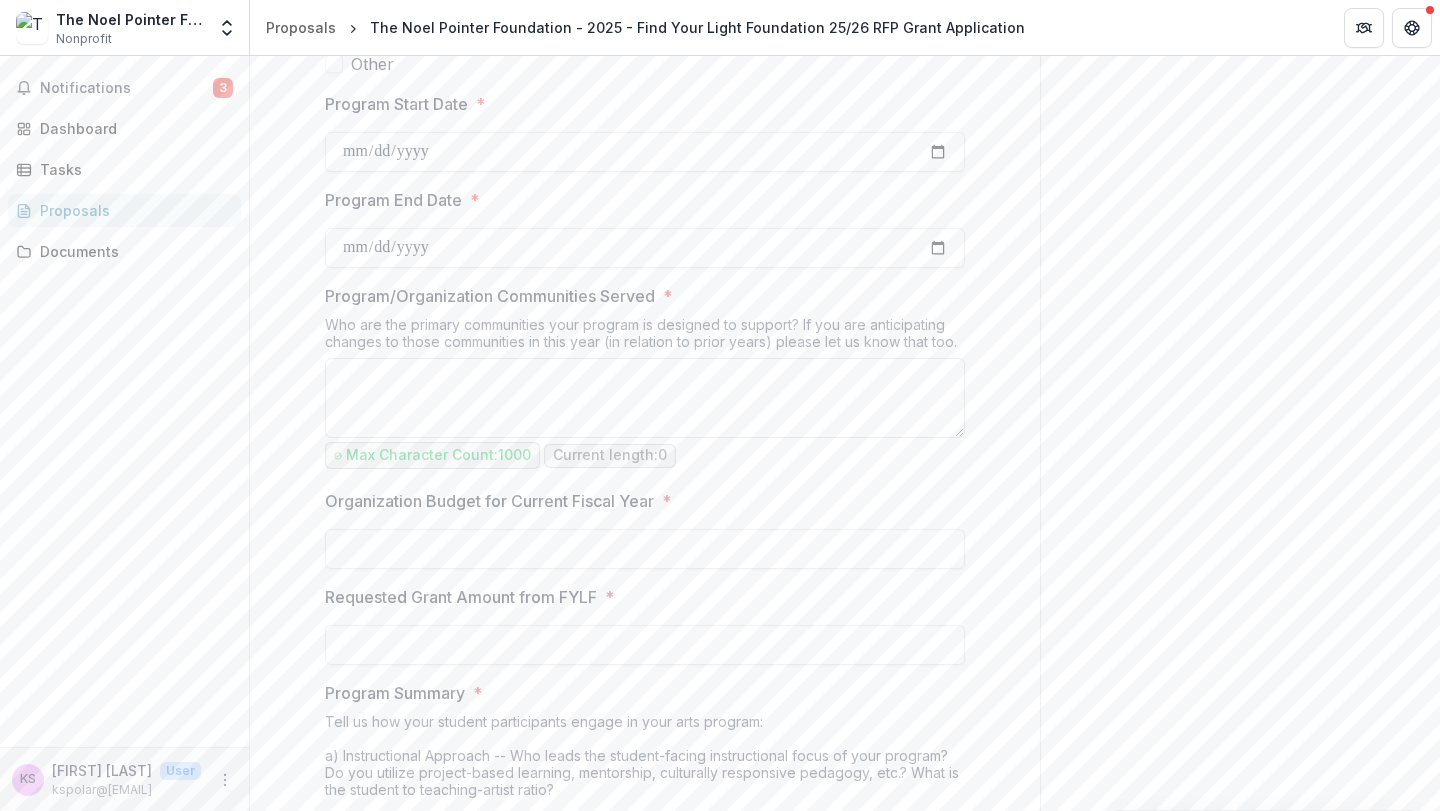 scroll, scrollTop: 1240, scrollLeft: 0, axis: vertical 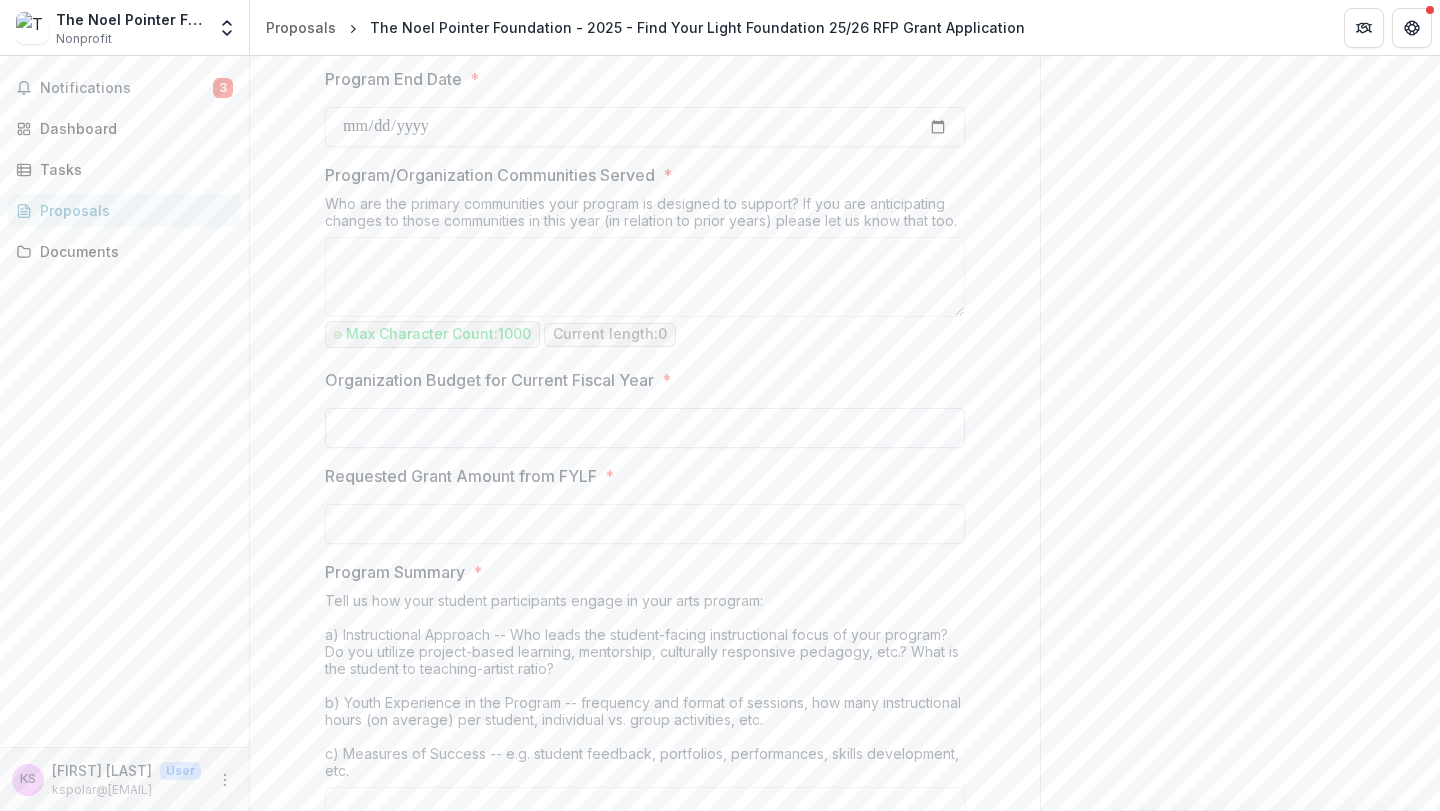 click on "Organization Budget for Current Fiscal Year *" at bounding box center [645, 428] 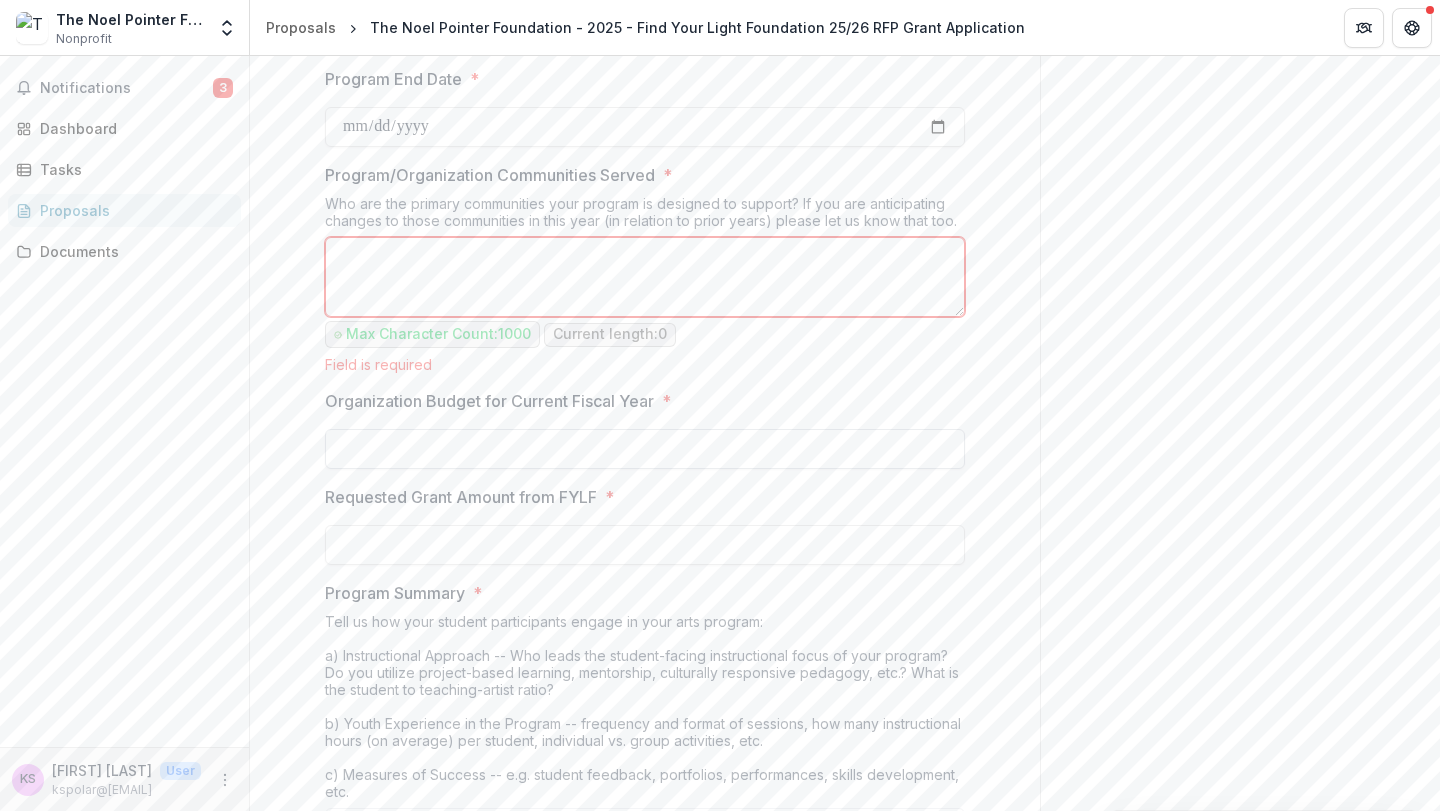 type on "**" 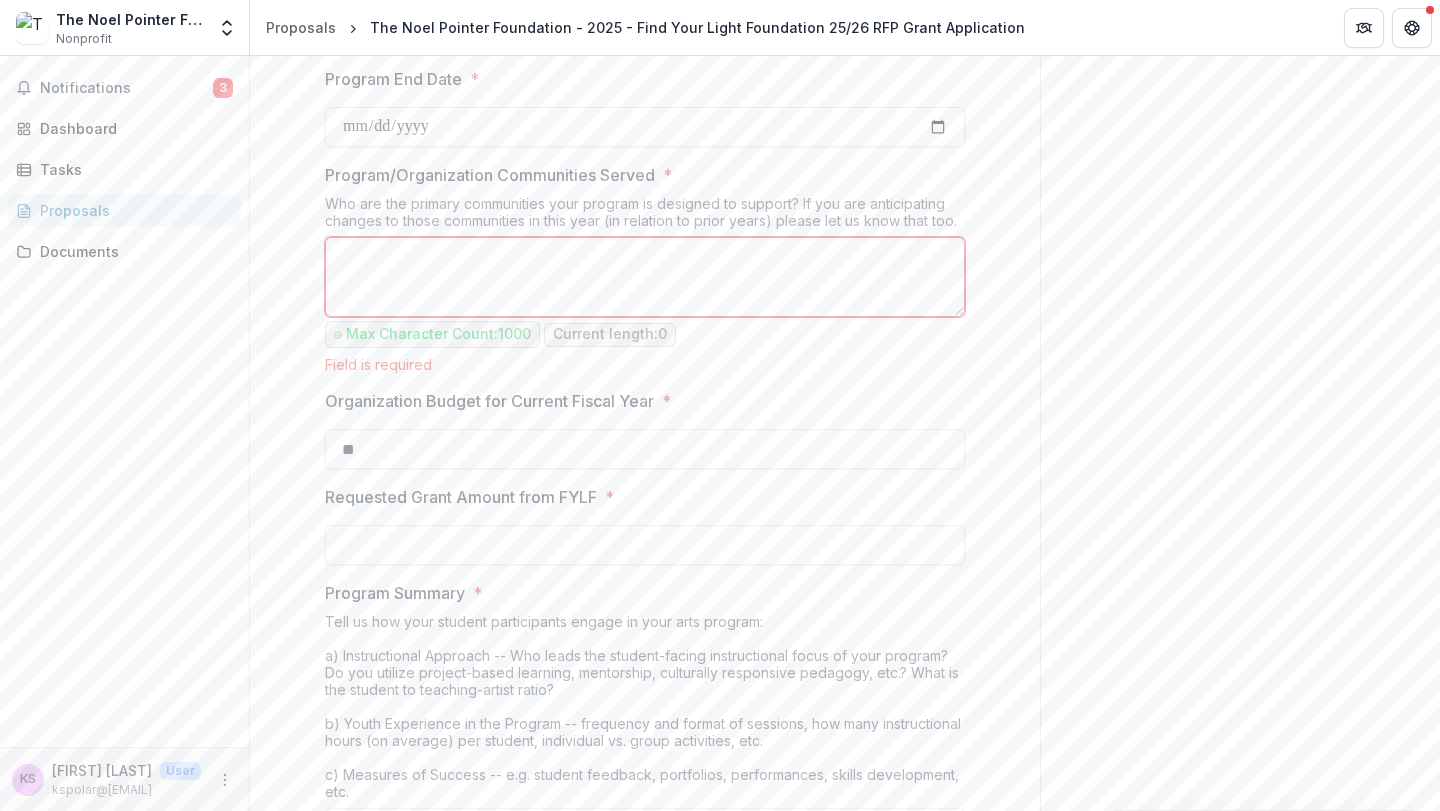 click on "Program/Organization Communities Served *" at bounding box center (645, 277) 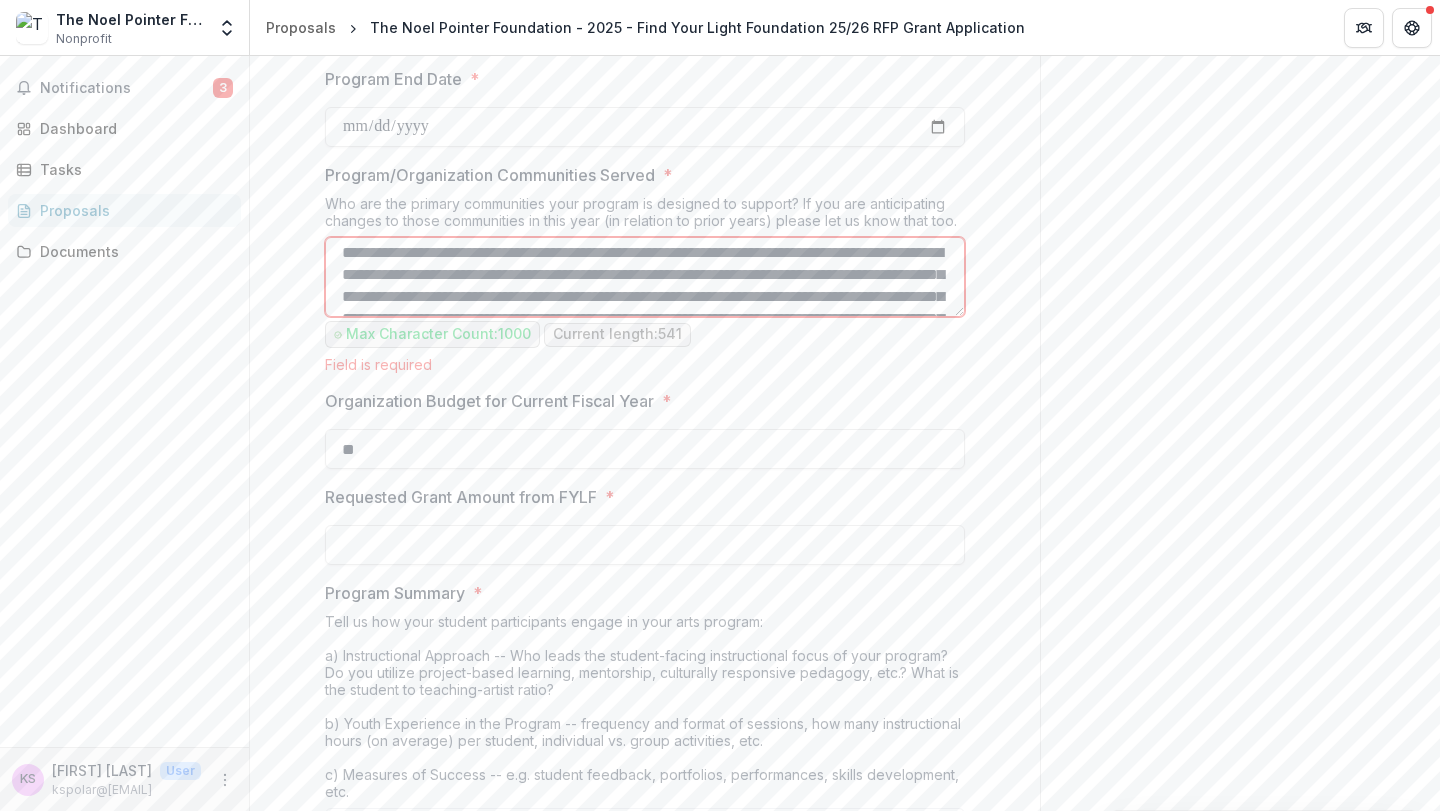 scroll, scrollTop: 0, scrollLeft: 0, axis: both 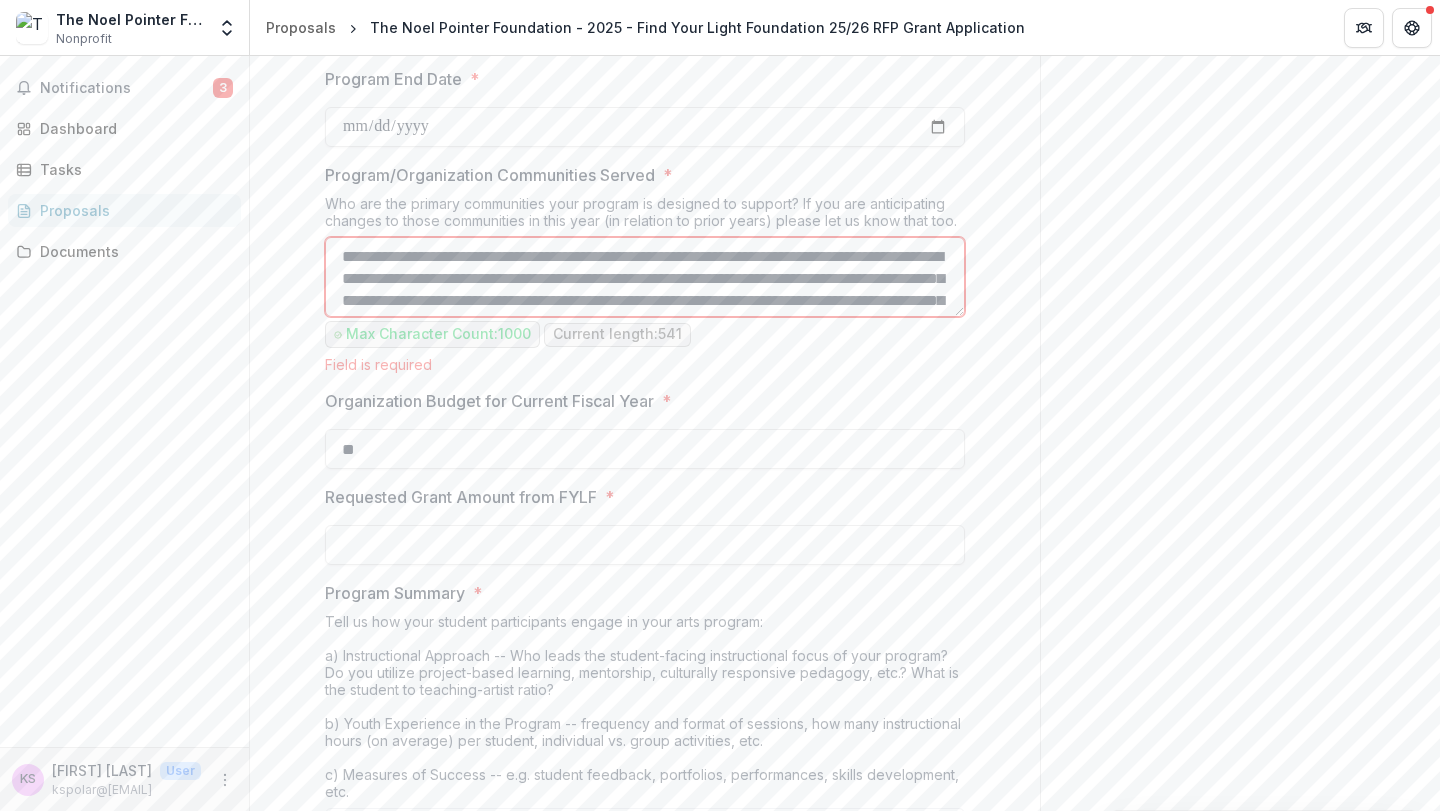 click on "**********" at bounding box center (645, 277) 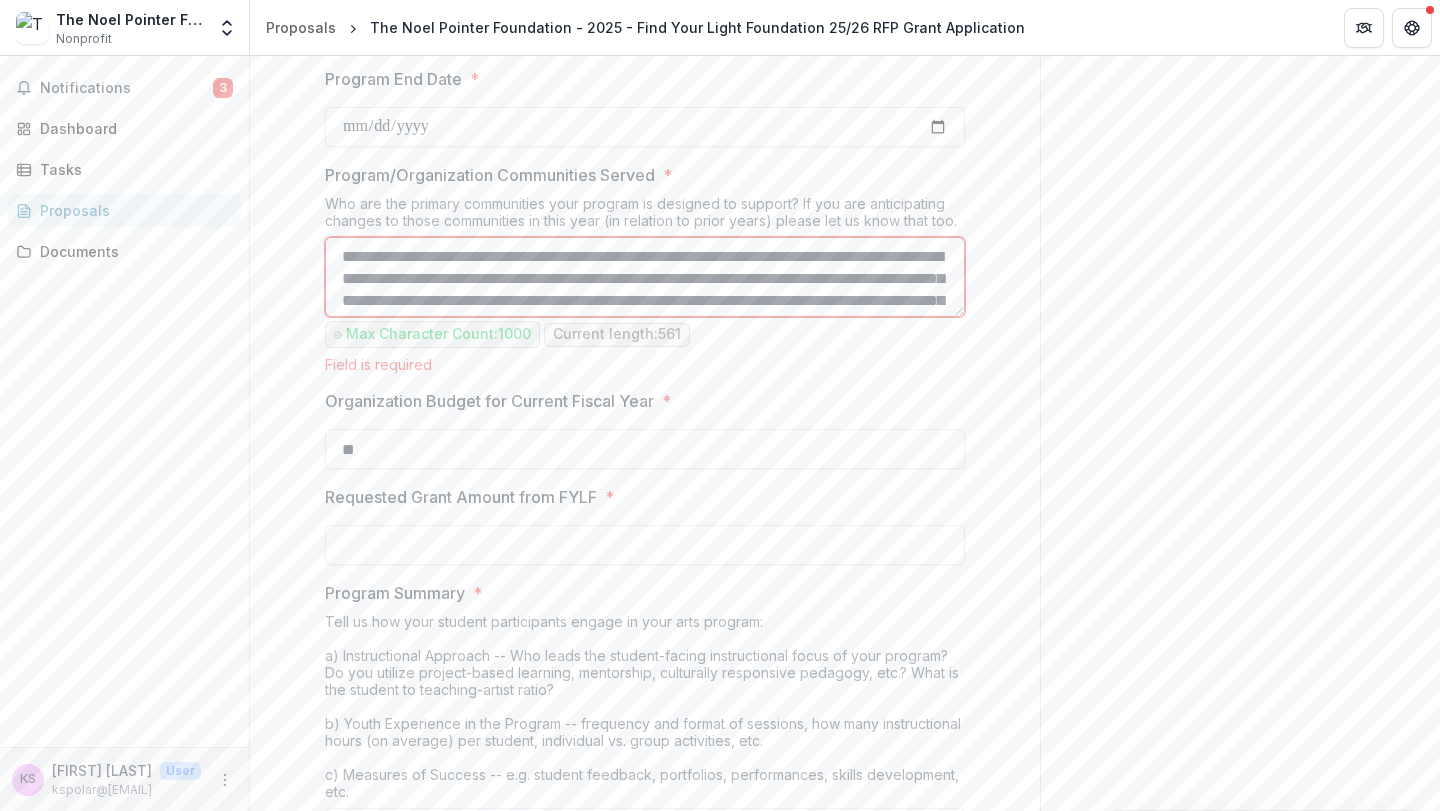 click on "**********" at bounding box center (645, 277) 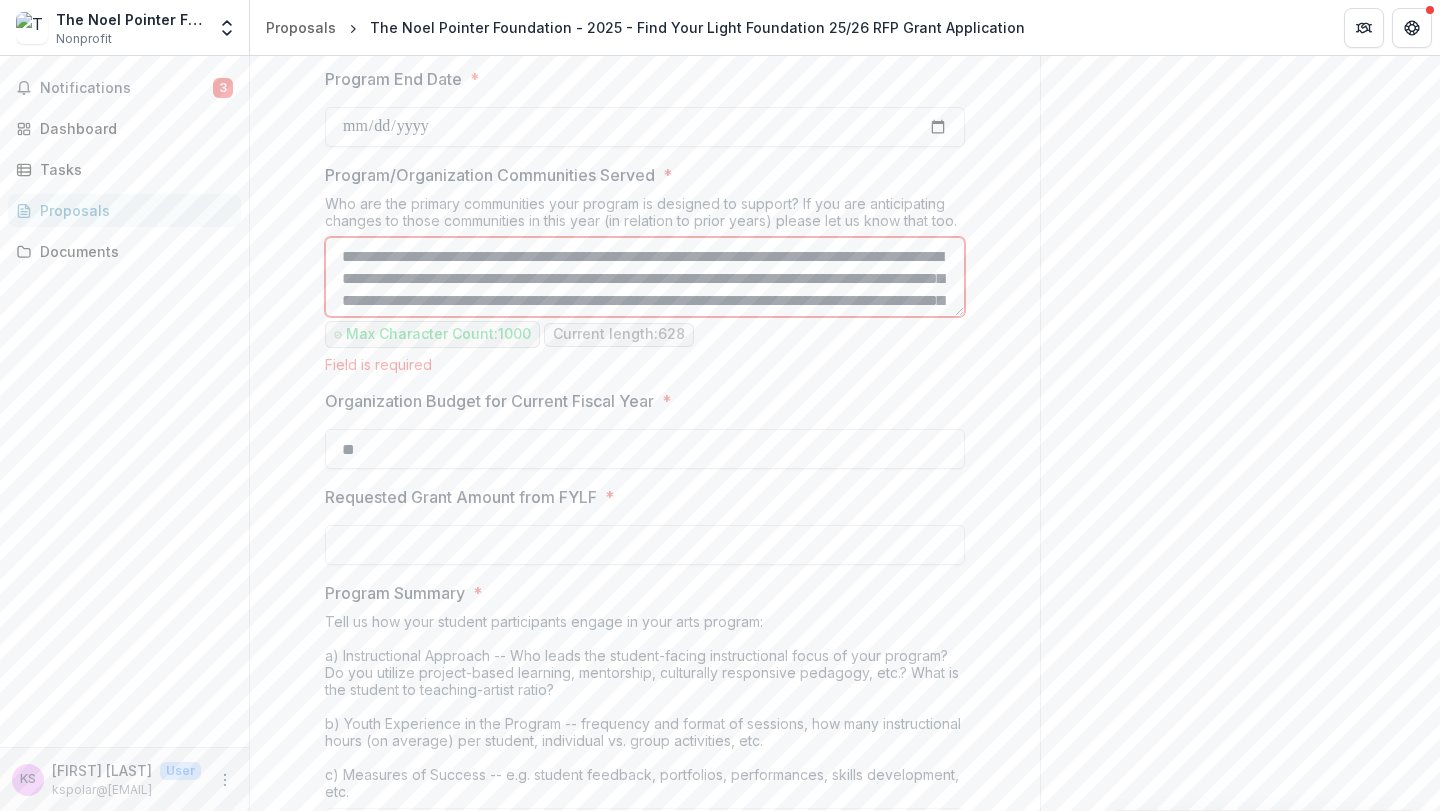 click on "**********" at bounding box center (645, 277) 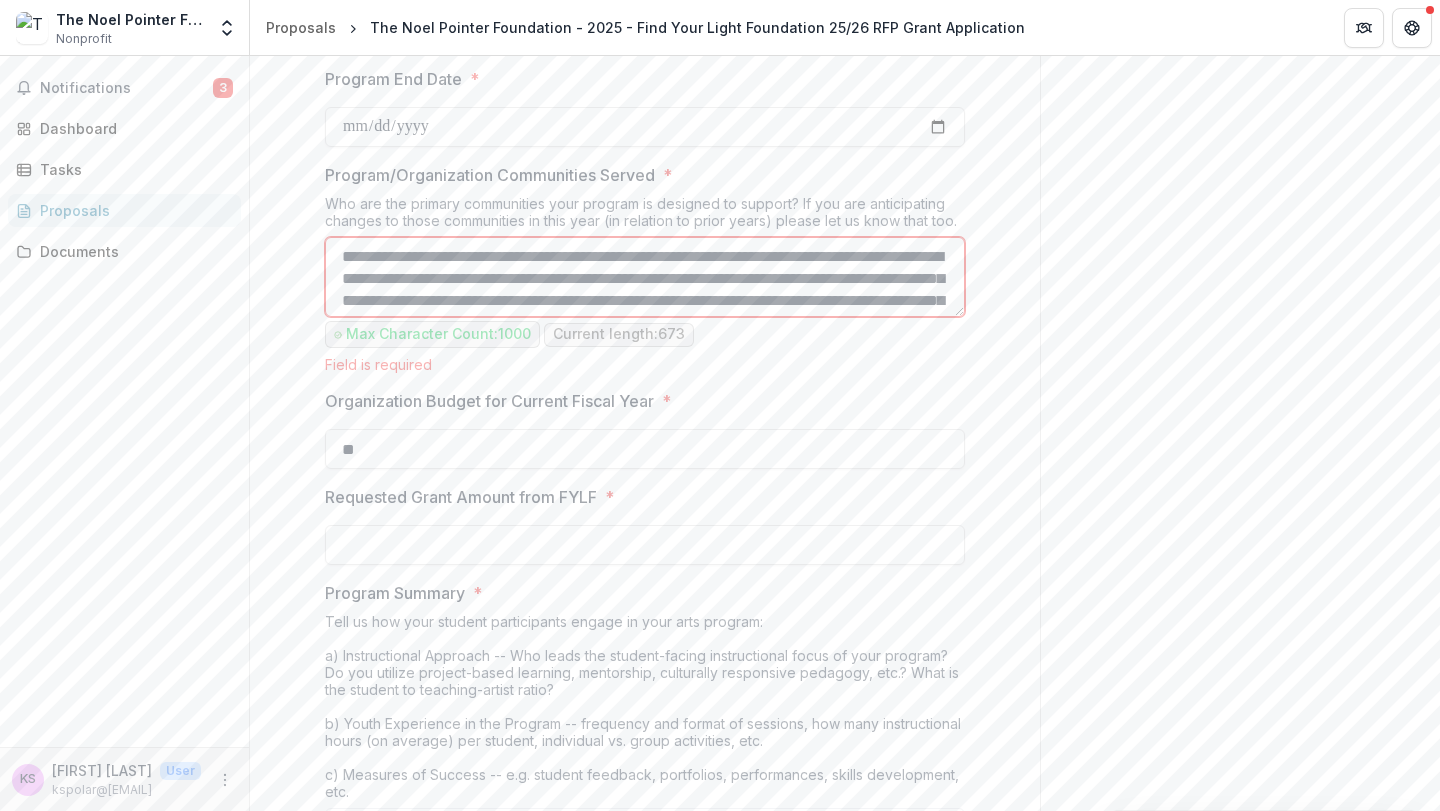 click on "**********" at bounding box center [645, 277] 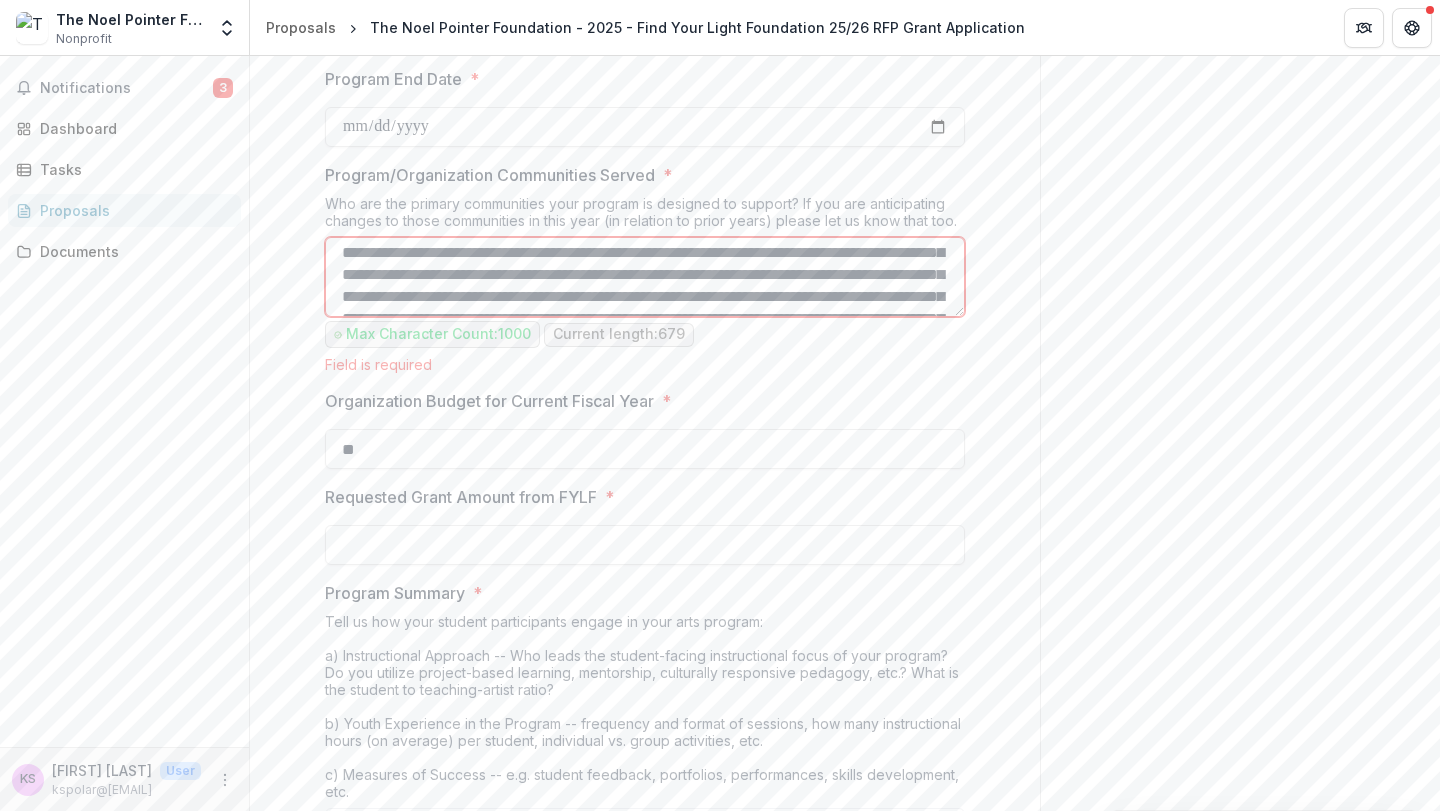 scroll, scrollTop: 40, scrollLeft: 0, axis: vertical 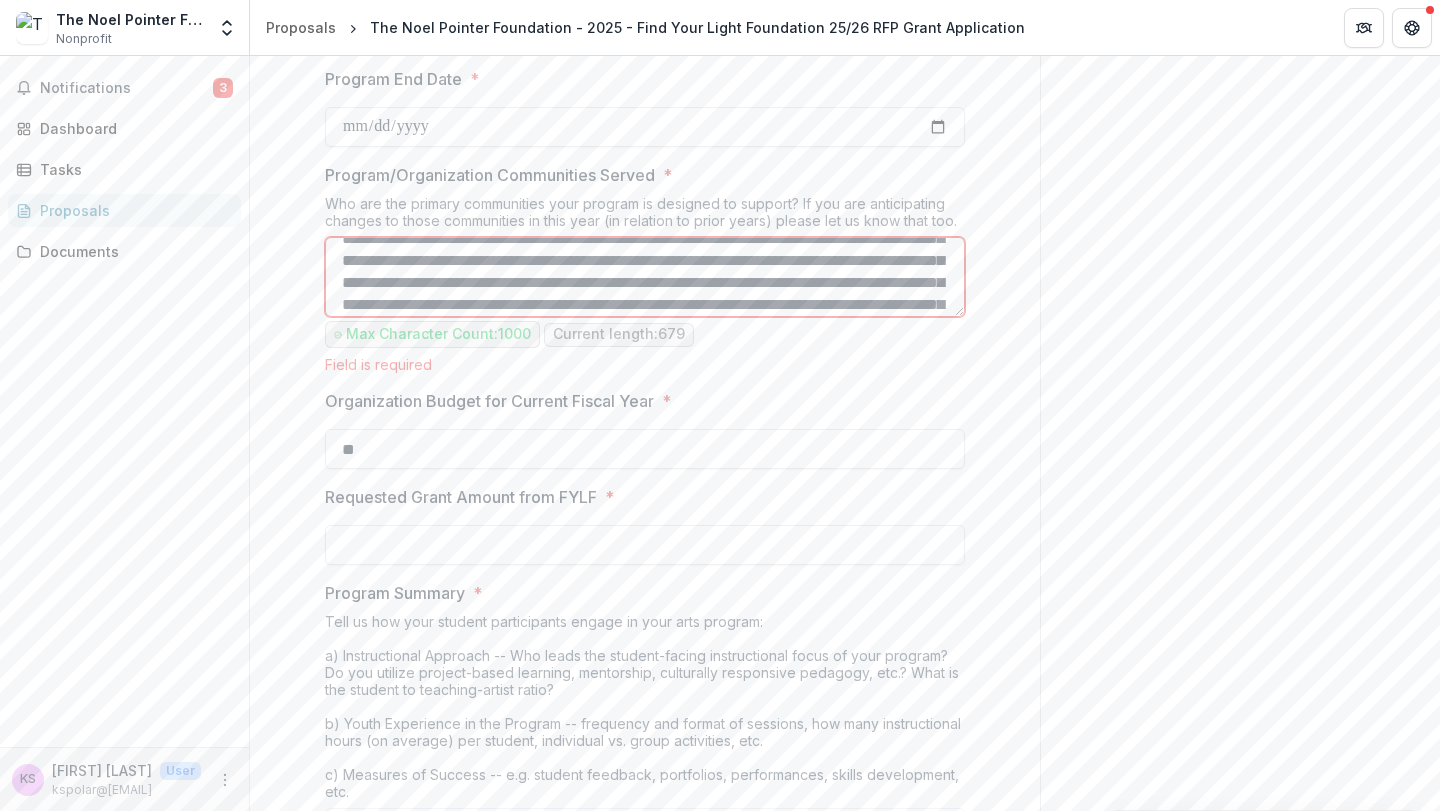 click on "**********" at bounding box center (645, 277) 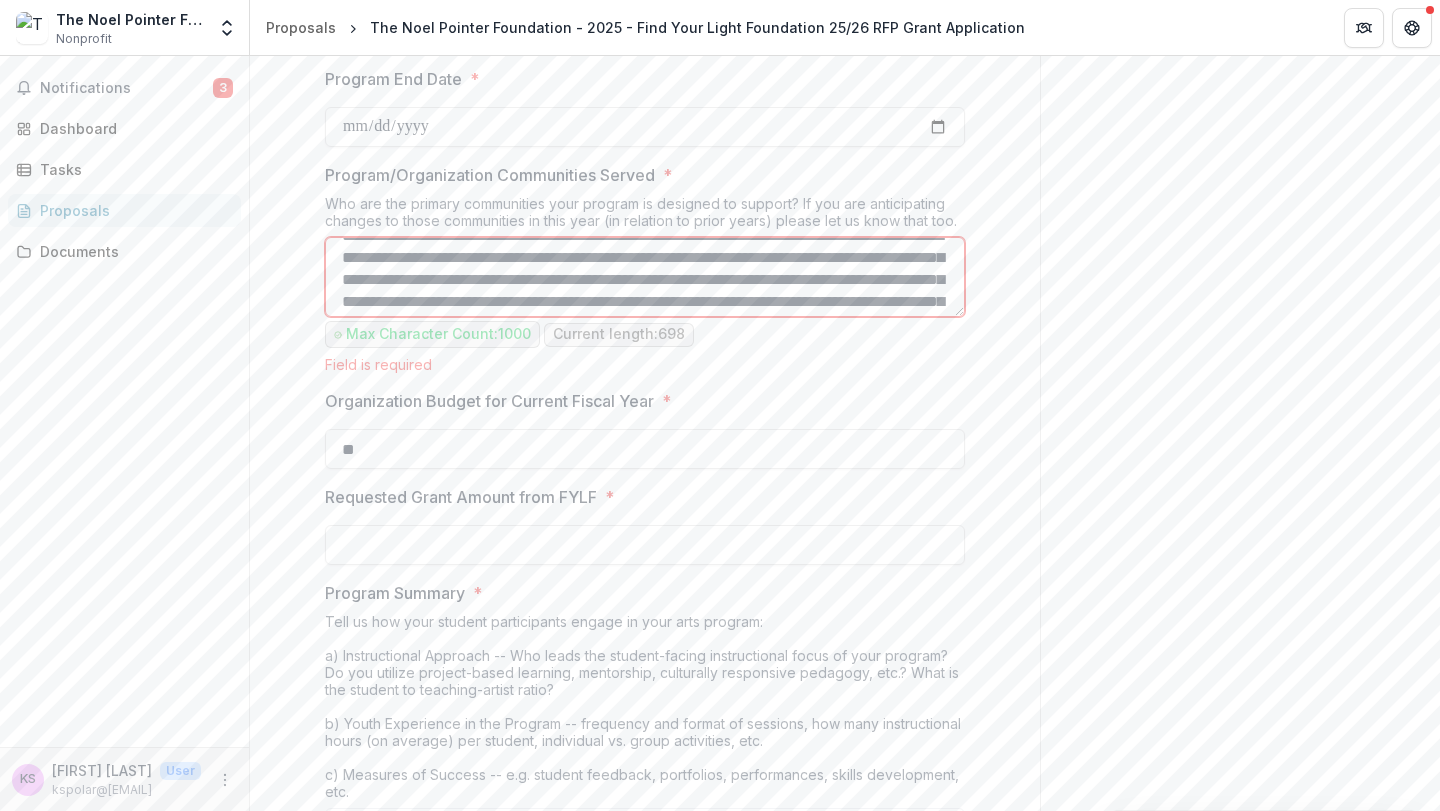 scroll, scrollTop: 16, scrollLeft: 0, axis: vertical 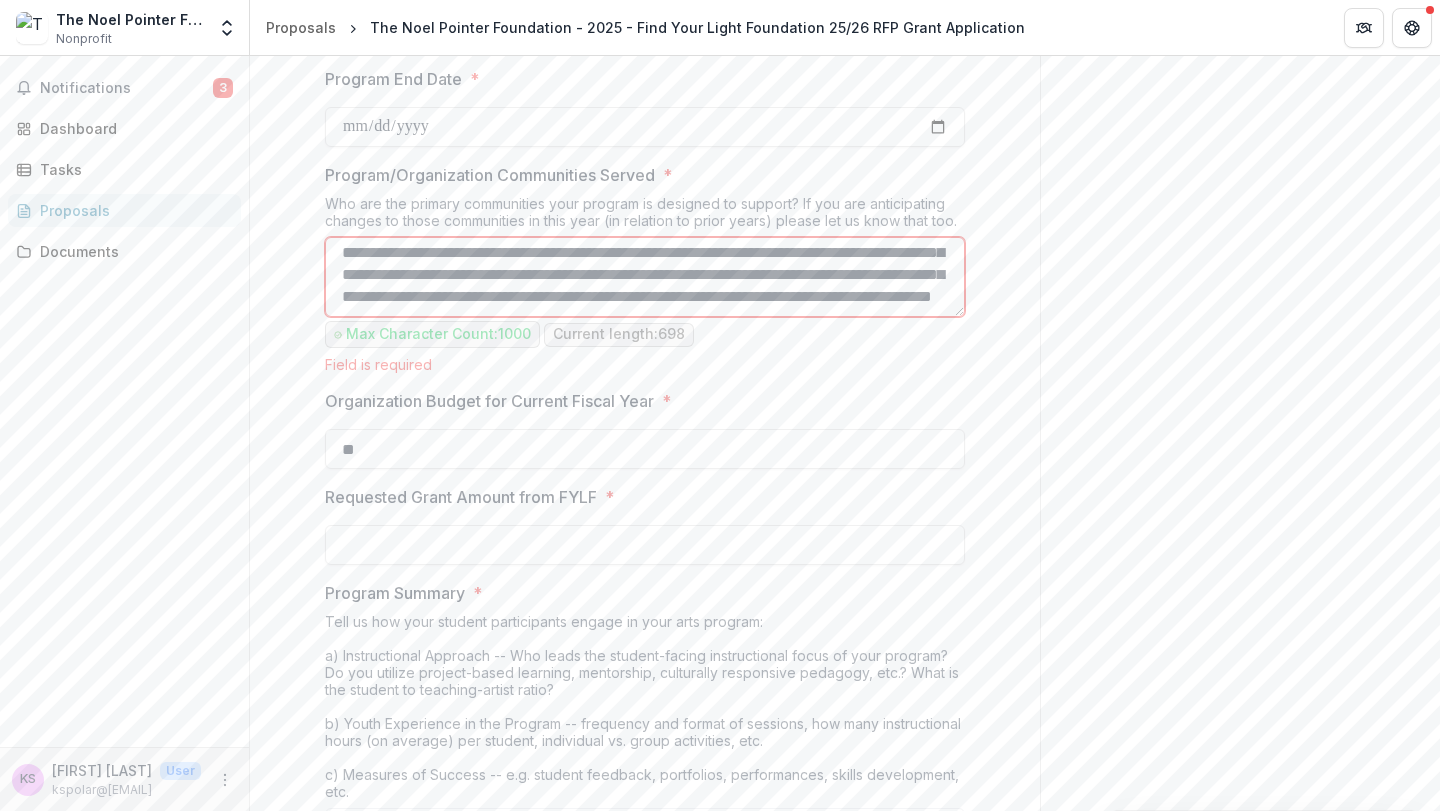 drag, startPoint x: 759, startPoint y: 287, endPoint x: 432, endPoint y: 277, distance: 327.15286 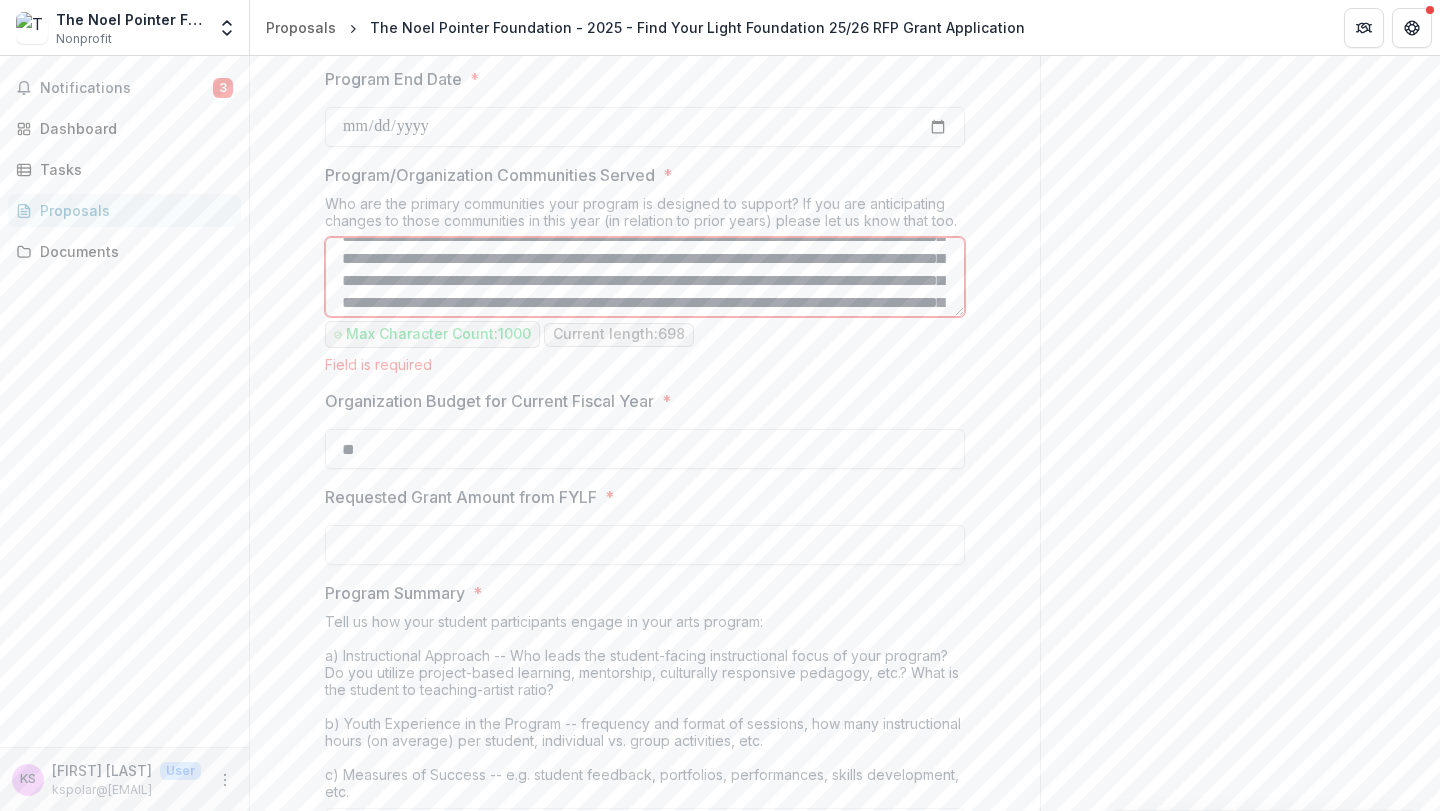 scroll, scrollTop: 74, scrollLeft: 0, axis: vertical 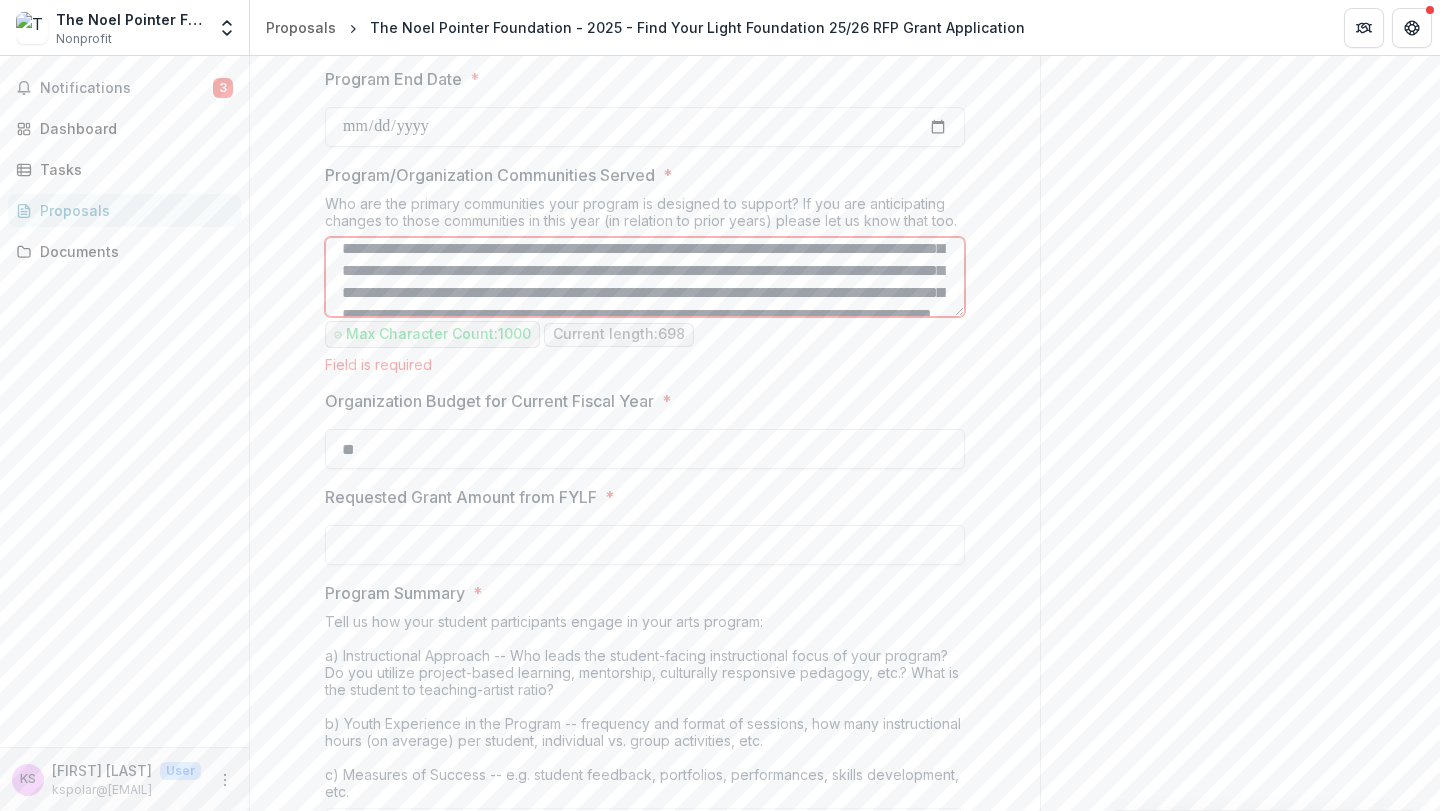 click on "**********" at bounding box center [645, 277] 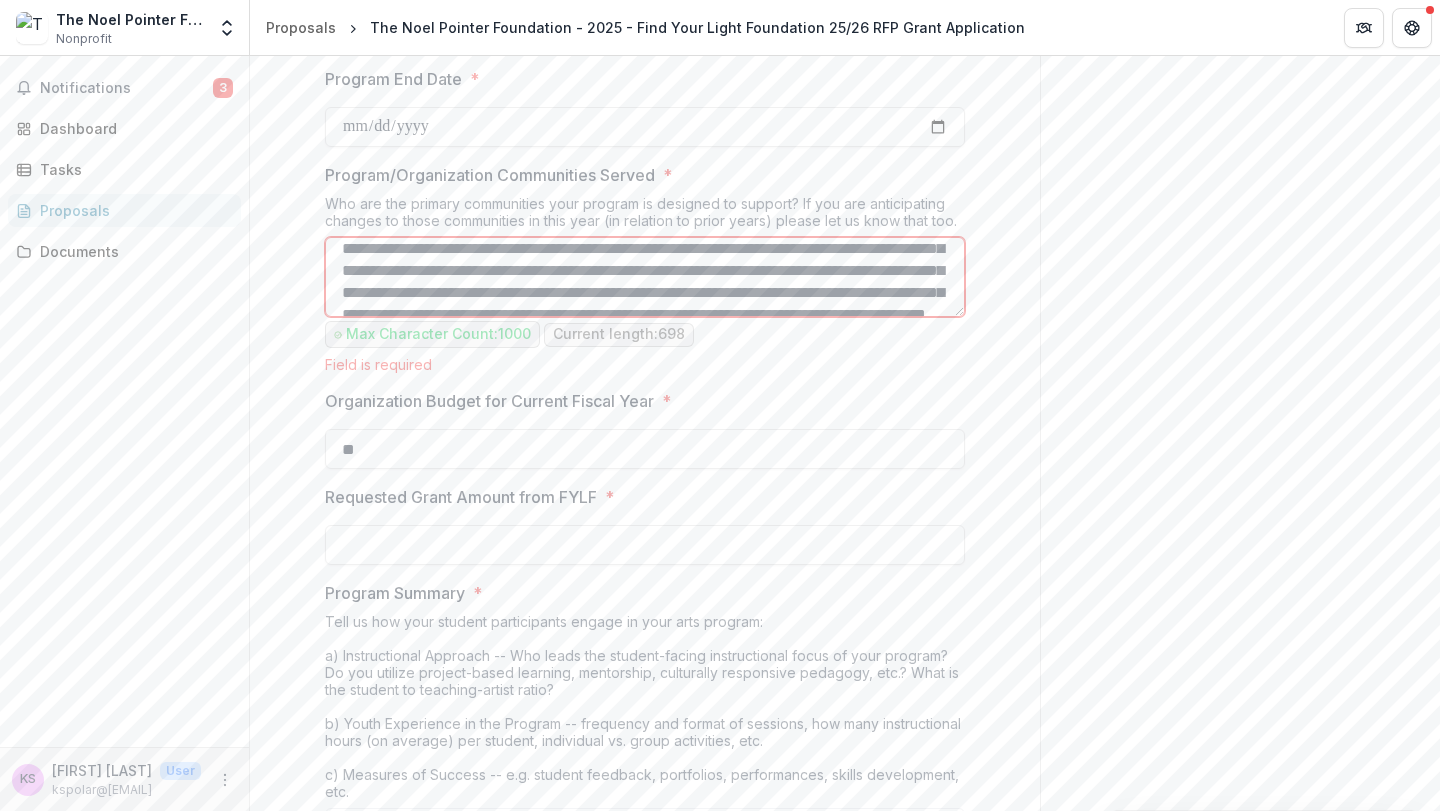 scroll, scrollTop: 52, scrollLeft: 0, axis: vertical 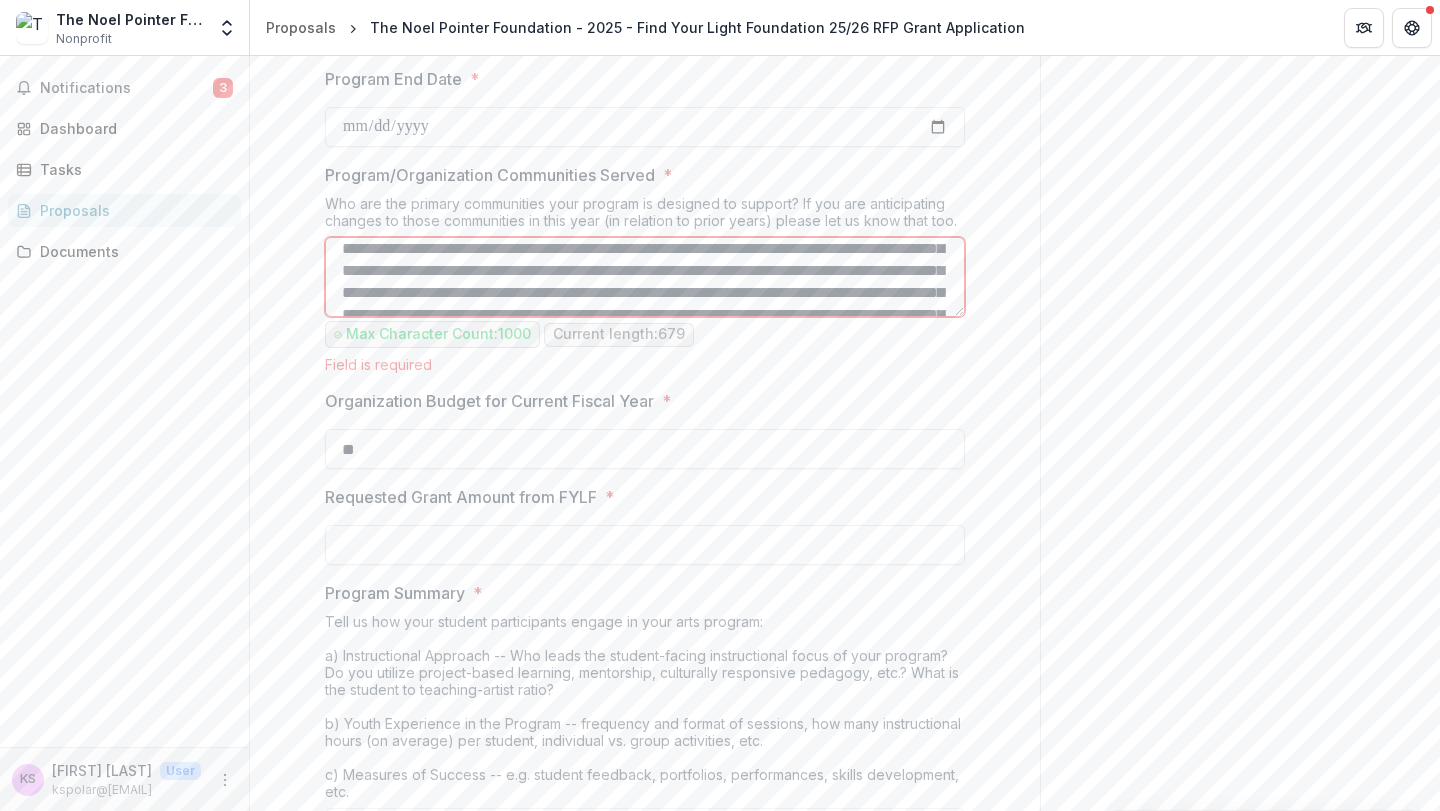 click on "**********" at bounding box center (645, 277) 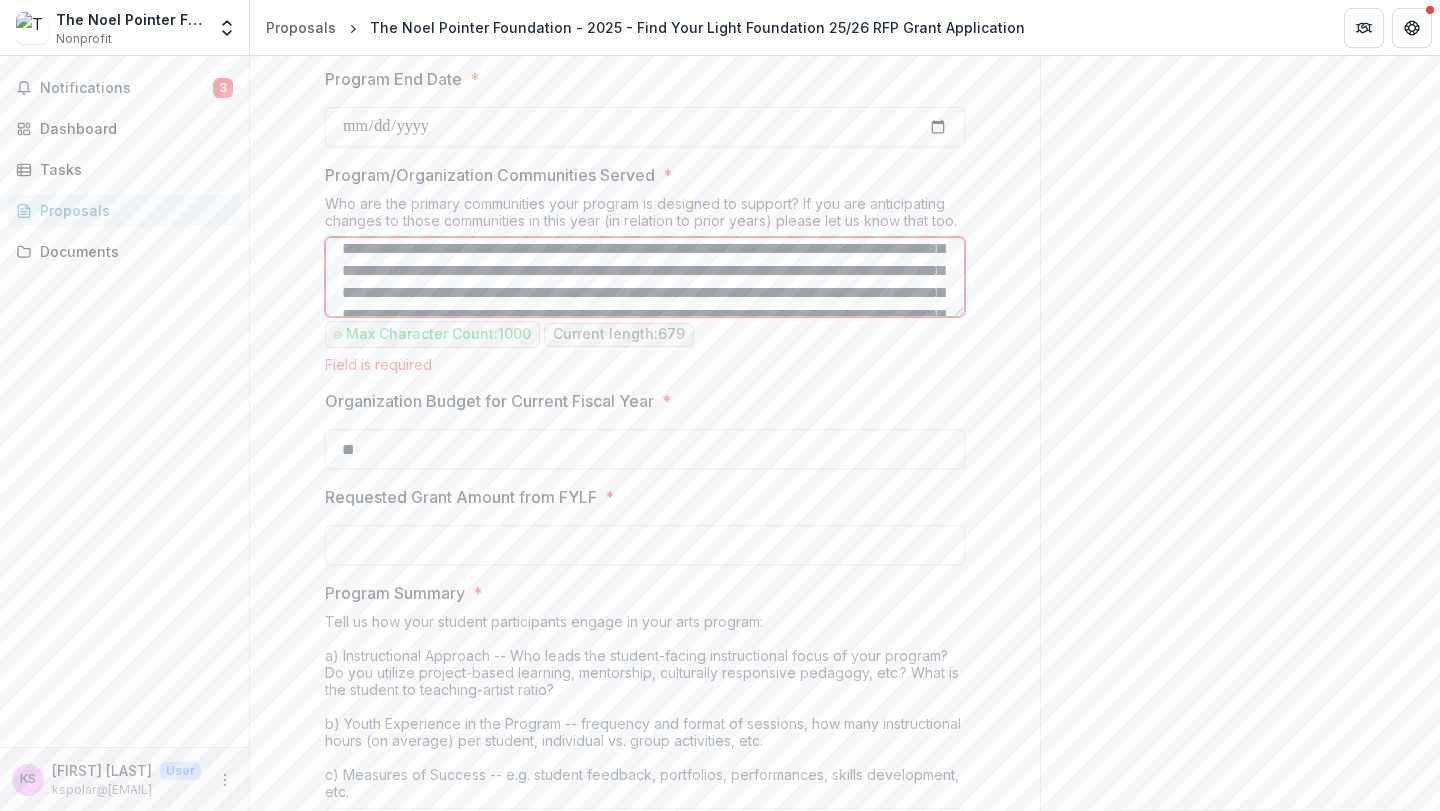 drag, startPoint x: 634, startPoint y: 271, endPoint x: 587, endPoint y: 271, distance: 47 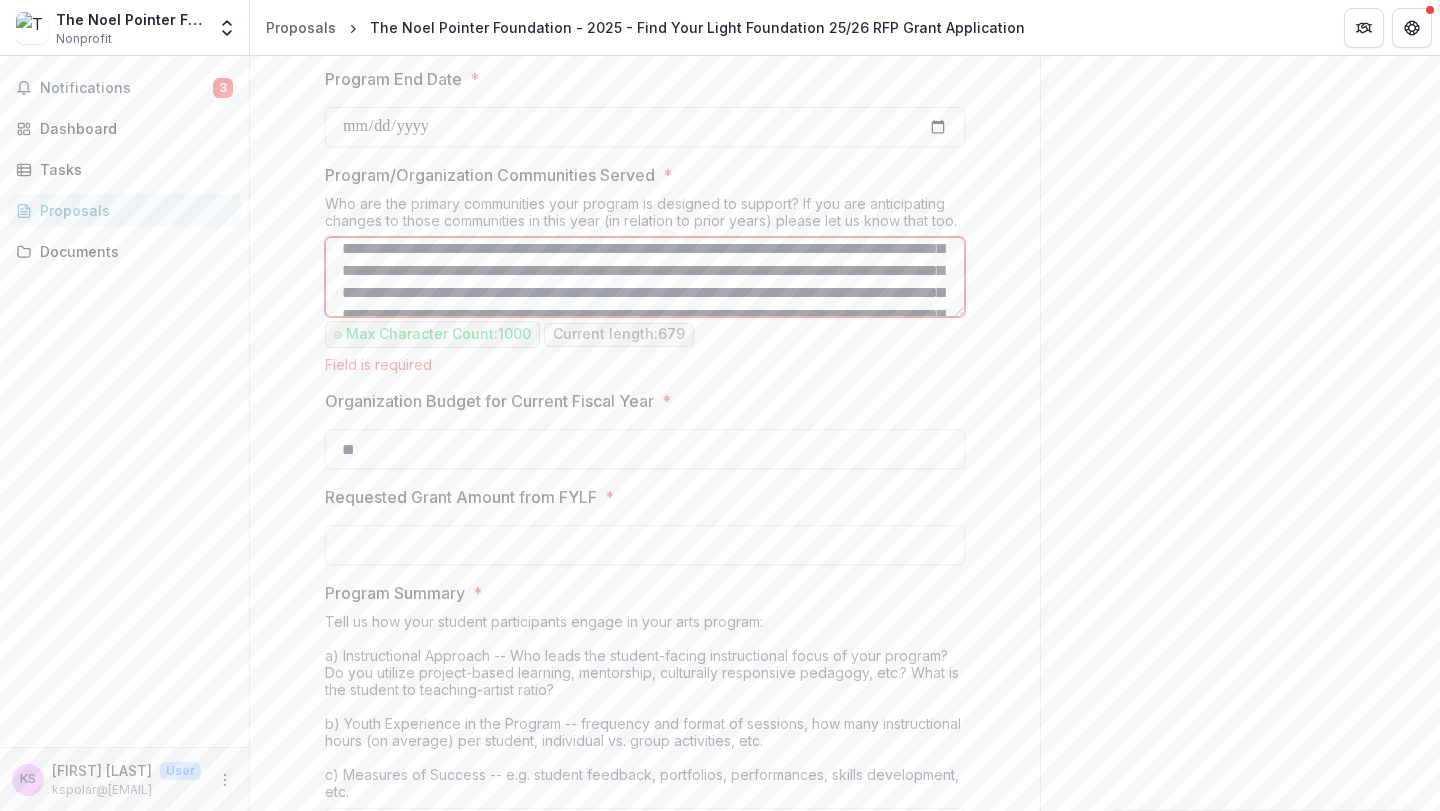 click on "**********" at bounding box center (645, 277) 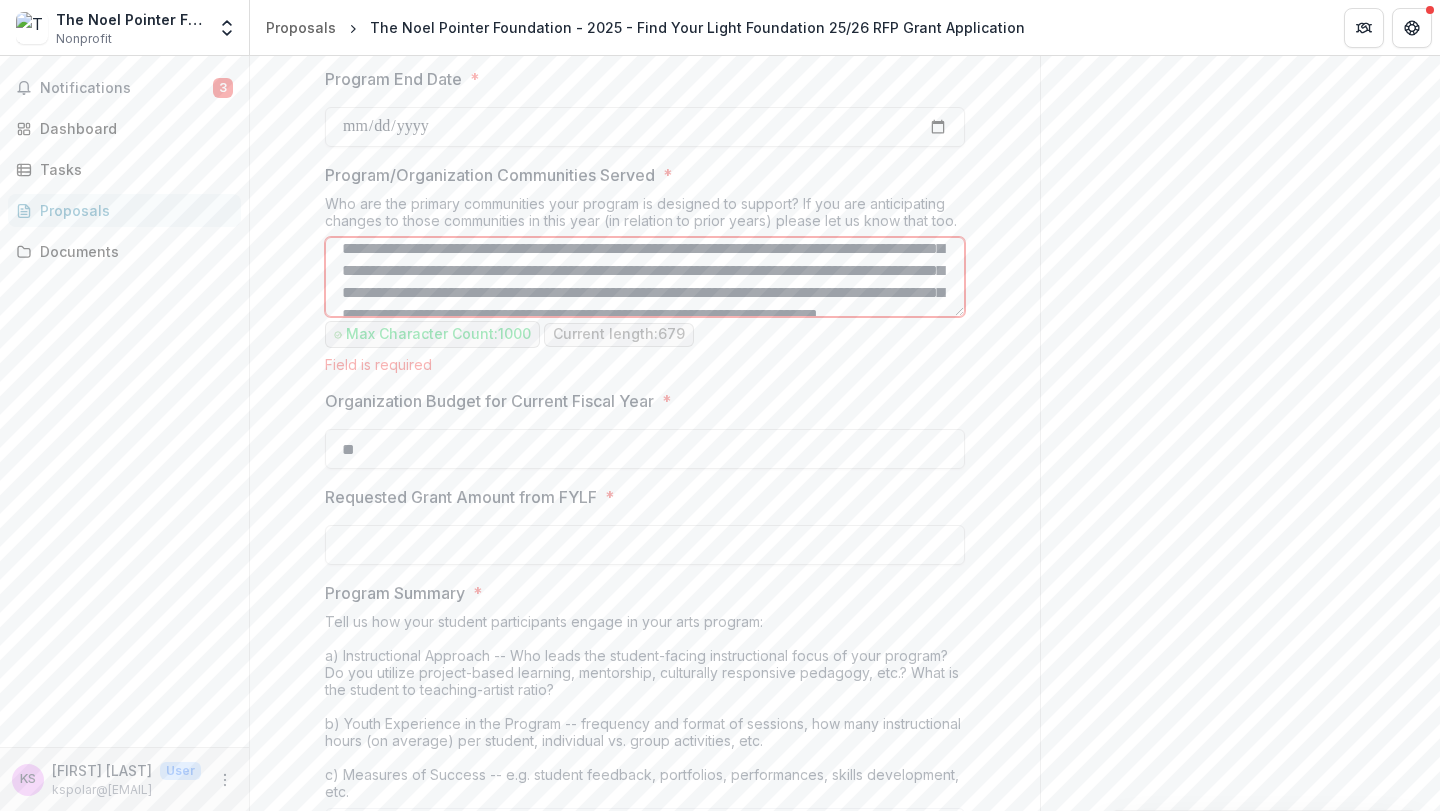 scroll, scrollTop: 79, scrollLeft: 0, axis: vertical 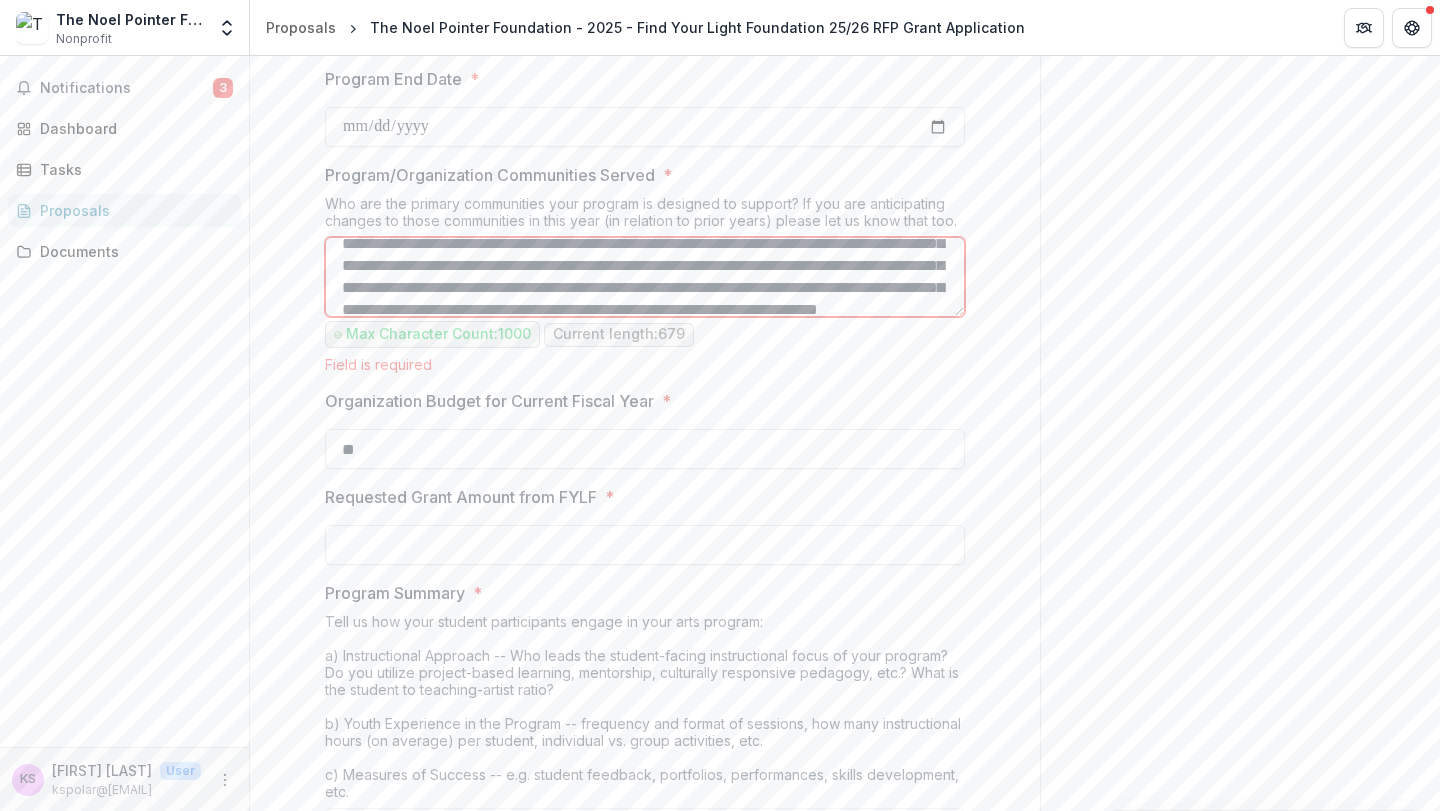 click on "**********" at bounding box center [645, 277] 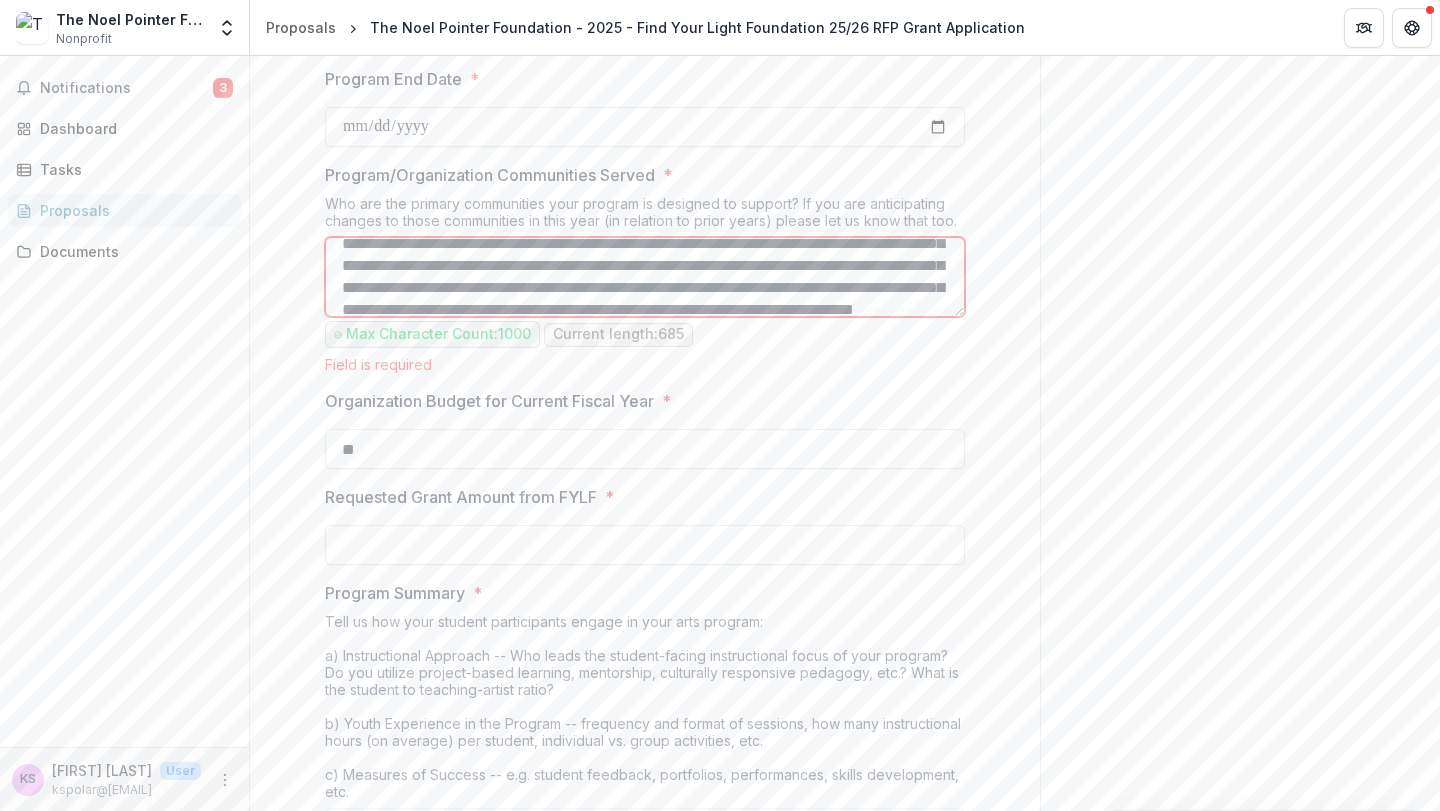 click on "**********" at bounding box center [645, 277] 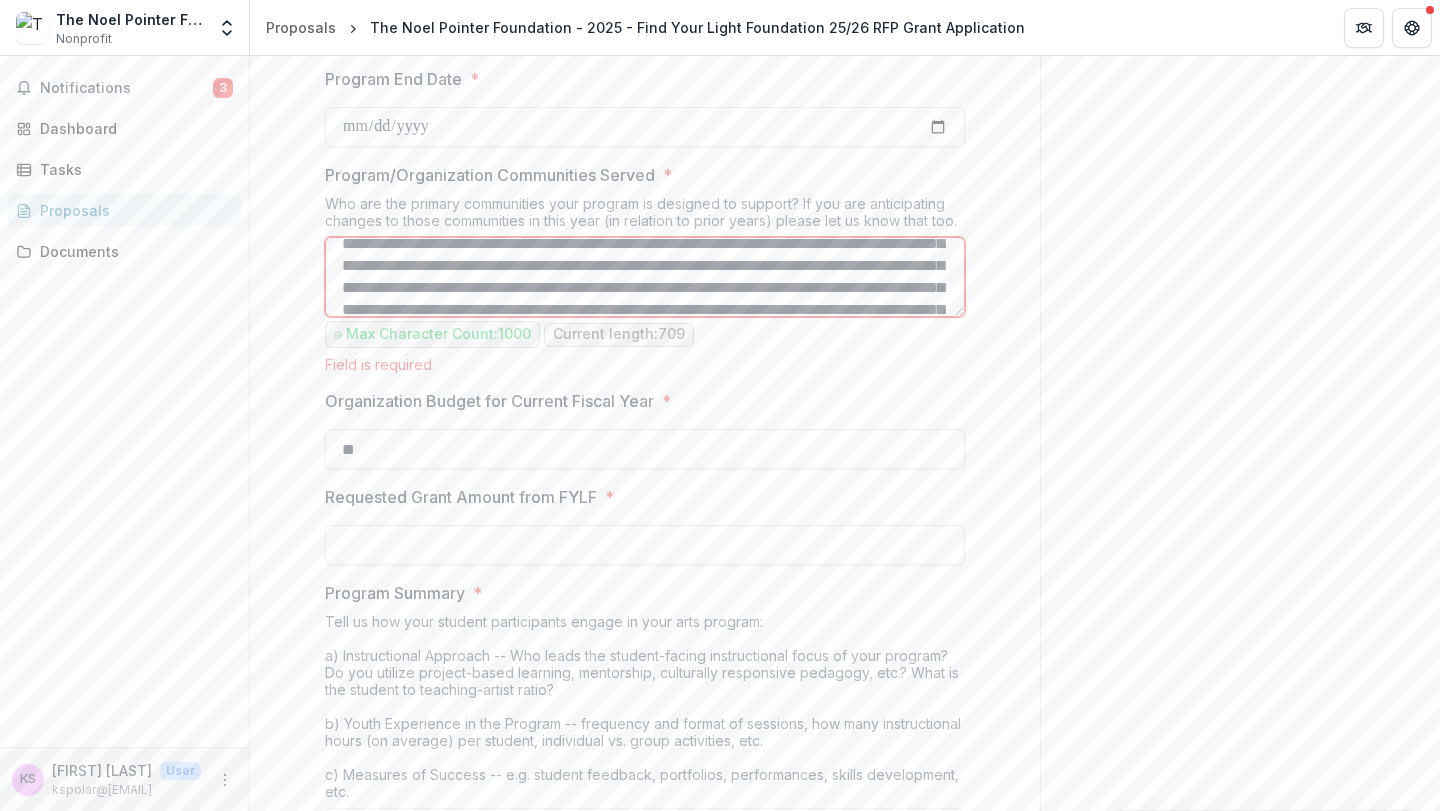 click on "**********" at bounding box center [645, 277] 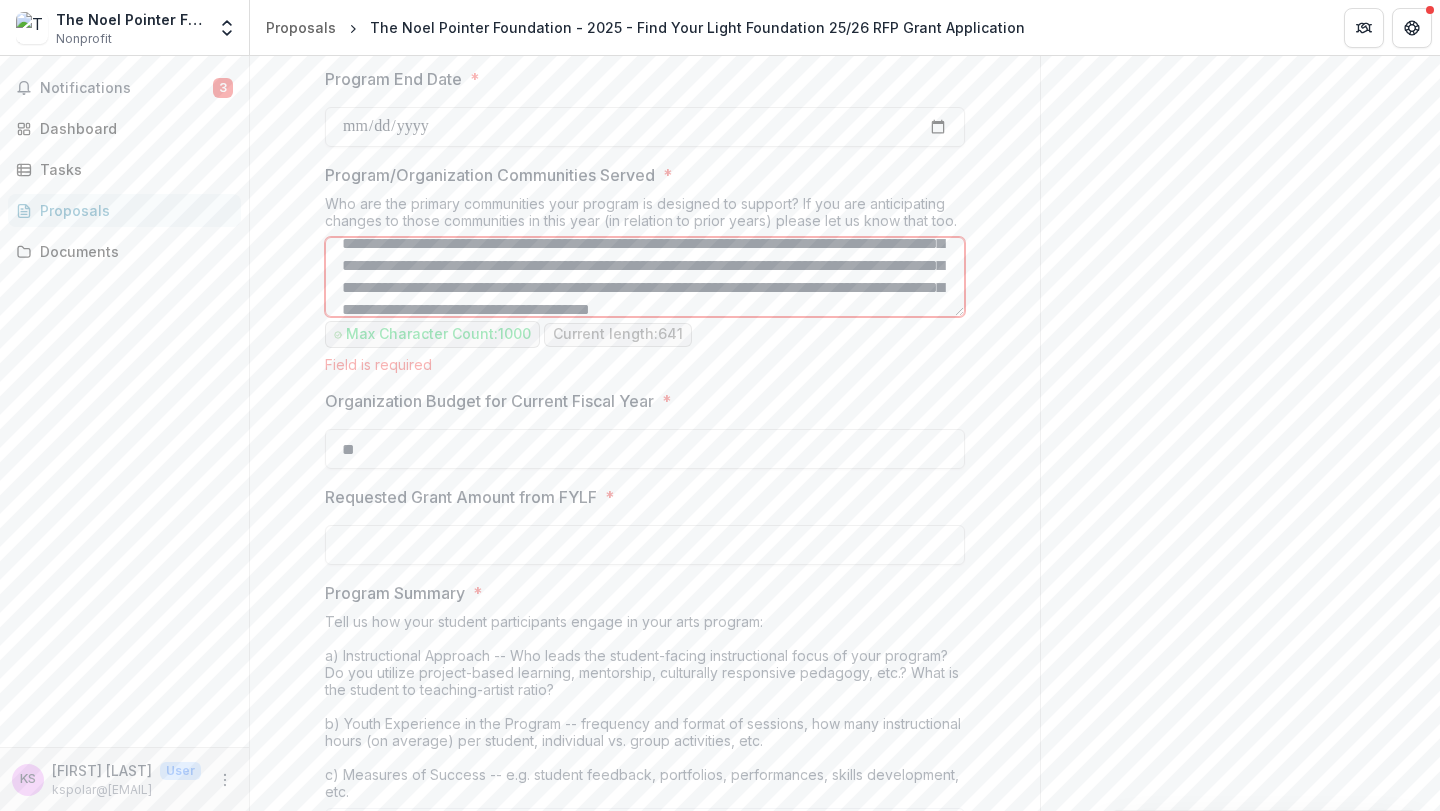 scroll, scrollTop: 90, scrollLeft: 0, axis: vertical 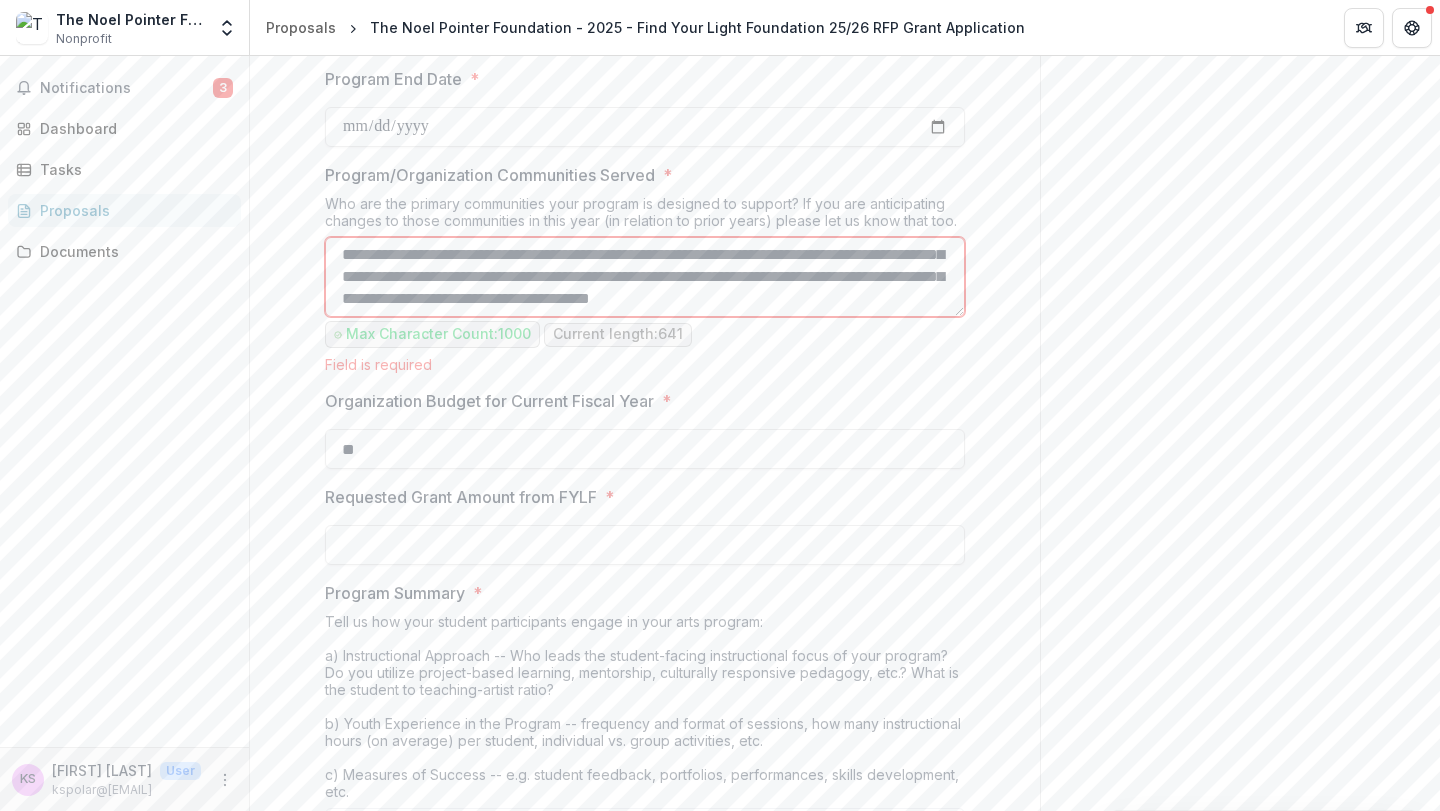 drag, startPoint x: 782, startPoint y: 281, endPoint x: 604, endPoint y: 271, distance: 178.28067 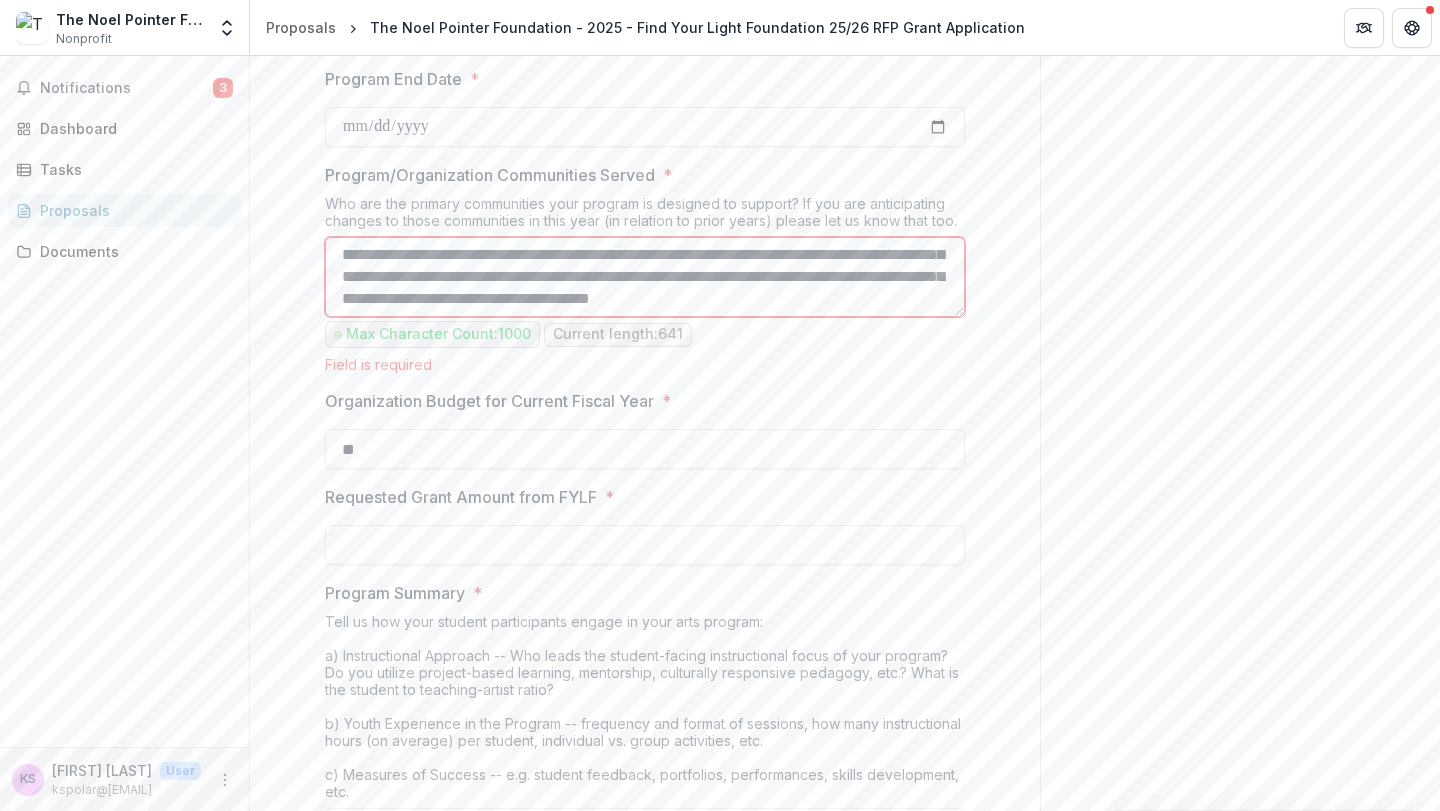 click on "**********" at bounding box center (645, 277) 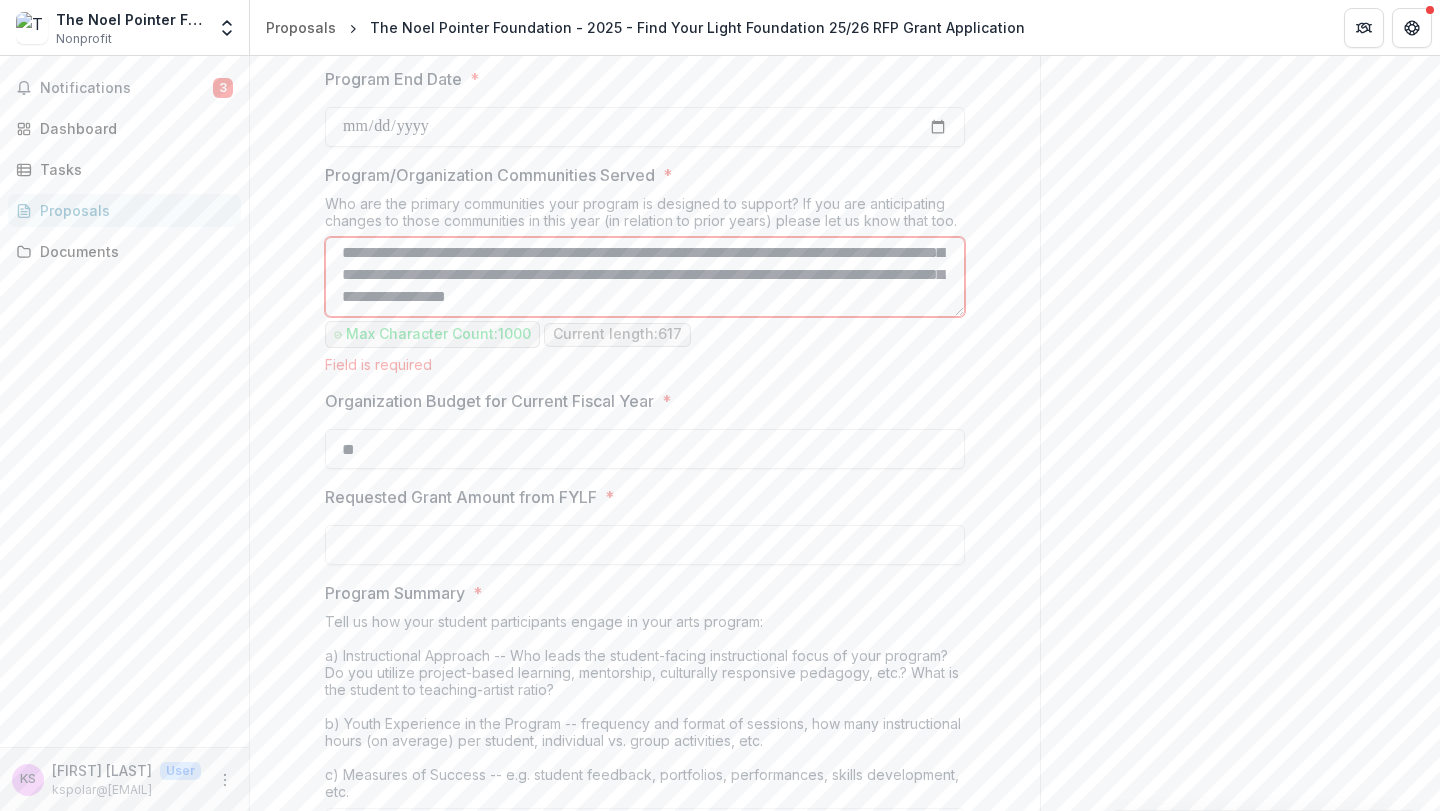 scroll, scrollTop: 136, scrollLeft: 0, axis: vertical 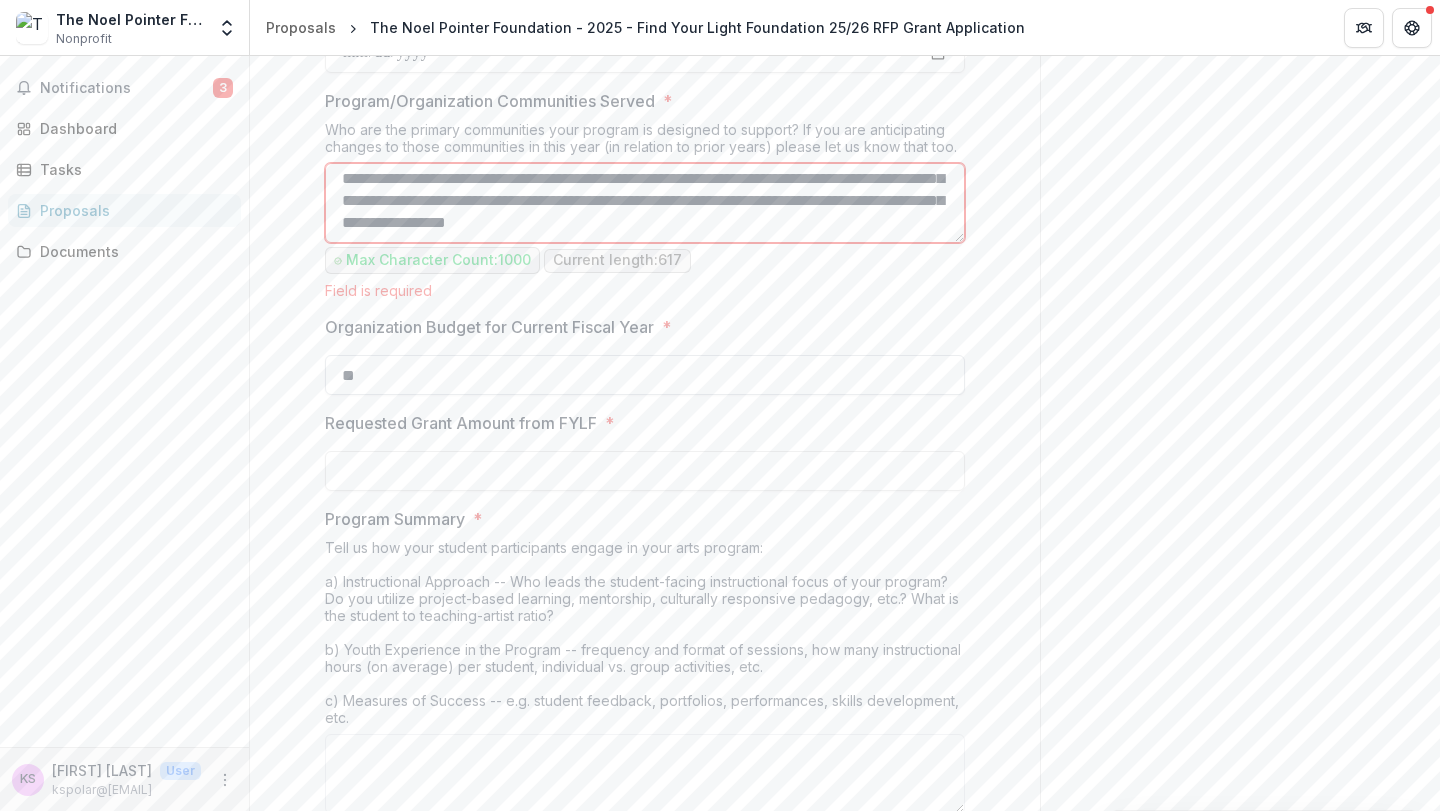 type on "**********" 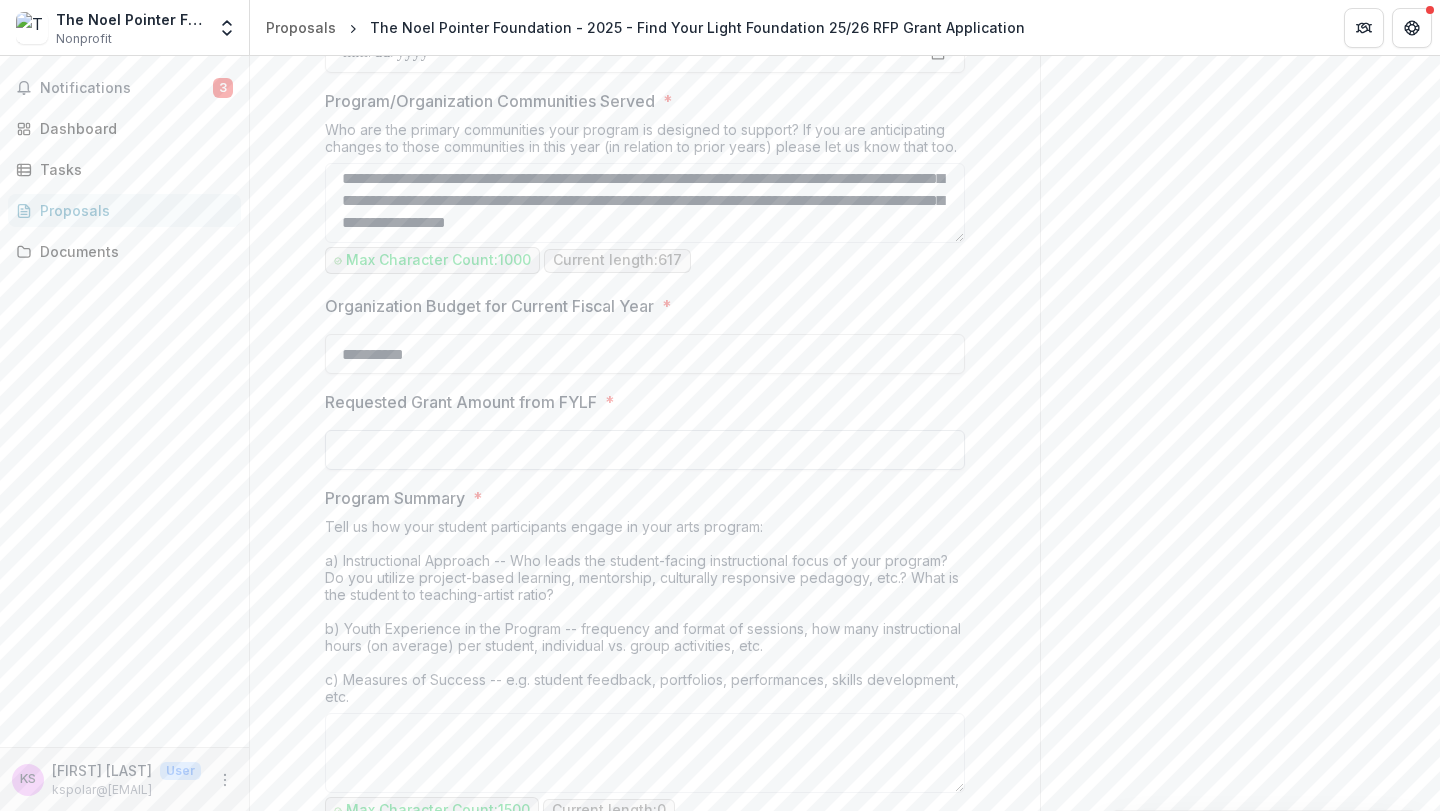 type on "**********" 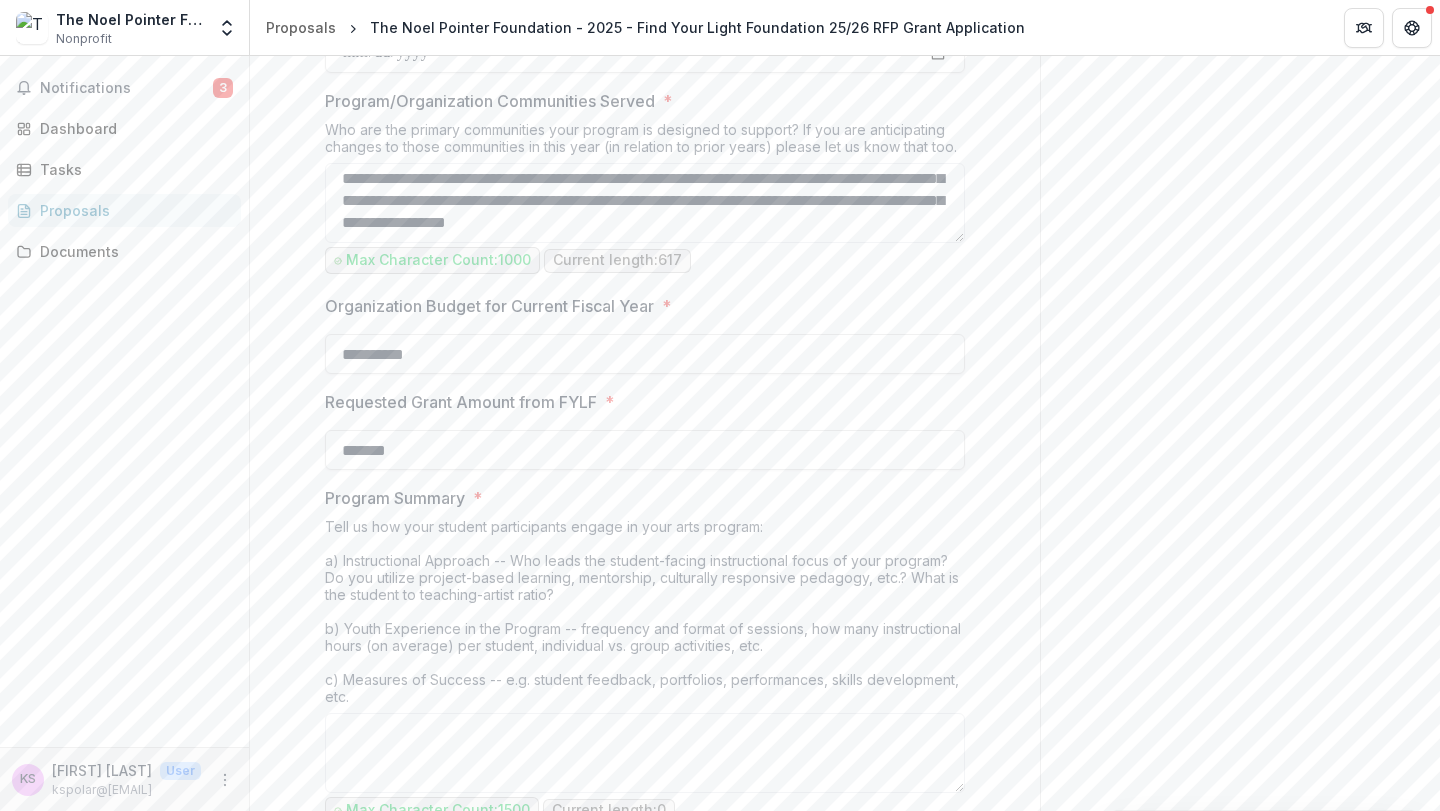 type on "*******" 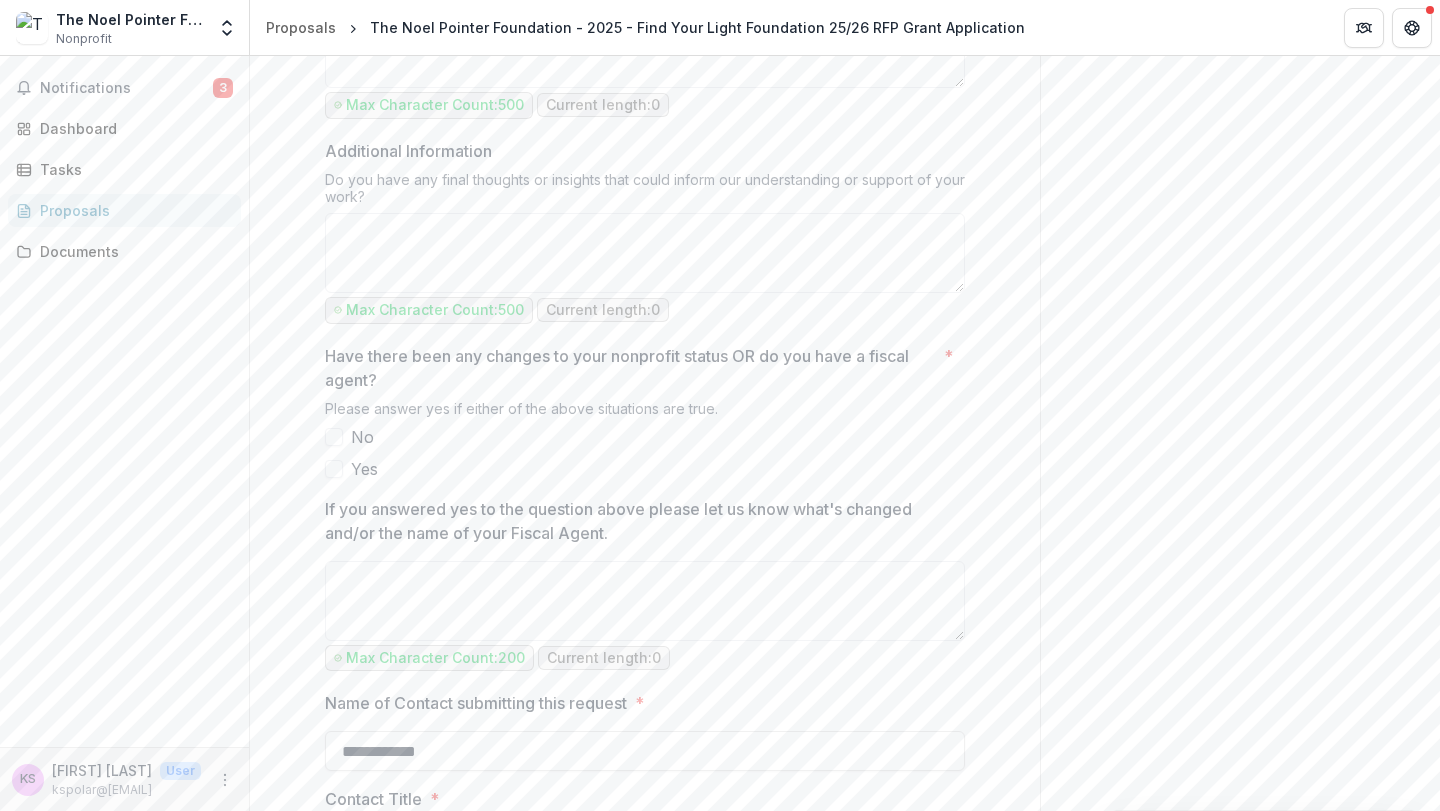 scroll, scrollTop: 2275, scrollLeft: 0, axis: vertical 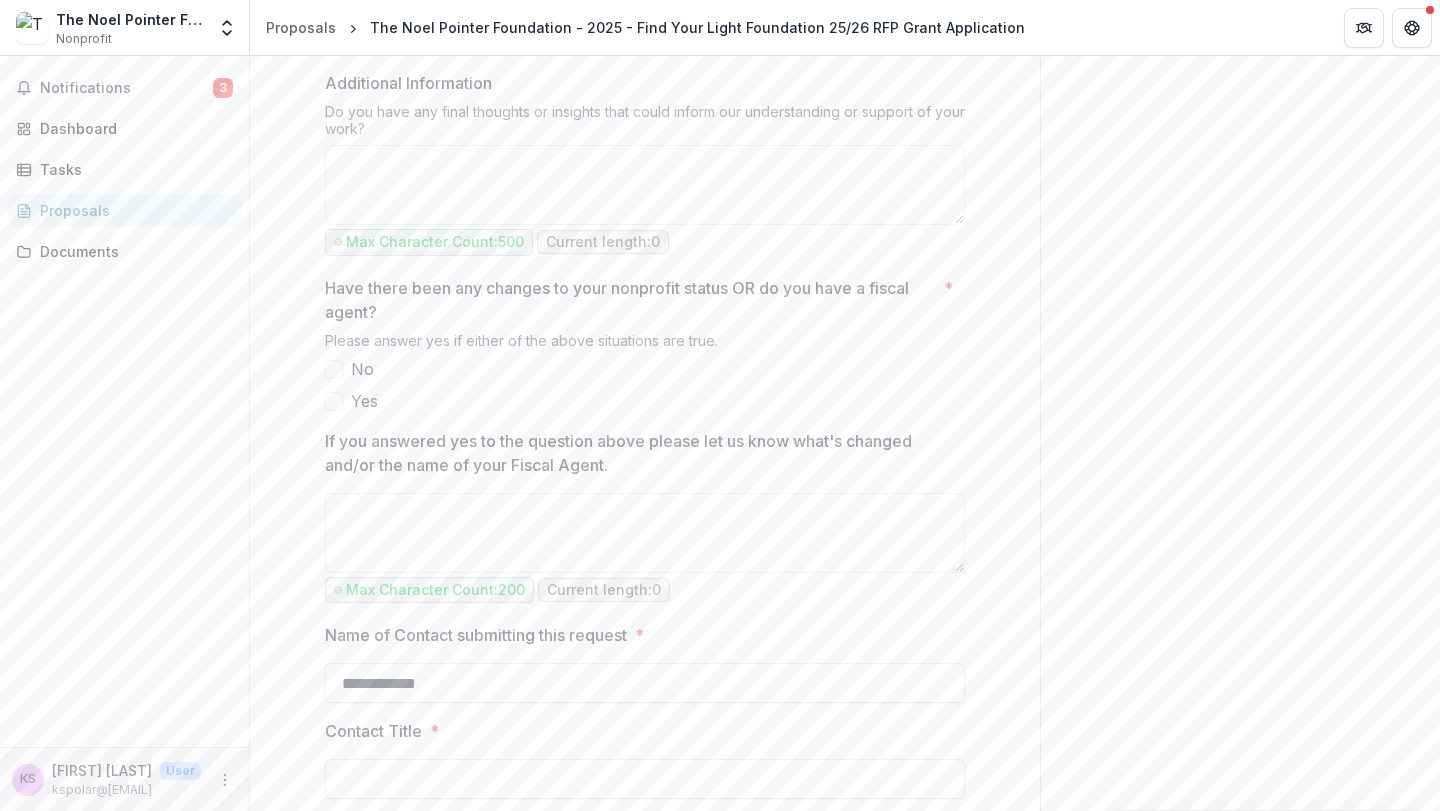 click at bounding box center [334, 369] 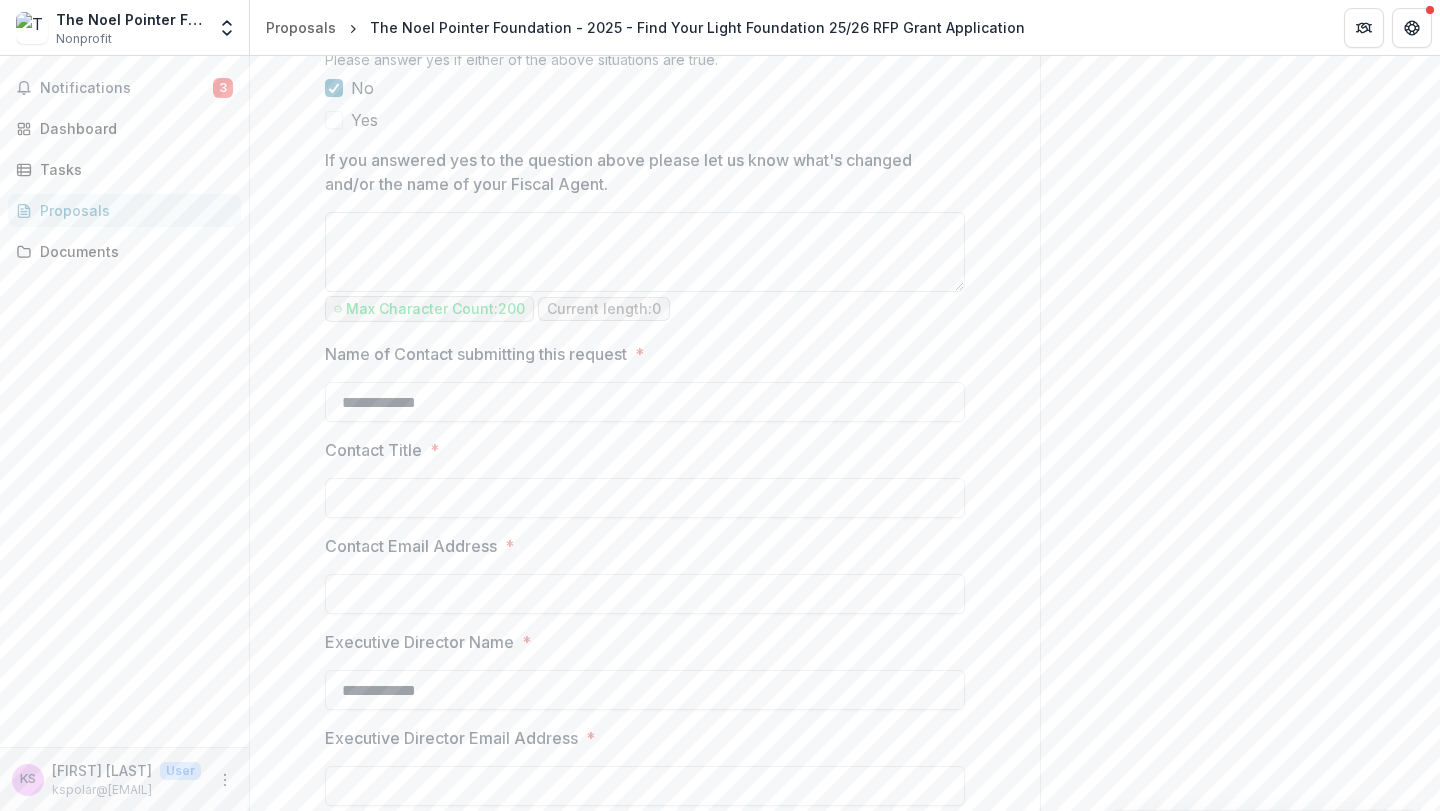scroll, scrollTop: 2640, scrollLeft: 0, axis: vertical 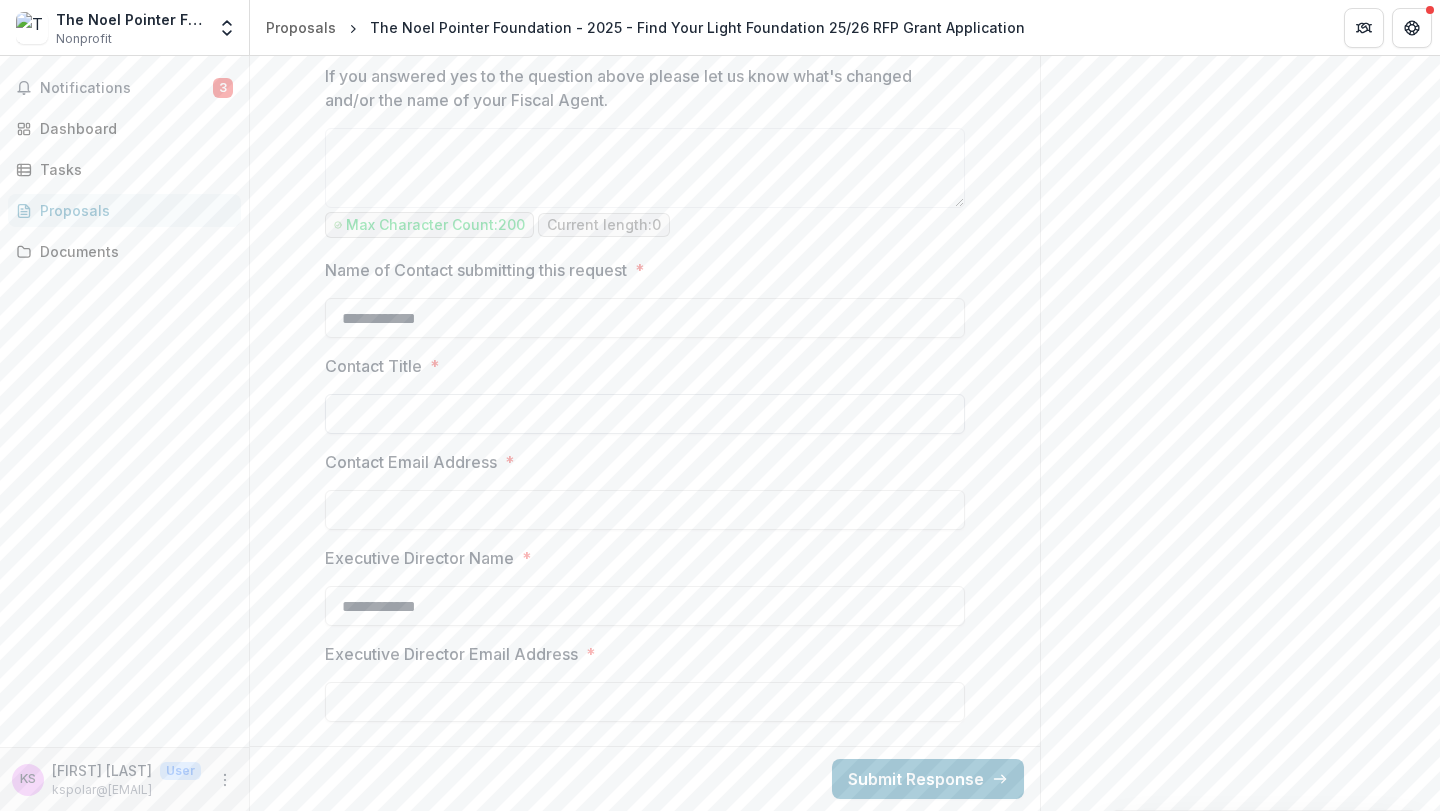 click on "Contact Title *" at bounding box center (645, 414) 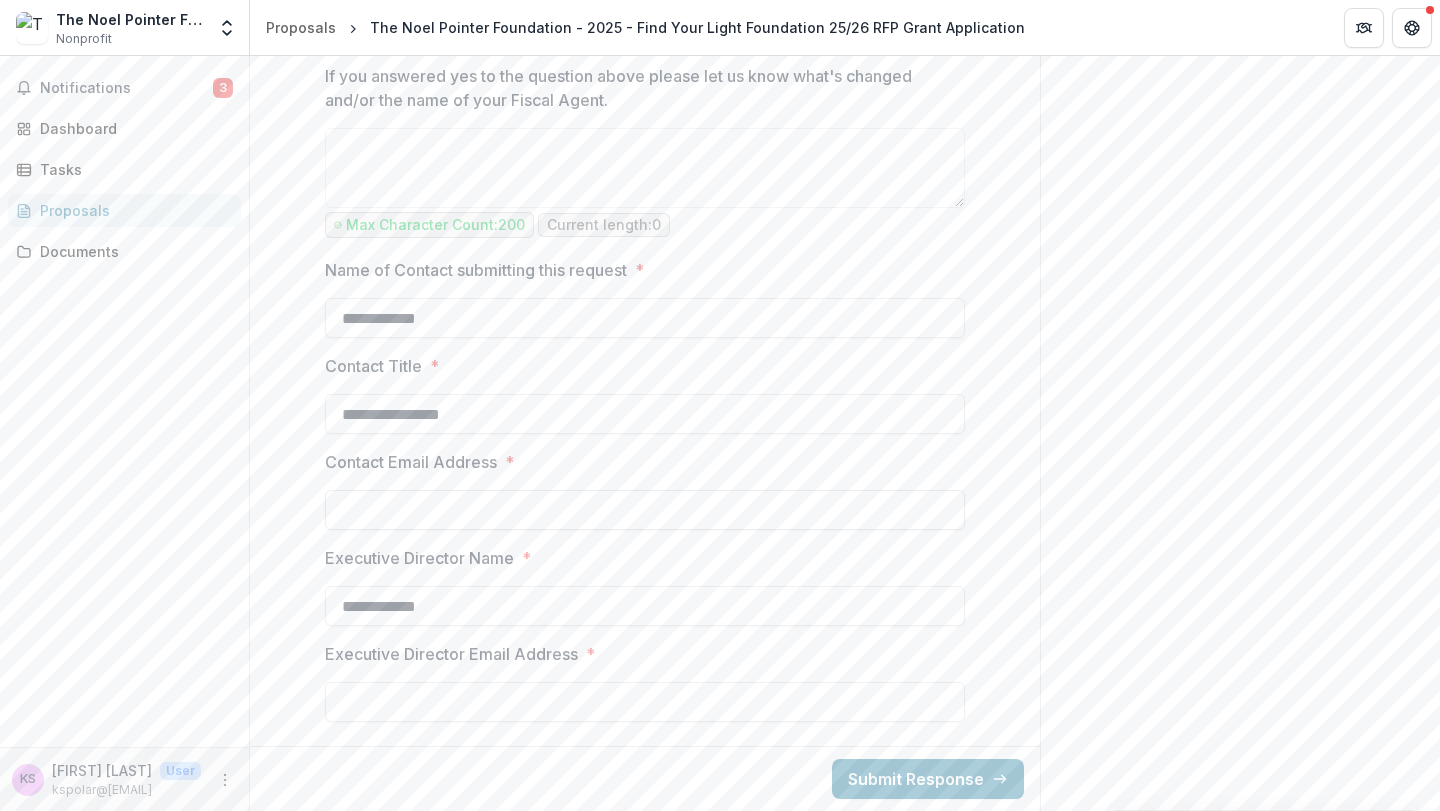 type on "**********" 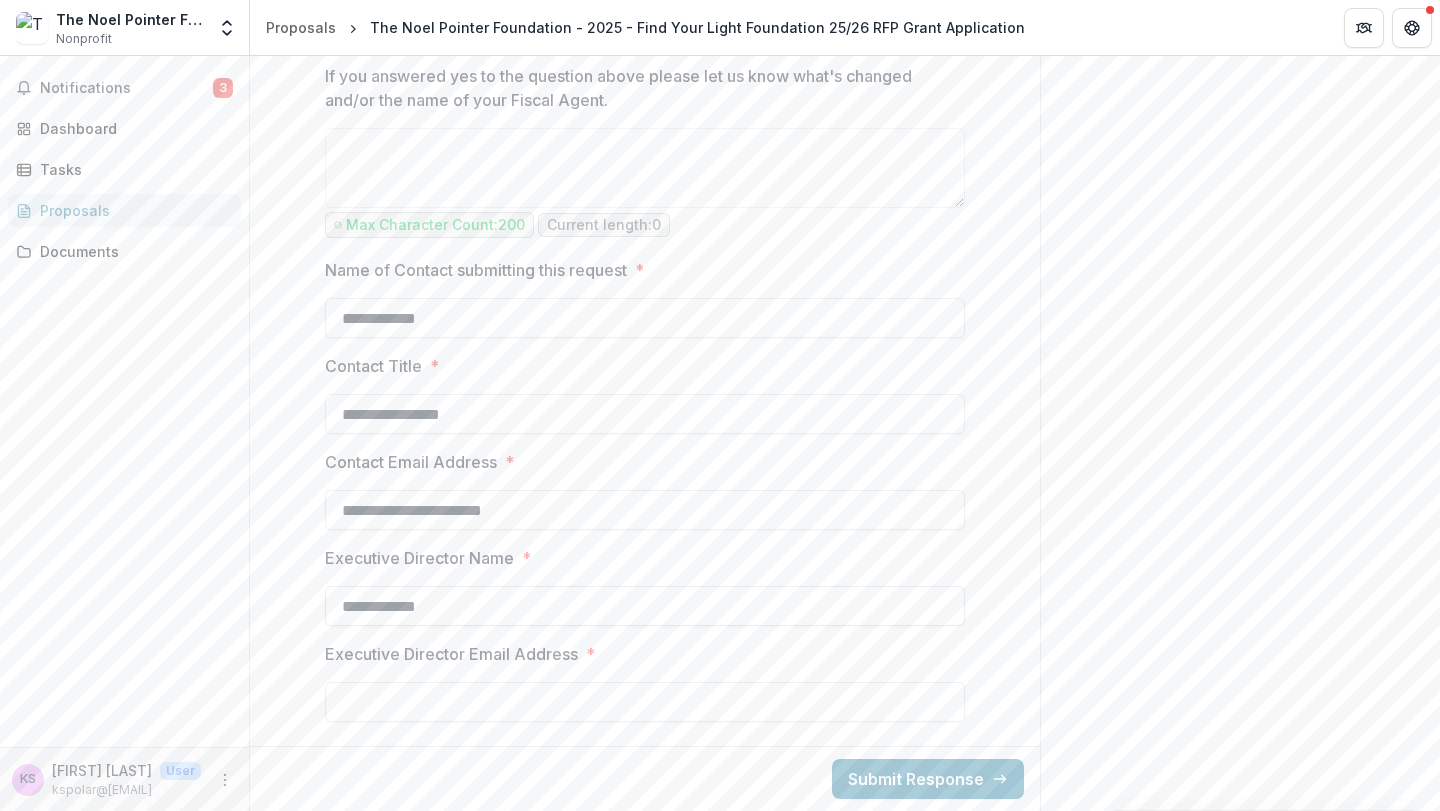 type on "**********" 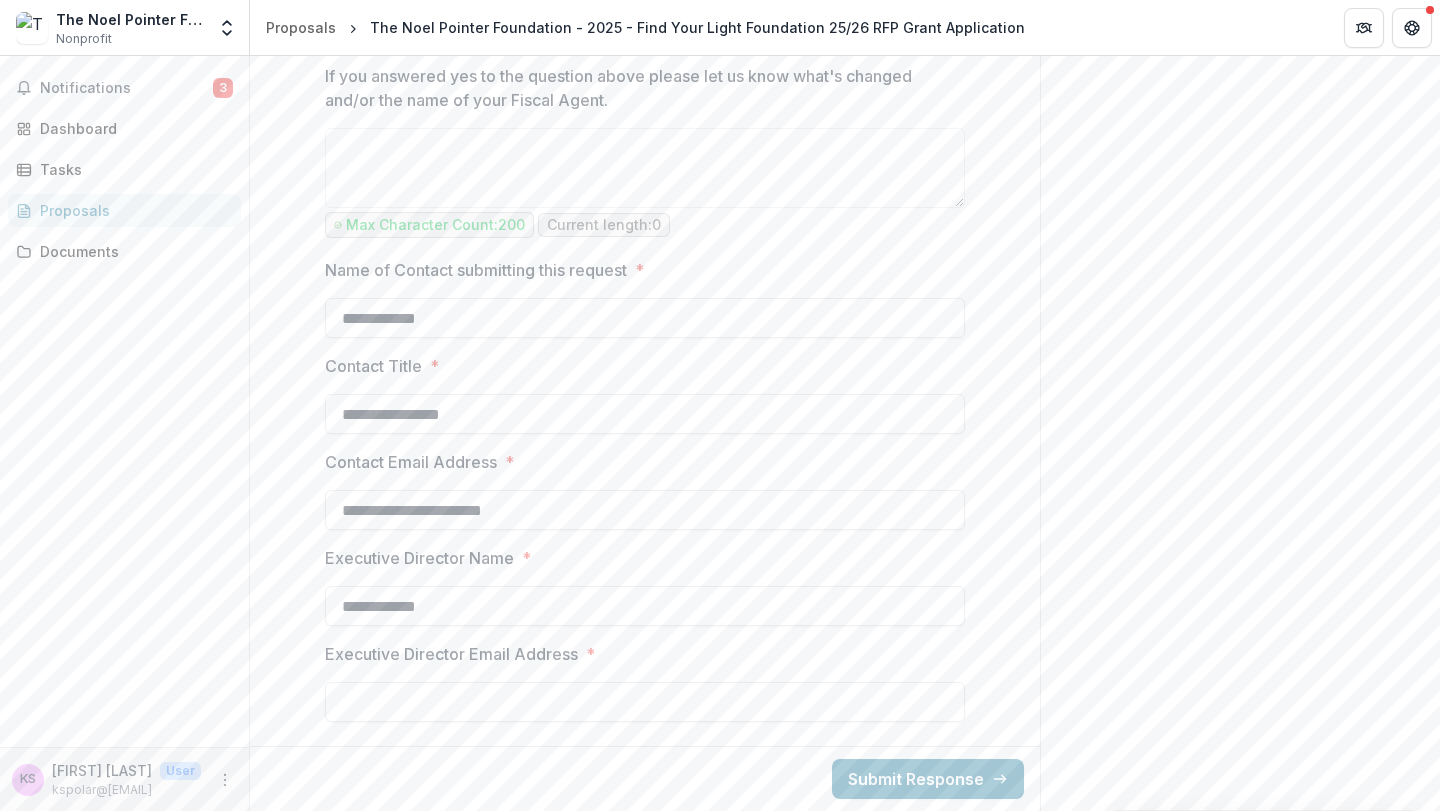 drag, startPoint x: 450, startPoint y: 617, endPoint x: 275, endPoint y: 611, distance: 175.10283 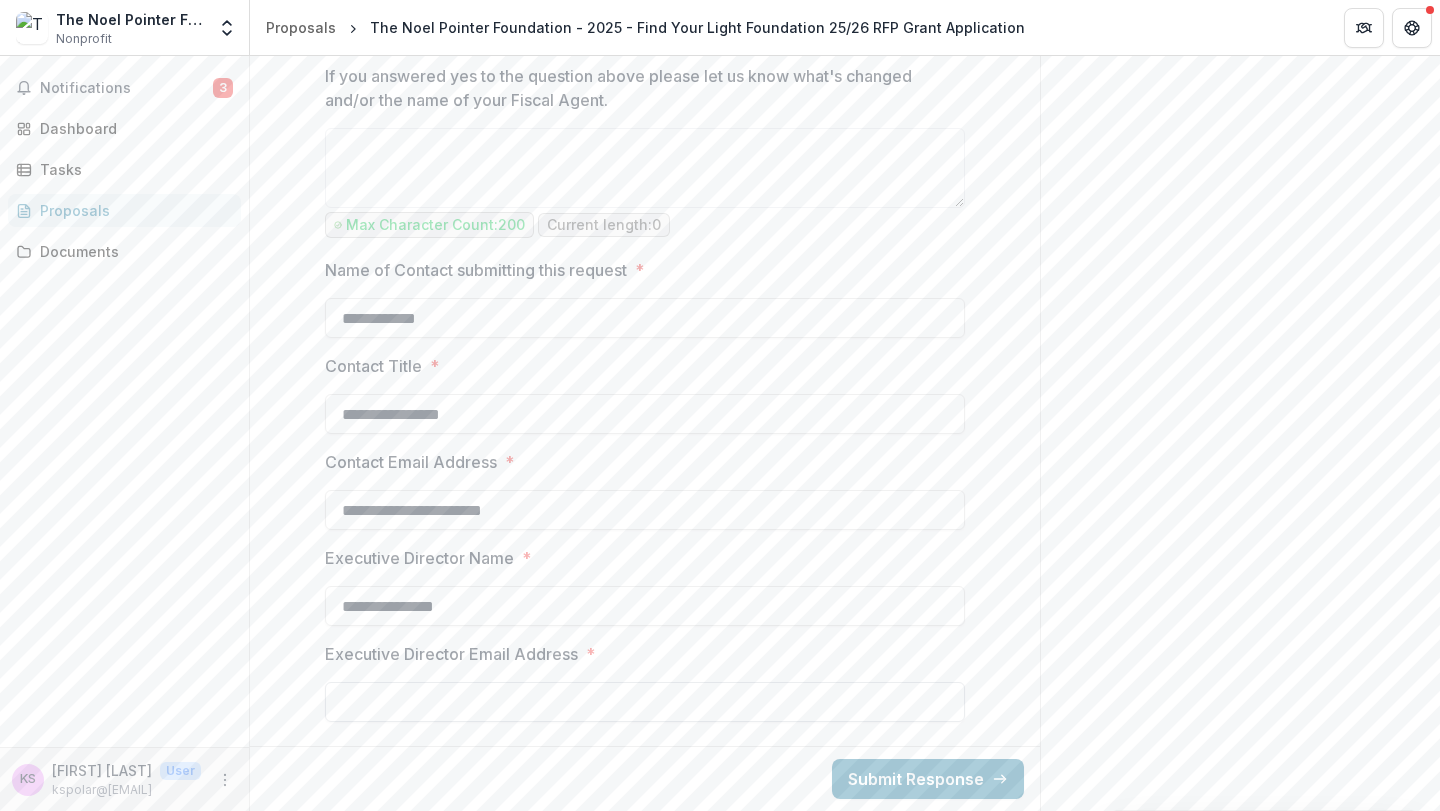type on "**********" 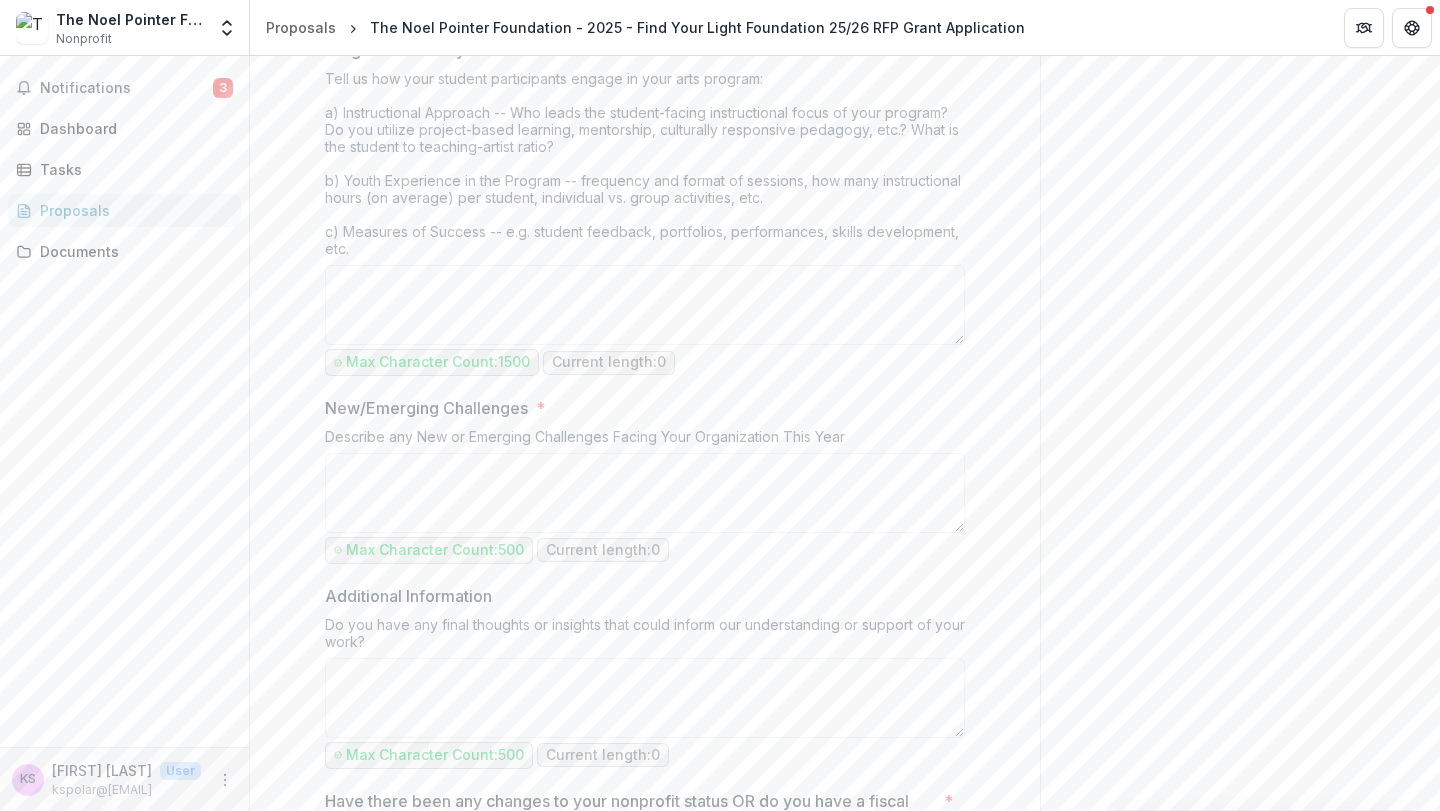 scroll, scrollTop: 1539, scrollLeft: 0, axis: vertical 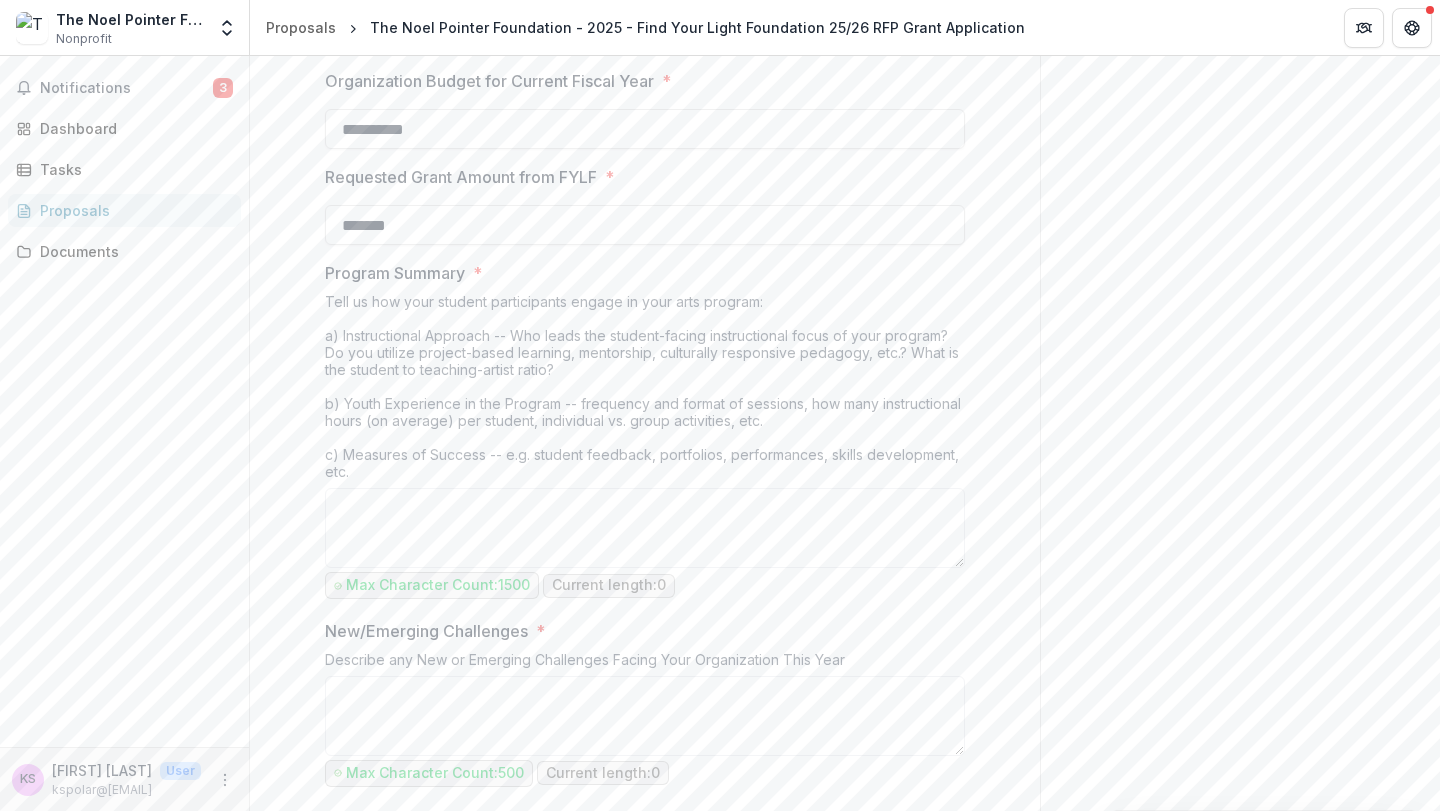type on "**********" 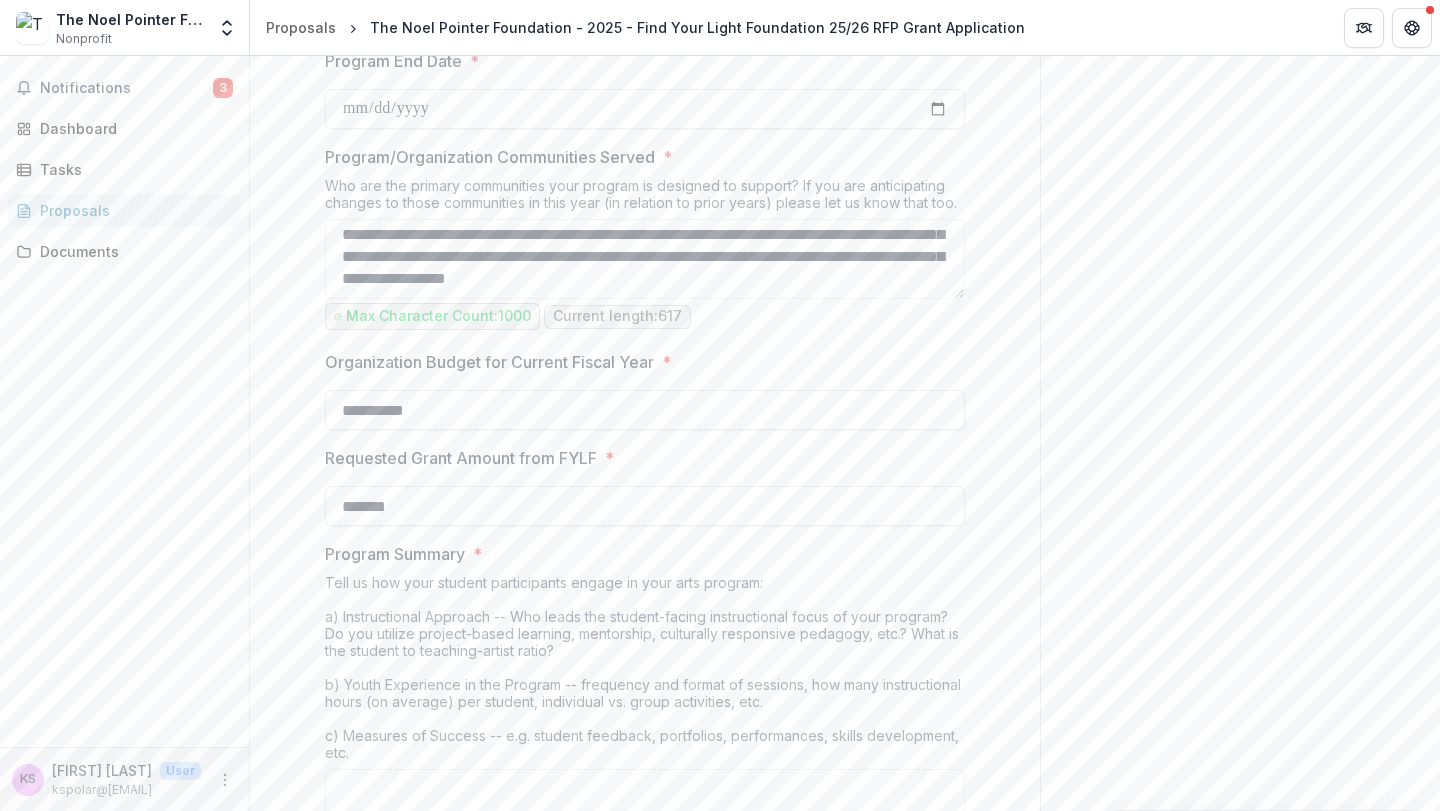 scroll, scrollTop: 1237, scrollLeft: 0, axis: vertical 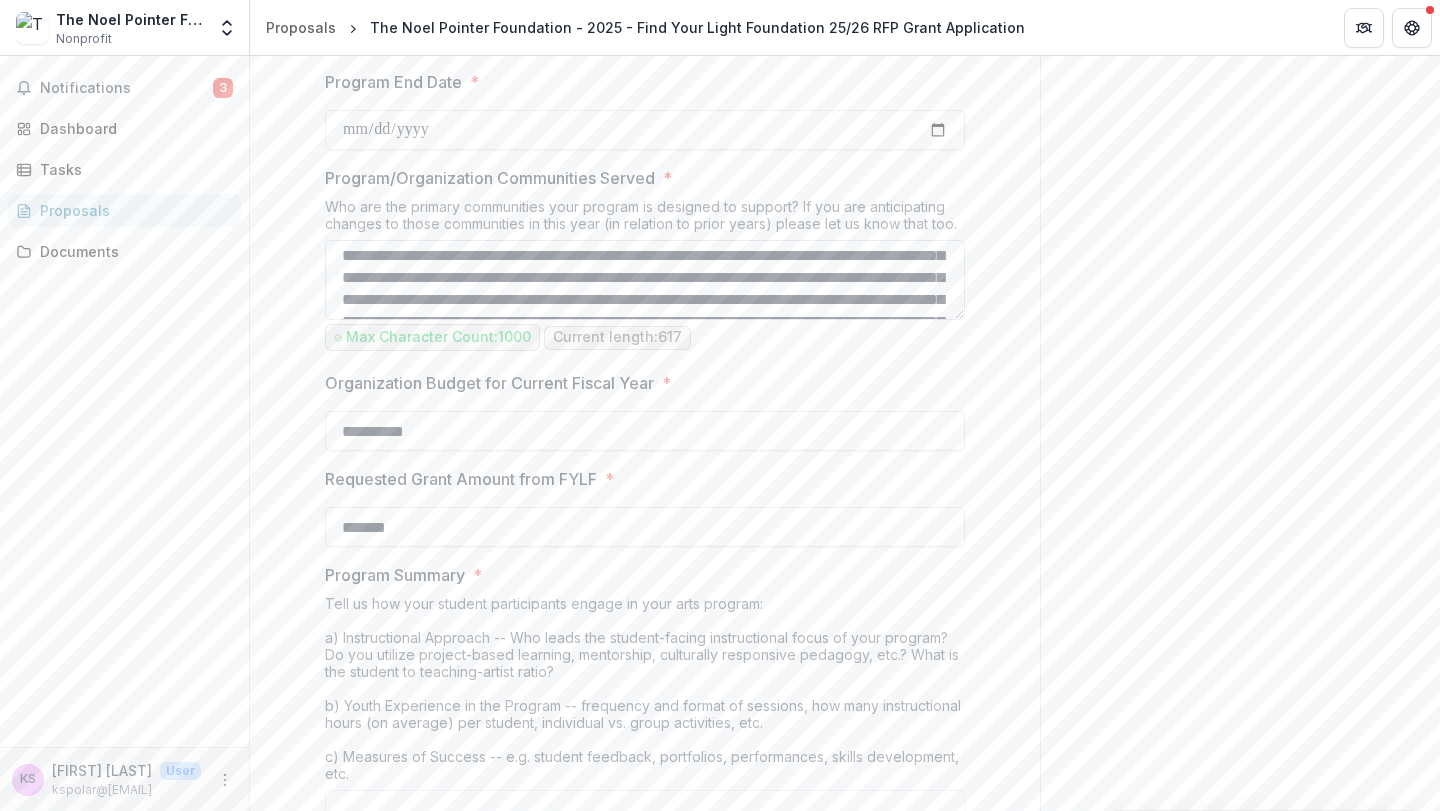 click on "**********" at bounding box center (645, 280) 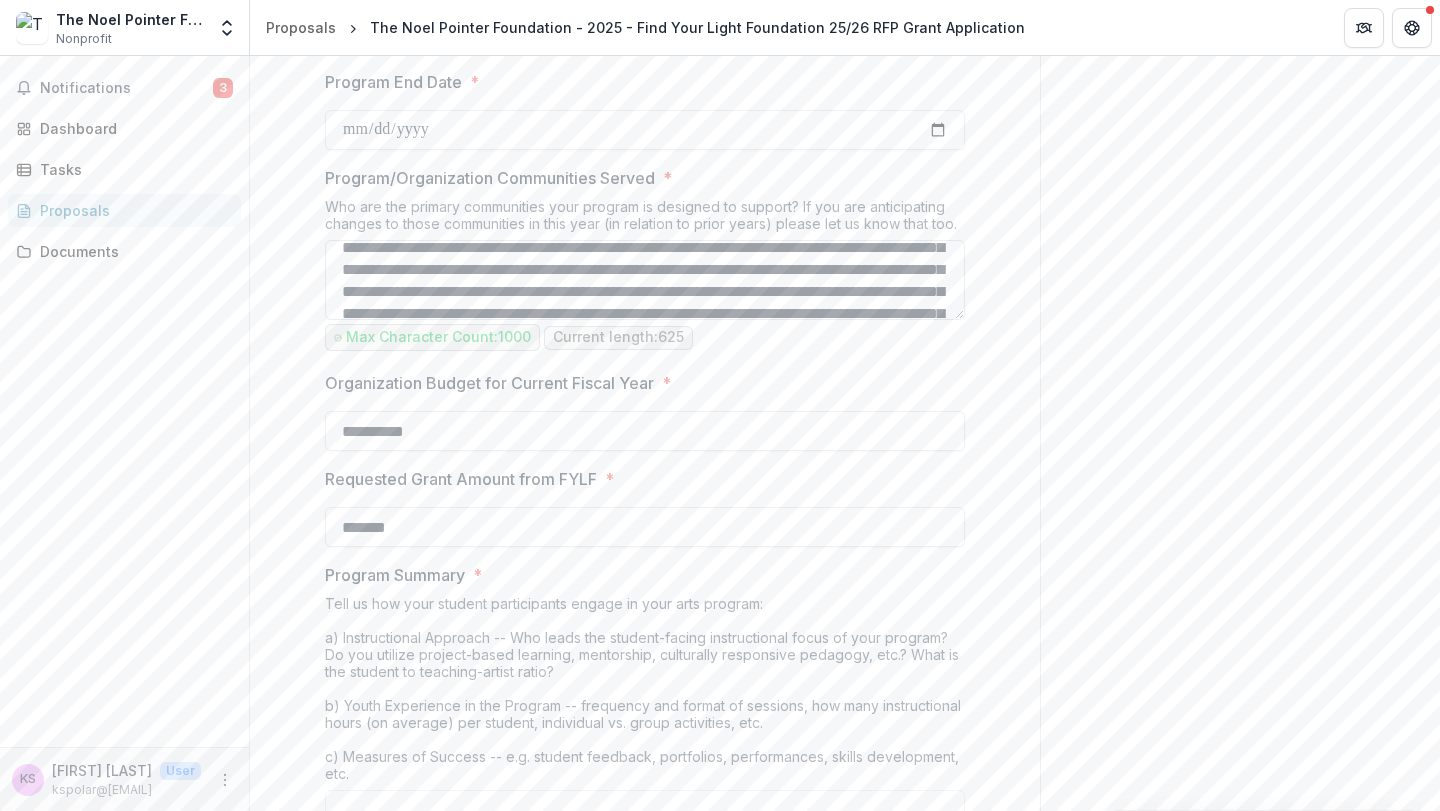 scroll, scrollTop: 60, scrollLeft: 0, axis: vertical 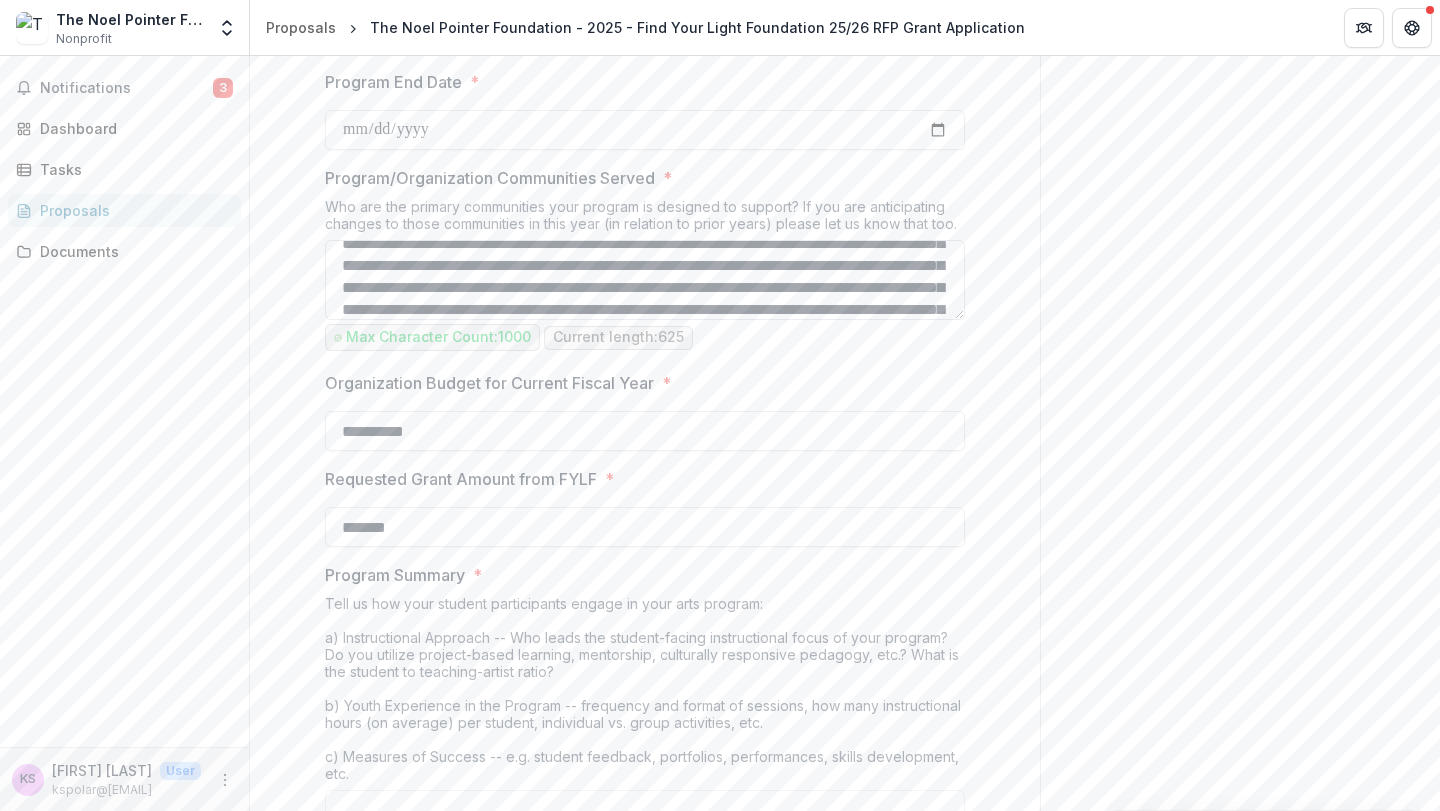 click on "**********" at bounding box center (645, 280) 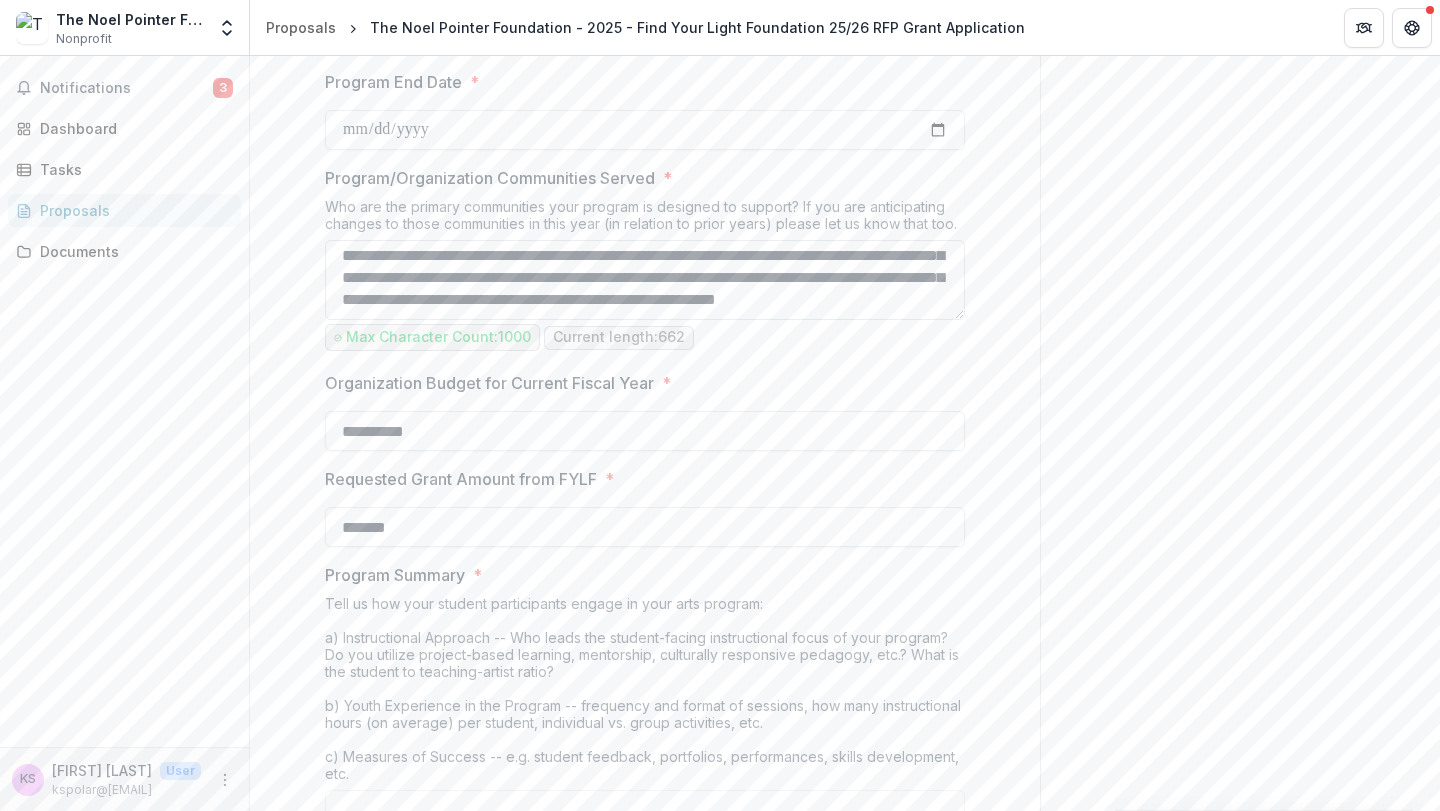 scroll, scrollTop: 136, scrollLeft: 0, axis: vertical 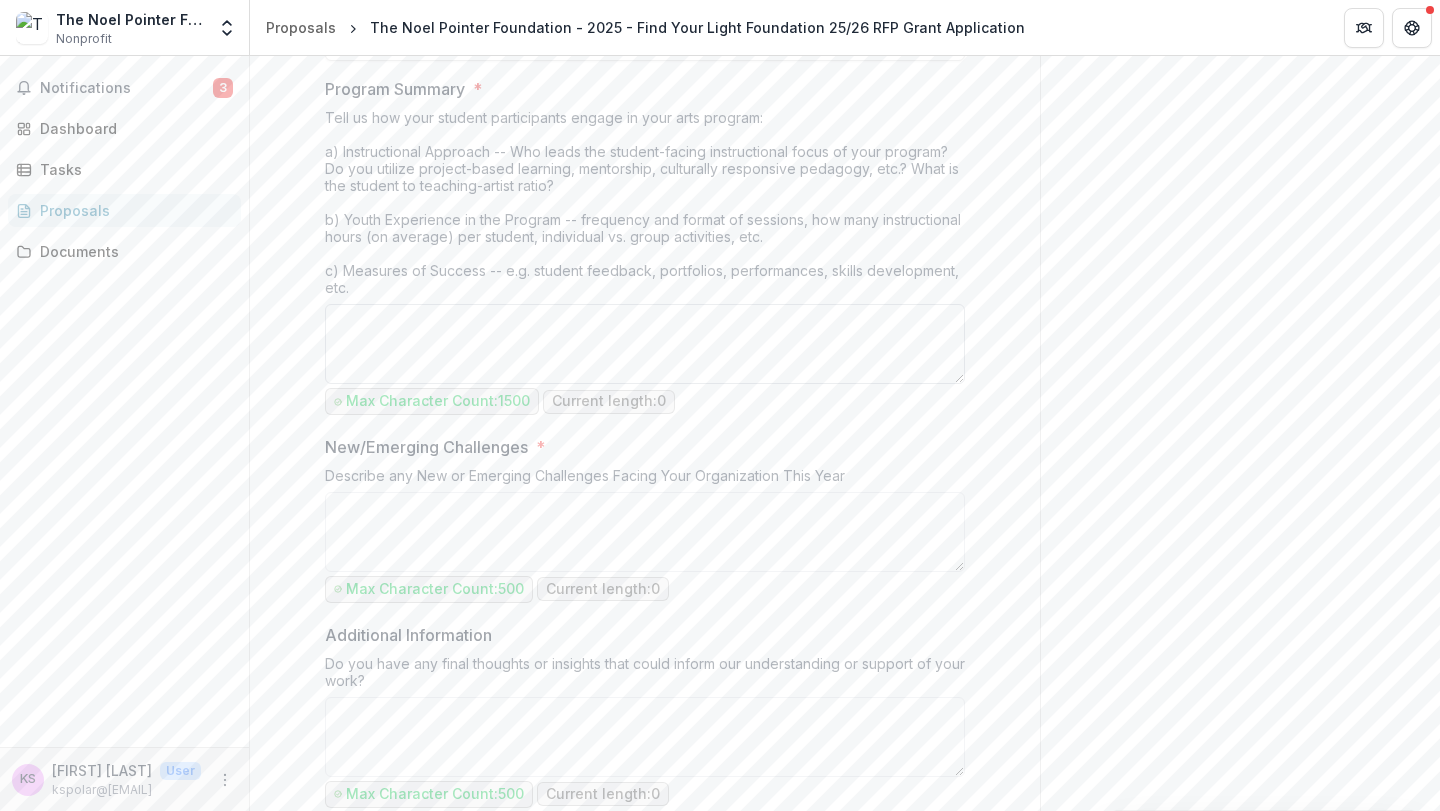 type on "**********" 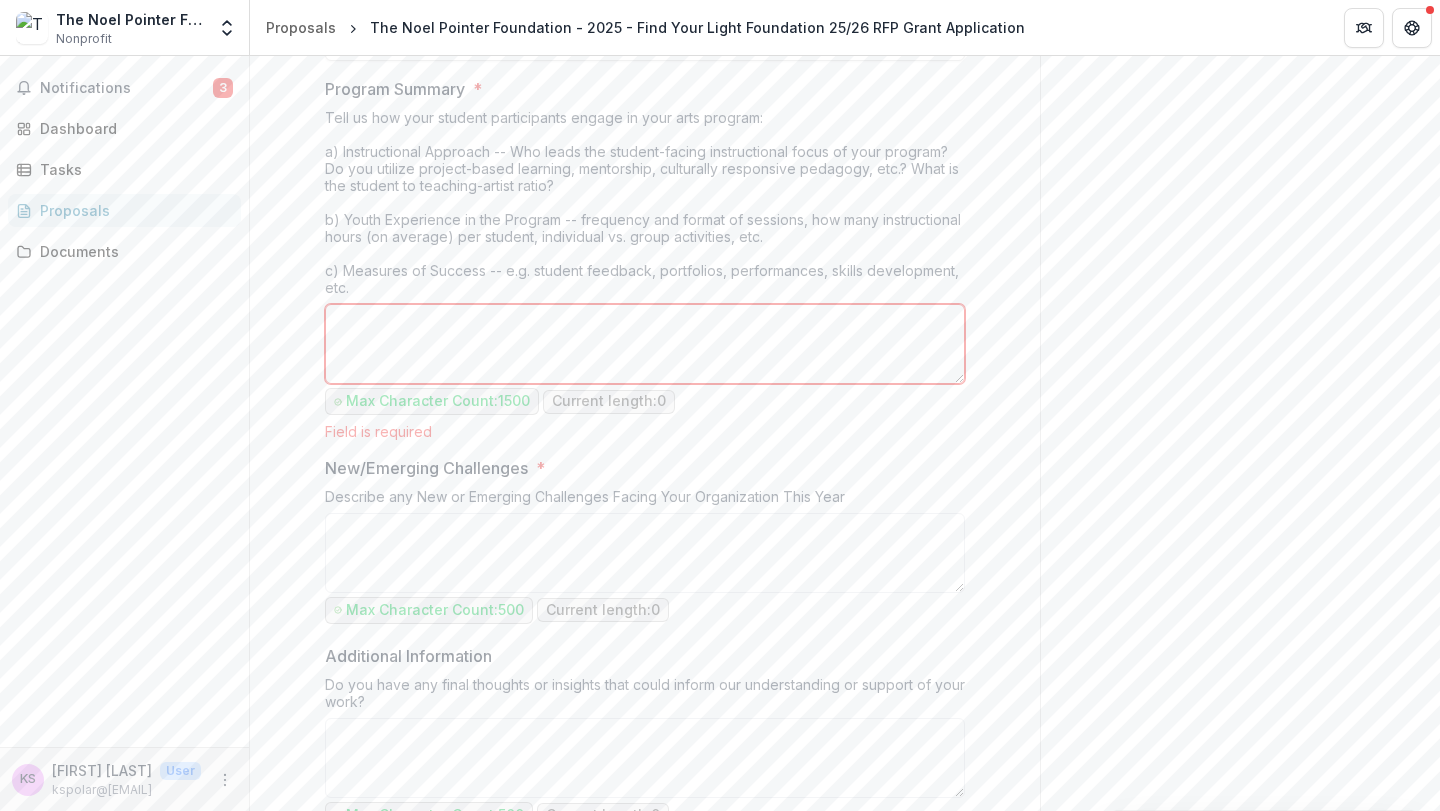 paste on "**********" 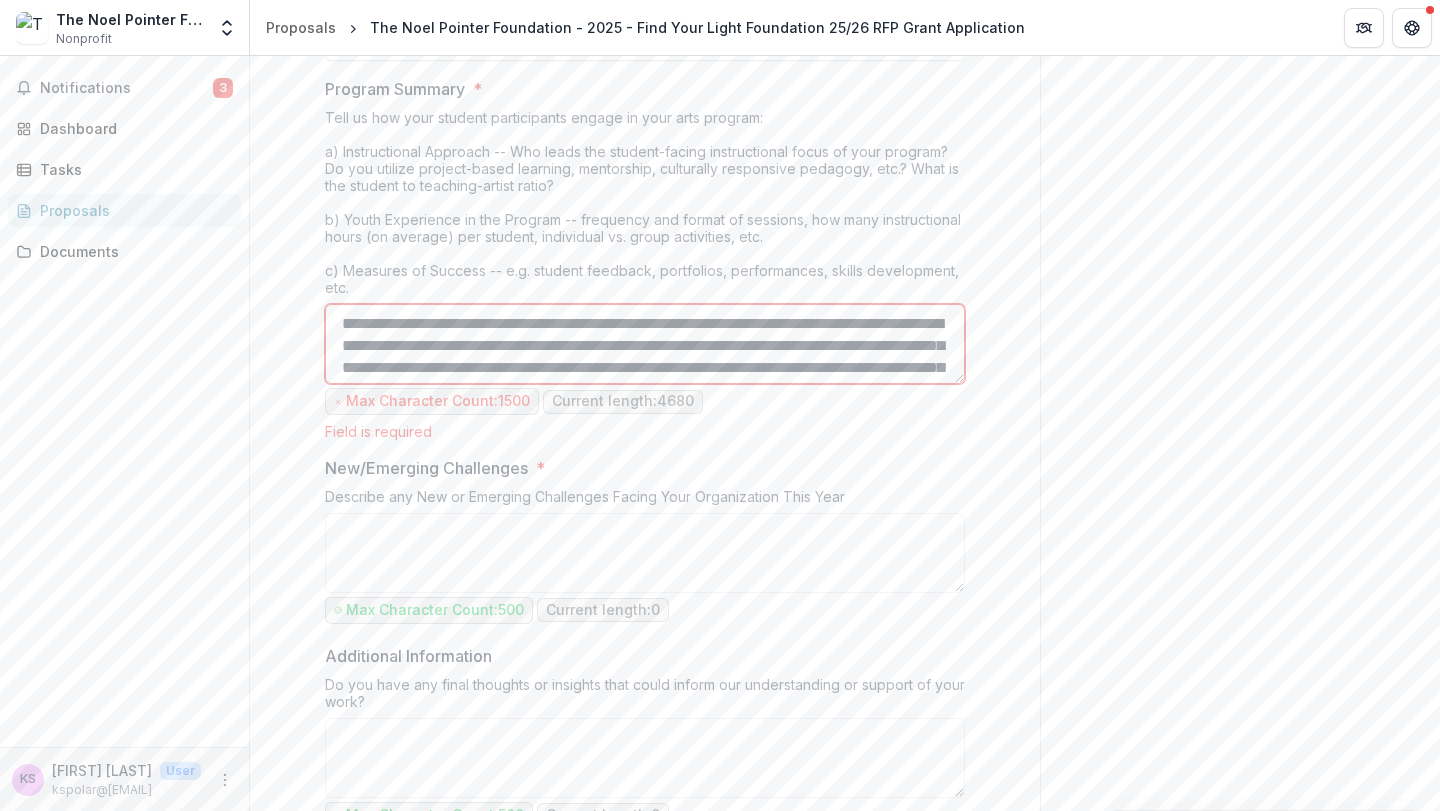scroll, scrollTop: 1491, scrollLeft: 0, axis: vertical 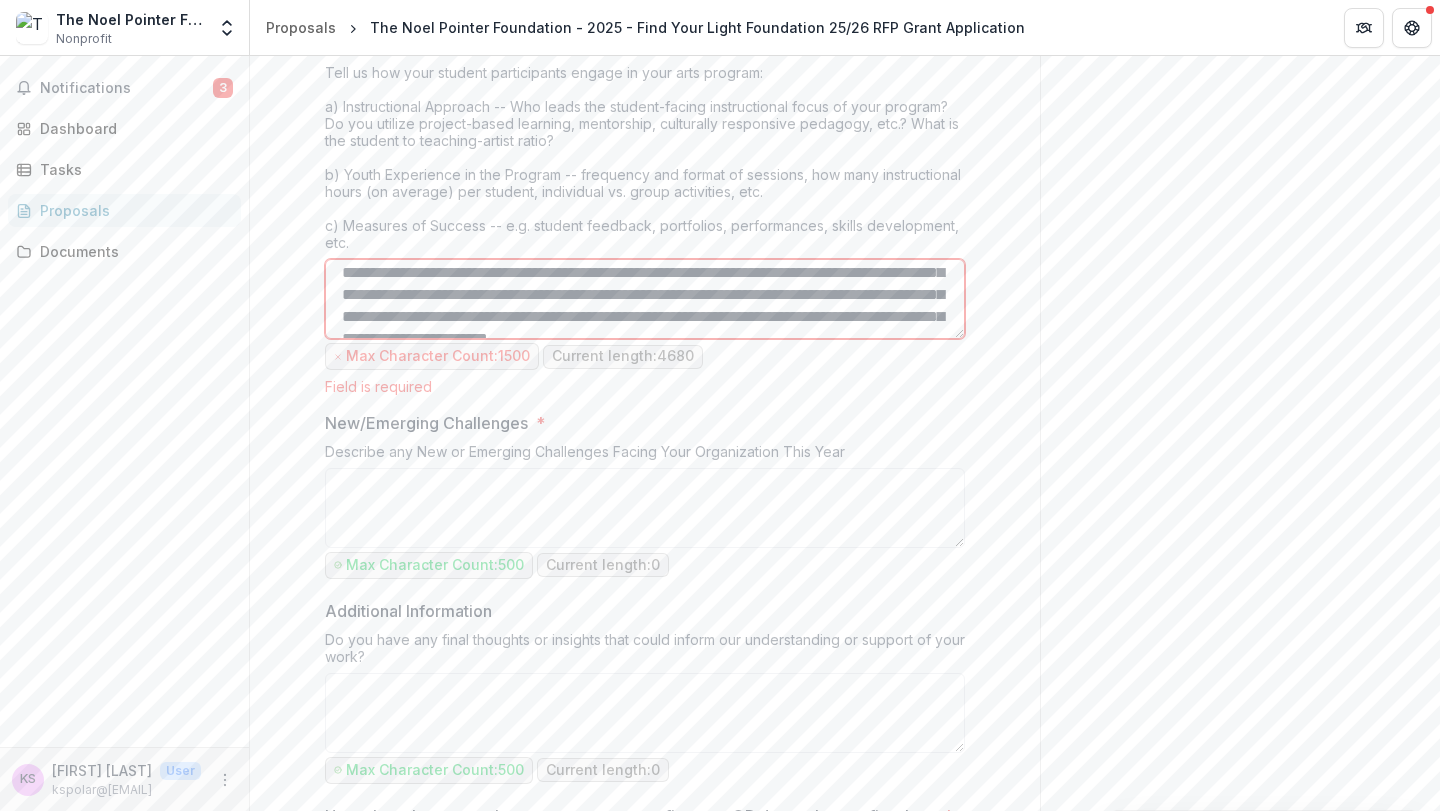 click on "Program Summary *" at bounding box center [645, 299] 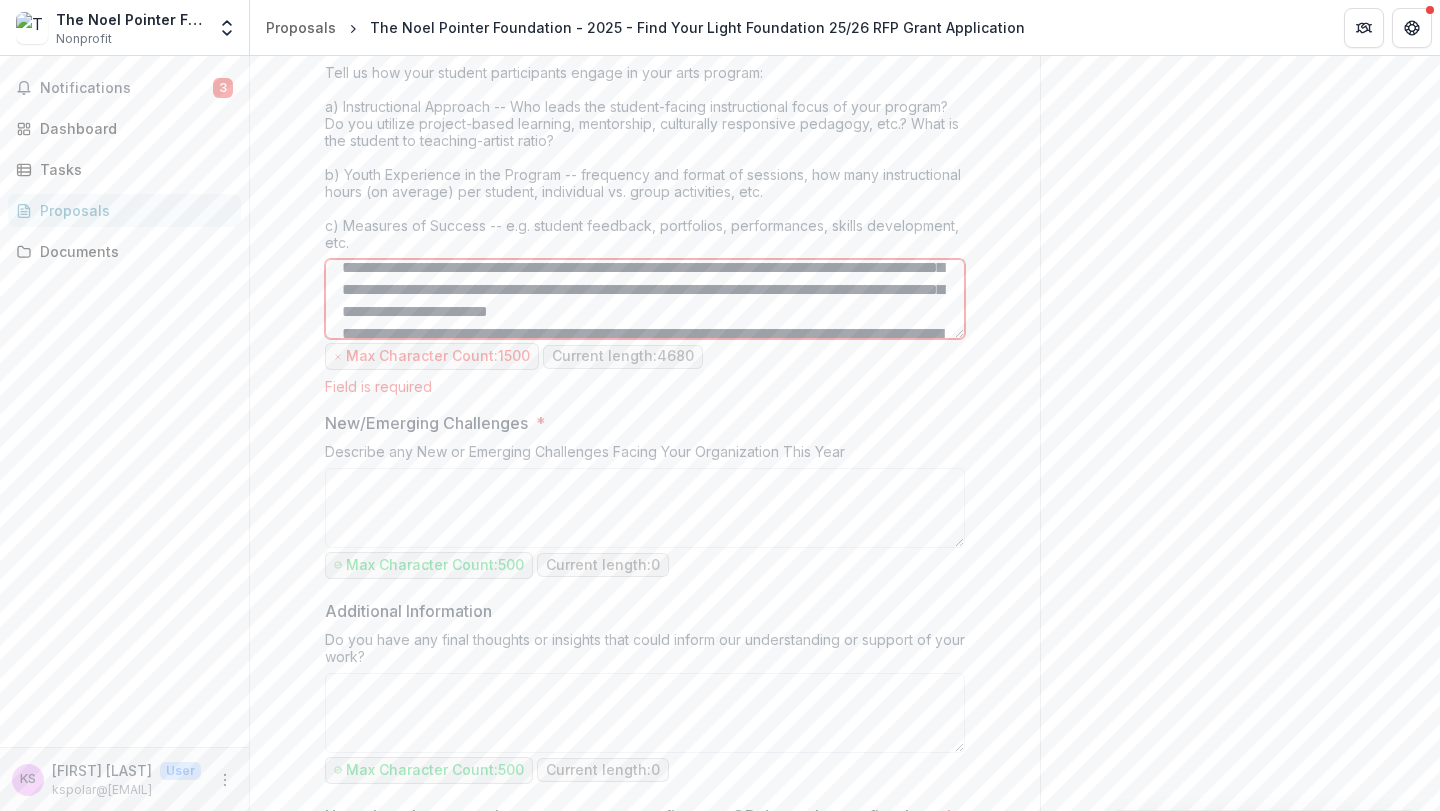 scroll, scrollTop: 52, scrollLeft: 0, axis: vertical 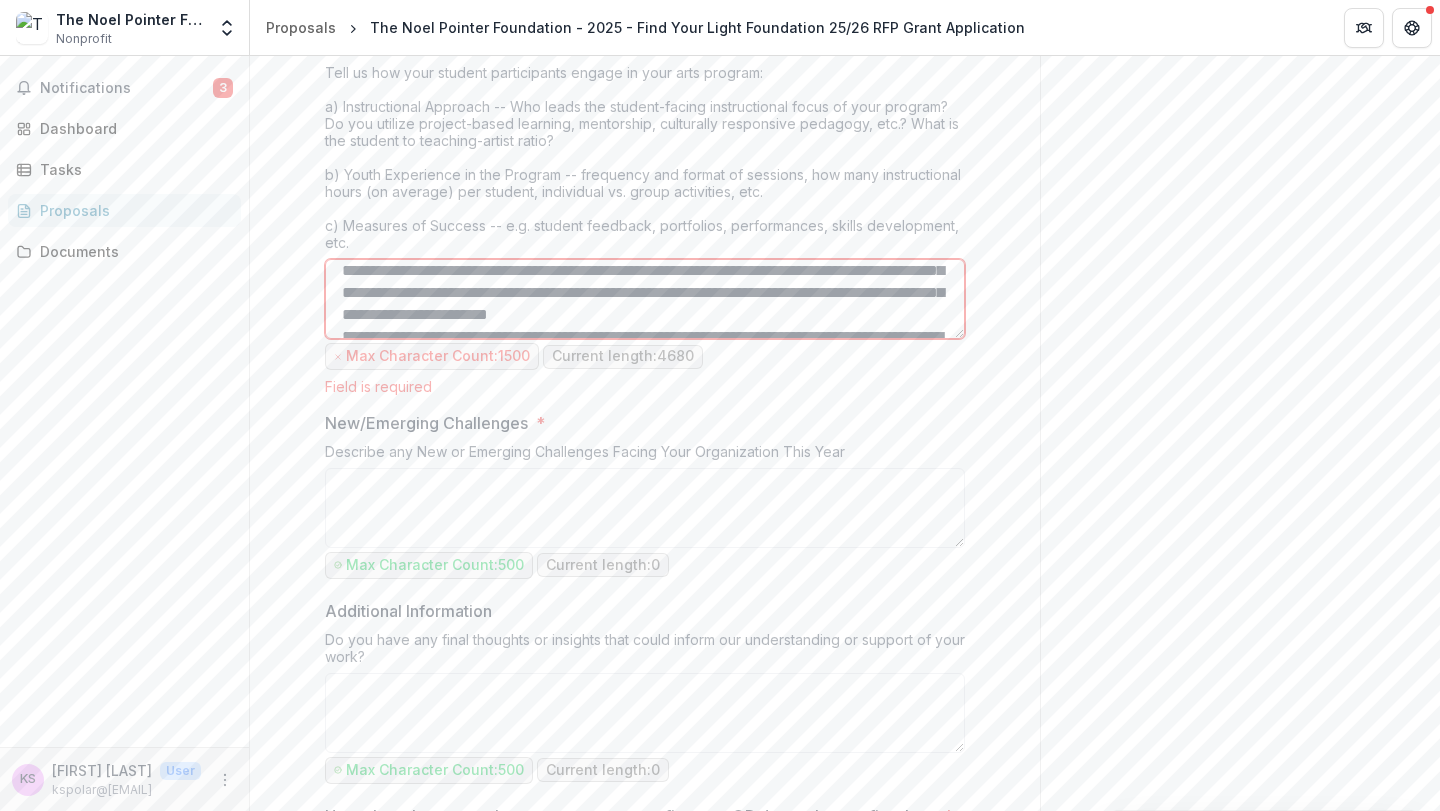 drag, startPoint x: 581, startPoint y: 274, endPoint x: 843, endPoint y: 322, distance: 266.36066 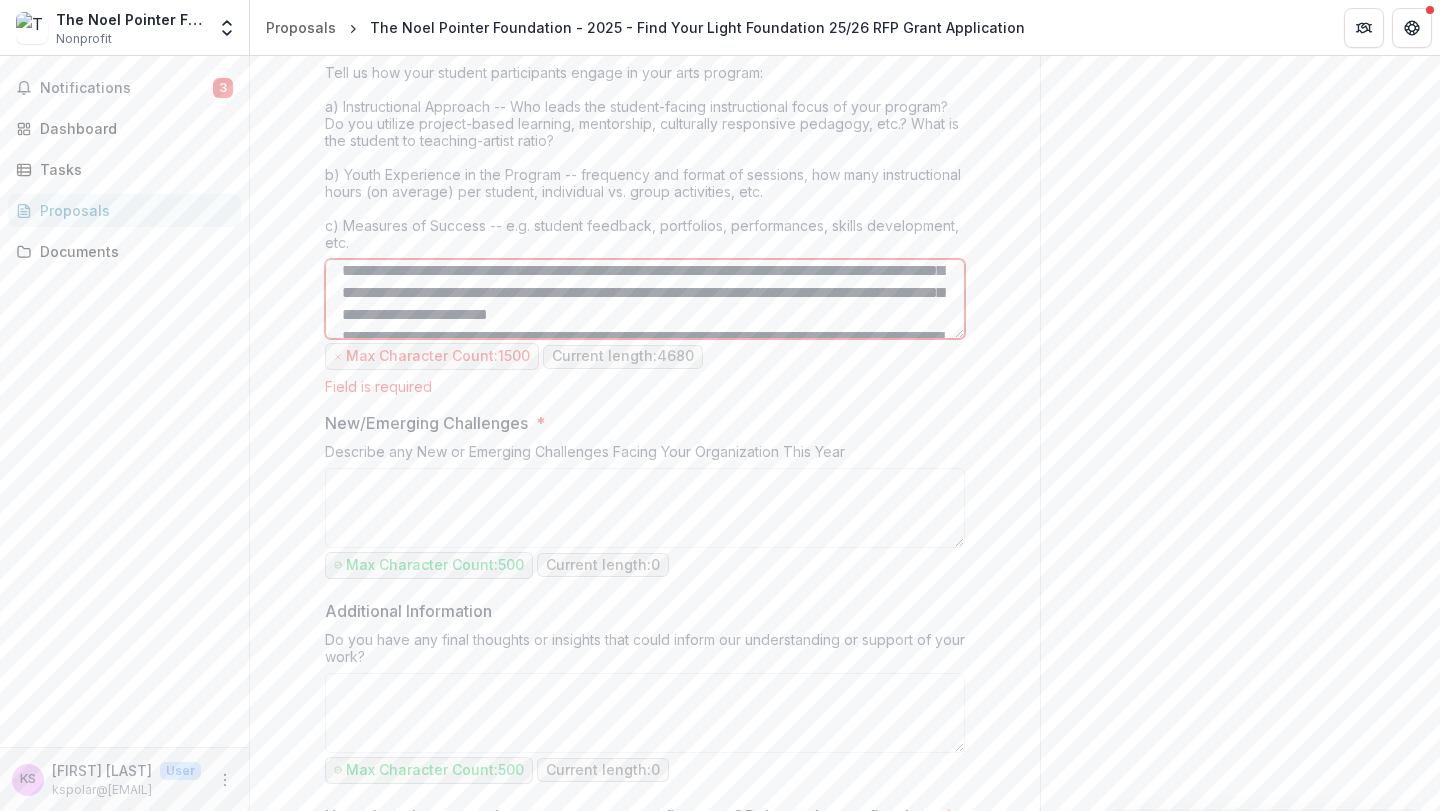 click on "Program Summary *" at bounding box center (645, 299) 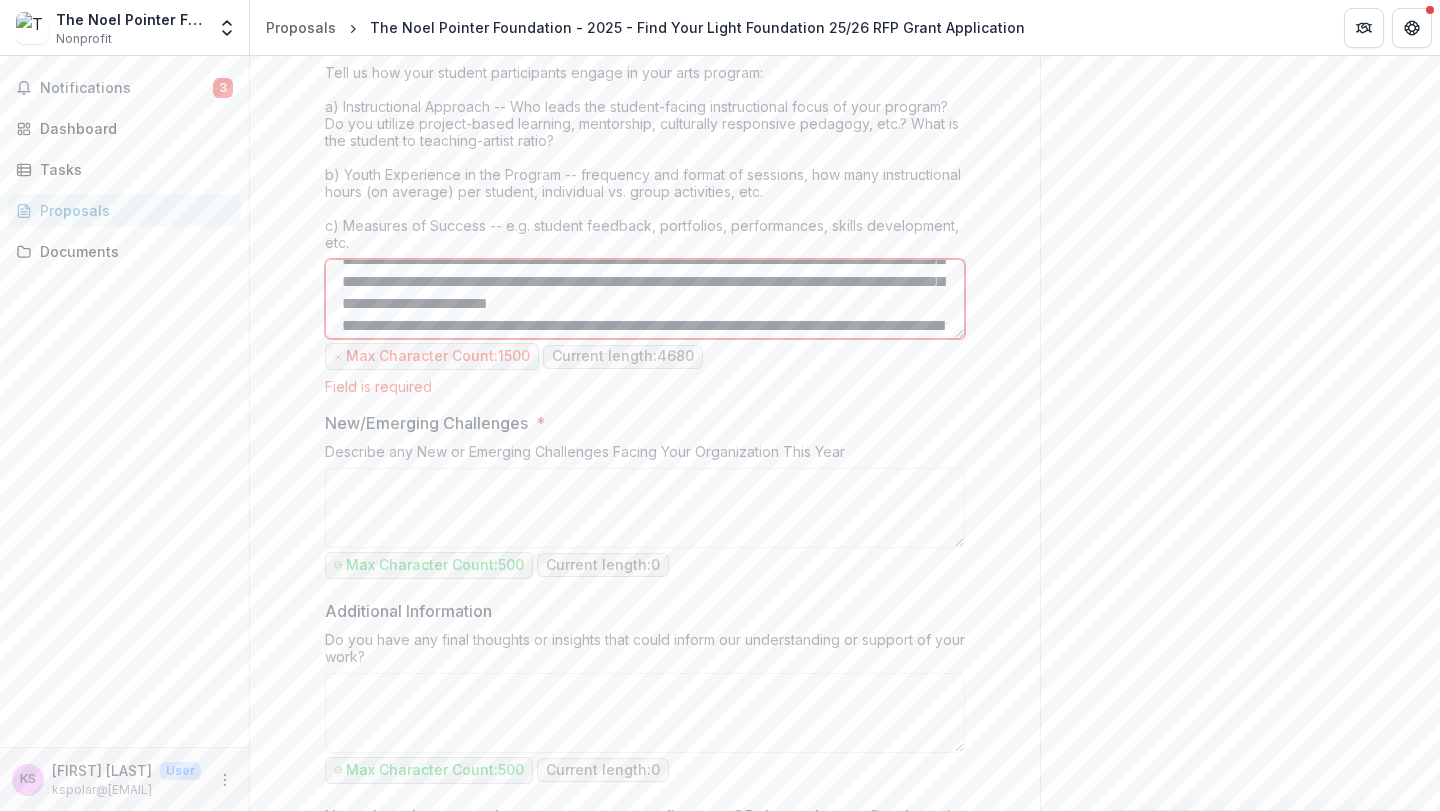 scroll, scrollTop: 65, scrollLeft: 0, axis: vertical 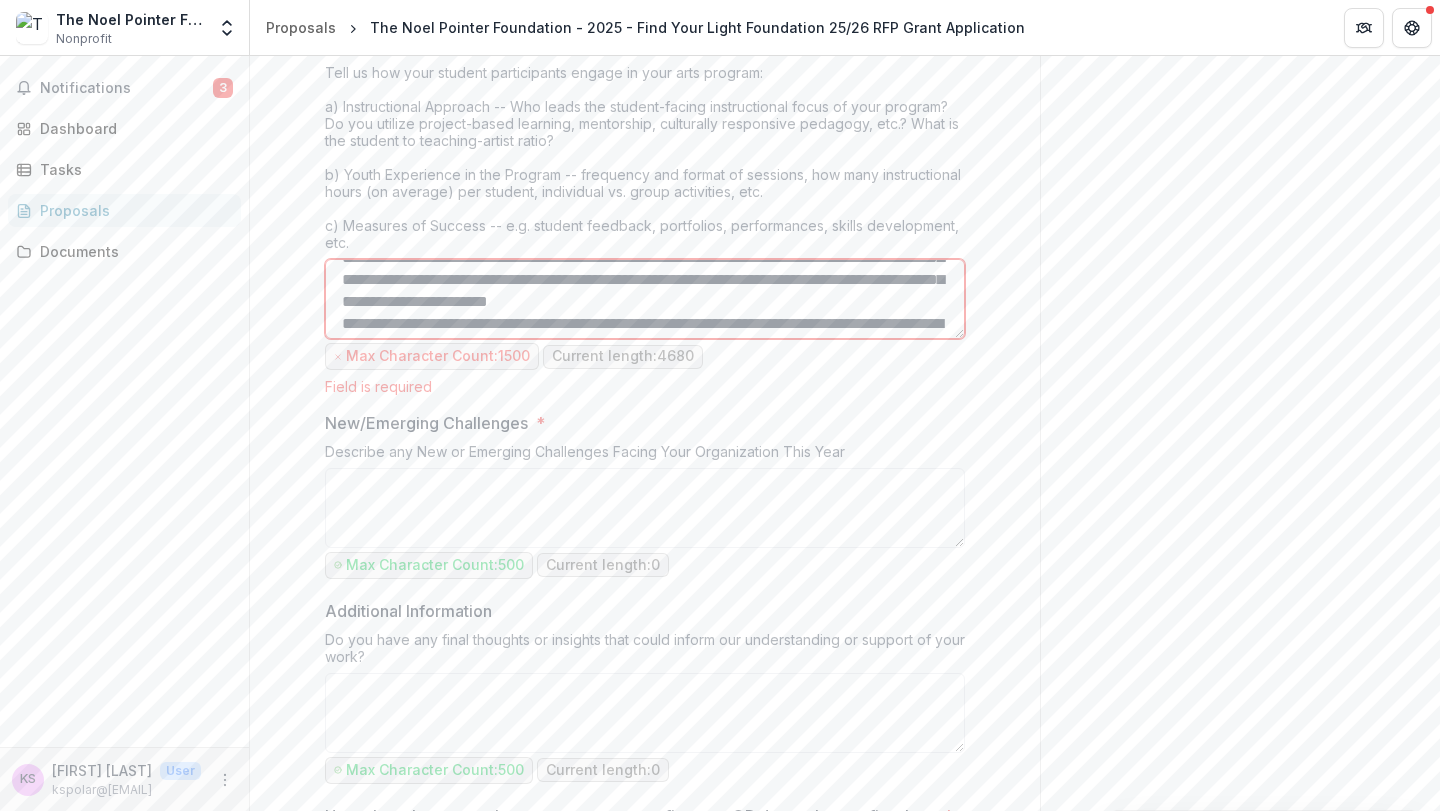 click on "Program Summary *" at bounding box center (645, 299) 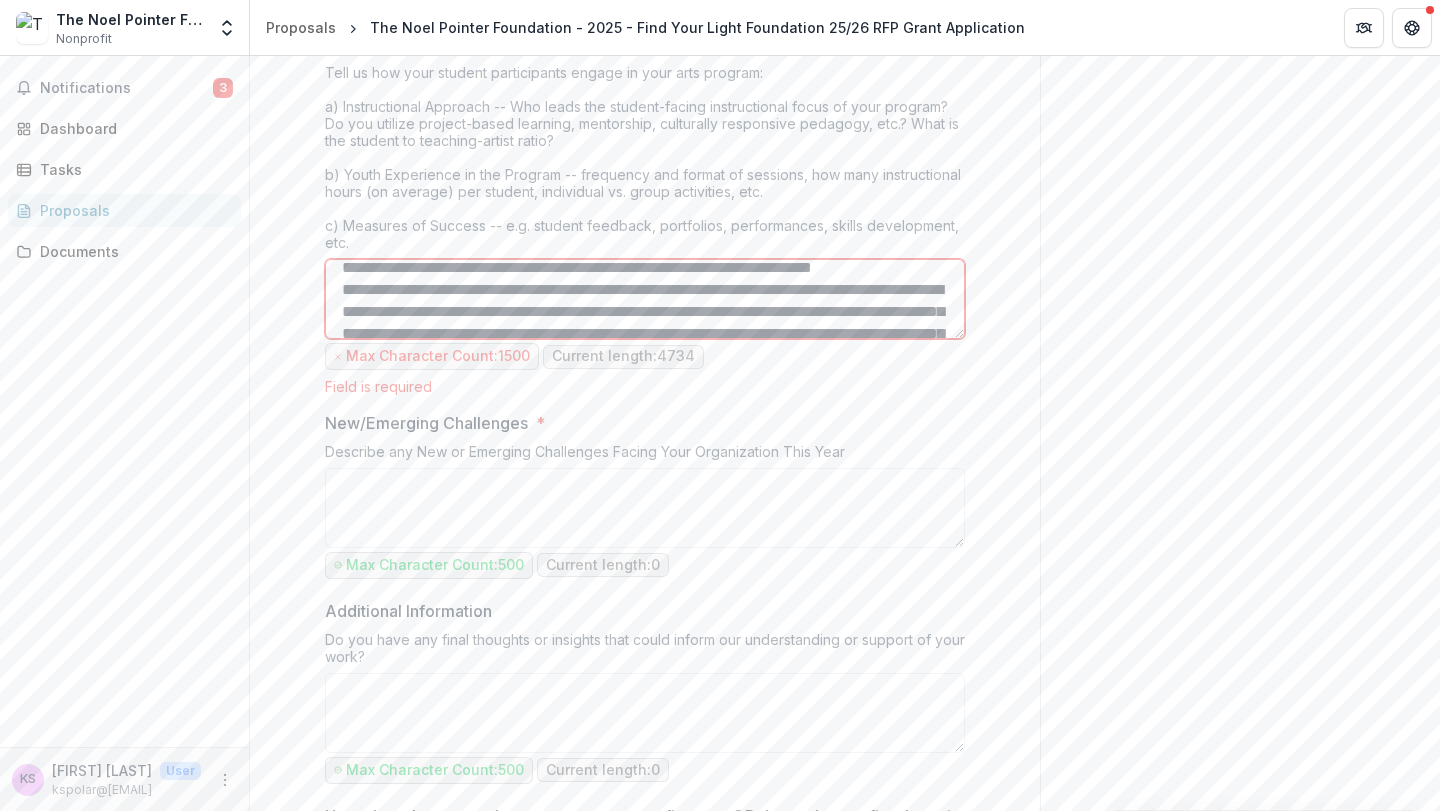 scroll, scrollTop: 93, scrollLeft: 0, axis: vertical 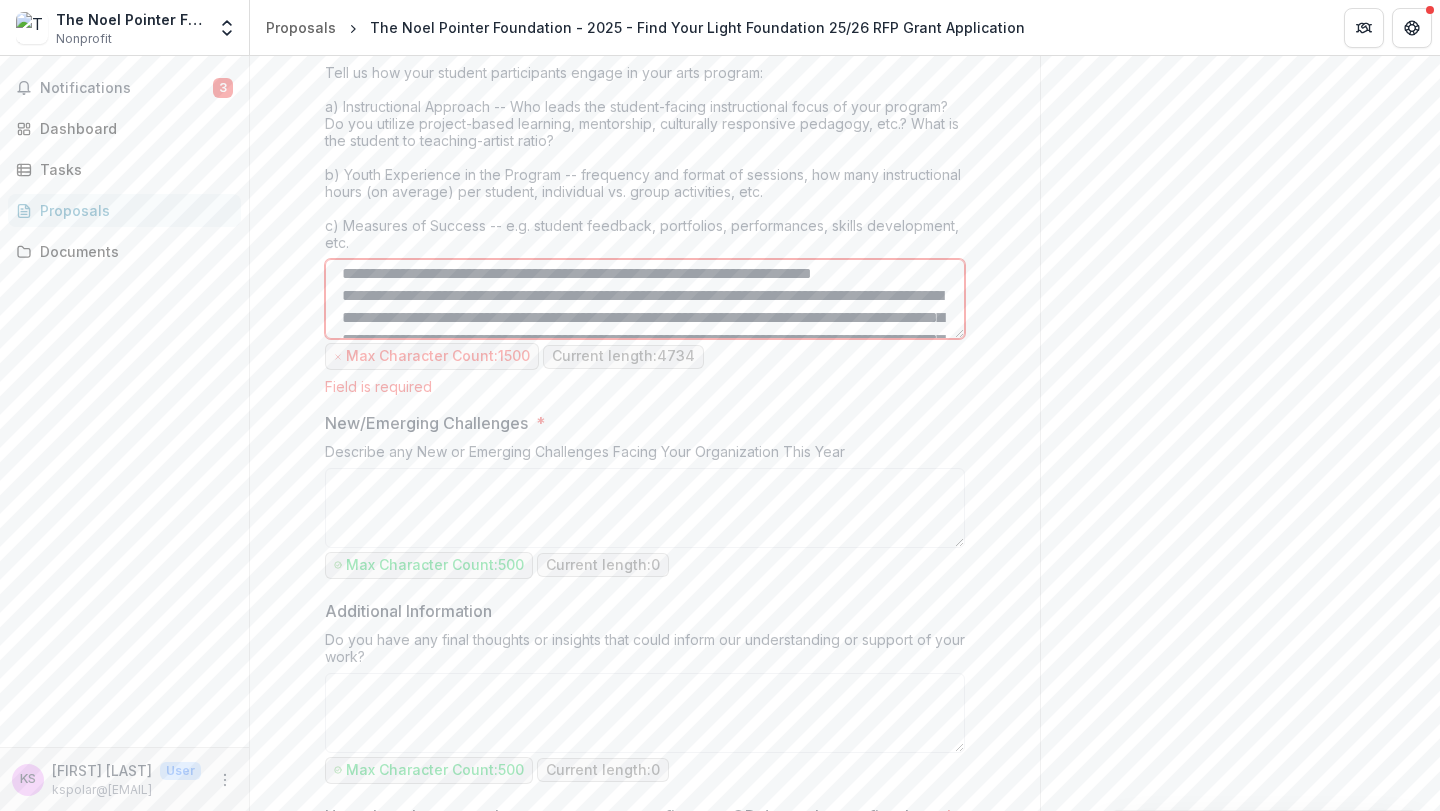 click on "Program Summary *" at bounding box center (645, 299) 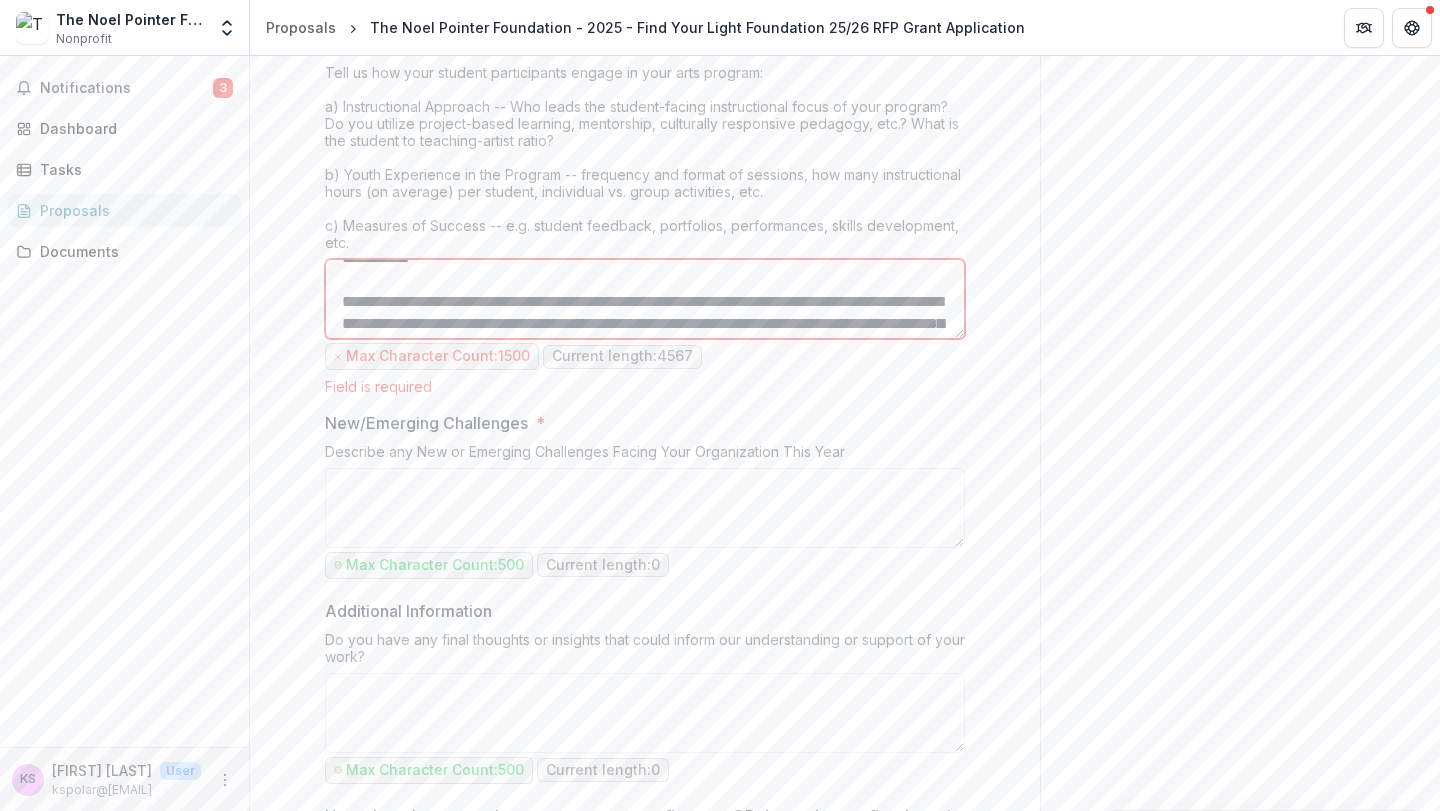 scroll, scrollTop: 109, scrollLeft: 0, axis: vertical 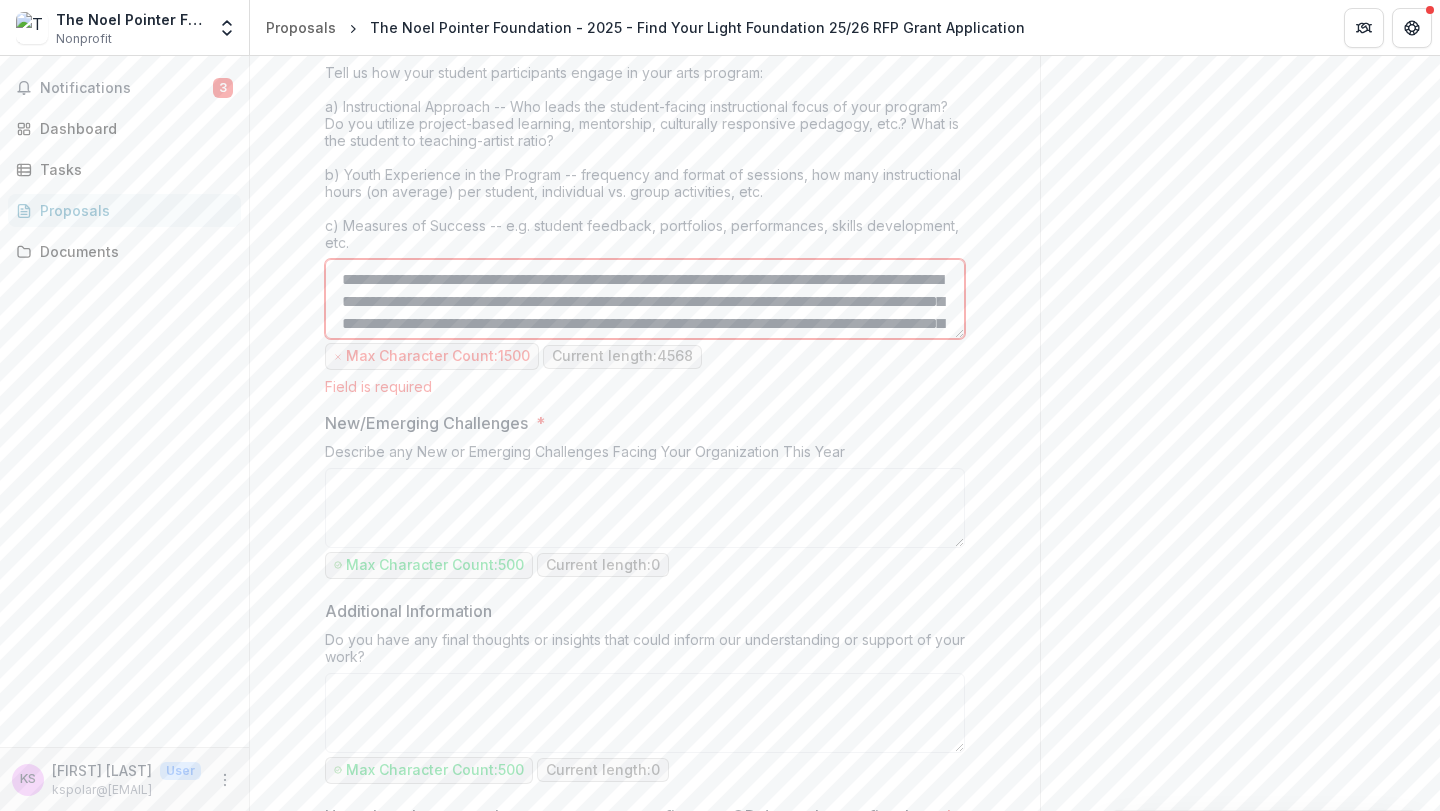 click on "Program Summary *" at bounding box center [645, 299] 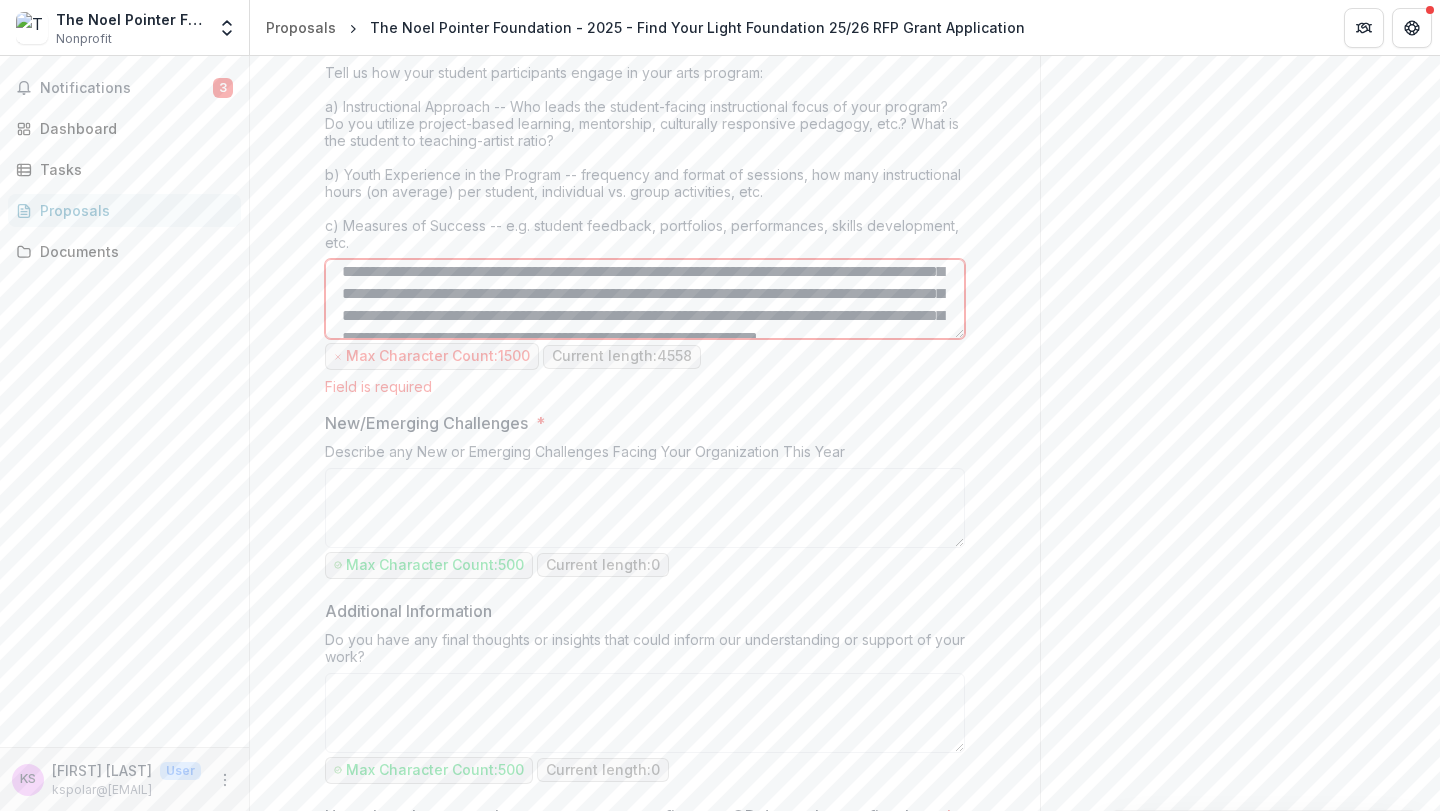 scroll, scrollTop: 184, scrollLeft: 0, axis: vertical 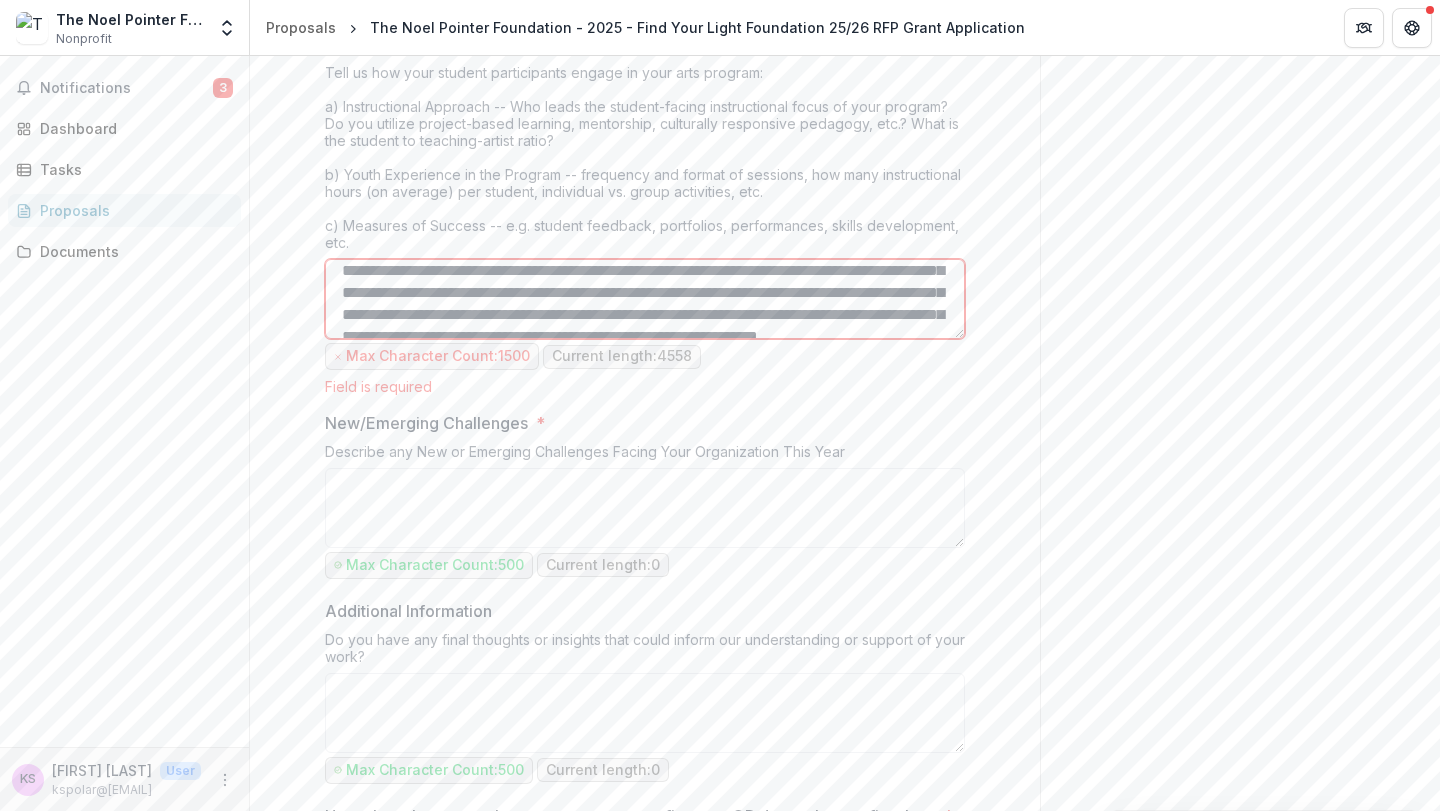 click on "Program Summary *" at bounding box center [645, 299] 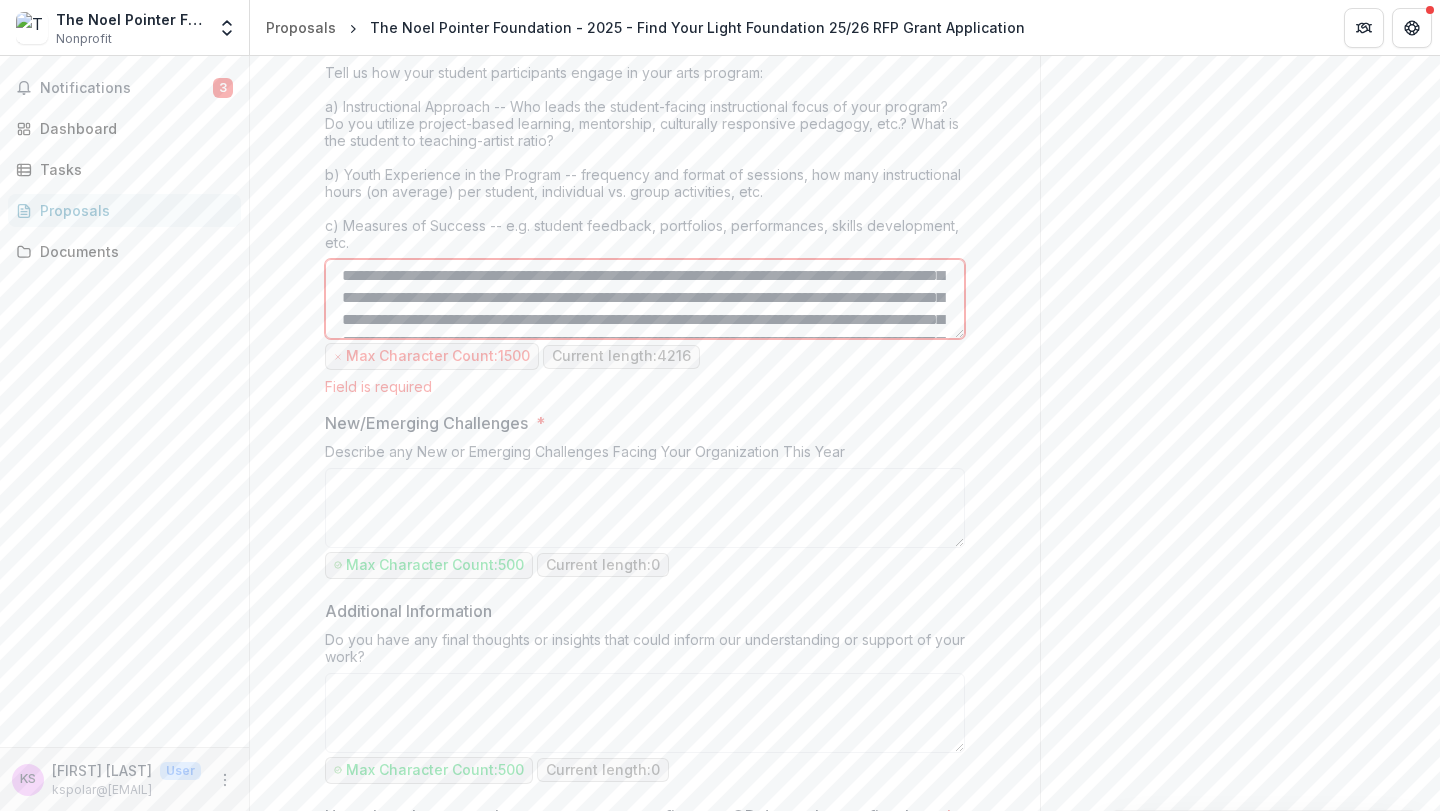 scroll, scrollTop: 254, scrollLeft: 0, axis: vertical 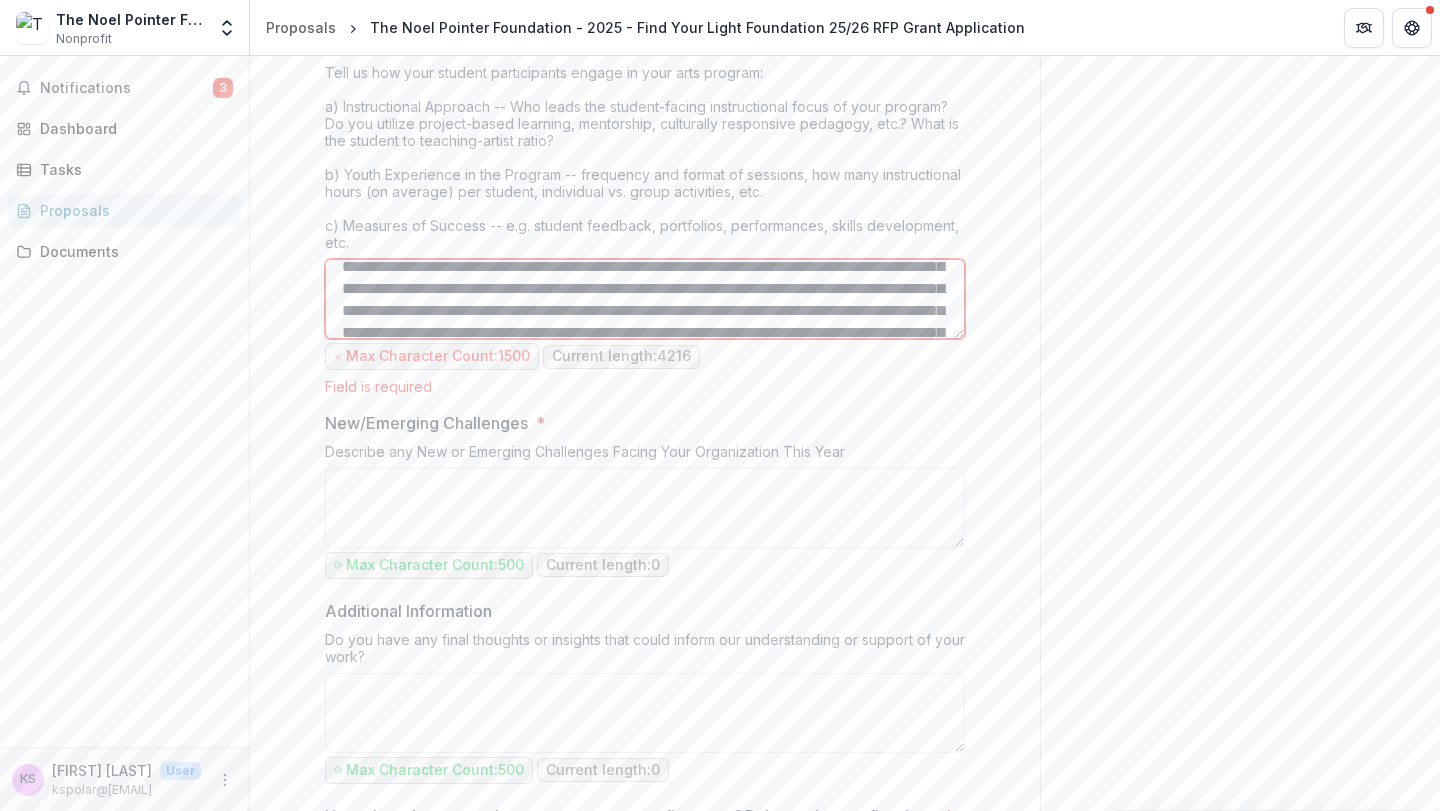 drag, startPoint x: 619, startPoint y: 290, endPoint x: 287, endPoint y: 287, distance: 332.01355 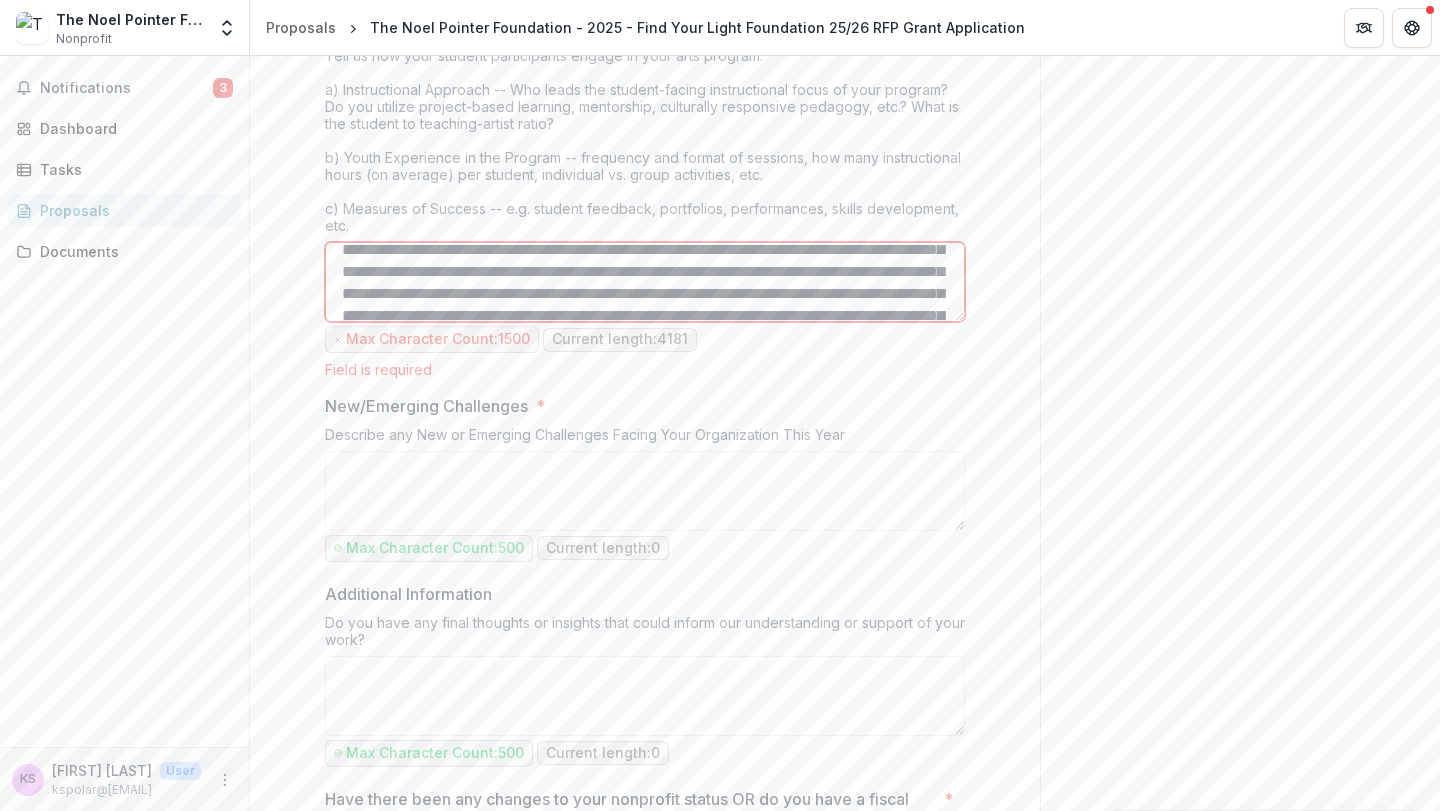 scroll, scrollTop: 1787, scrollLeft: 0, axis: vertical 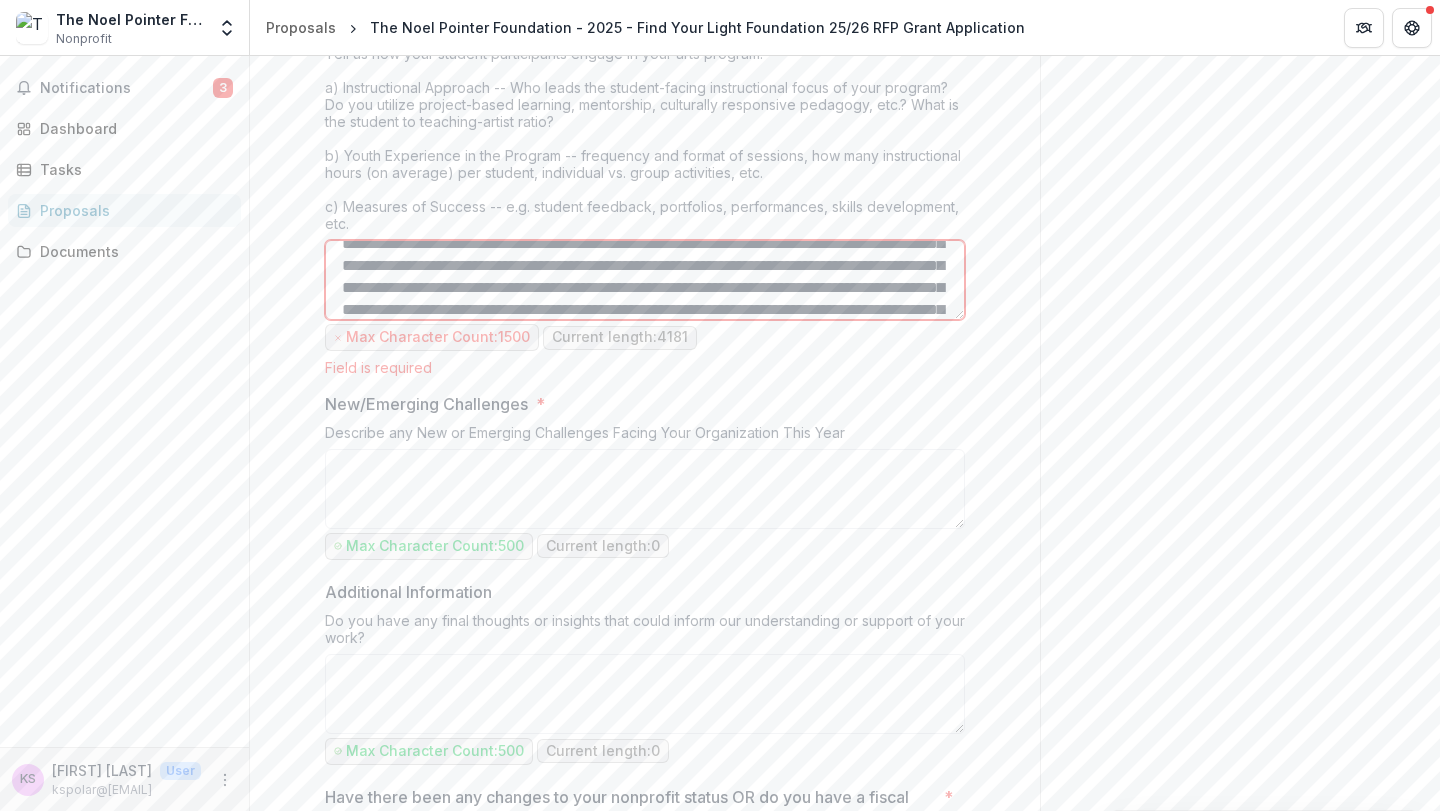 drag, startPoint x: 671, startPoint y: 264, endPoint x: 556, endPoint y: 262, distance: 115.01739 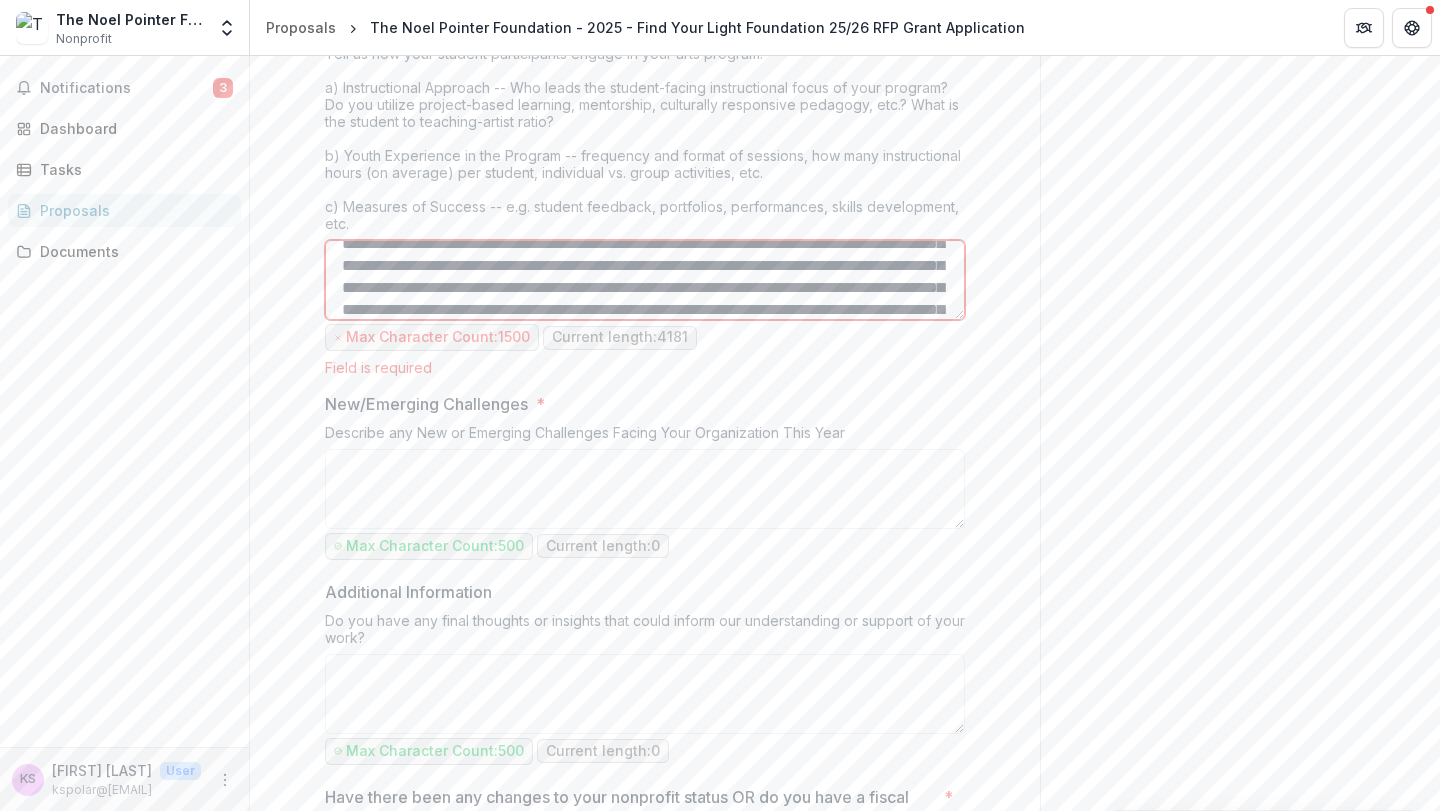 click on "Program Summary *" at bounding box center (645, 280) 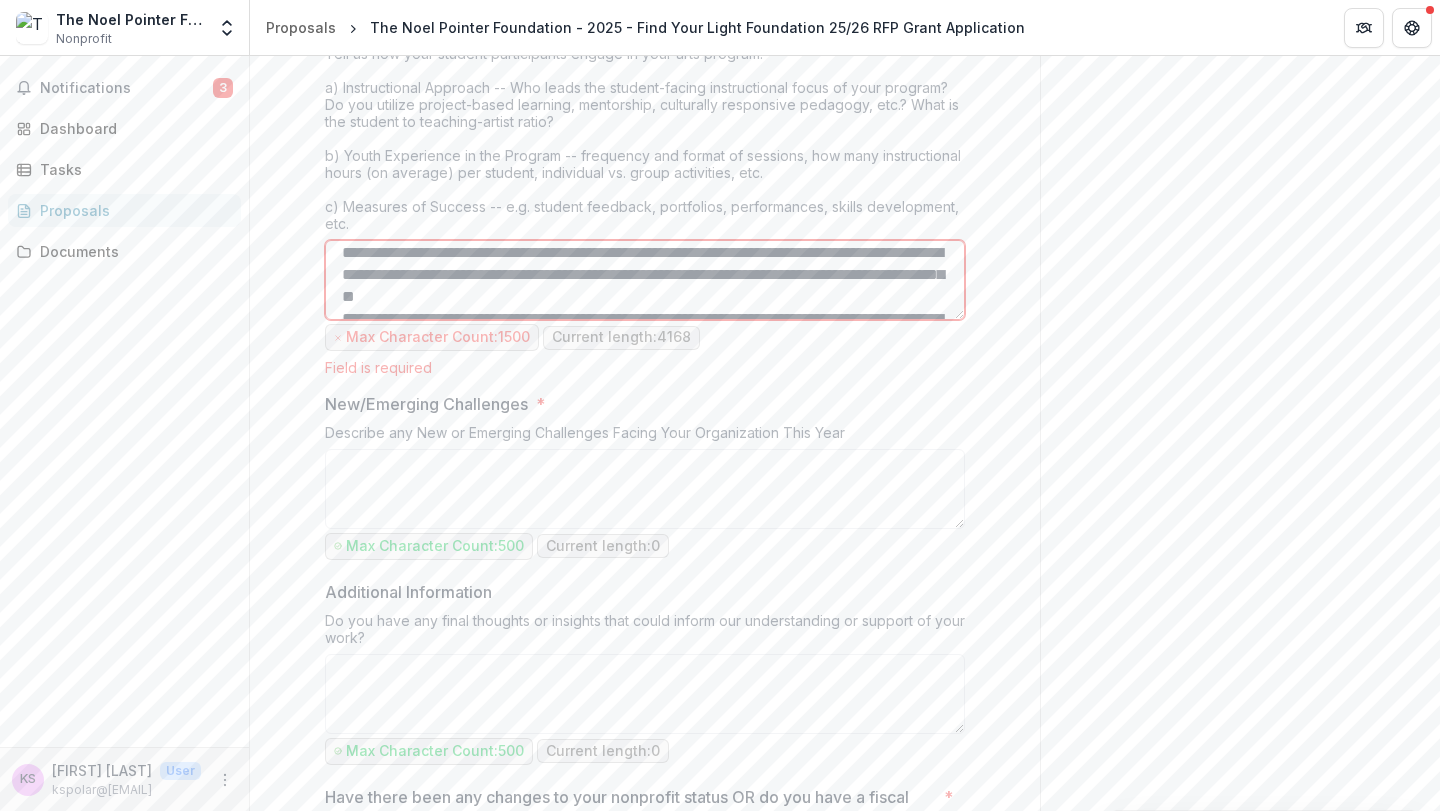 scroll, scrollTop: 397, scrollLeft: 0, axis: vertical 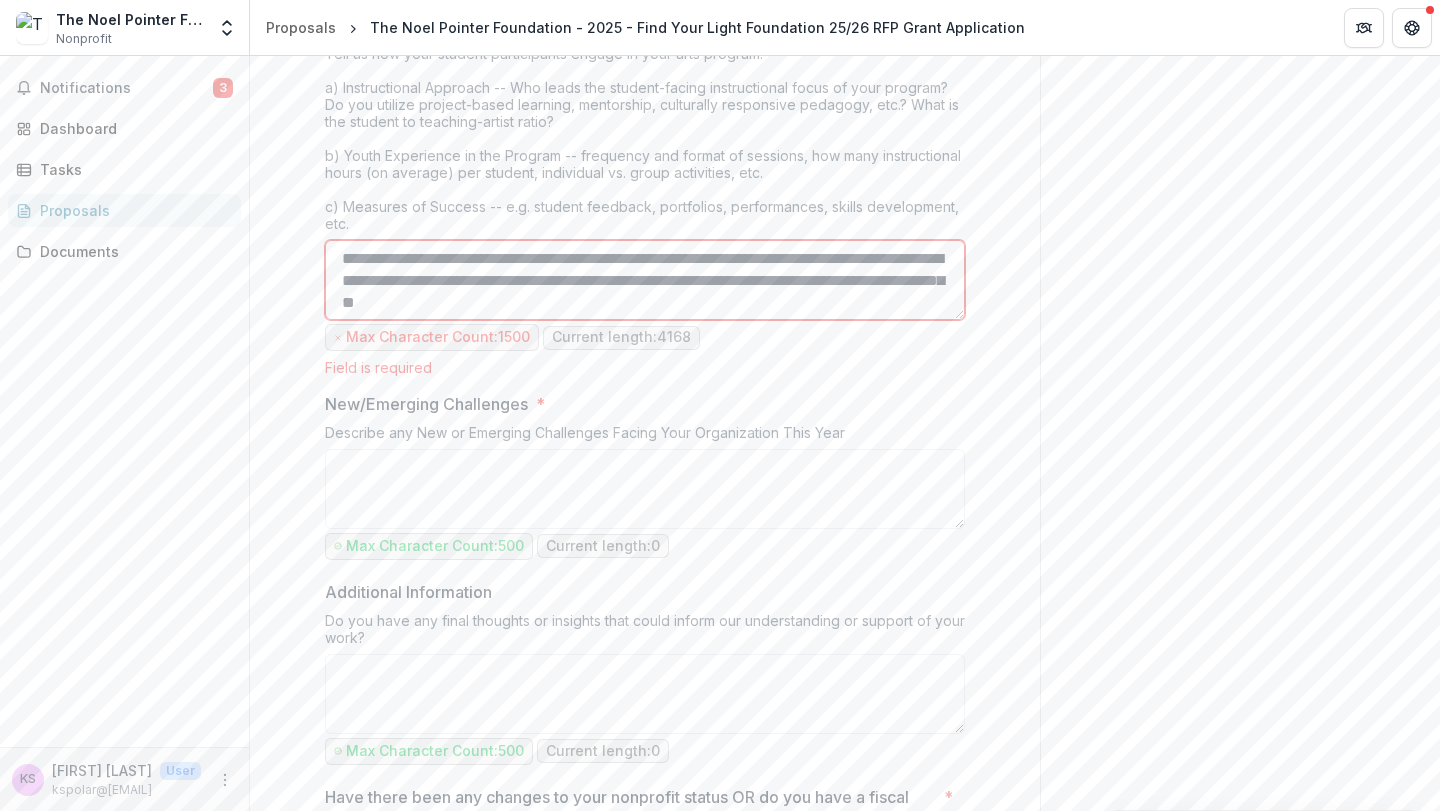 drag, startPoint x: 733, startPoint y: 256, endPoint x: 499, endPoint y: 286, distance: 235.91524 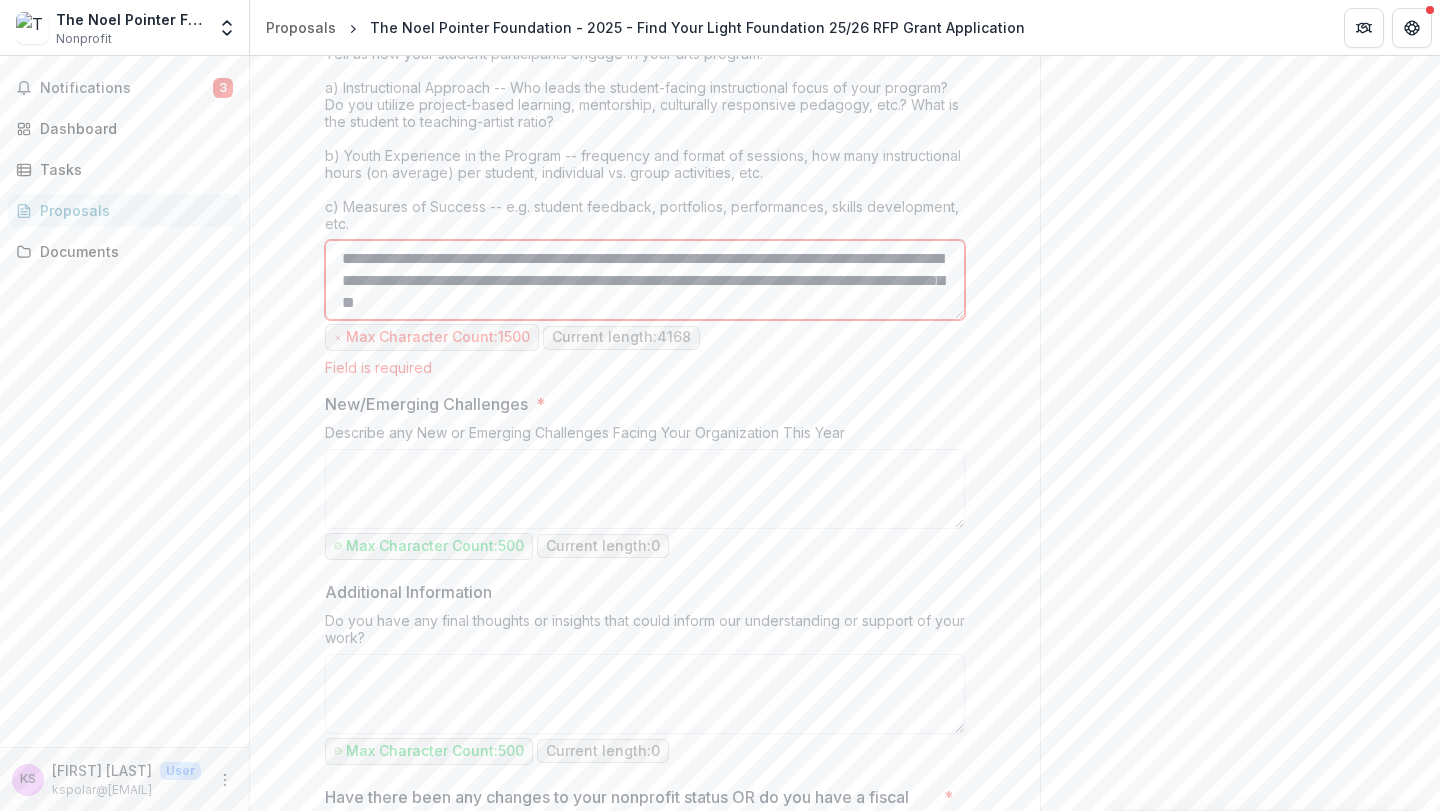 click on "Program Summary *" at bounding box center (645, 280) 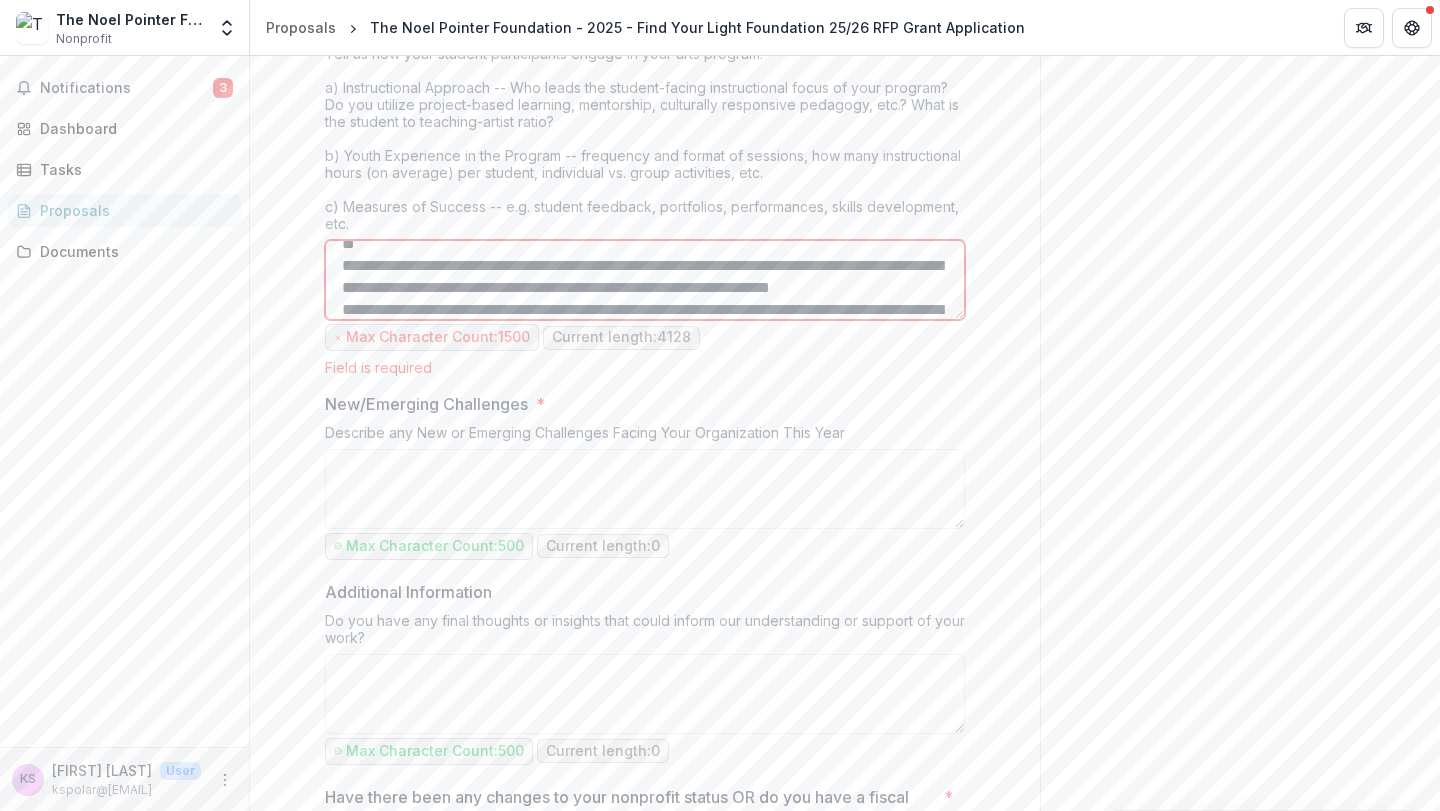 scroll, scrollTop: 439, scrollLeft: 0, axis: vertical 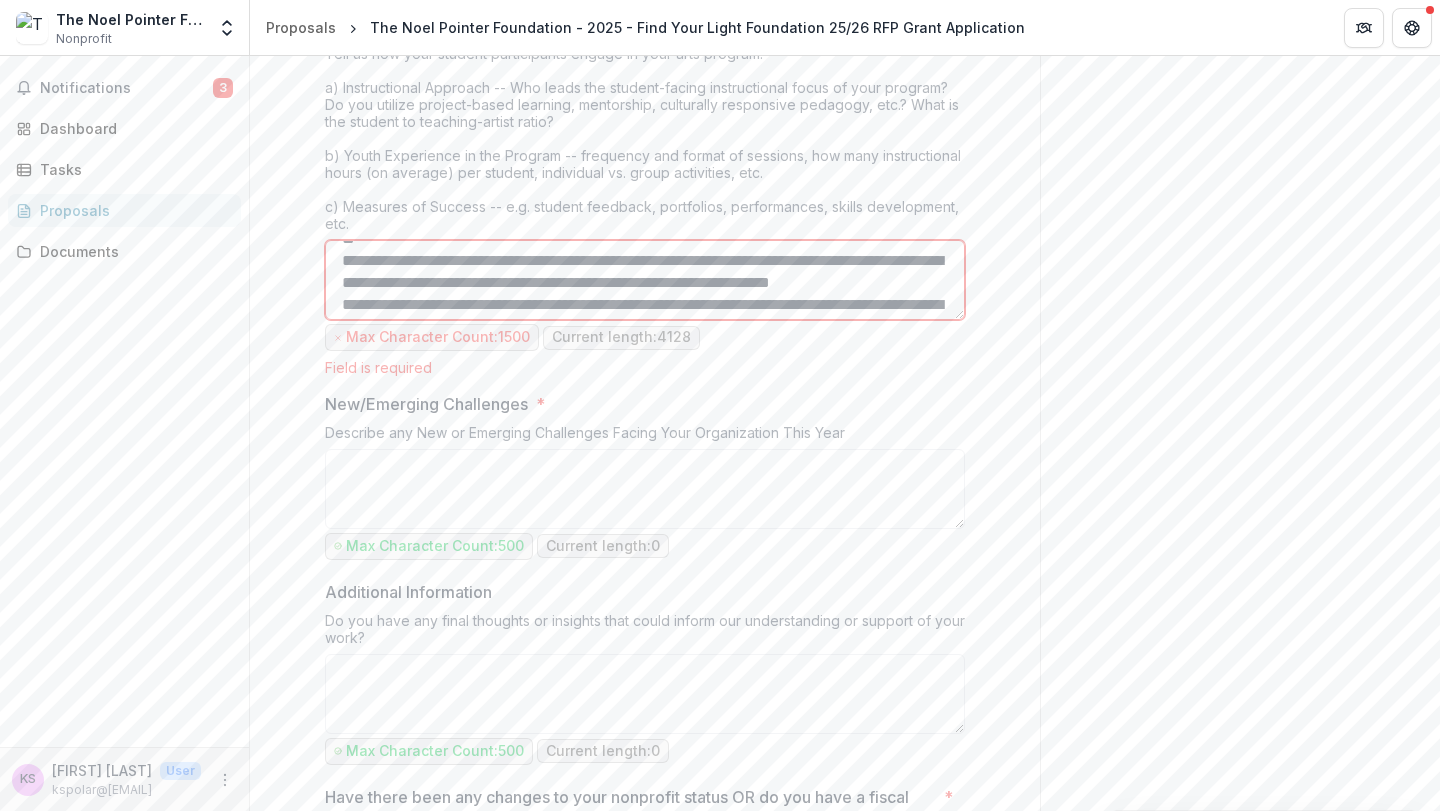 click on "Program Summary *" at bounding box center (645, 280) 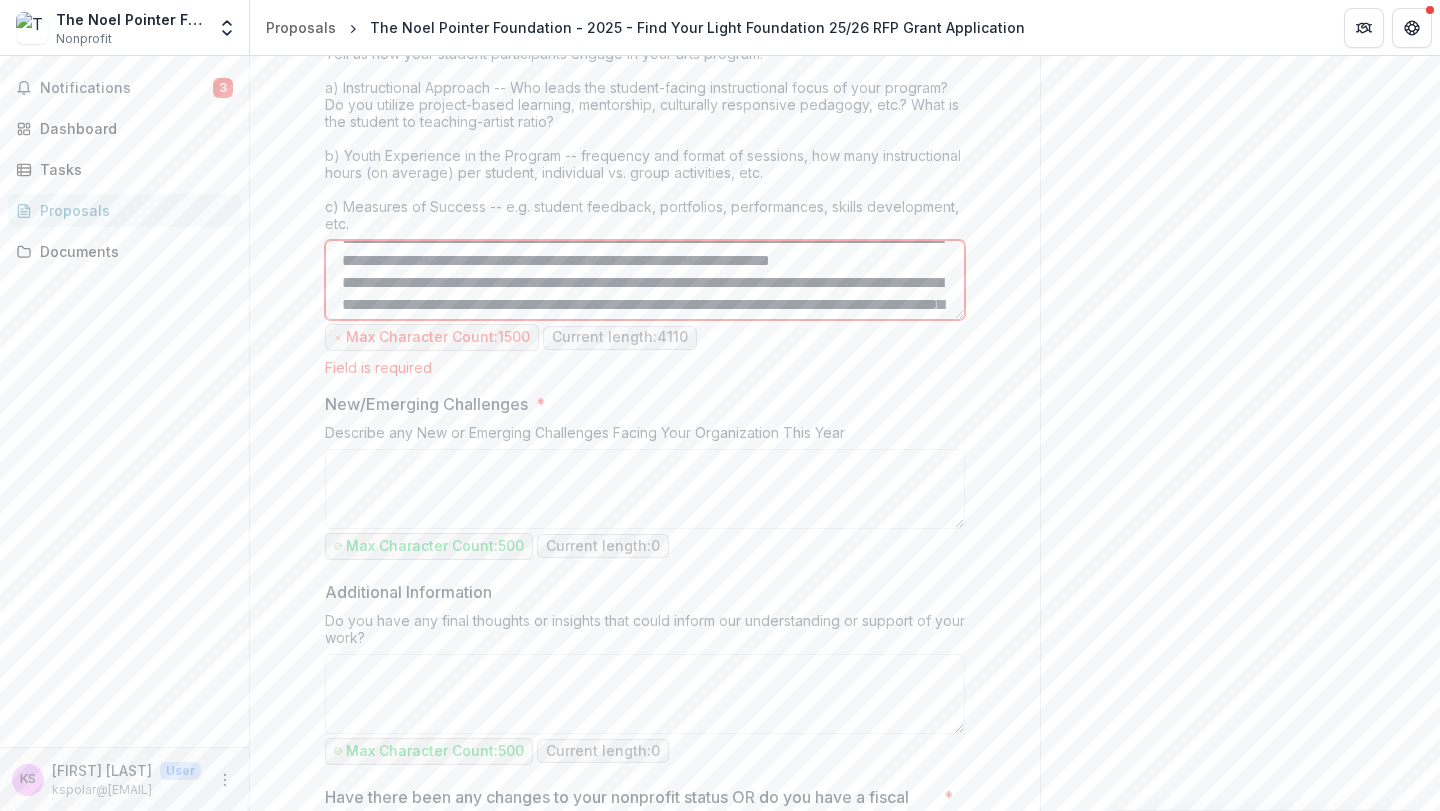 drag, startPoint x: 939, startPoint y: 265, endPoint x: 663, endPoint y: 260, distance: 276.0453 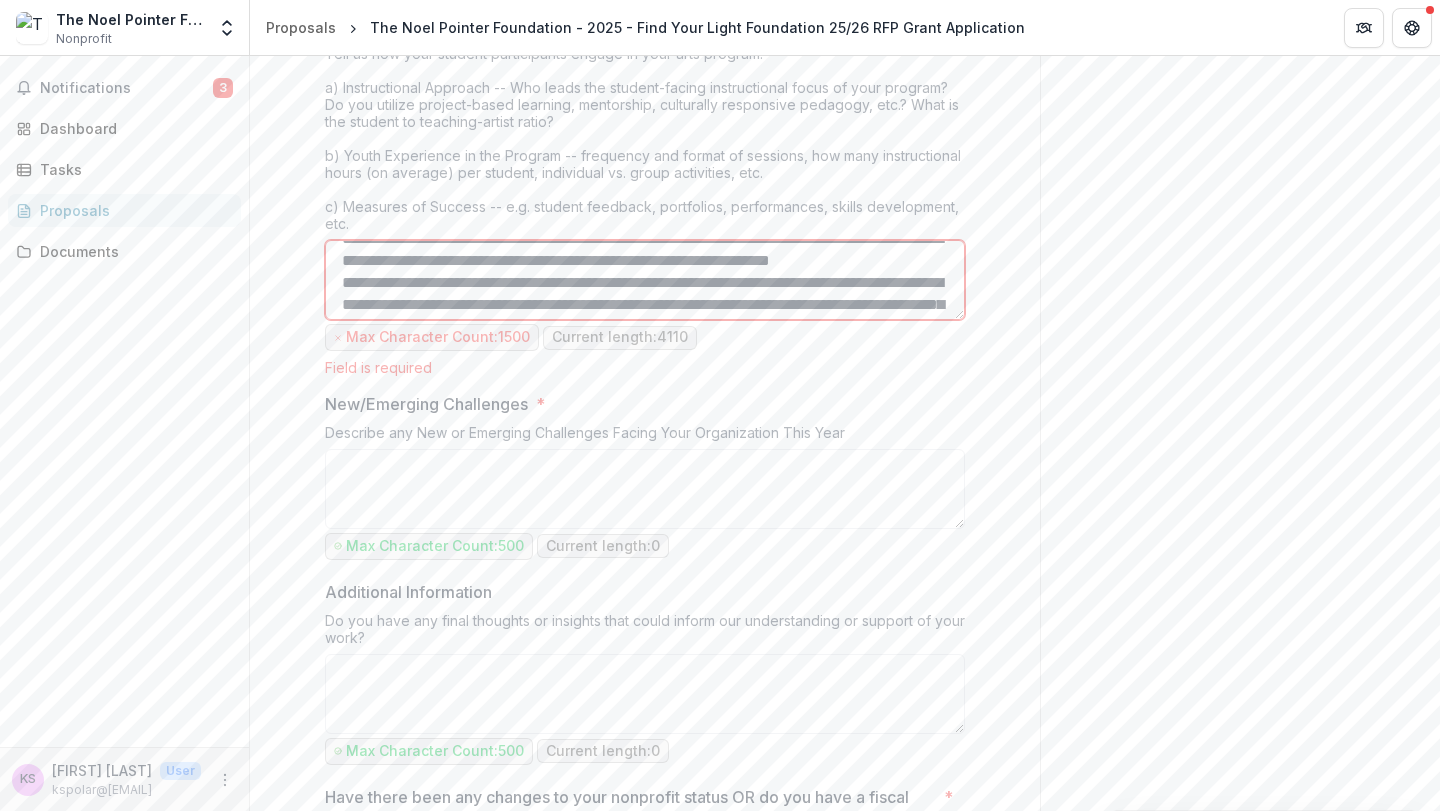 click on "Program Summary *" at bounding box center (645, 280) 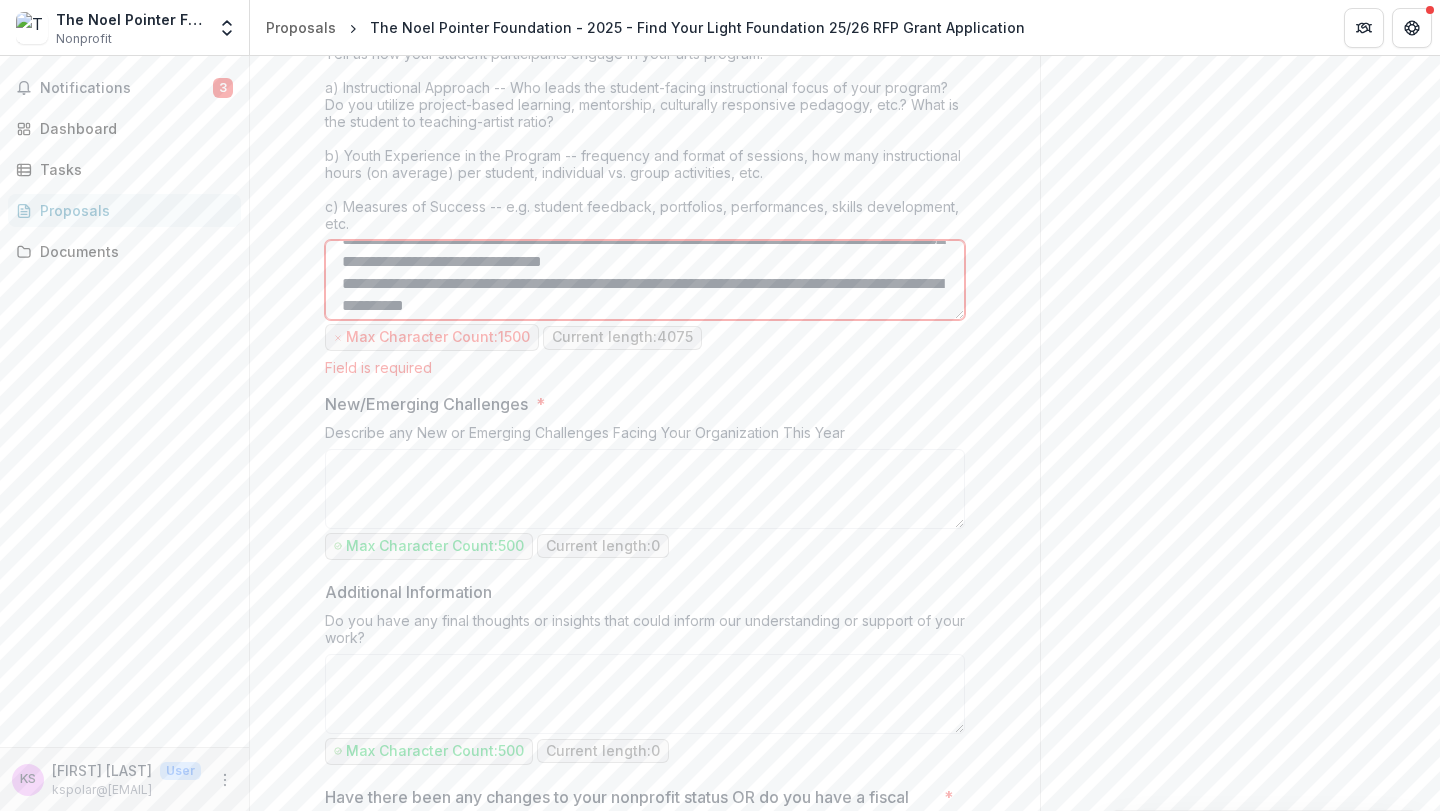 scroll, scrollTop: 515, scrollLeft: 0, axis: vertical 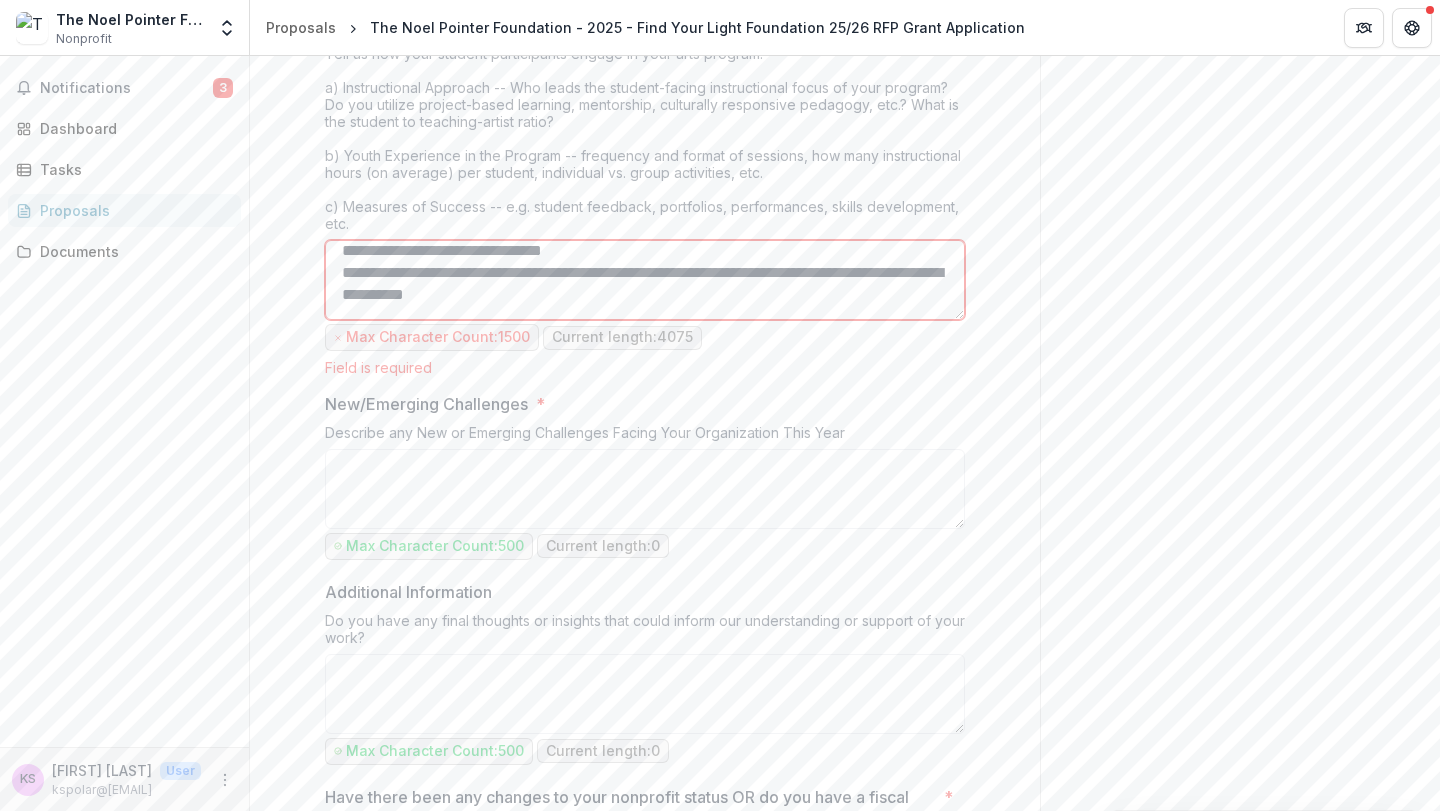 click on "Program Summary *" at bounding box center (645, 280) 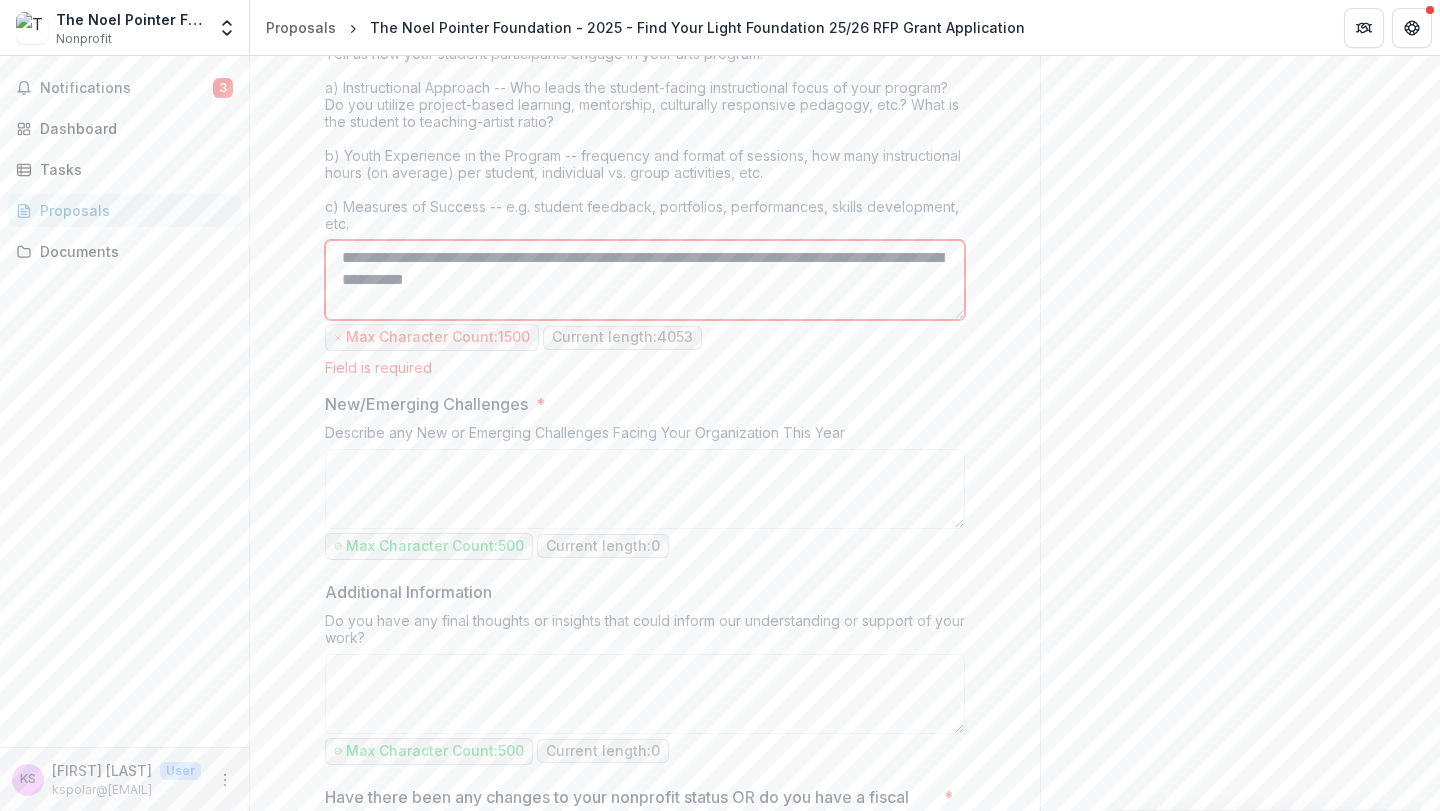 scroll, scrollTop: 532, scrollLeft: 0, axis: vertical 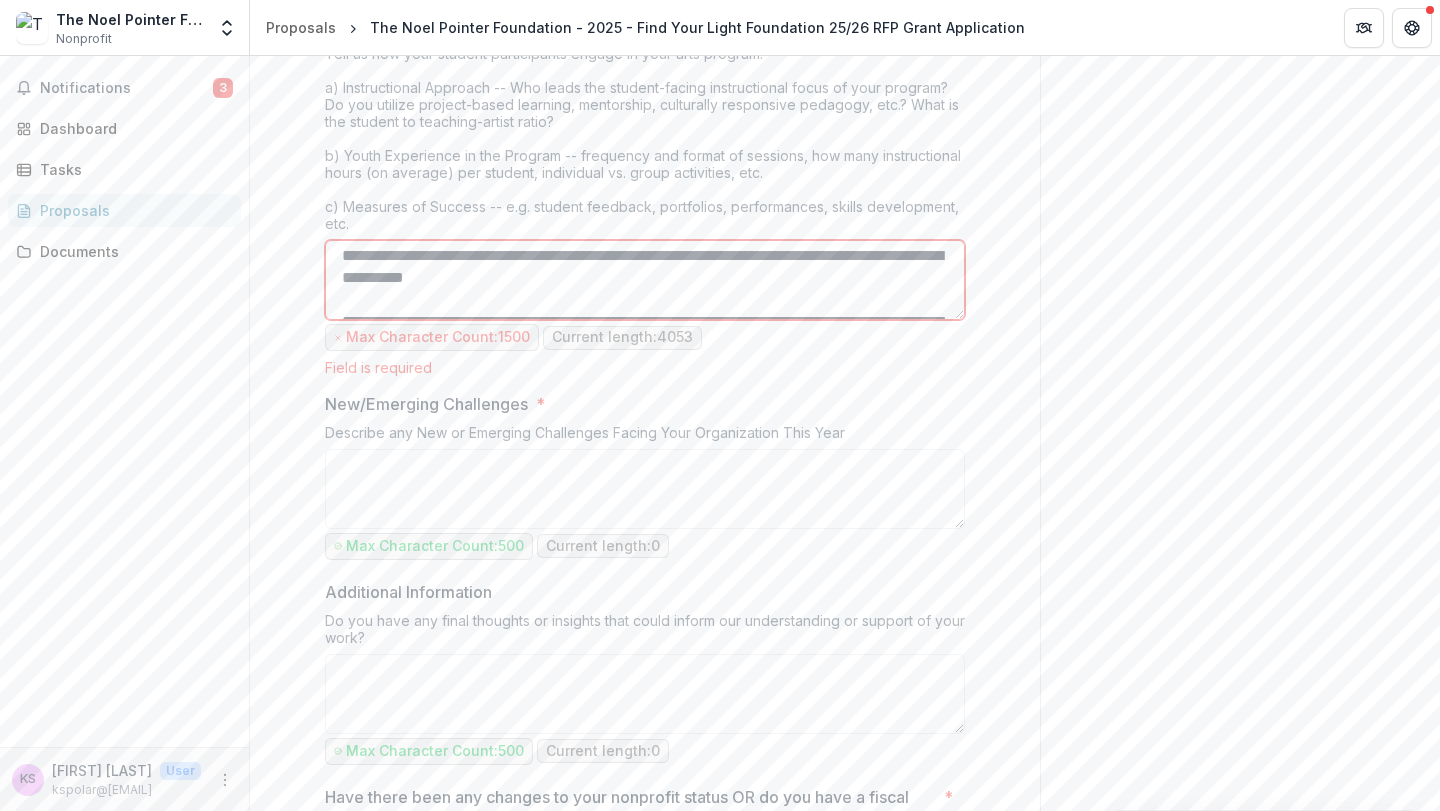 drag, startPoint x: 668, startPoint y: 254, endPoint x: 894, endPoint y: 266, distance: 226.31836 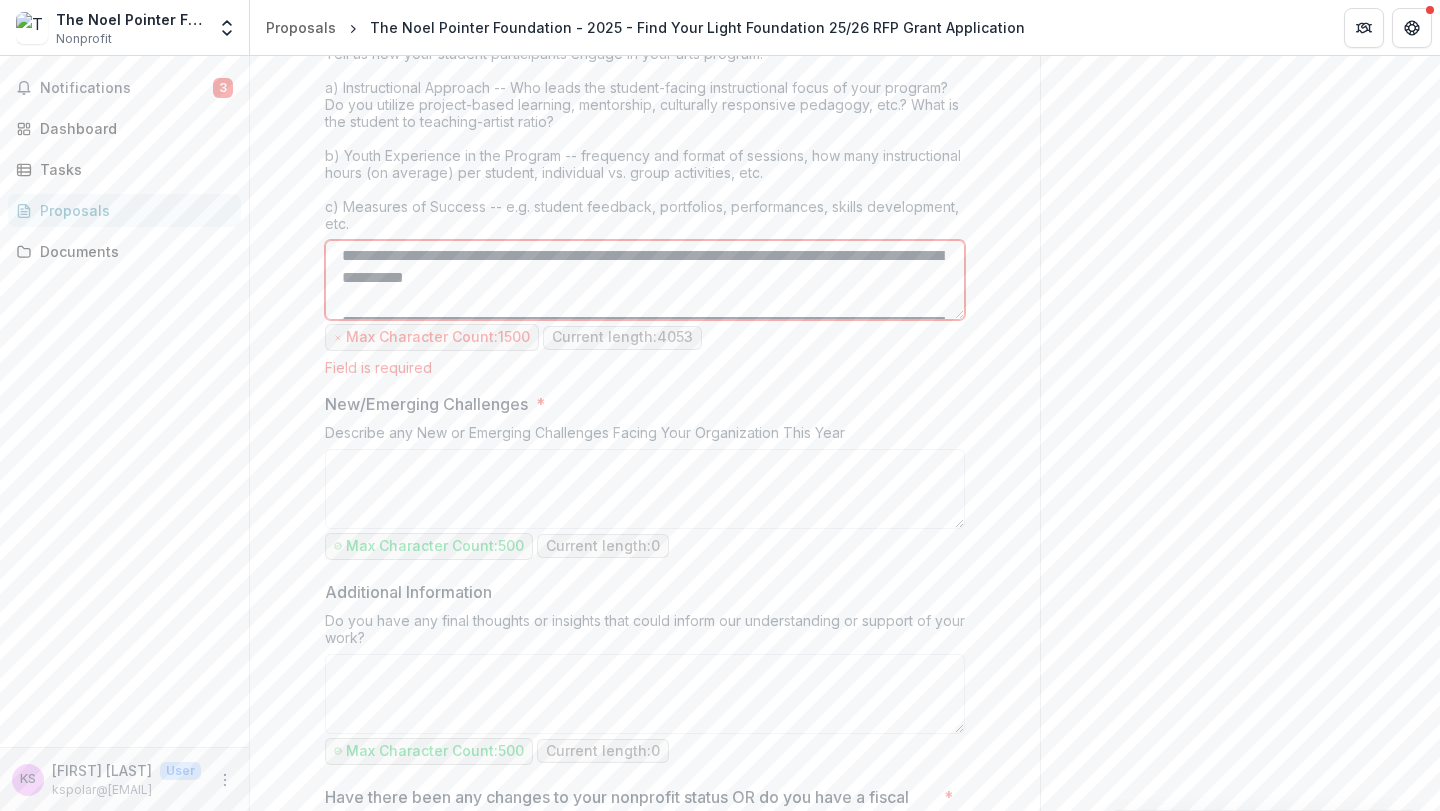 click on "Program Summary *" at bounding box center [645, 280] 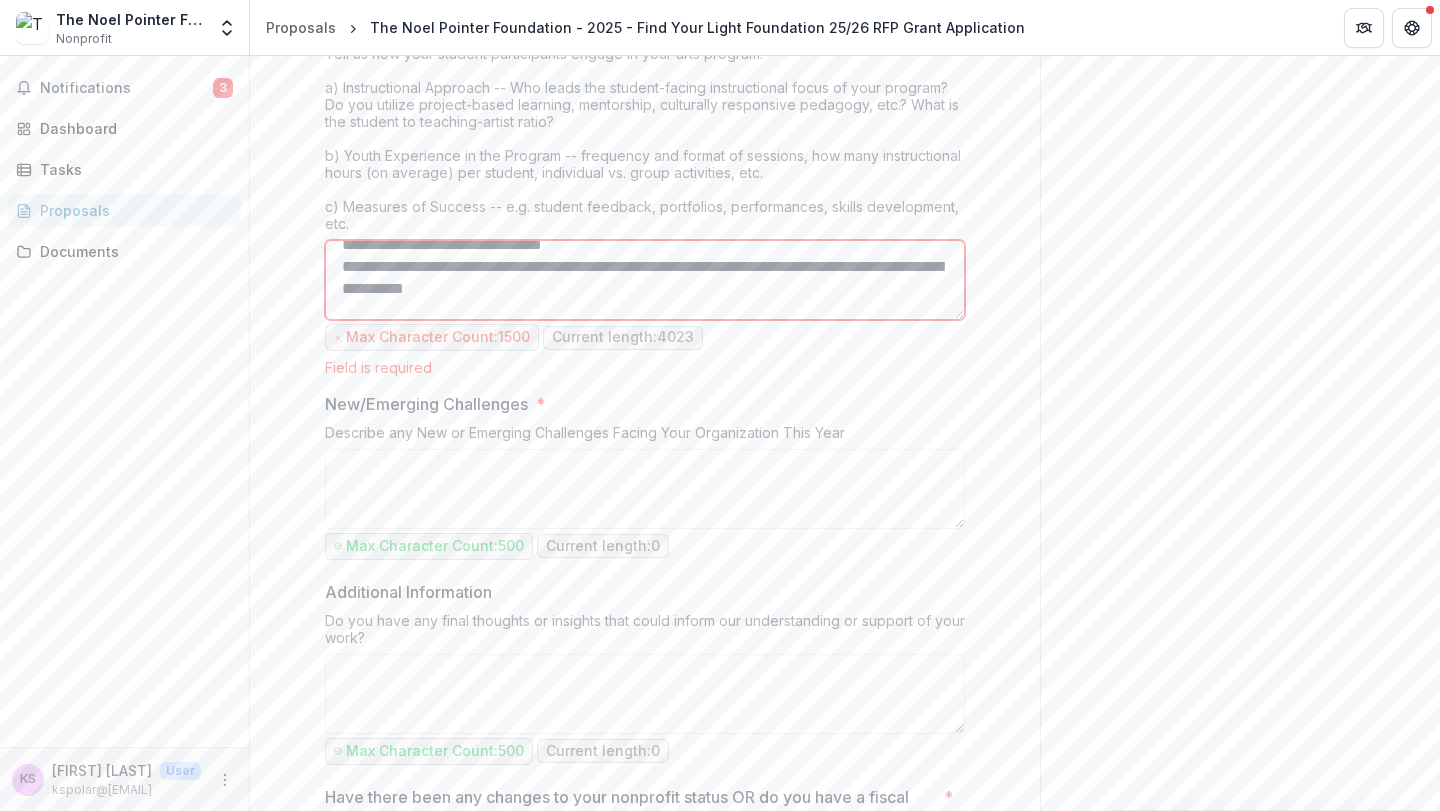 scroll, scrollTop: 528, scrollLeft: 0, axis: vertical 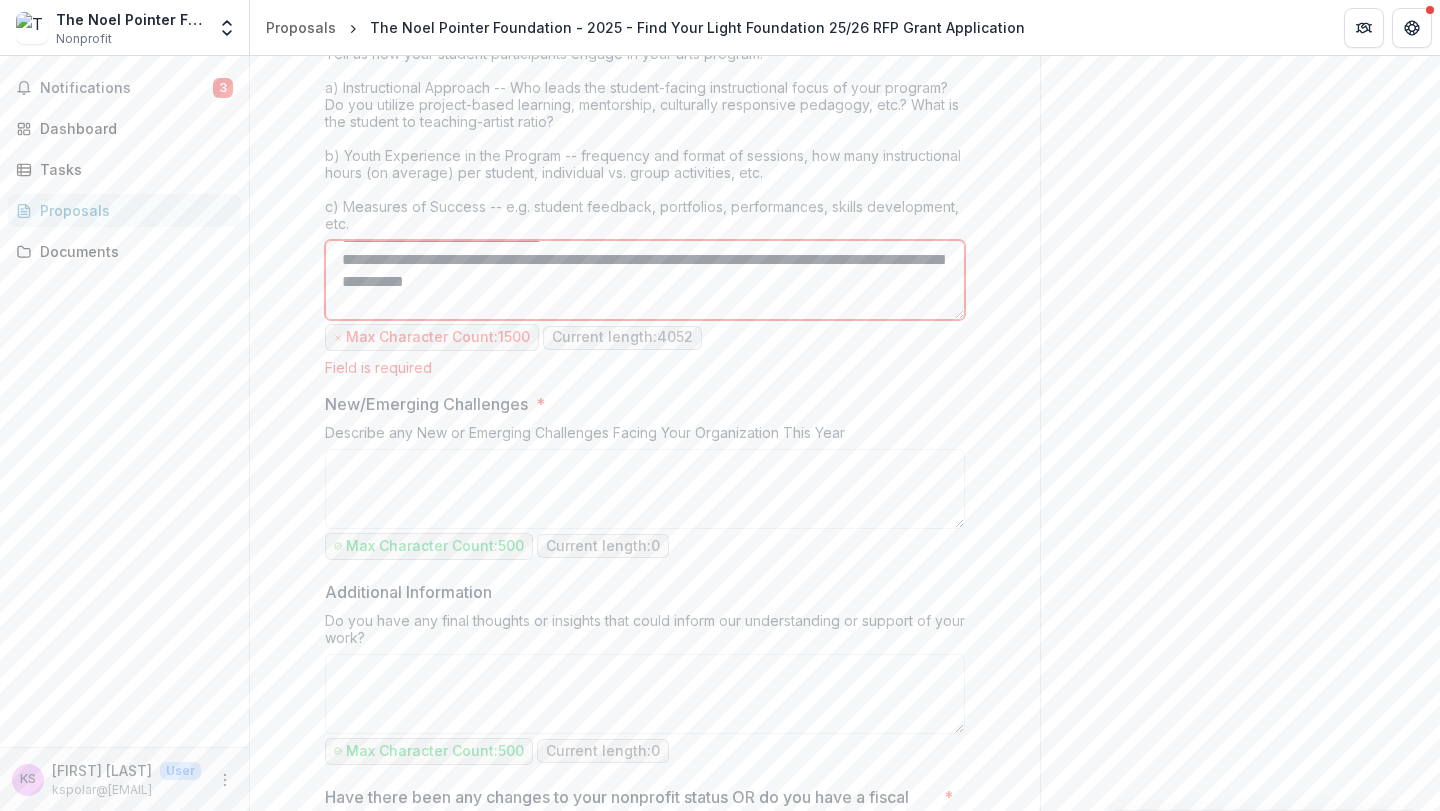 click on "Program Summary *" at bounding box center [645, 280] 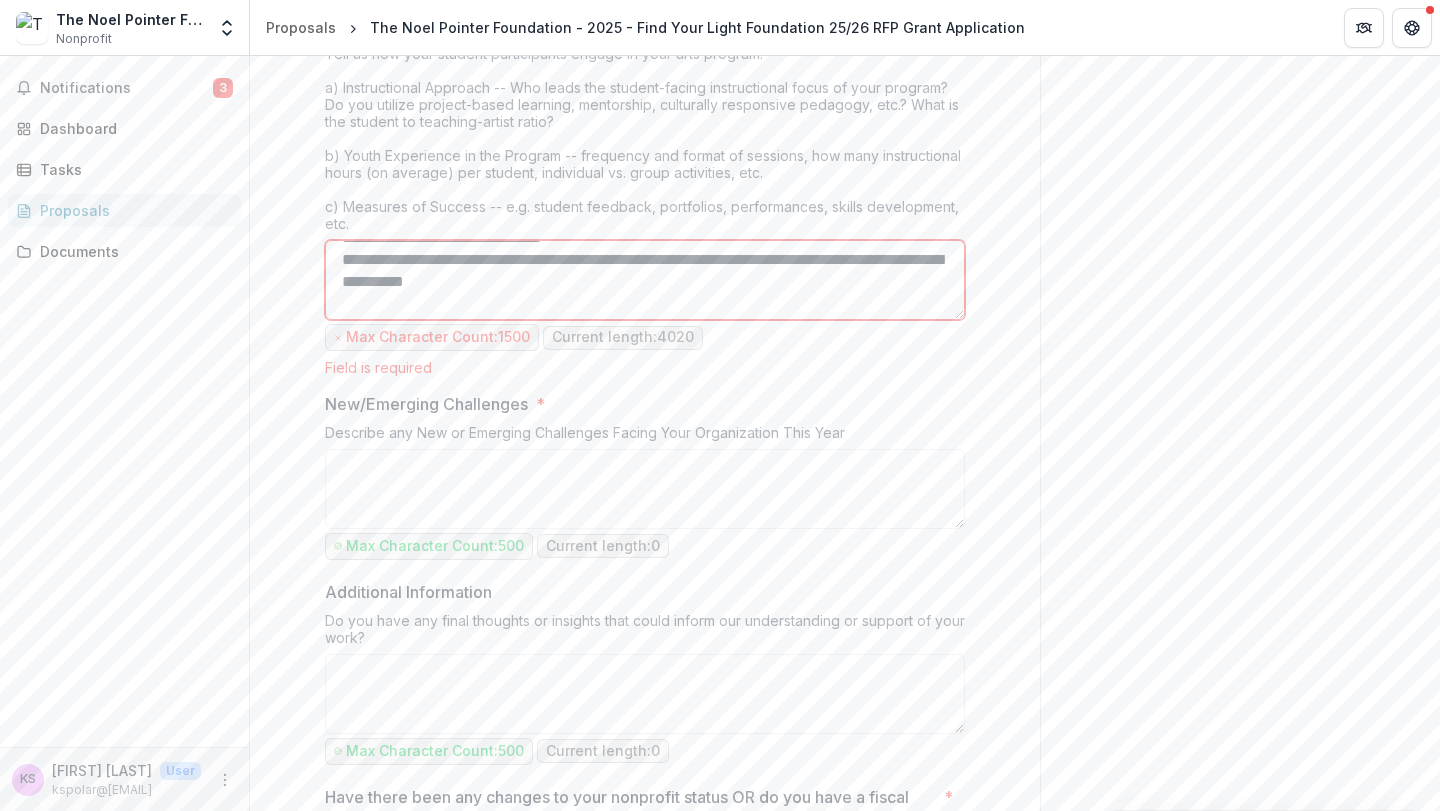 scroll, scrollTop: 547, scrollLeft: 0, axis: vertical 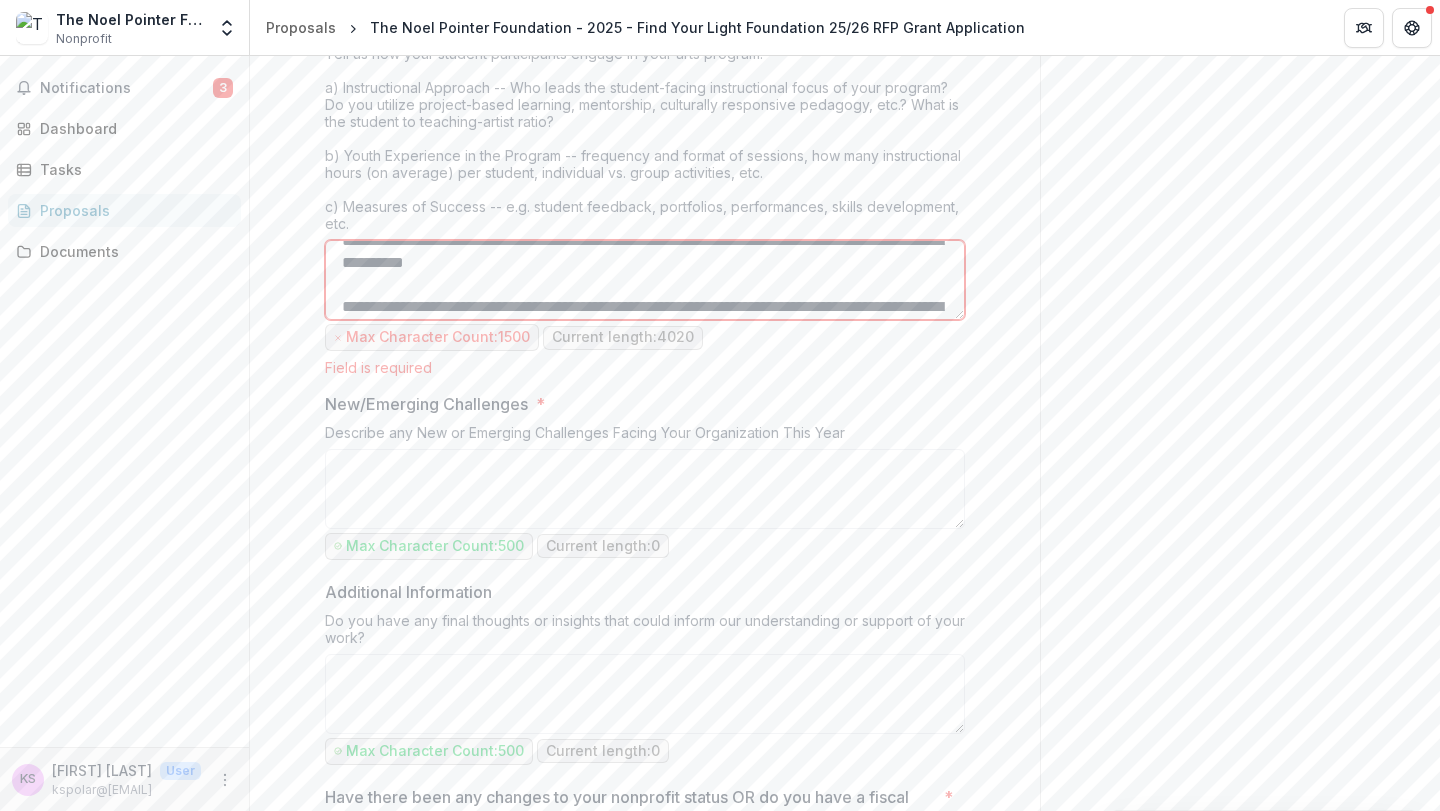 drag, startPoint x: 507, startPoint y: 287, endPoint x: 378, endPoint y: 284, distance: 129.03488 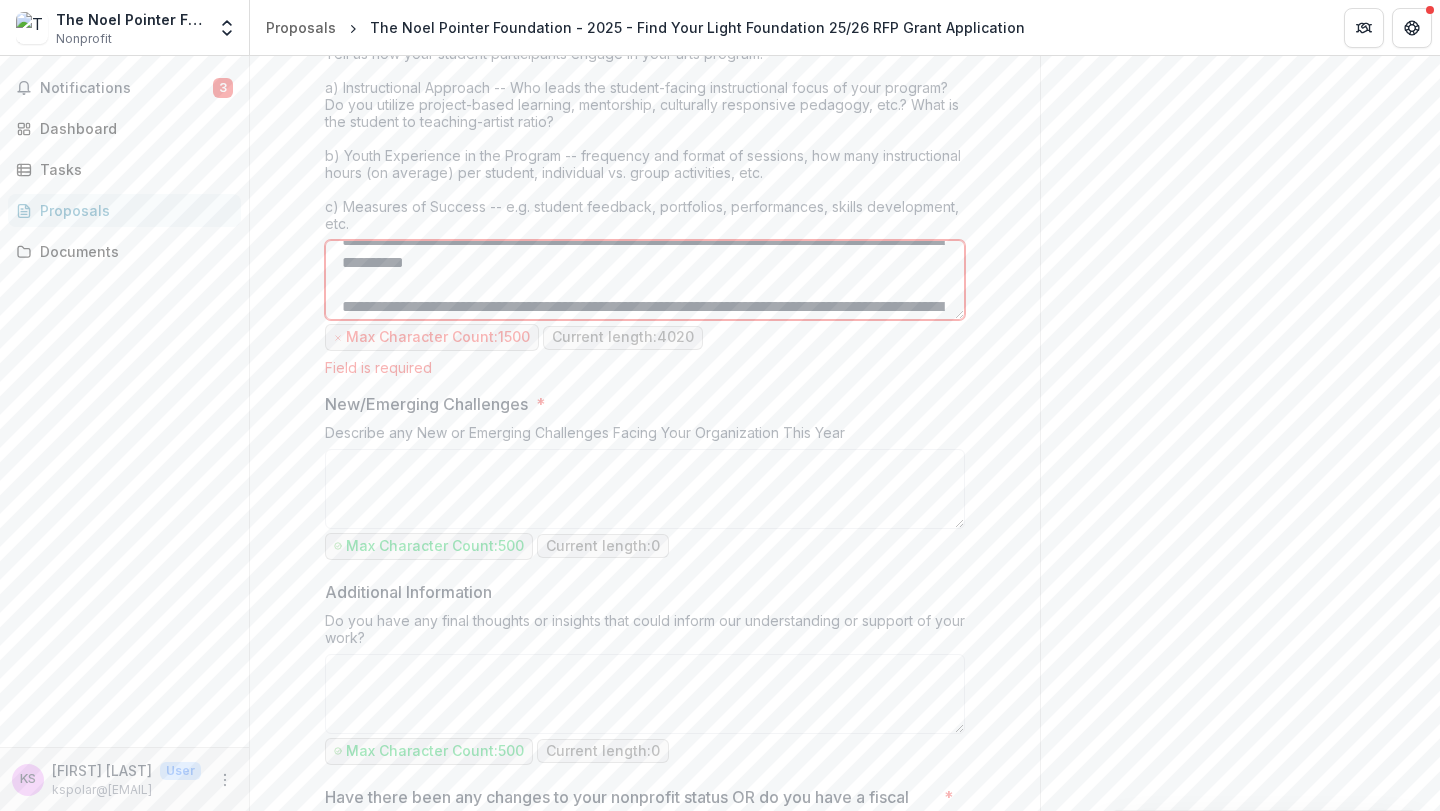 click on "Program Summary *" at bounding box center (645, 280) 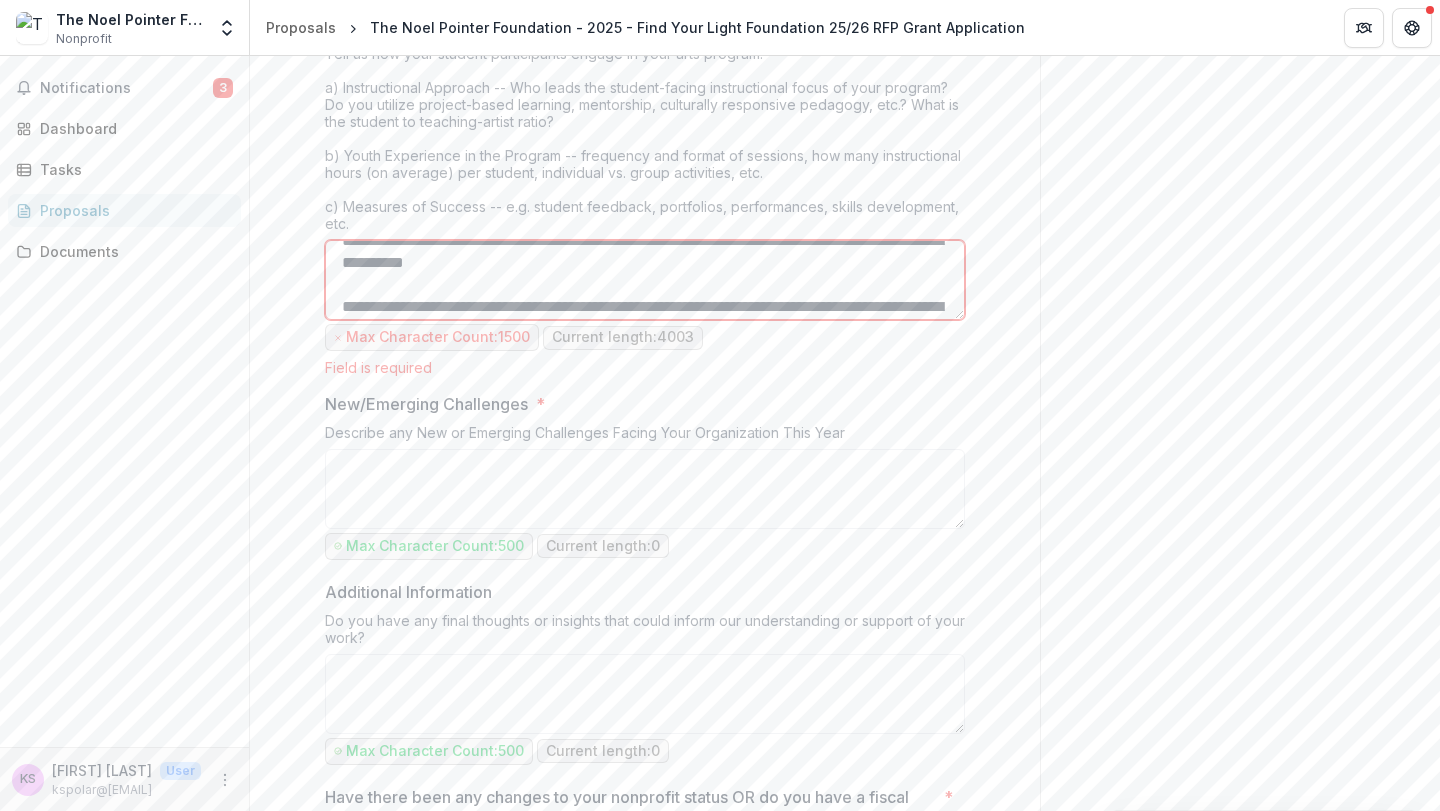 drag, startPoint x: 520, startPoint y: 285, endPoint x: 377, endPoint y: 280, distance: 143.08739 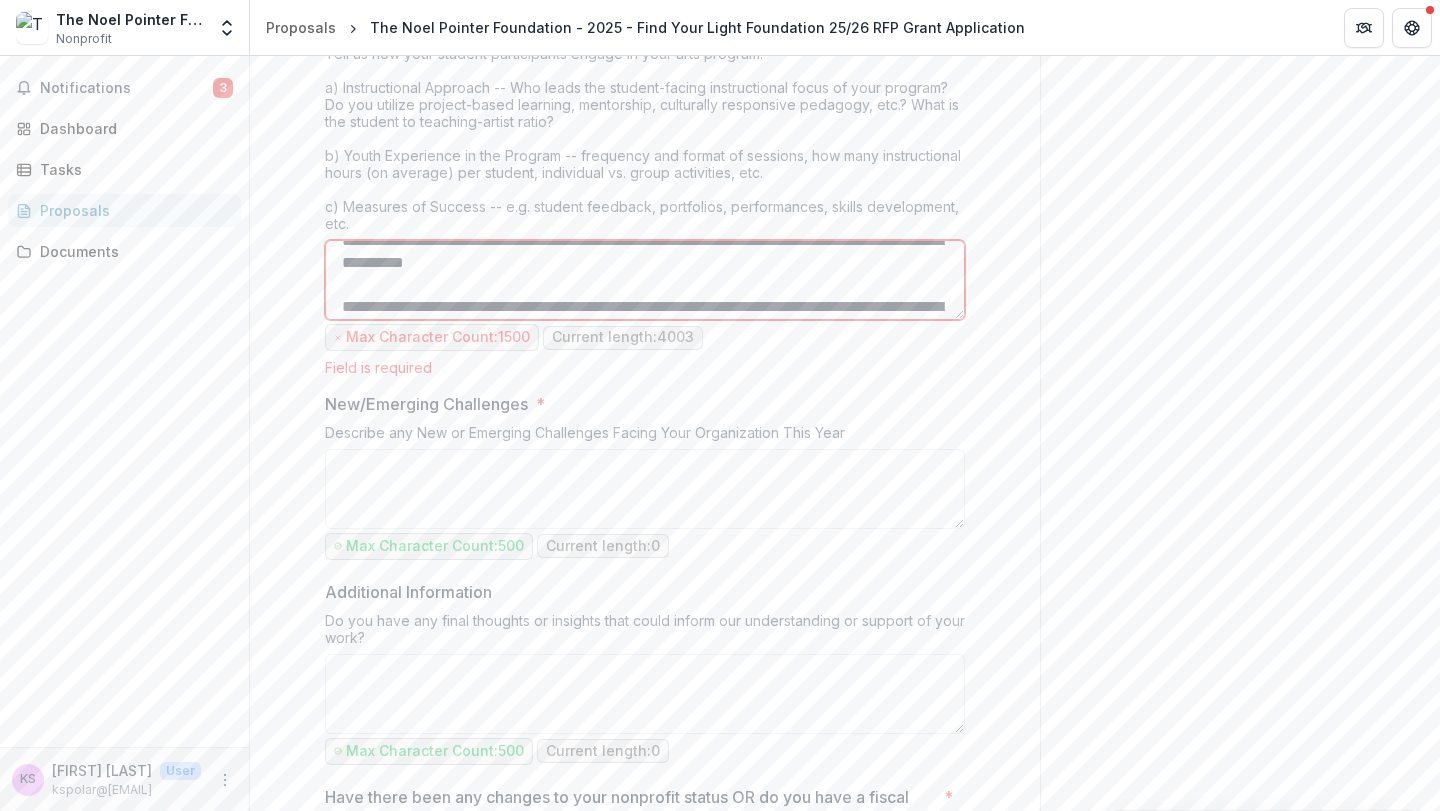 click on "Program Summary *" at bounding box center (645, 280) 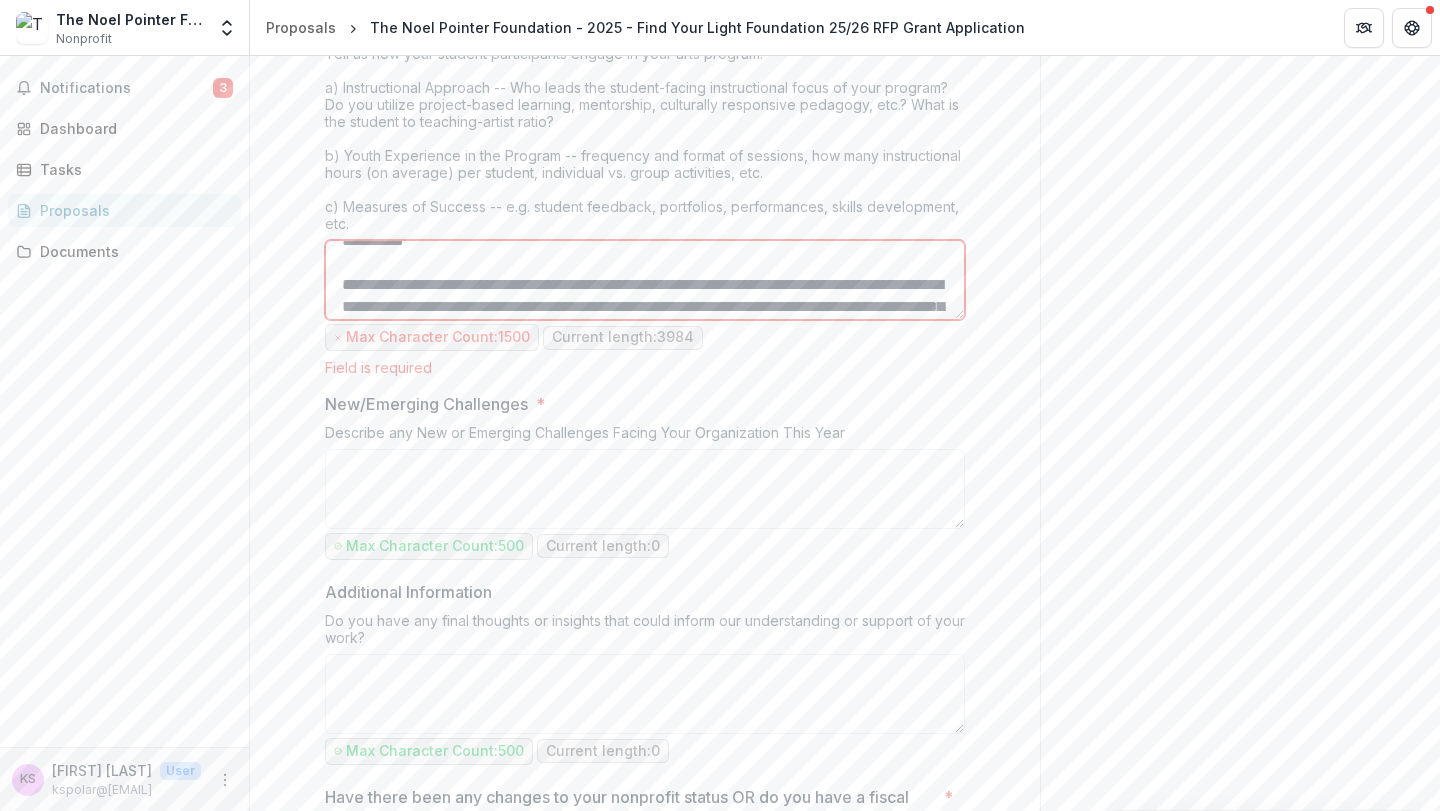 click on "Program Summary *" at bounding box center (645, 280) 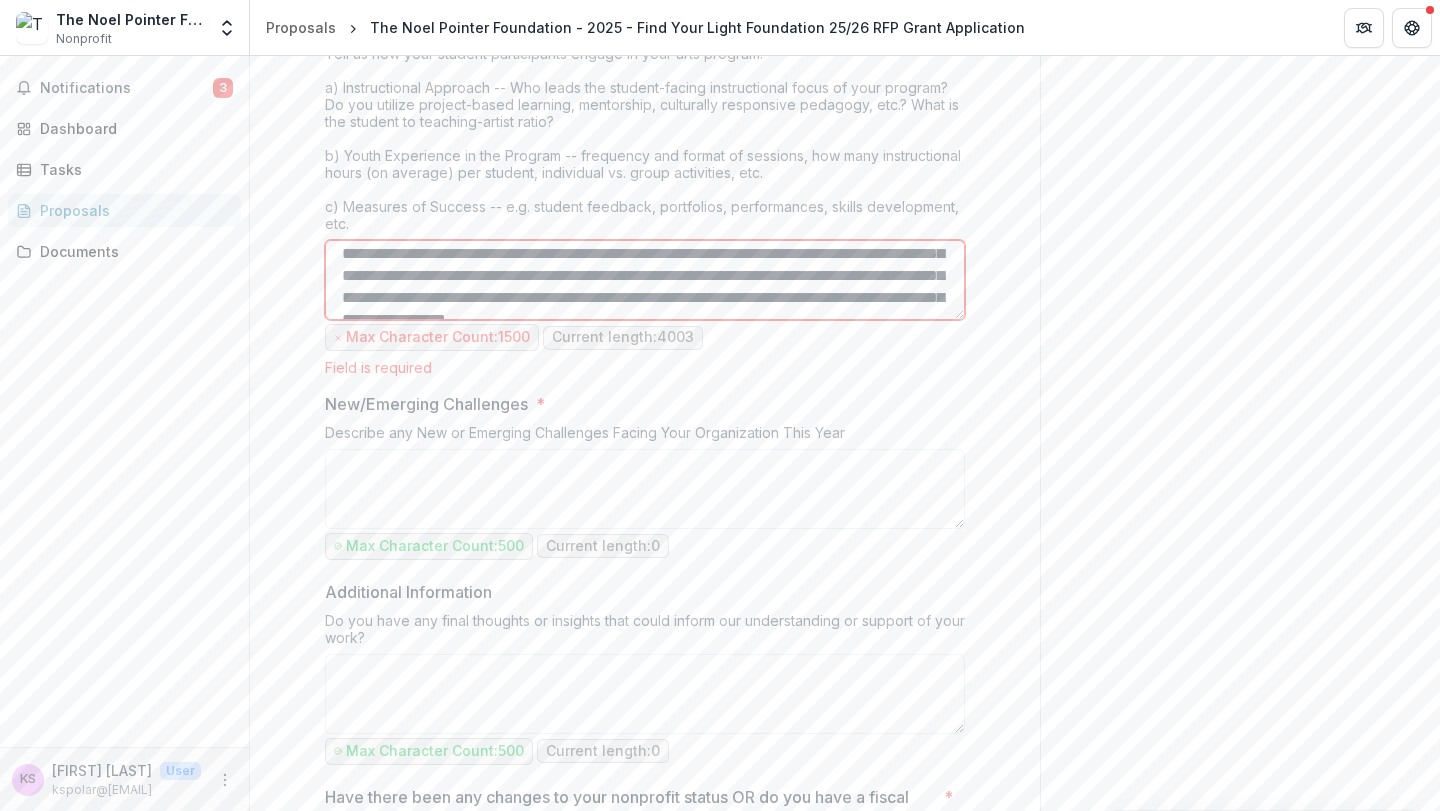 scroll, scrollTop: 630, scrollLeft: 0, axis: vertical 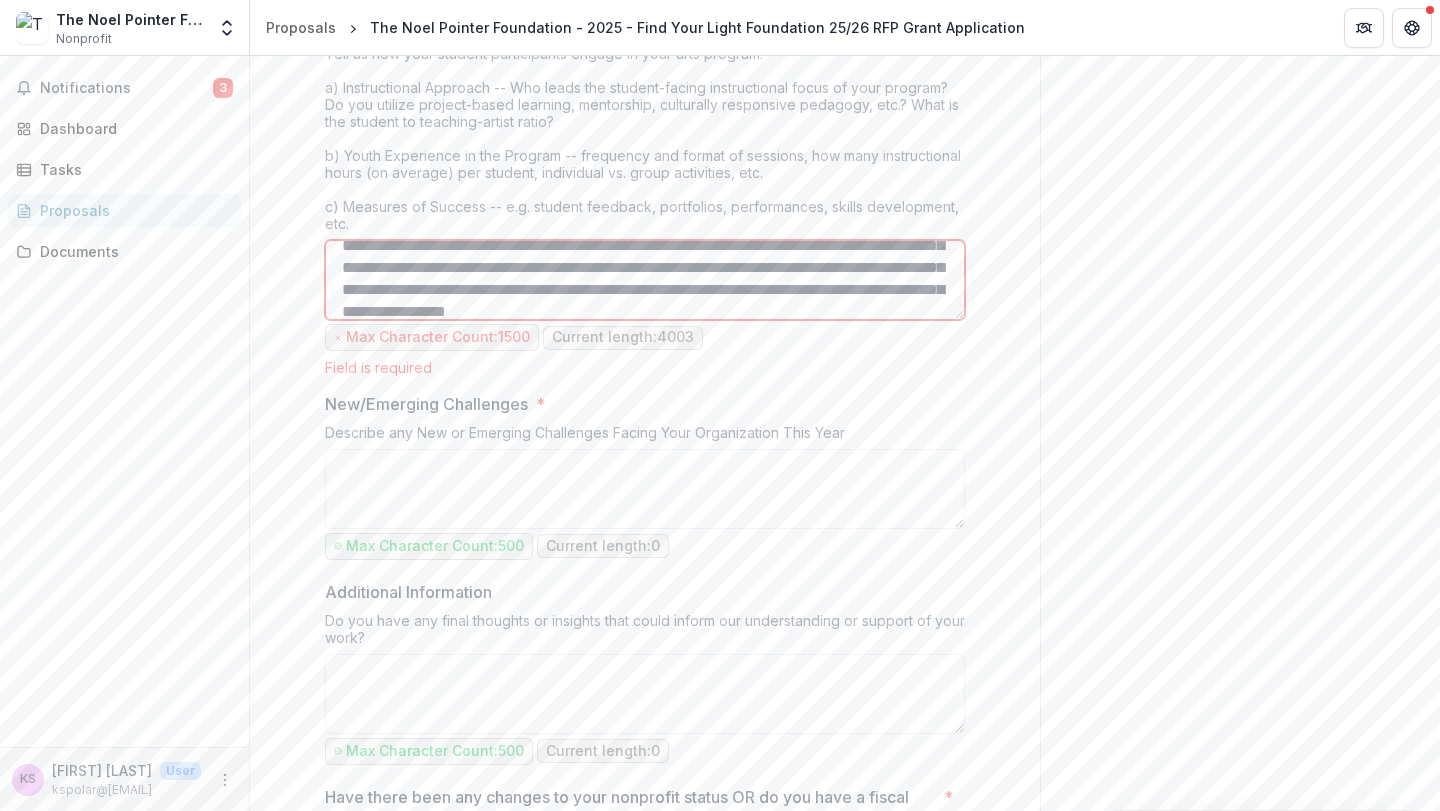 drag, startPoint x: 502, startPoint y: 271, endPoint x: 367, endPoint y: 269, distance: 135.01482 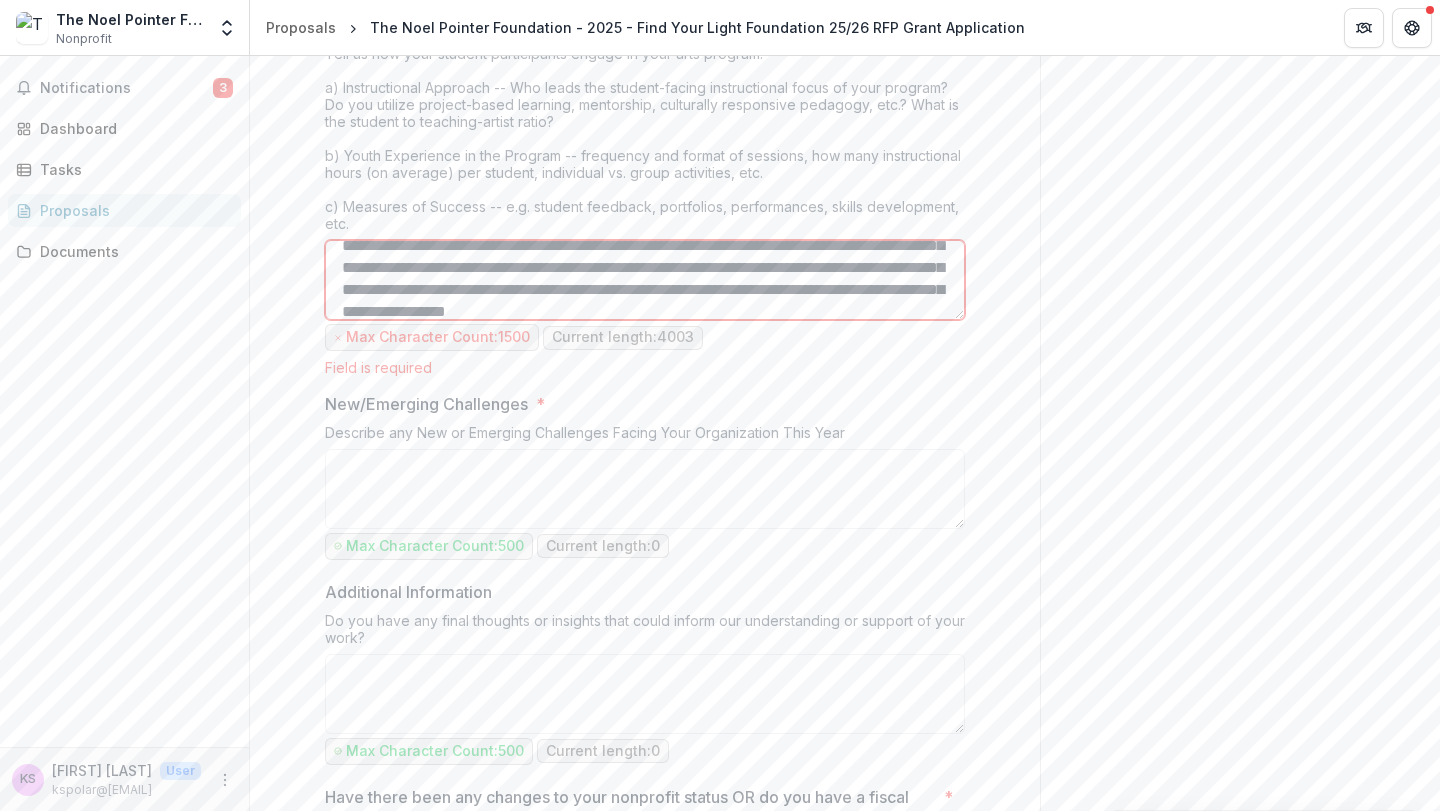 click on "Program Summary *" at bounding box center [645, 280] 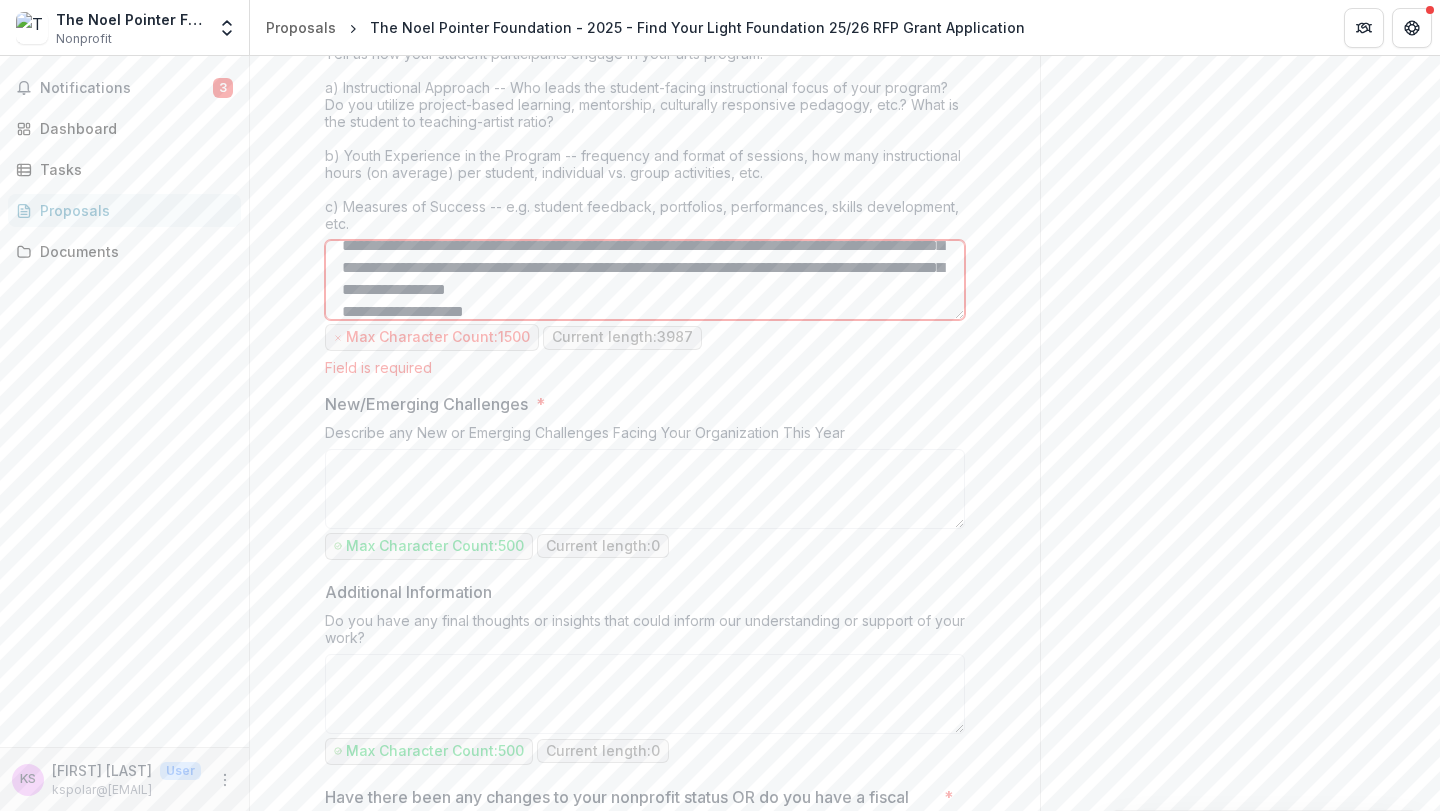 scroll, scrollTop: 636, scrollLeft: 0, axis: vertical 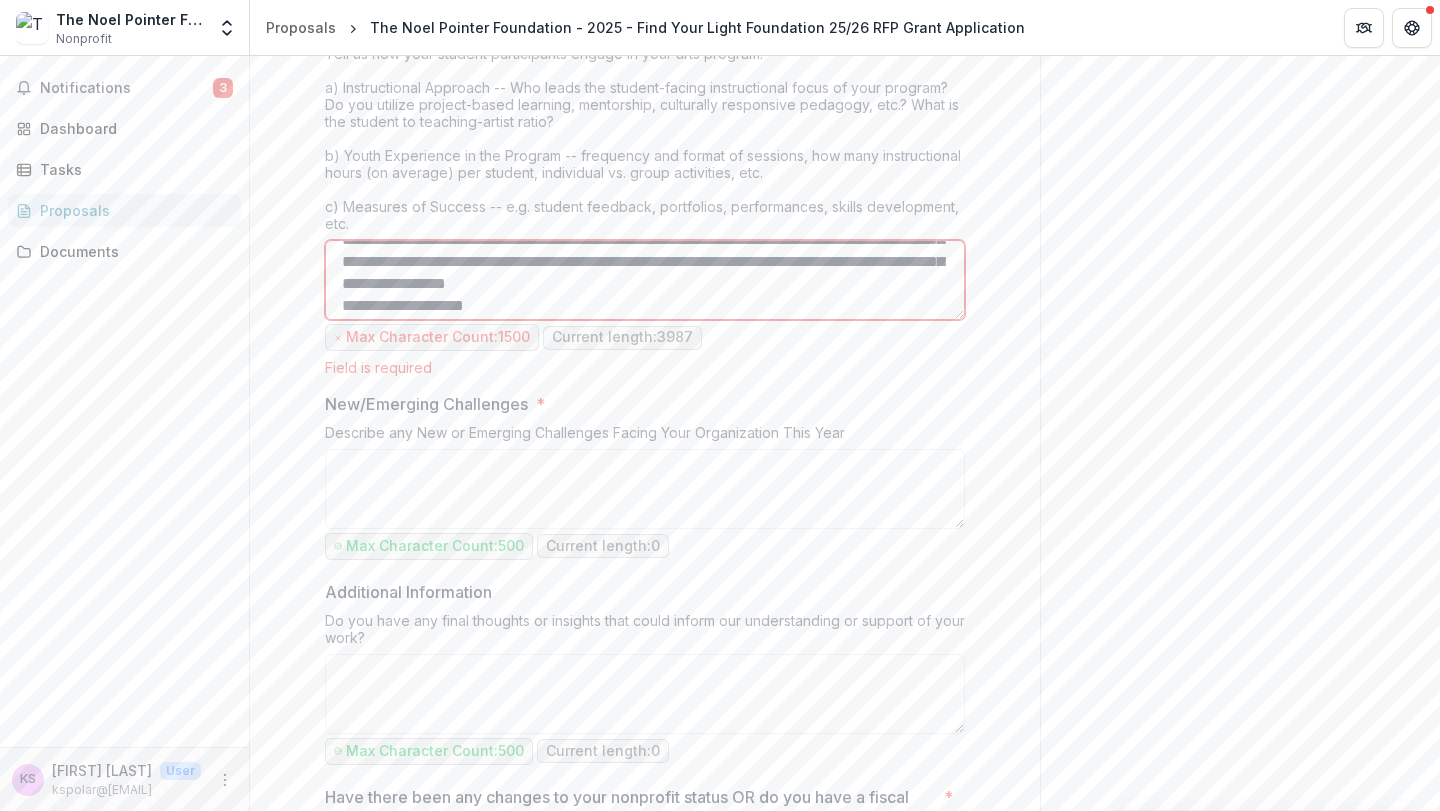 drag, startPoint x: 856, startPoint y: 263, endPoint x: 668, endPoint y: 262, distance: 188.00266 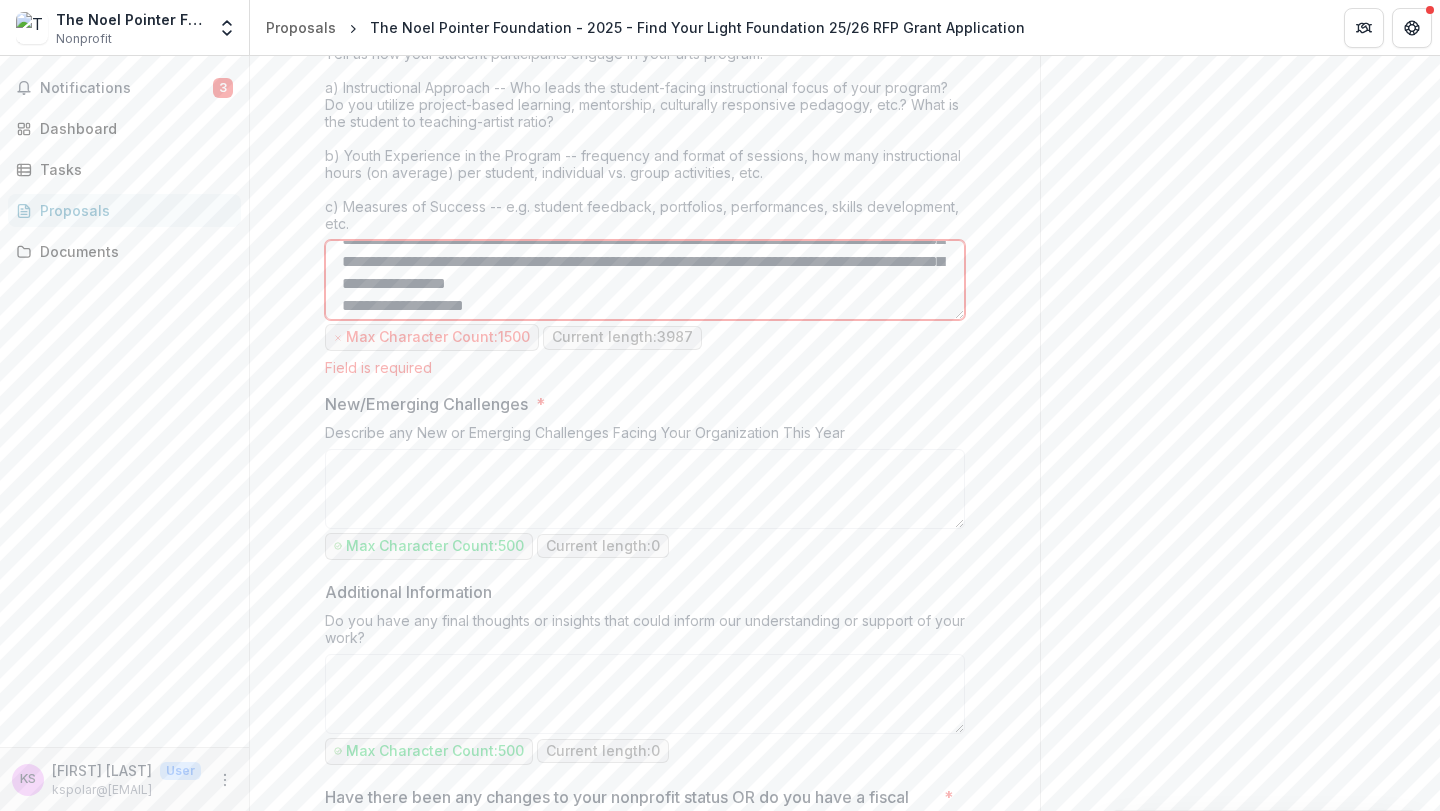 click on "Program Summary *" at bounding box center [645, 280] 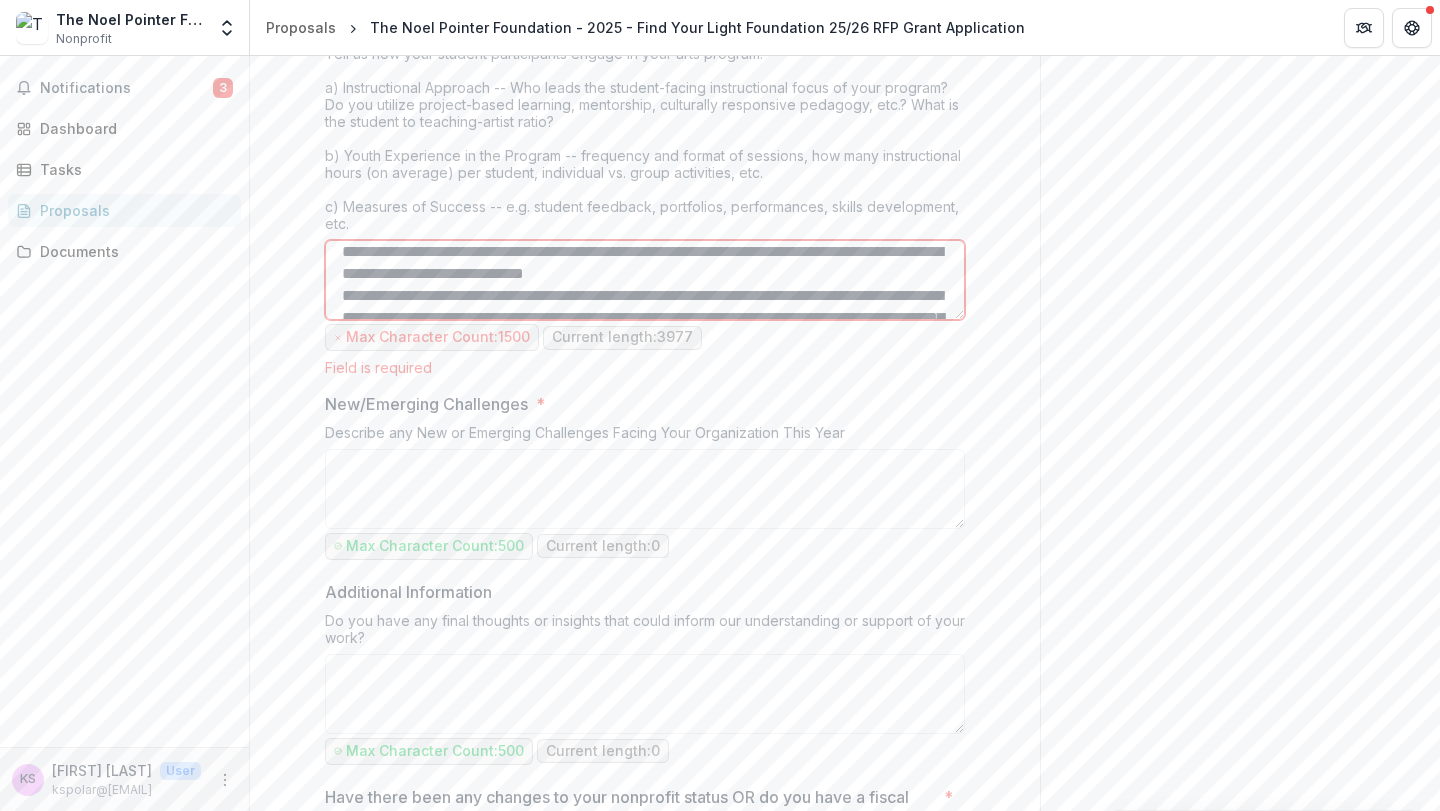 scroll, scrollTop: 823, scrollLeft: 0, axis: vertical 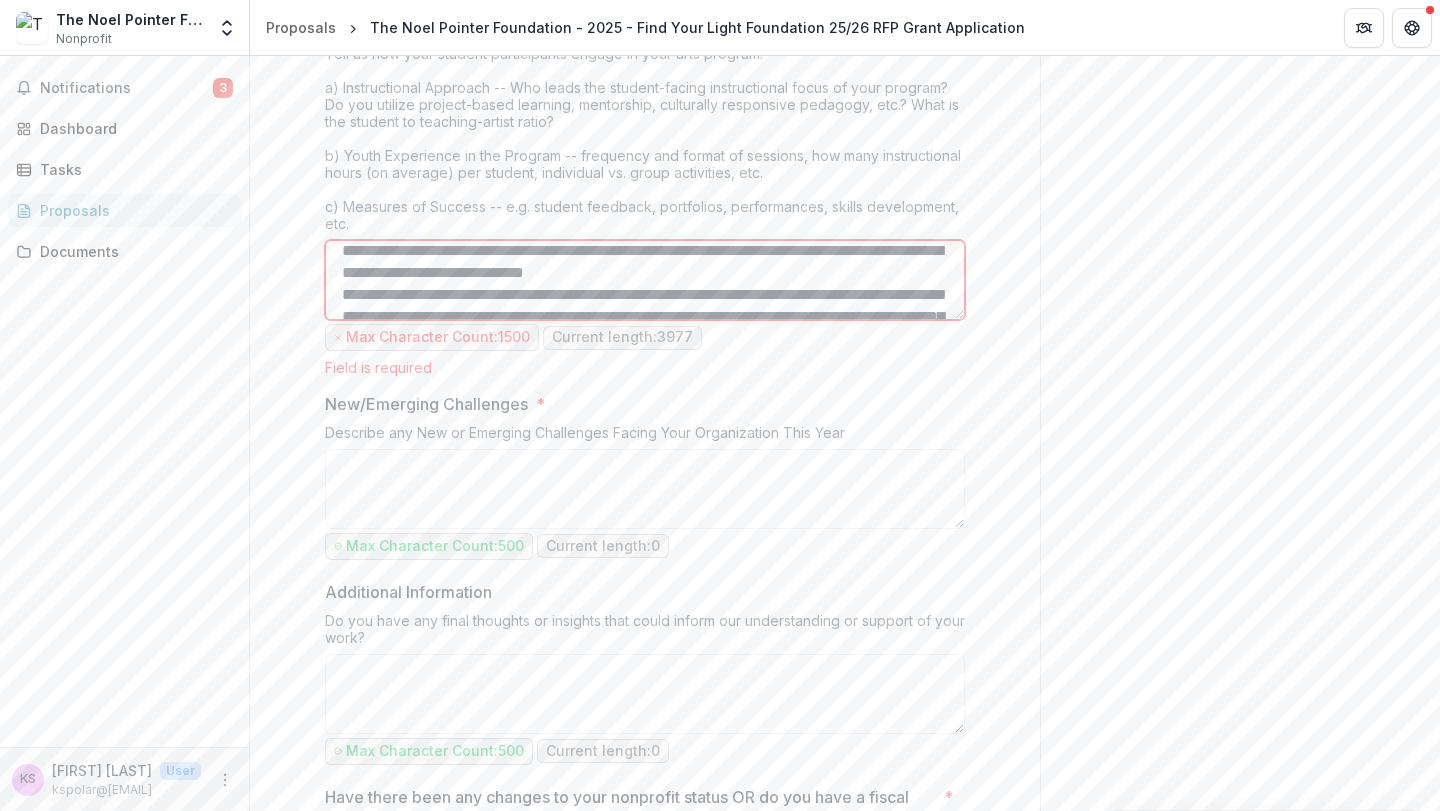 drag, startPoint x: 530, startPoint y: 270, endPoint x: 331, endPoint y: 270, distance: 199 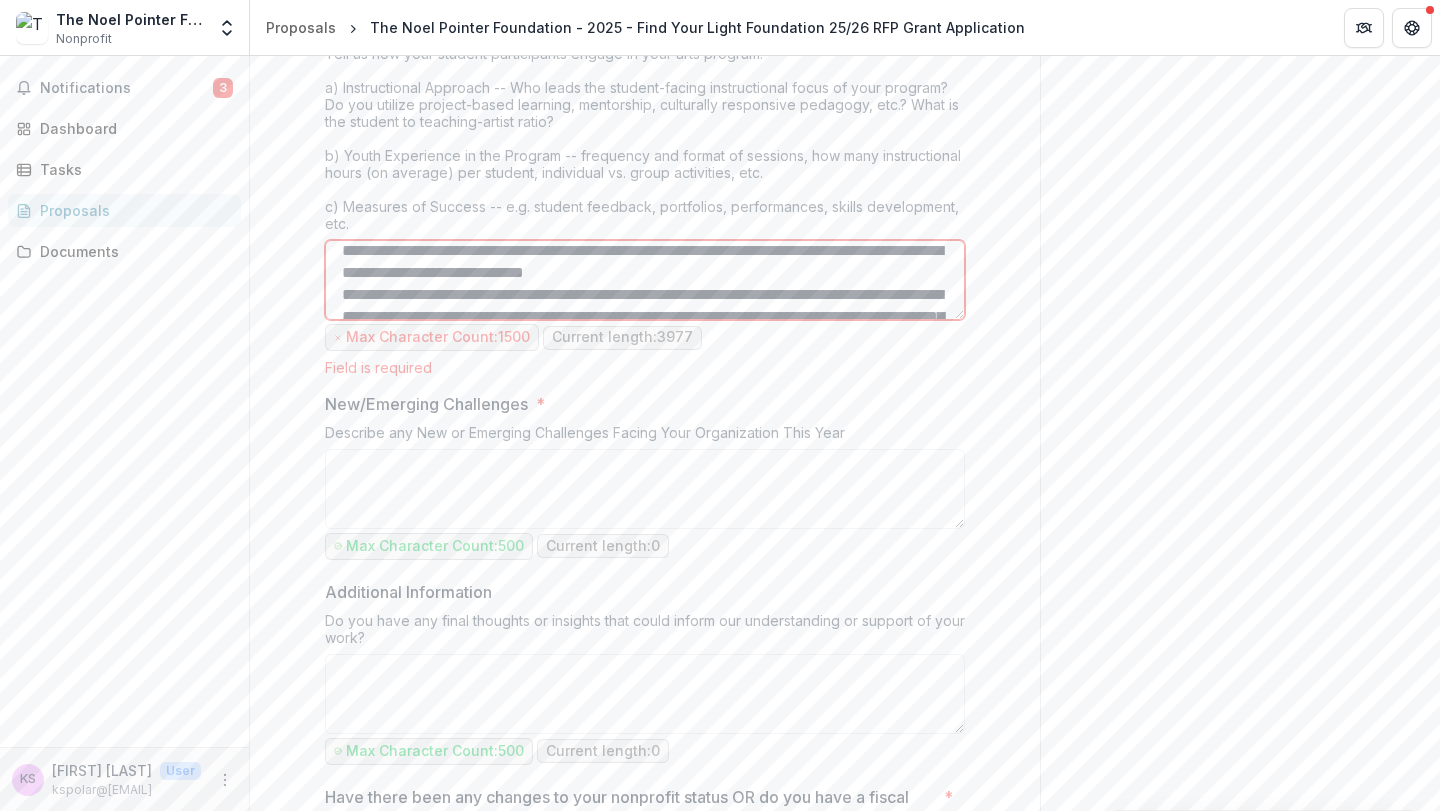 click on "Program Summary *" at bounding box center (645, 280) 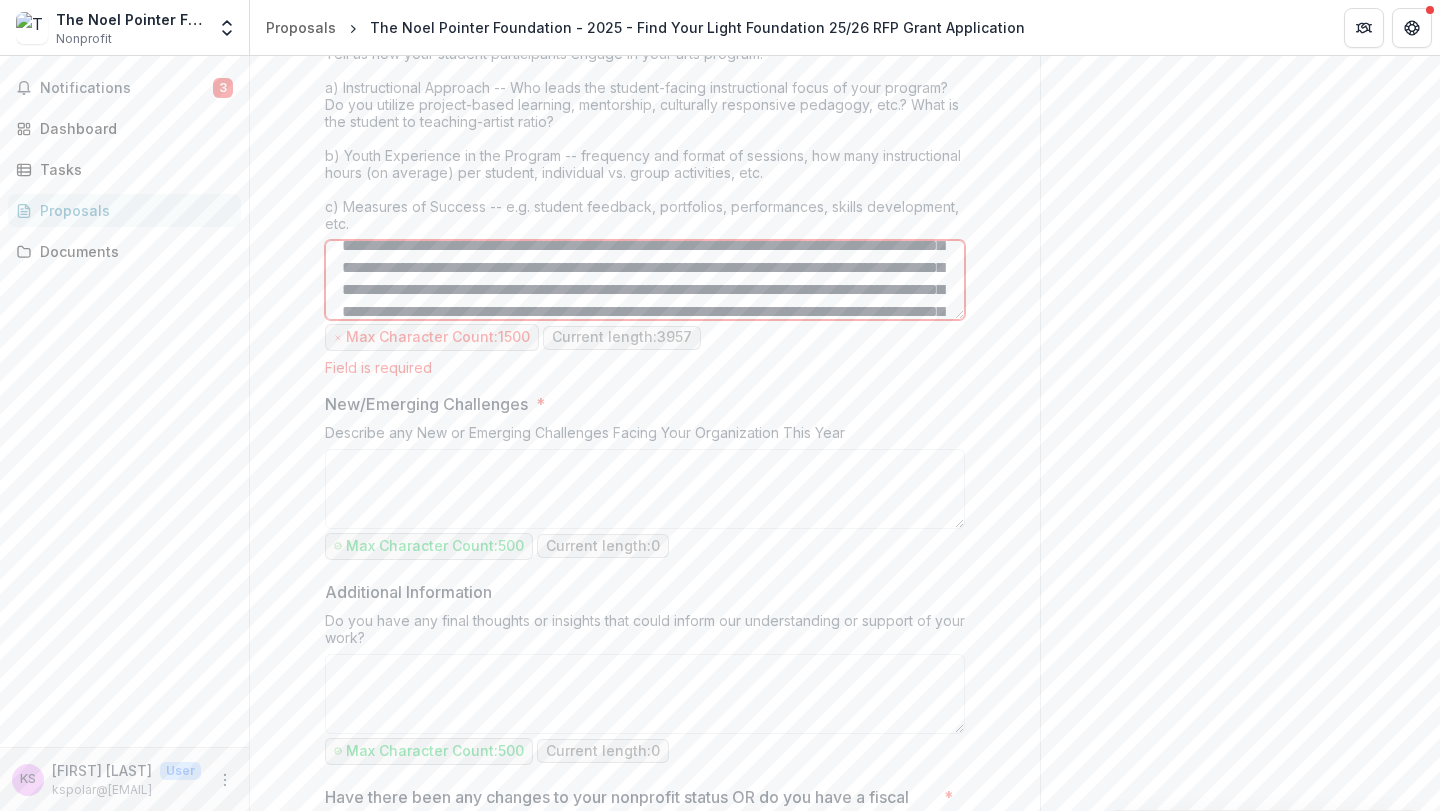 scroll, scrollTop: 917, scrollLeft: 0, axis: vertical 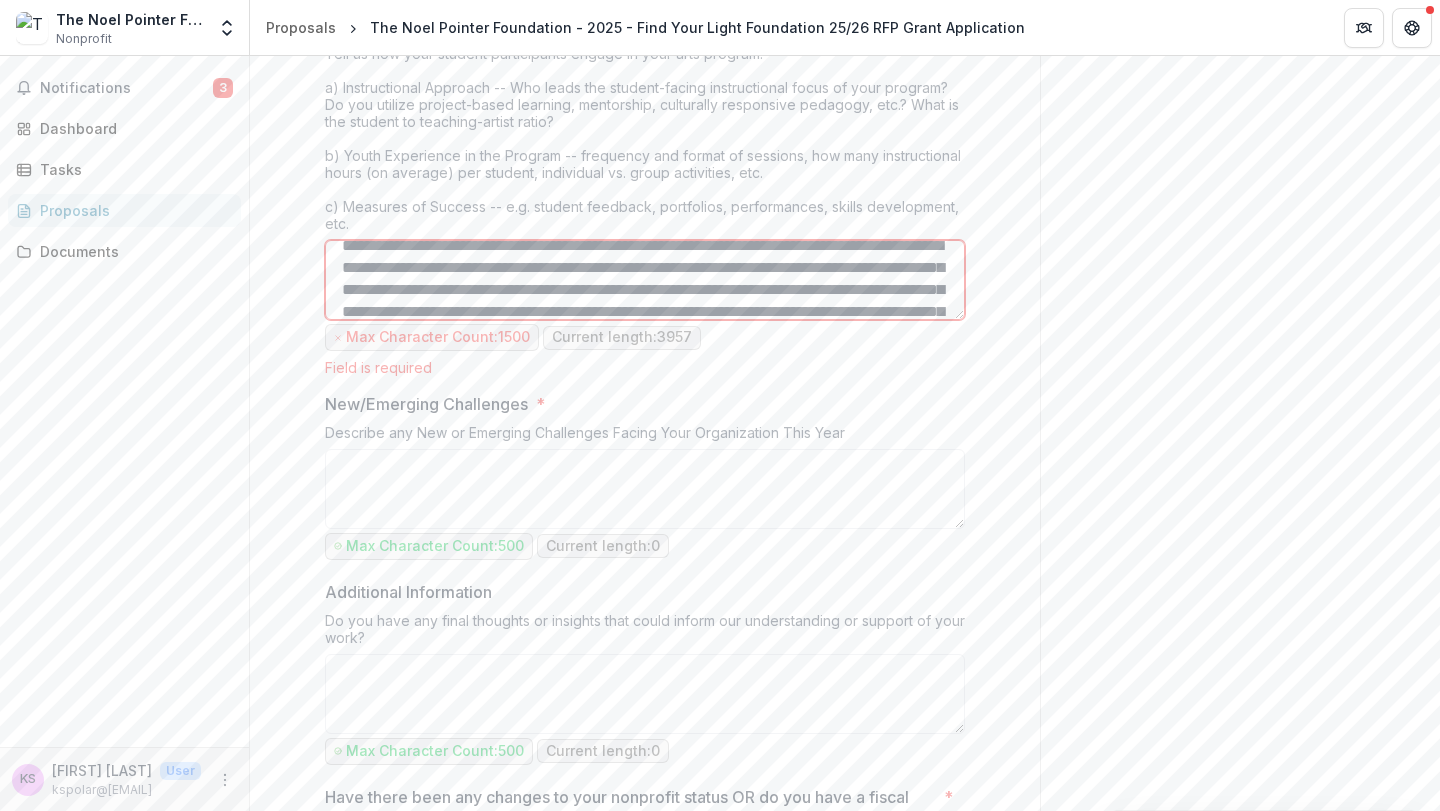 drag, startPoint x: 594, startPoint y: 308, endPoint x: 337, endPoint y: 249, distance: 263.68542 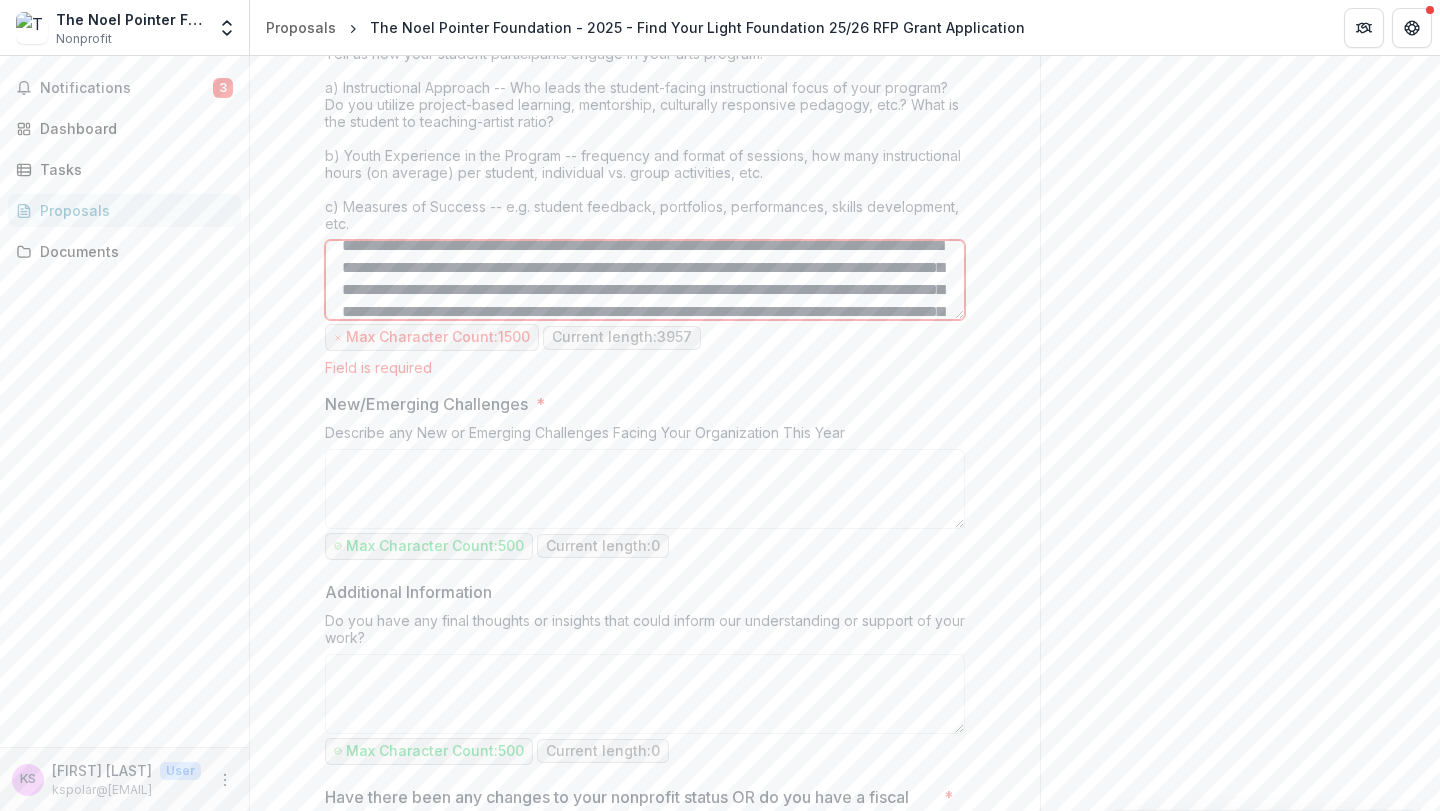 click on "Program Summary *" at bounding box center (645, 280) 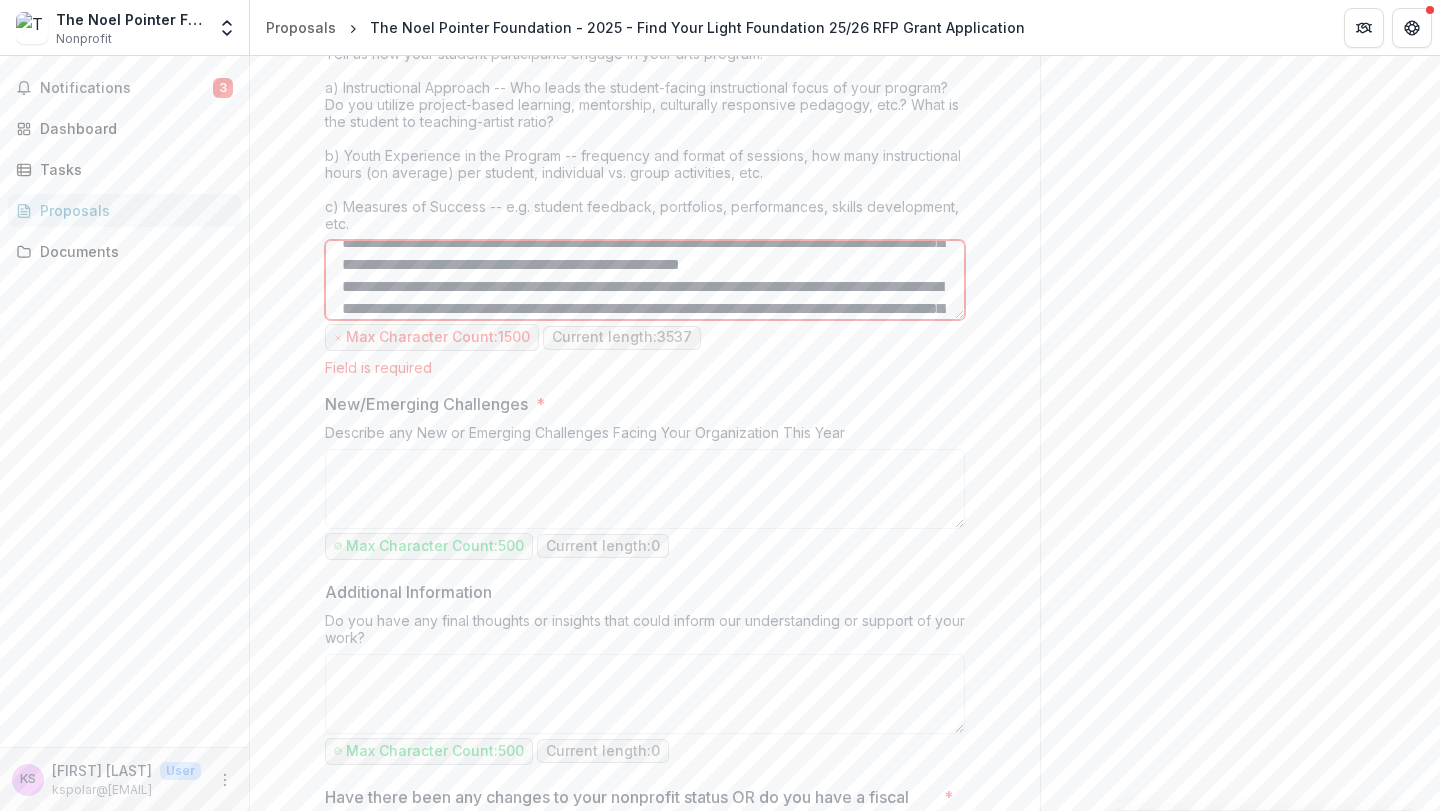 scroll, scrollTop: 878, scrollLeft: 0, axis: vertical 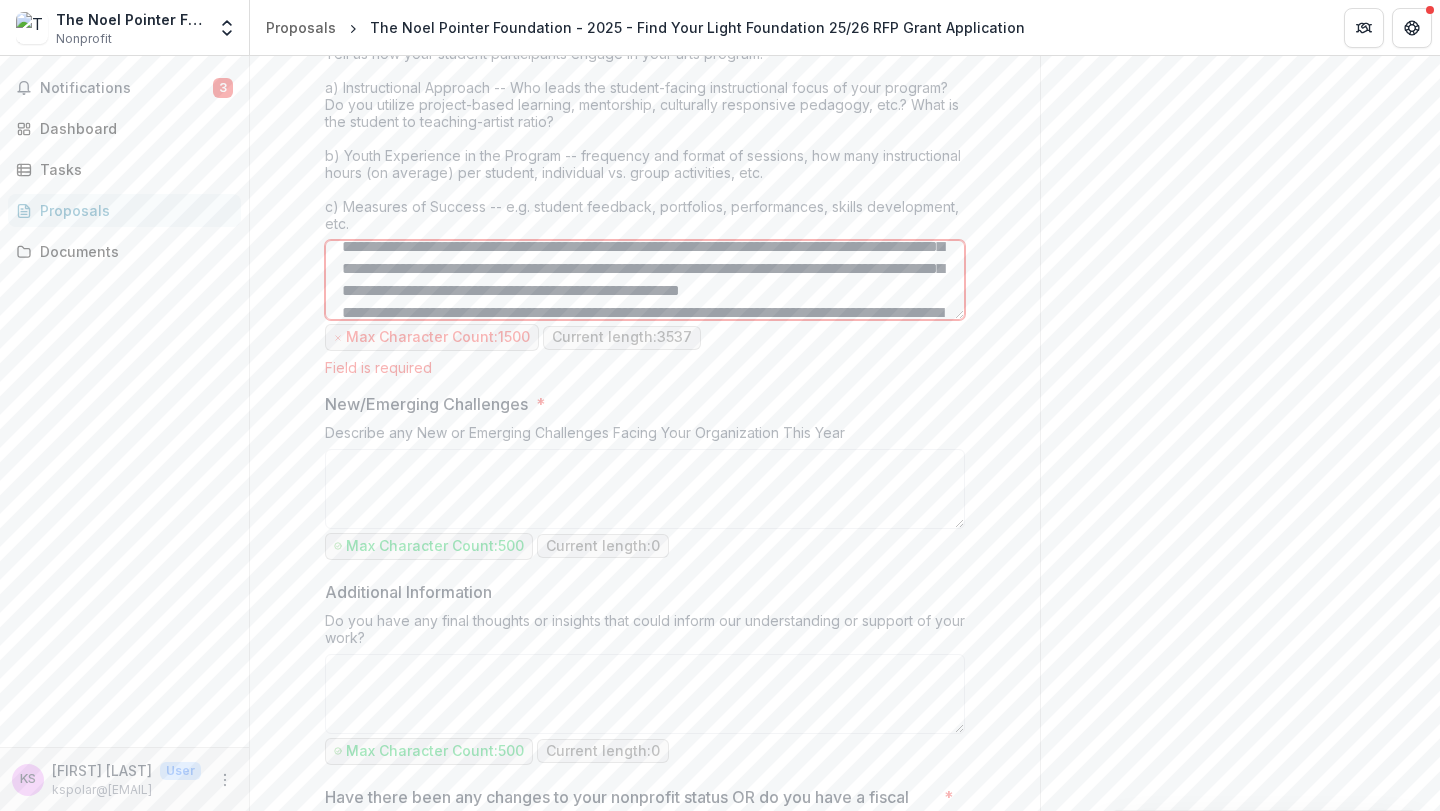 drag, startPoint x: 854, startPoint y: 264, endPoint x: 329, endPoint y: 273, distance: 525.07715 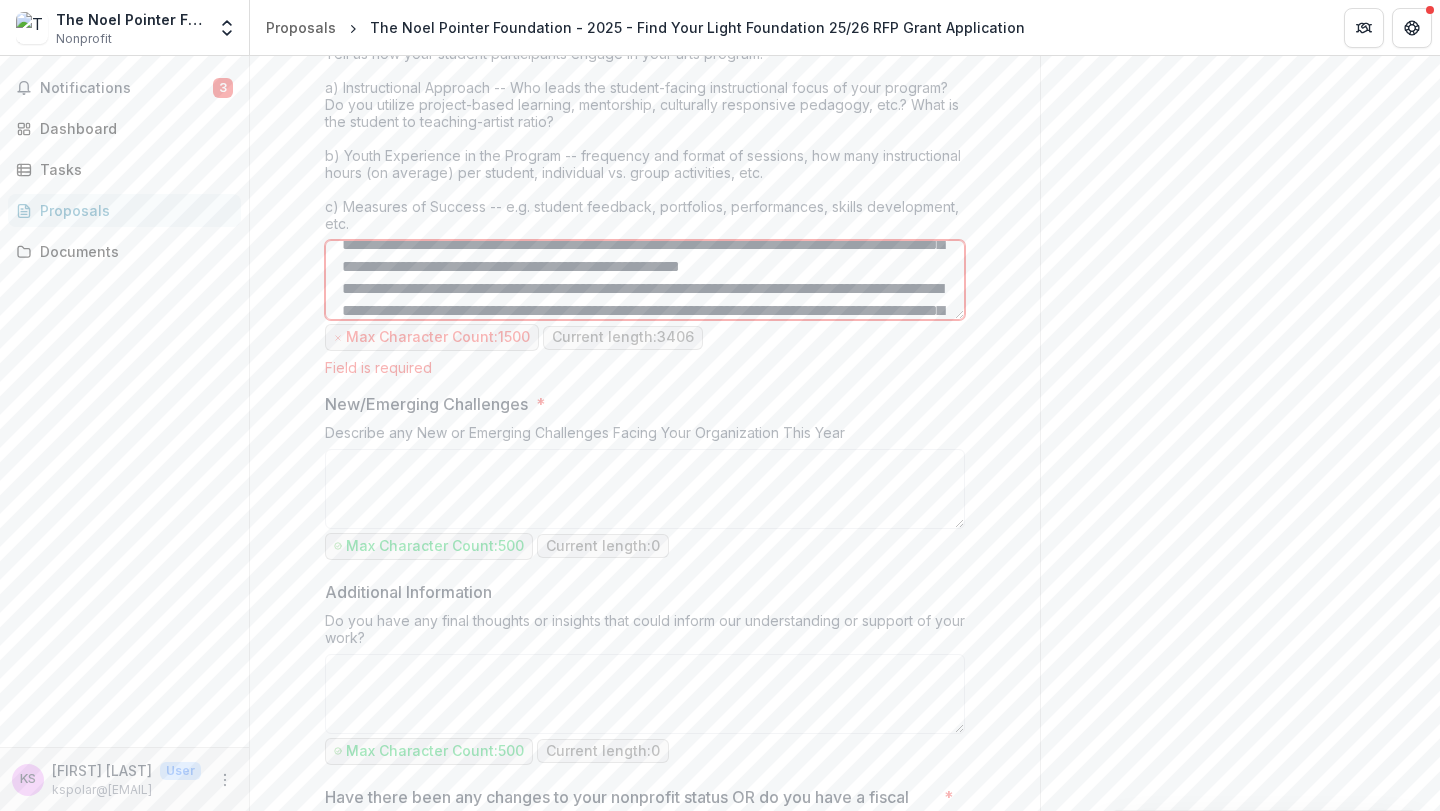 scroll, scrollTop: 835, scrollLeft: 0, axis: vertical 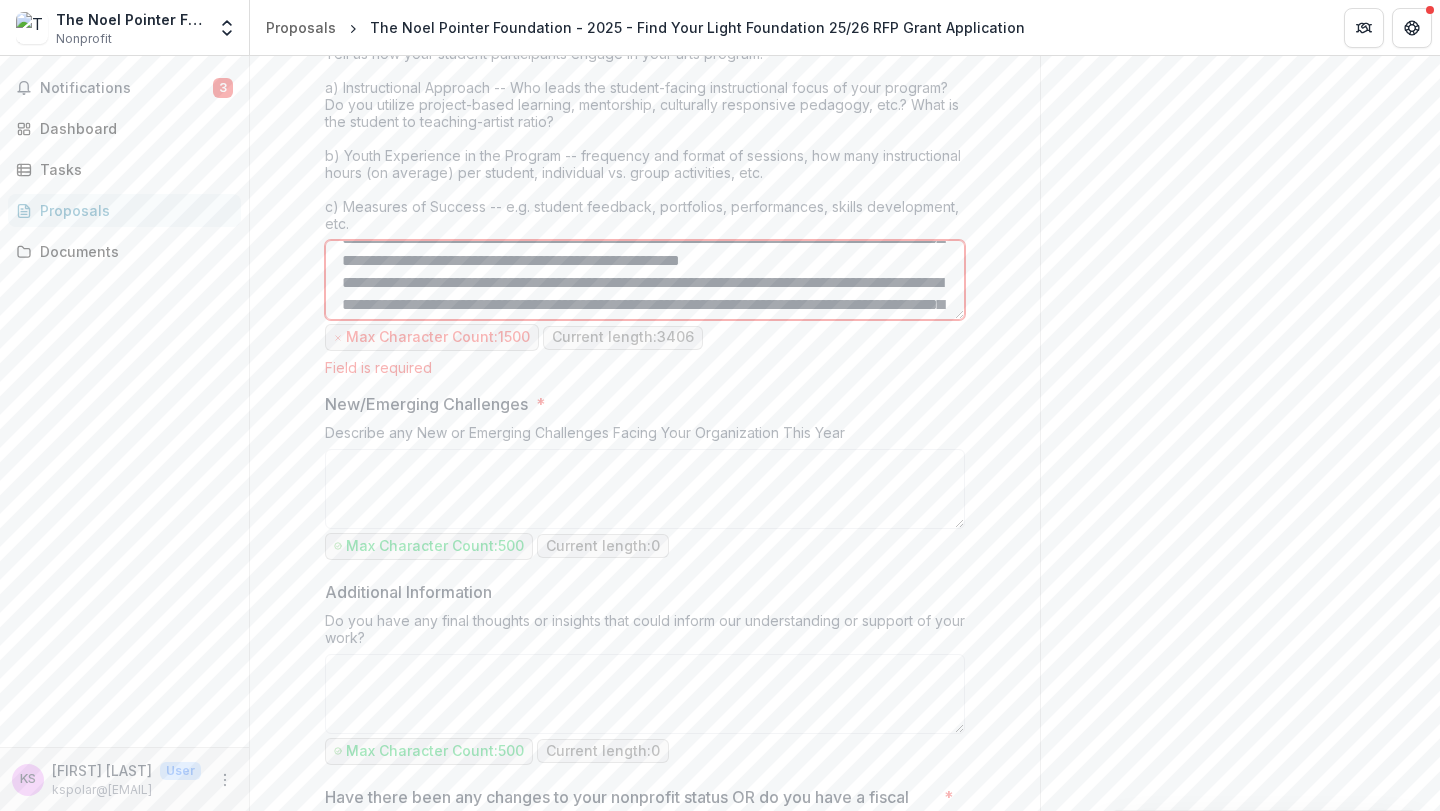 click on "Program Summary *" at bounding box center [645, 280] 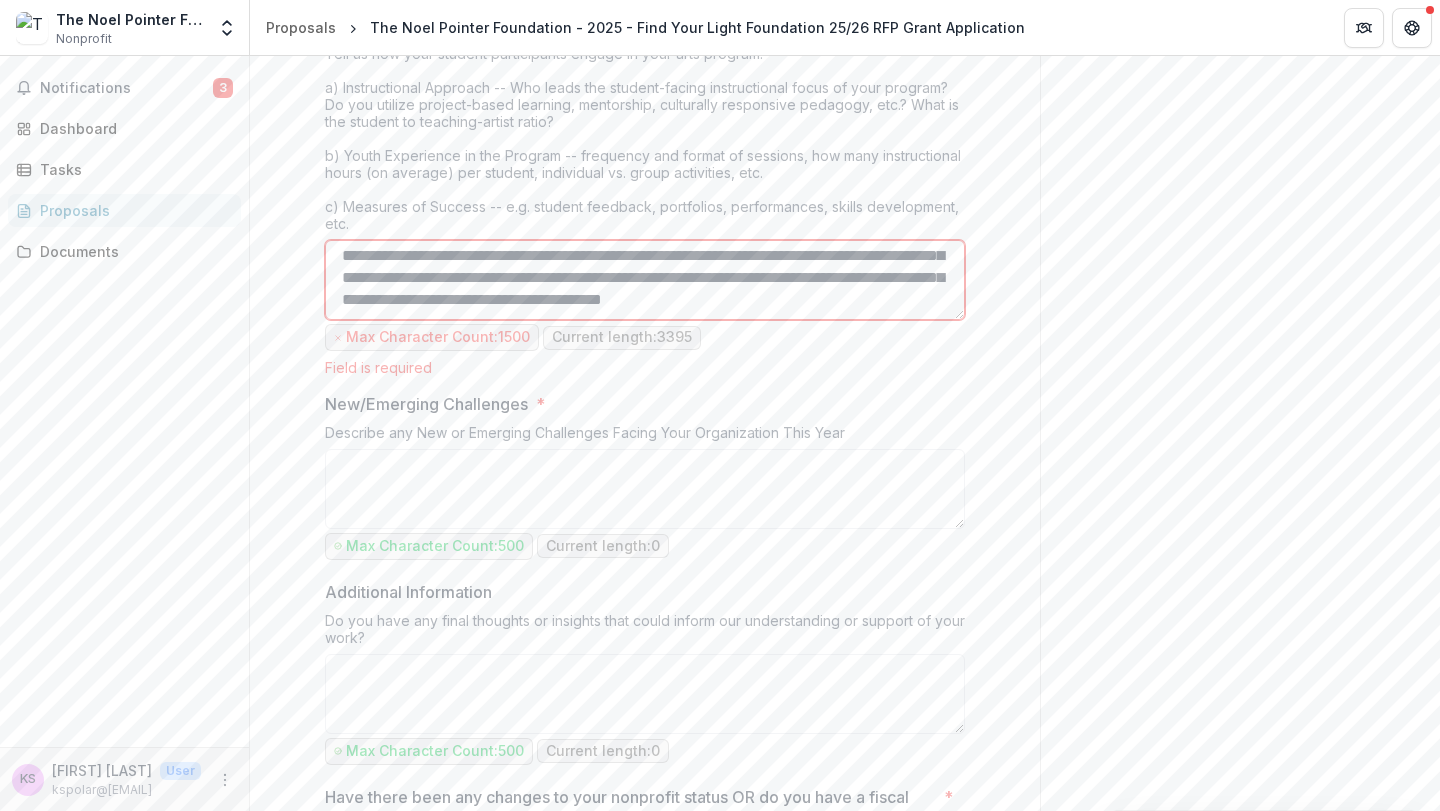 scroll, scrollTop: 977, scrollLeft: 0, axis: vertical 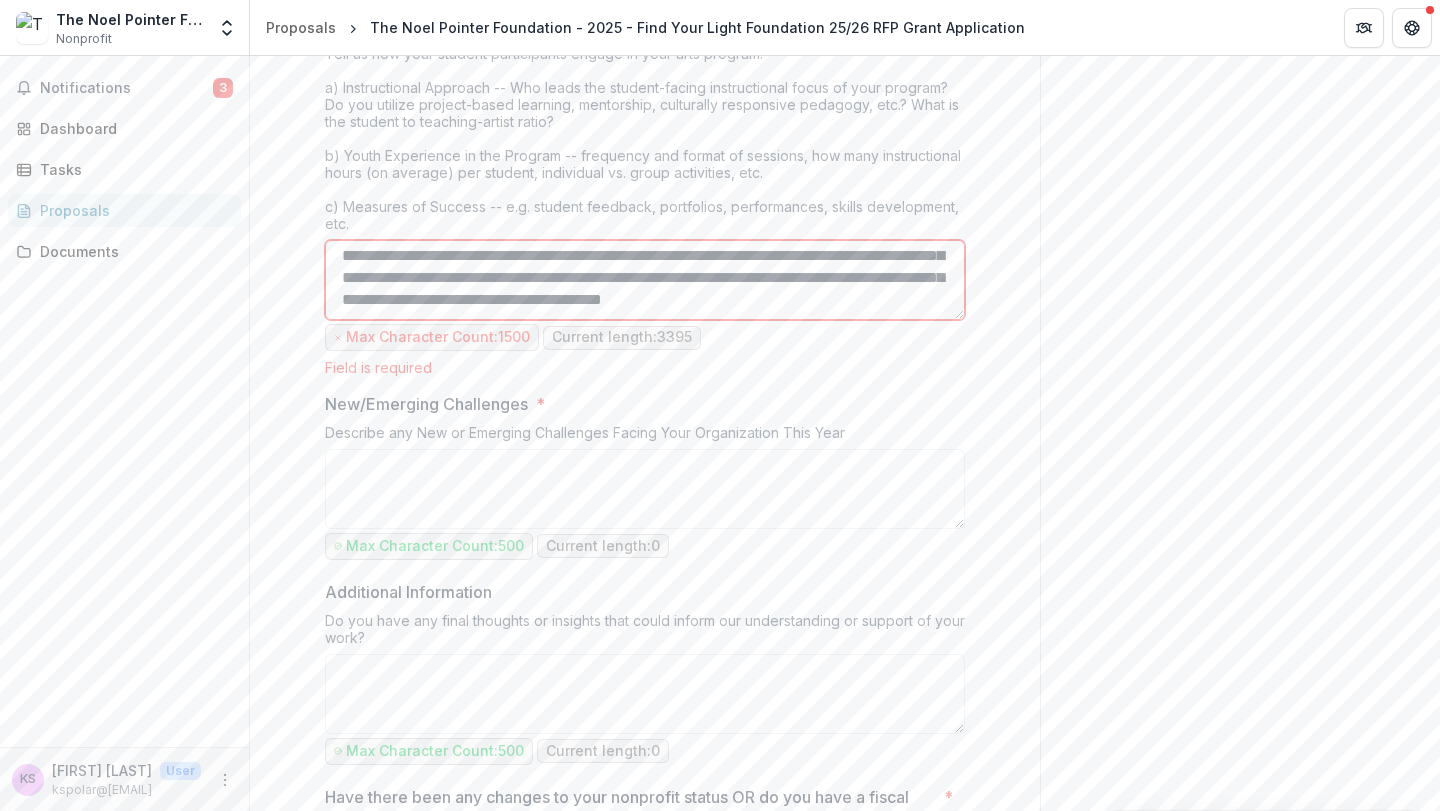 click on "Program Summary *" at bounding box center (645, 280) 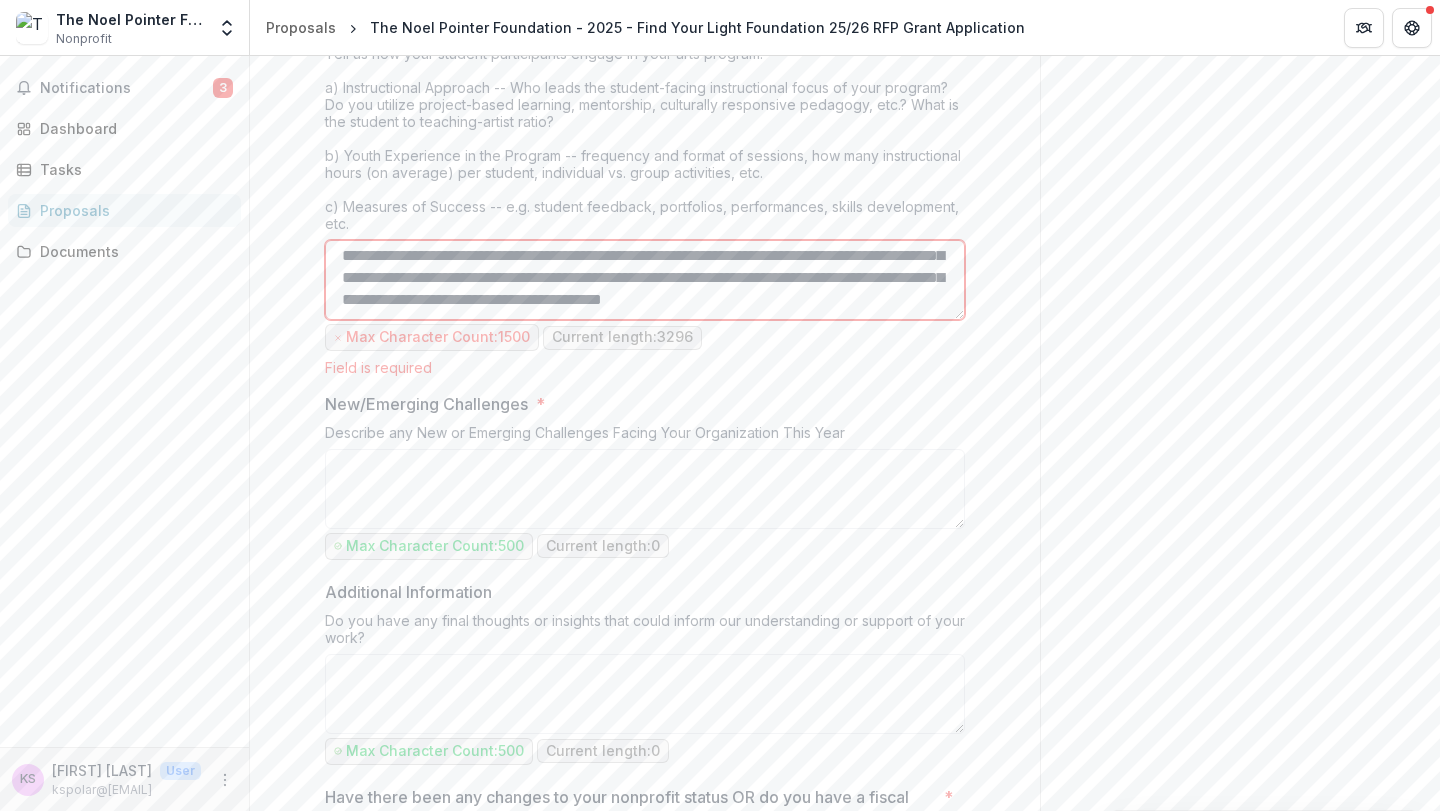 click on "Program Summary *" at bounding box center (645, 280) 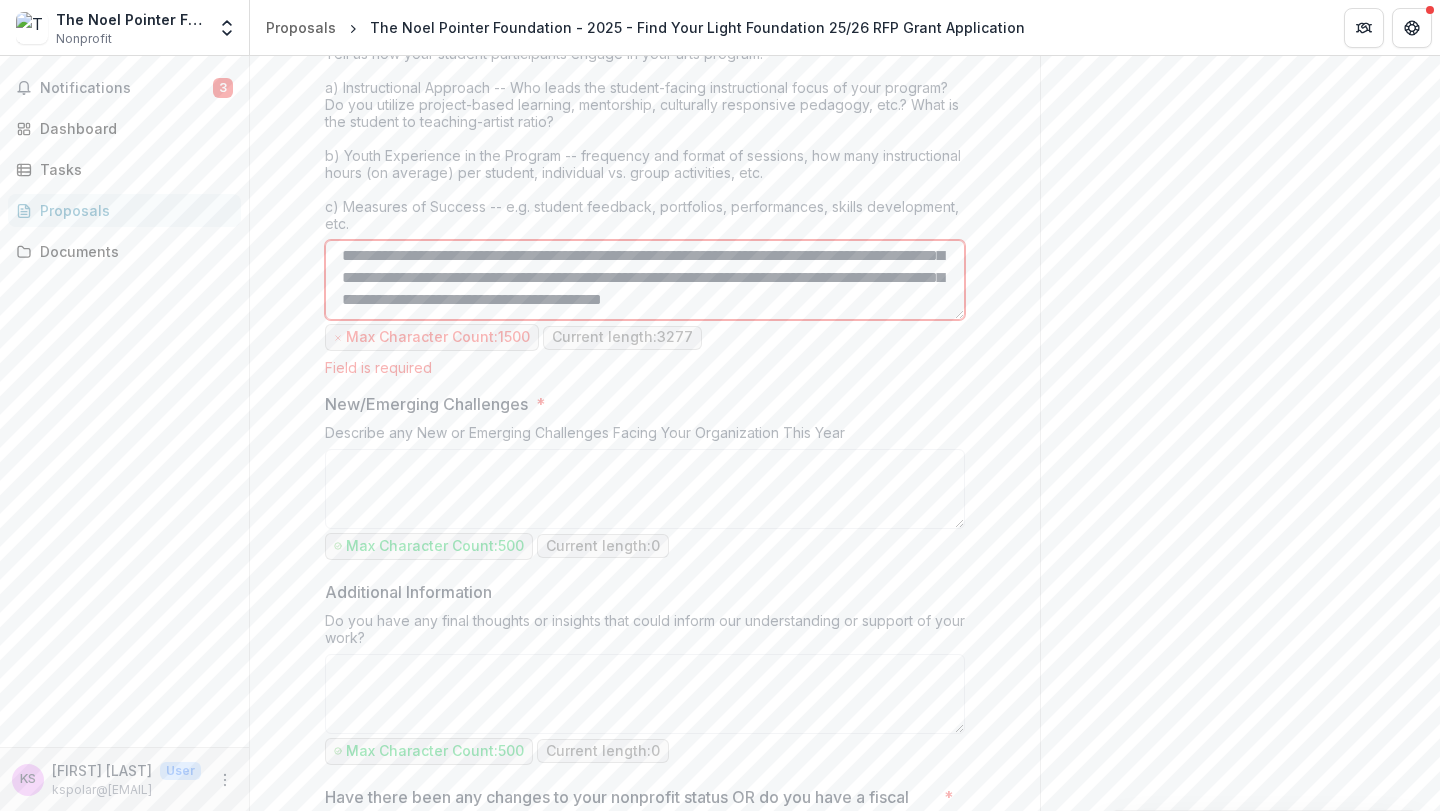 scroll, scrollTop: 1021, scrollLeft: 0, axis: vertical 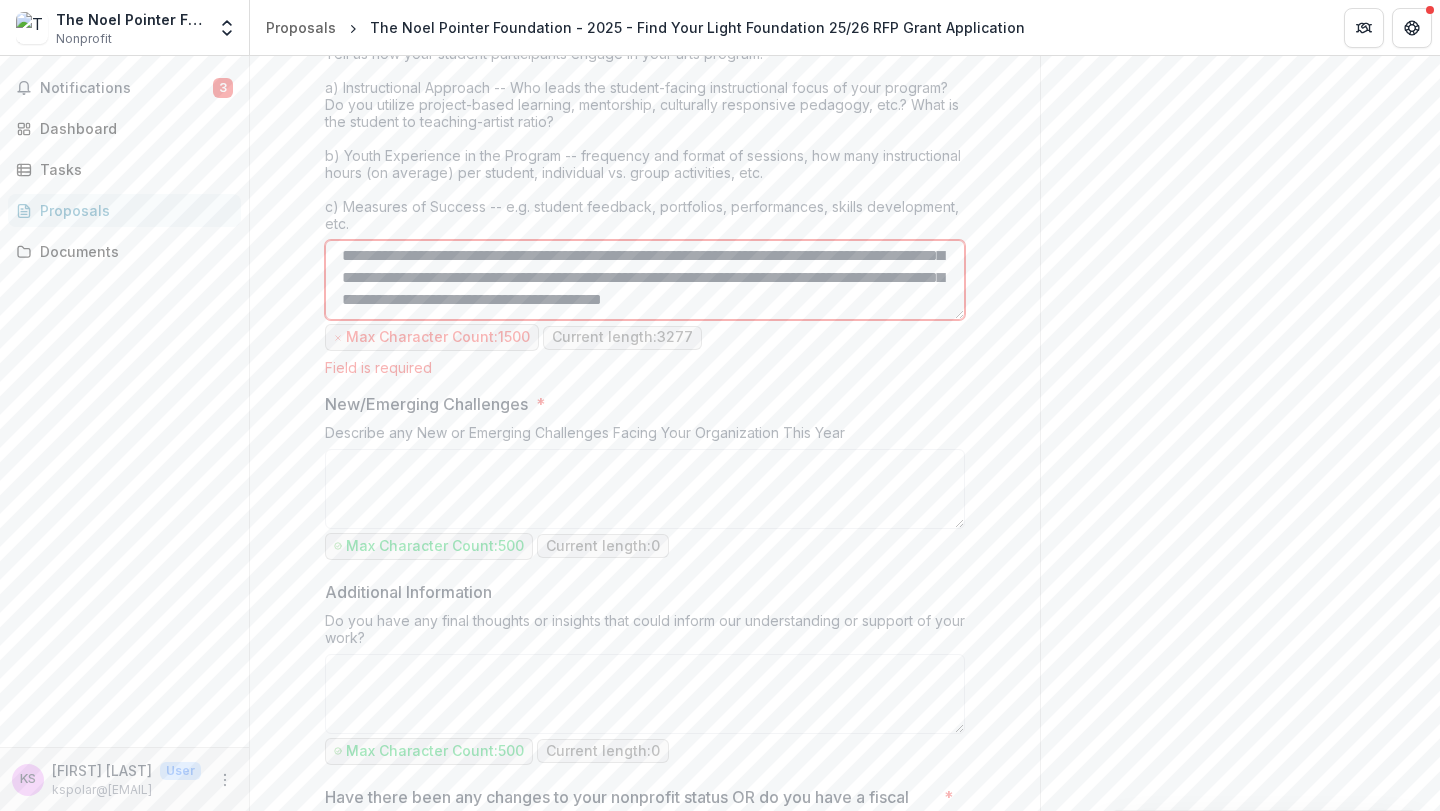 drag, startPoint x: 409, startPoint y: 292, endPoint x: 300, endPoint y: 274, distance: 110.47624 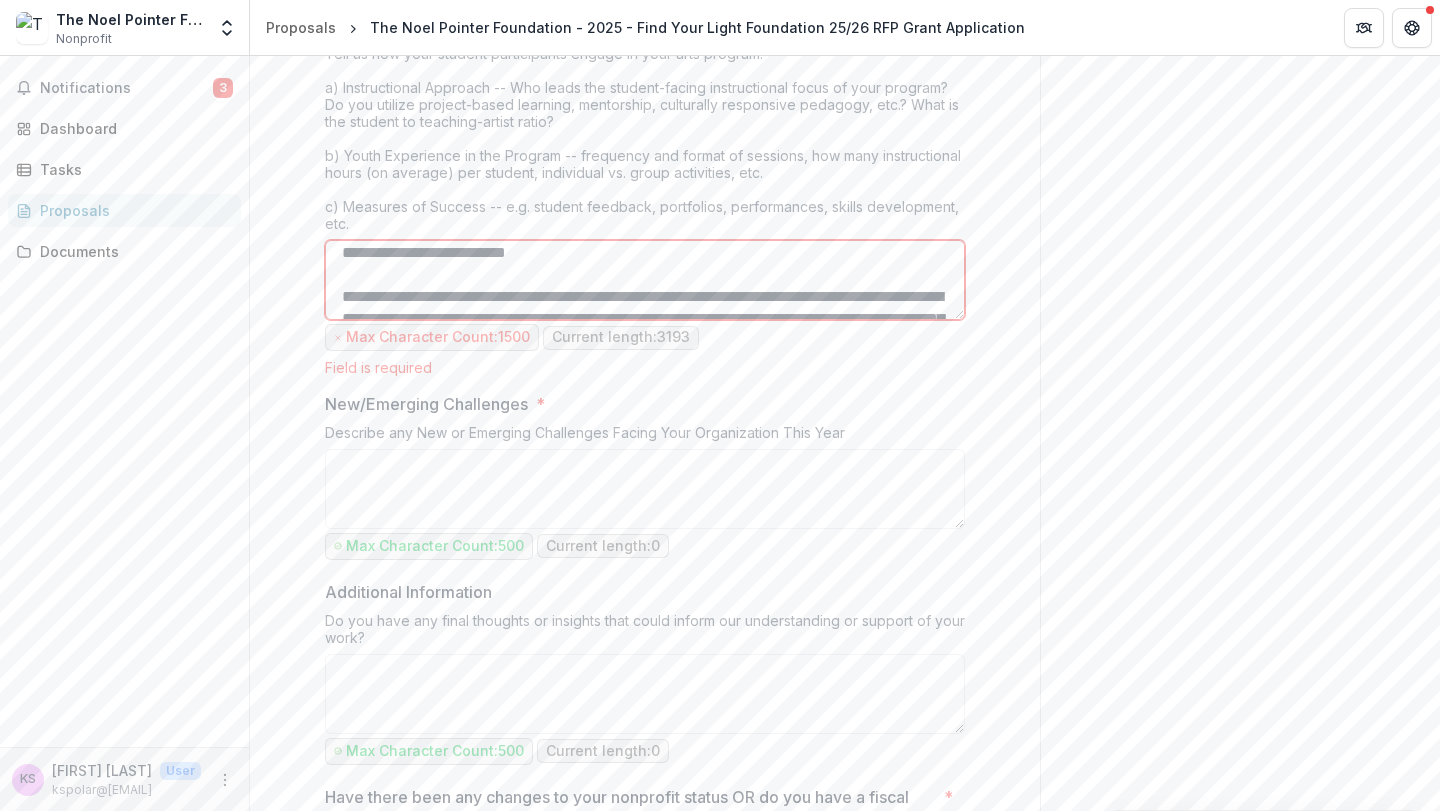 scroll, scrollTop: 0, scrollLeft: 0, axis: both 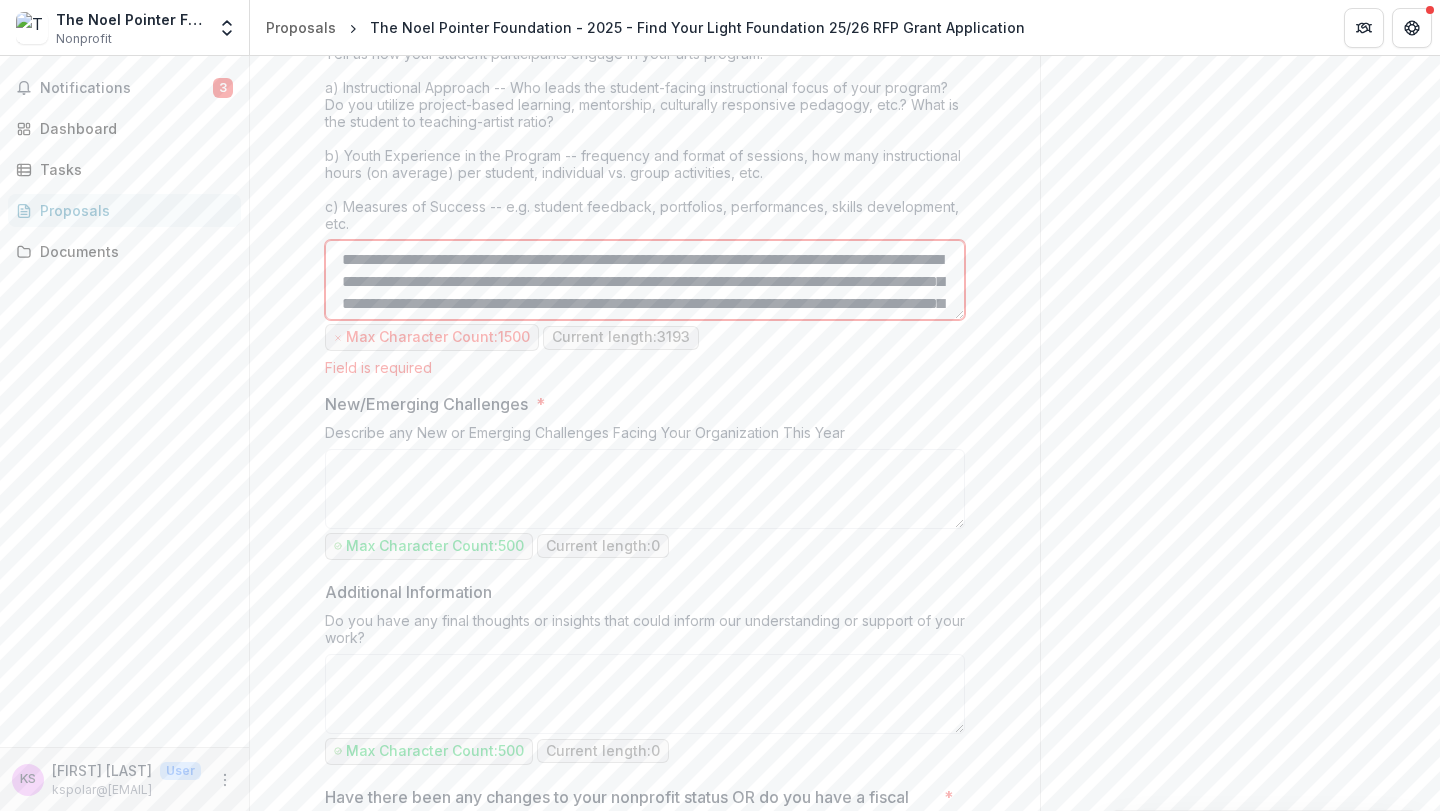 drag, startPoint x: 552, startPoint y: 260, endPoint x: 329, endPoint y: 246, distance: 223.43903 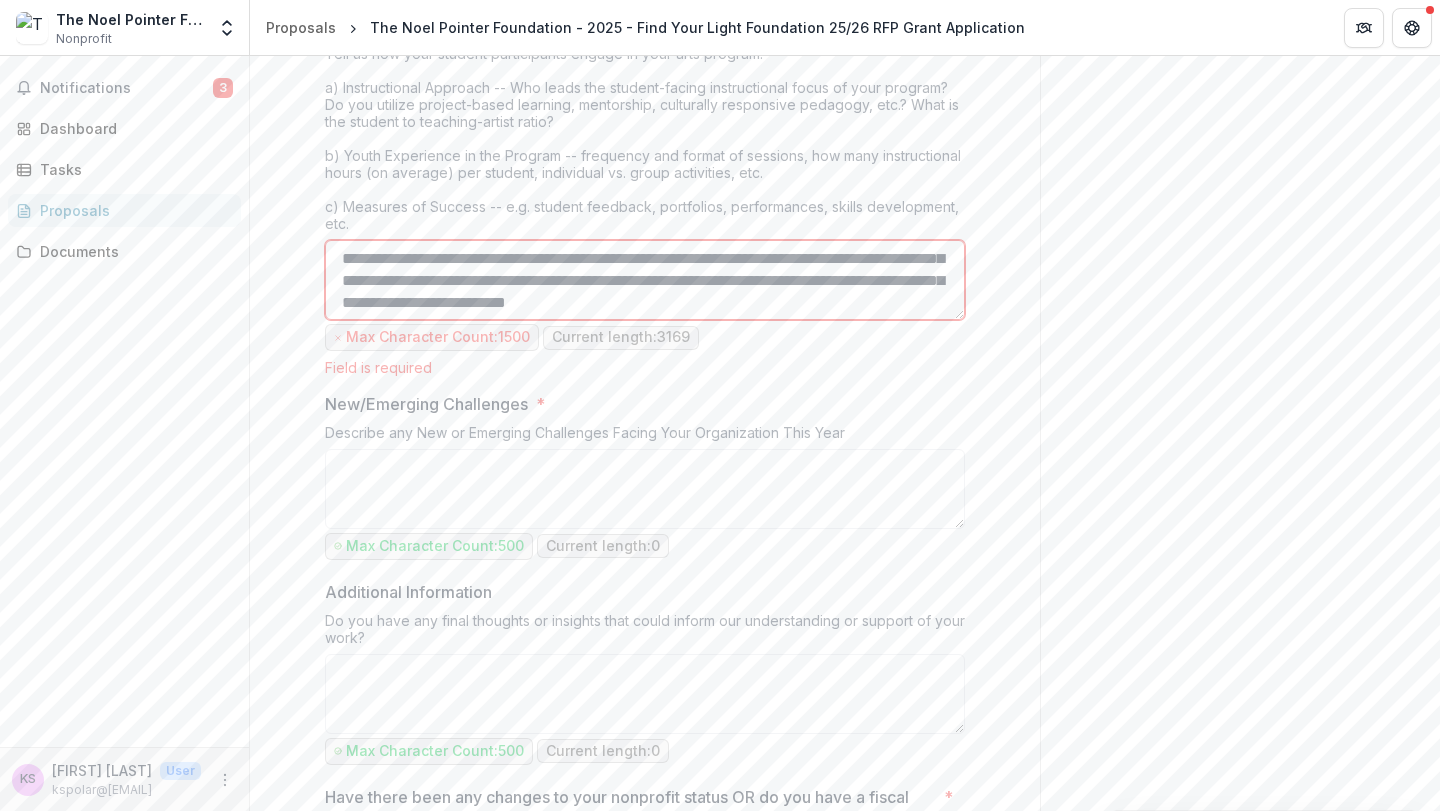 scroll, scrollTop: 113, scrollLeft: 0, axis: vertical 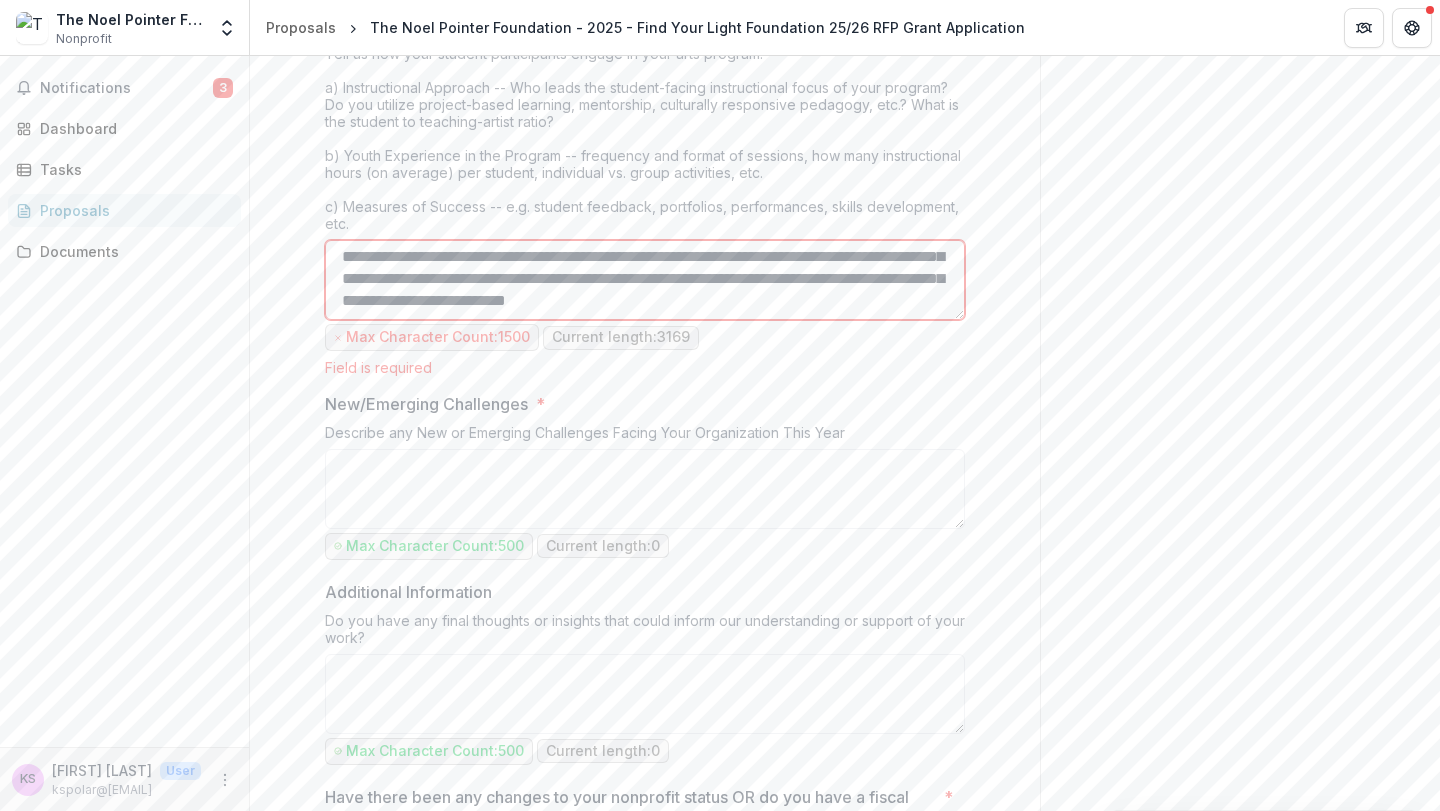 drag, startPoint x: 699, startPoint y: 277, endPoint x: 870, endPoint y: 255, distance: 172.4094 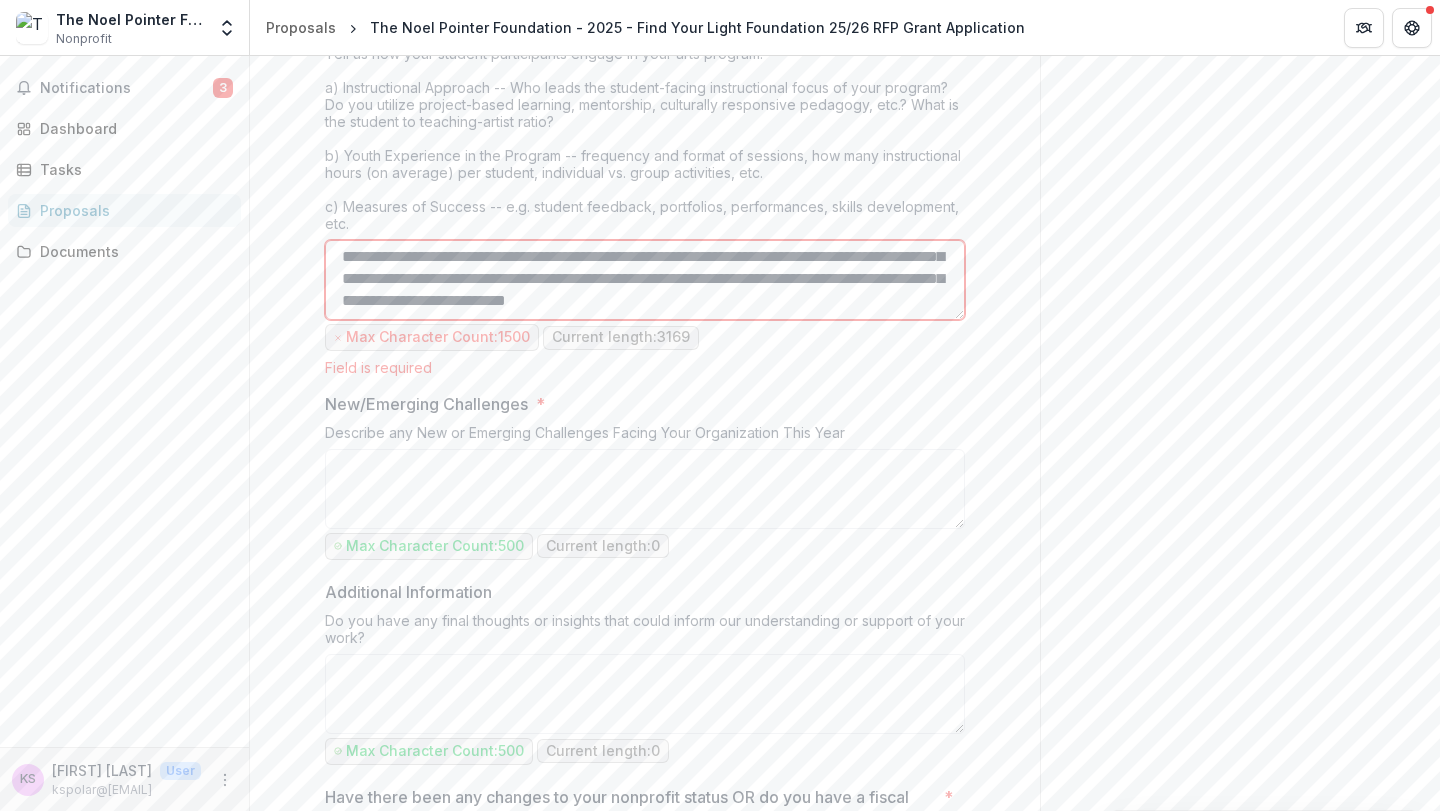 click on "Program Summary *" at bounding box center (645, 280) 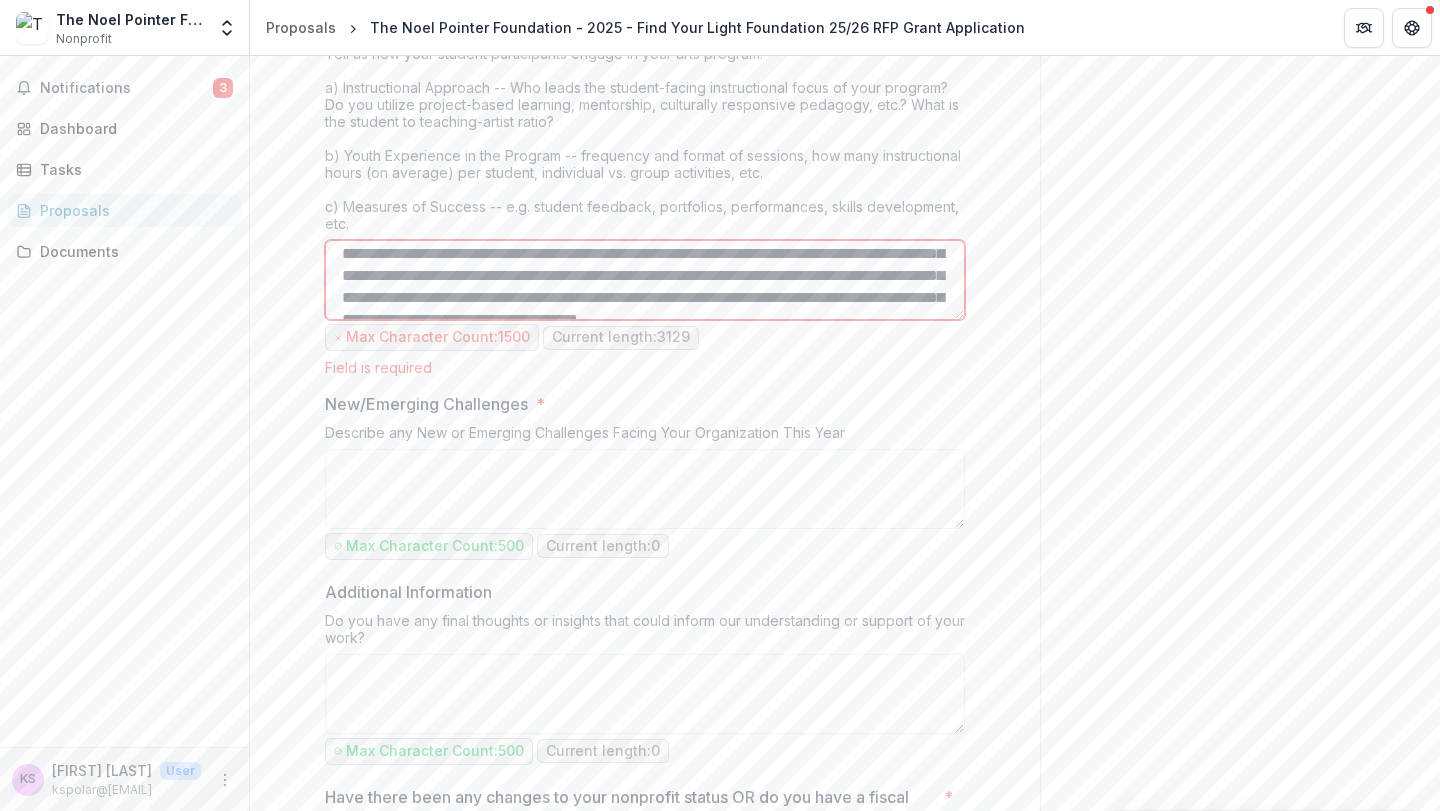 scroll, scrollTop: 253, scrollLeft: 0, axis: vertical 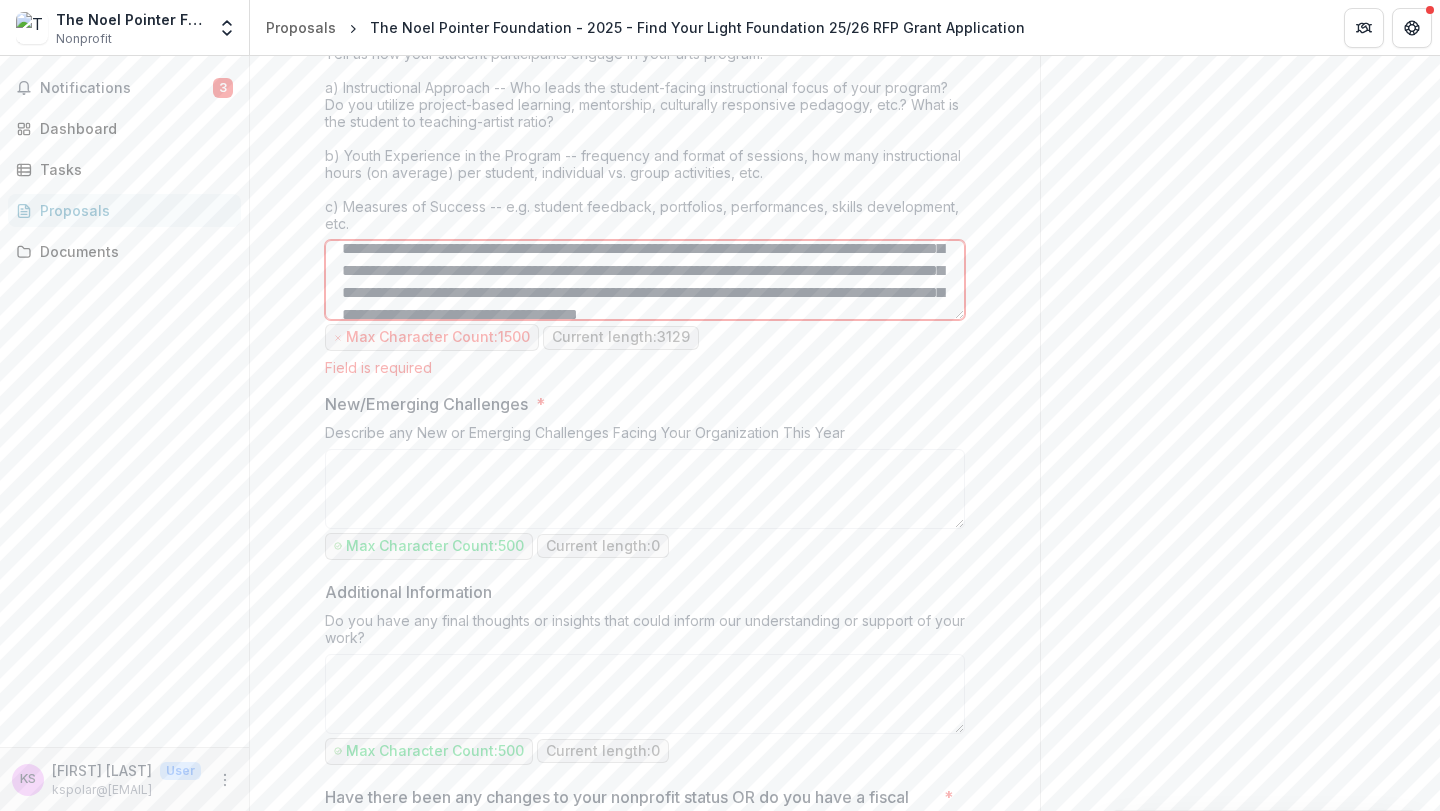 drag, startPoint x: 429, startPoint y: 294, endPoint x: 813, endPoint y: 271, distance: 384.68817 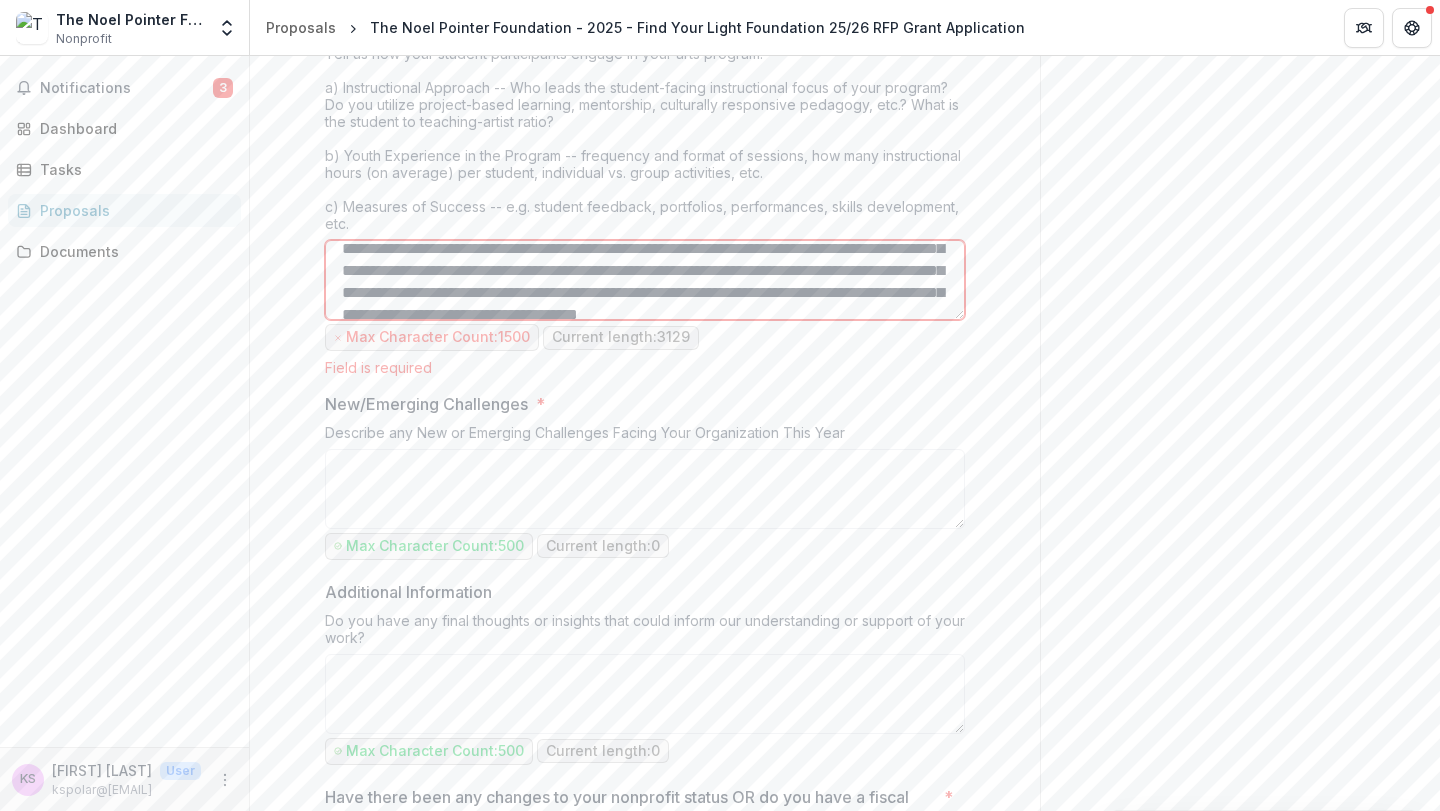 click on "Program Summary *" at bounding box center [645, 280] 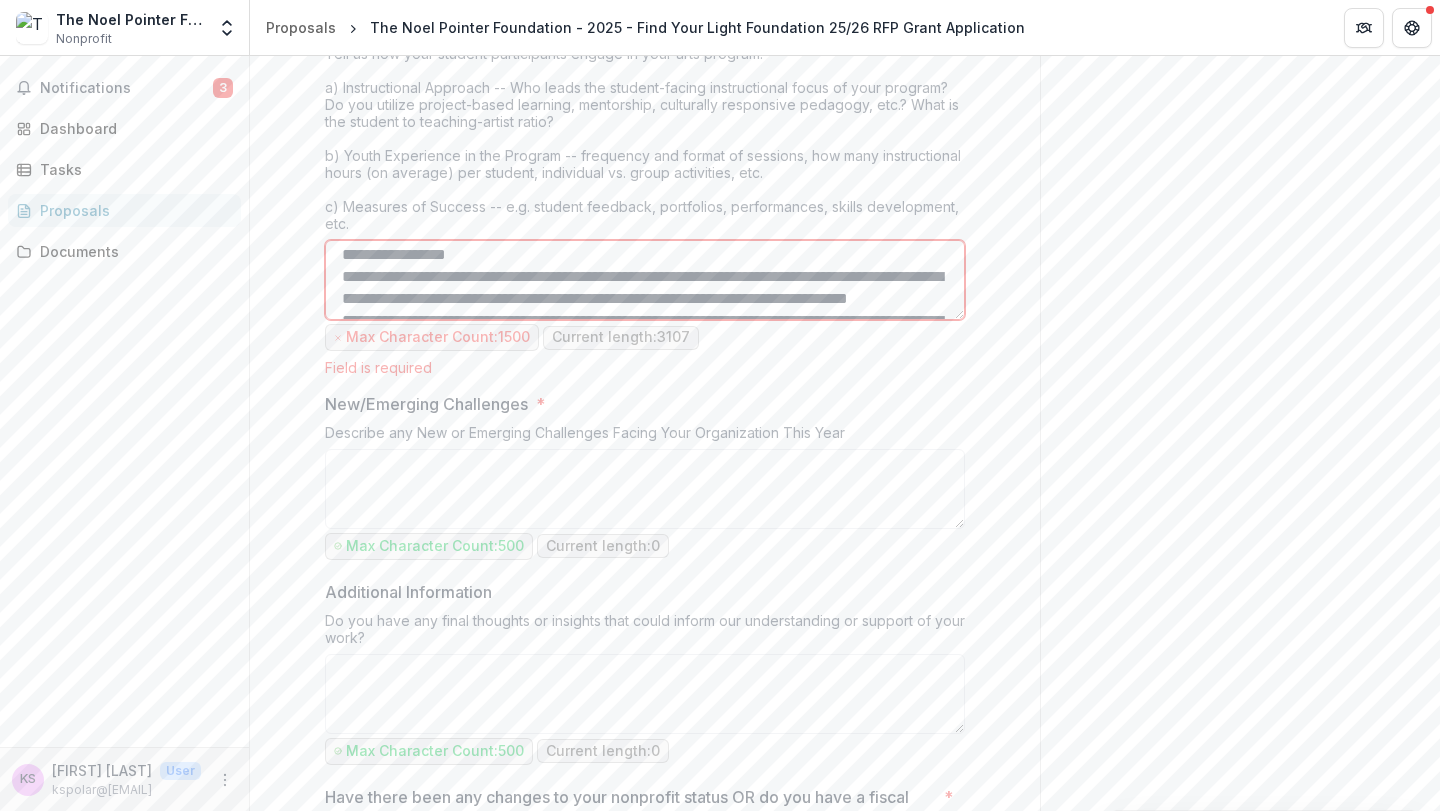 scroll, scrollTop: 320, scrollLeft: 0, axis: vertical 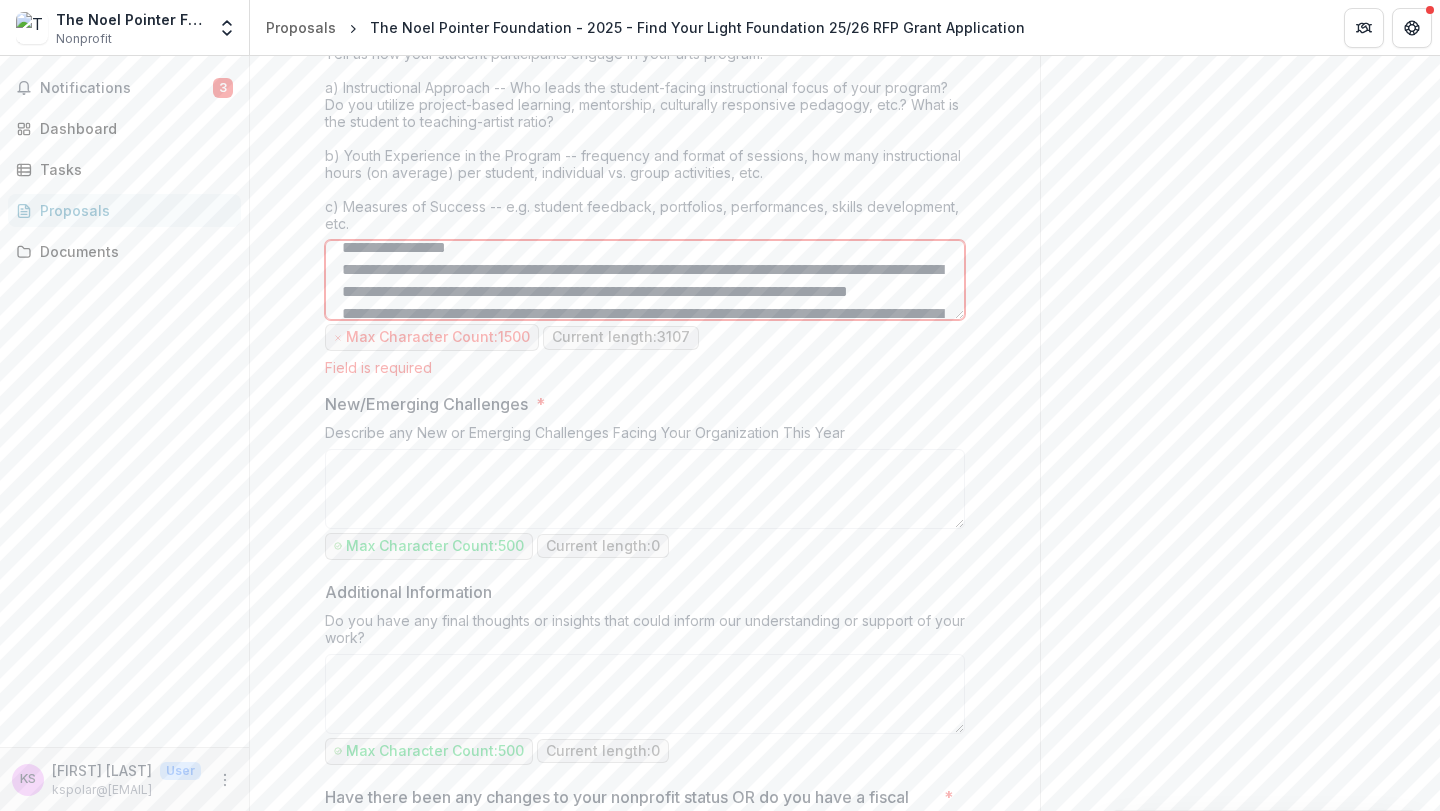 click on "Program Summary *" at bounding box center [645, 280] 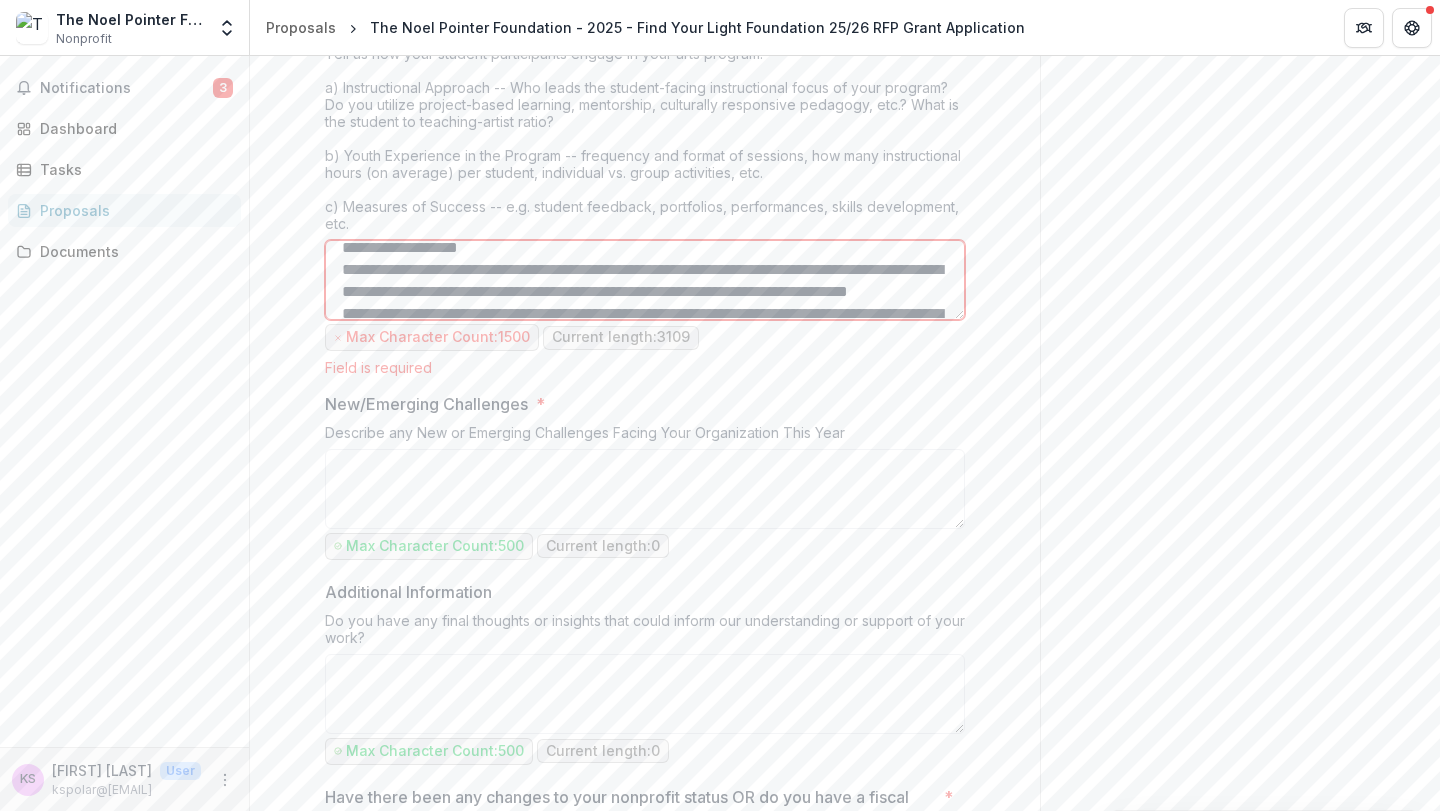 click on "Program Summary *" at bounding box center (645, 280) 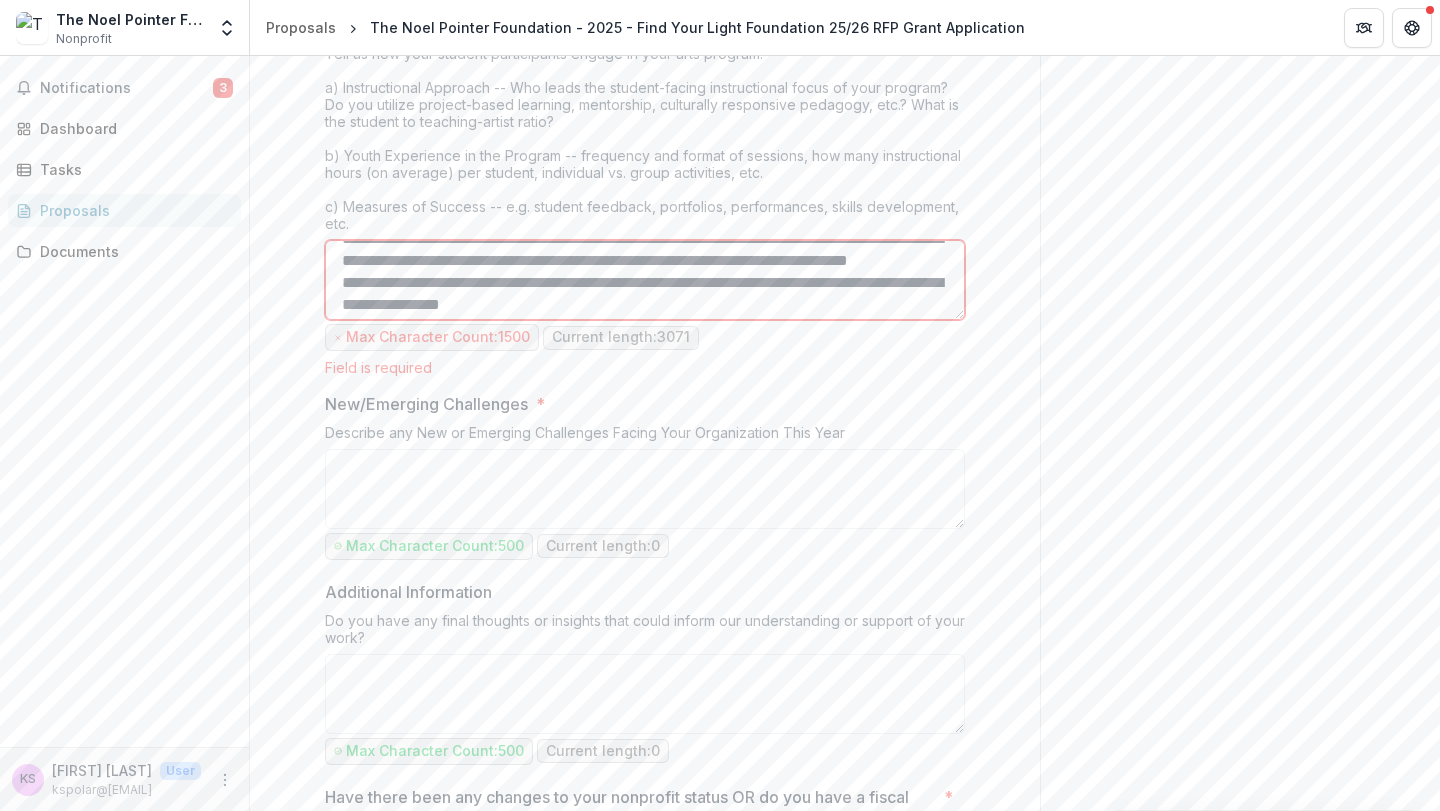 scroll, scrollTop: 327, scrollLeft: 0, axis: vertical 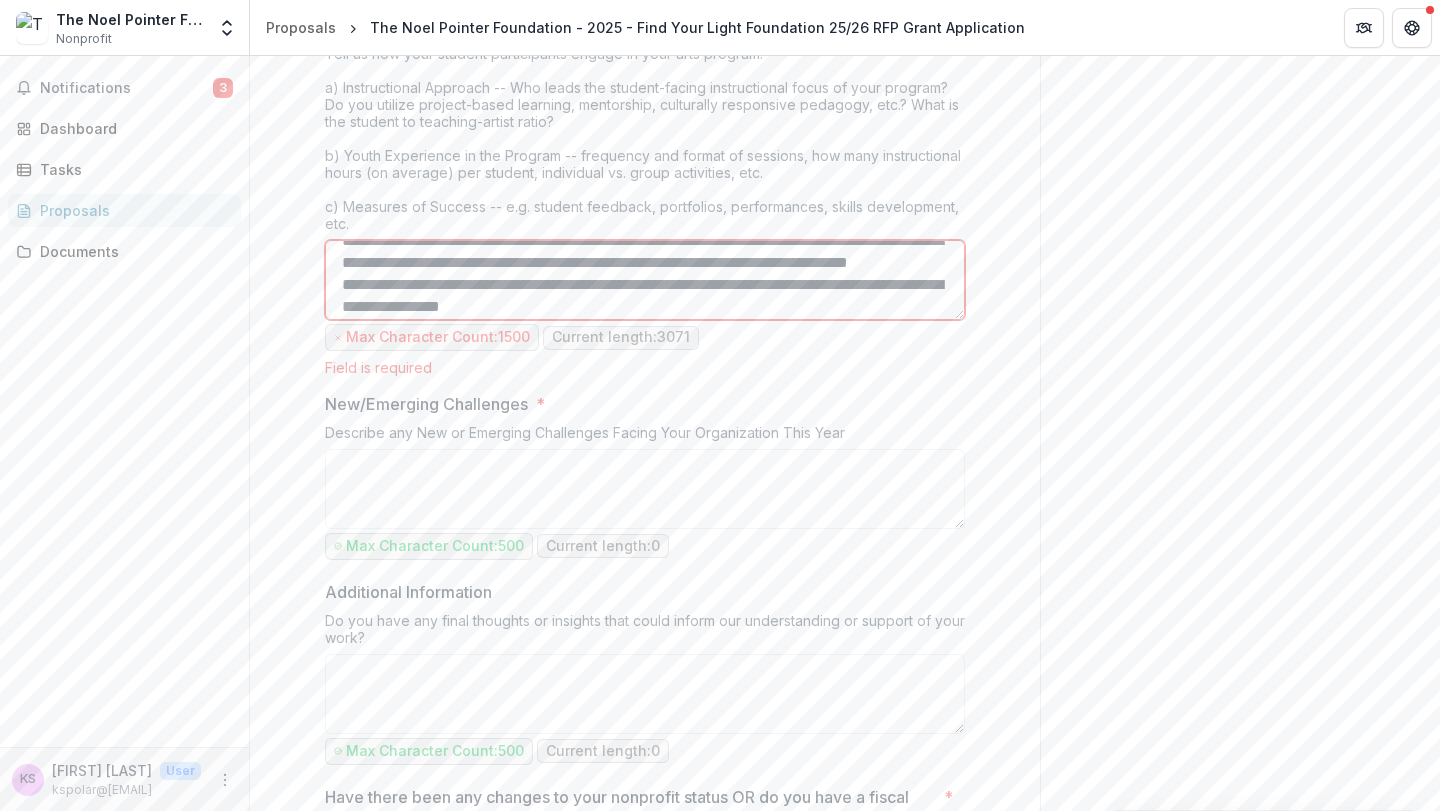 drag, startPoint x: 875, startPoint y: 262, endPoint x: 681, endPoint y: 281, distance: 194.92819 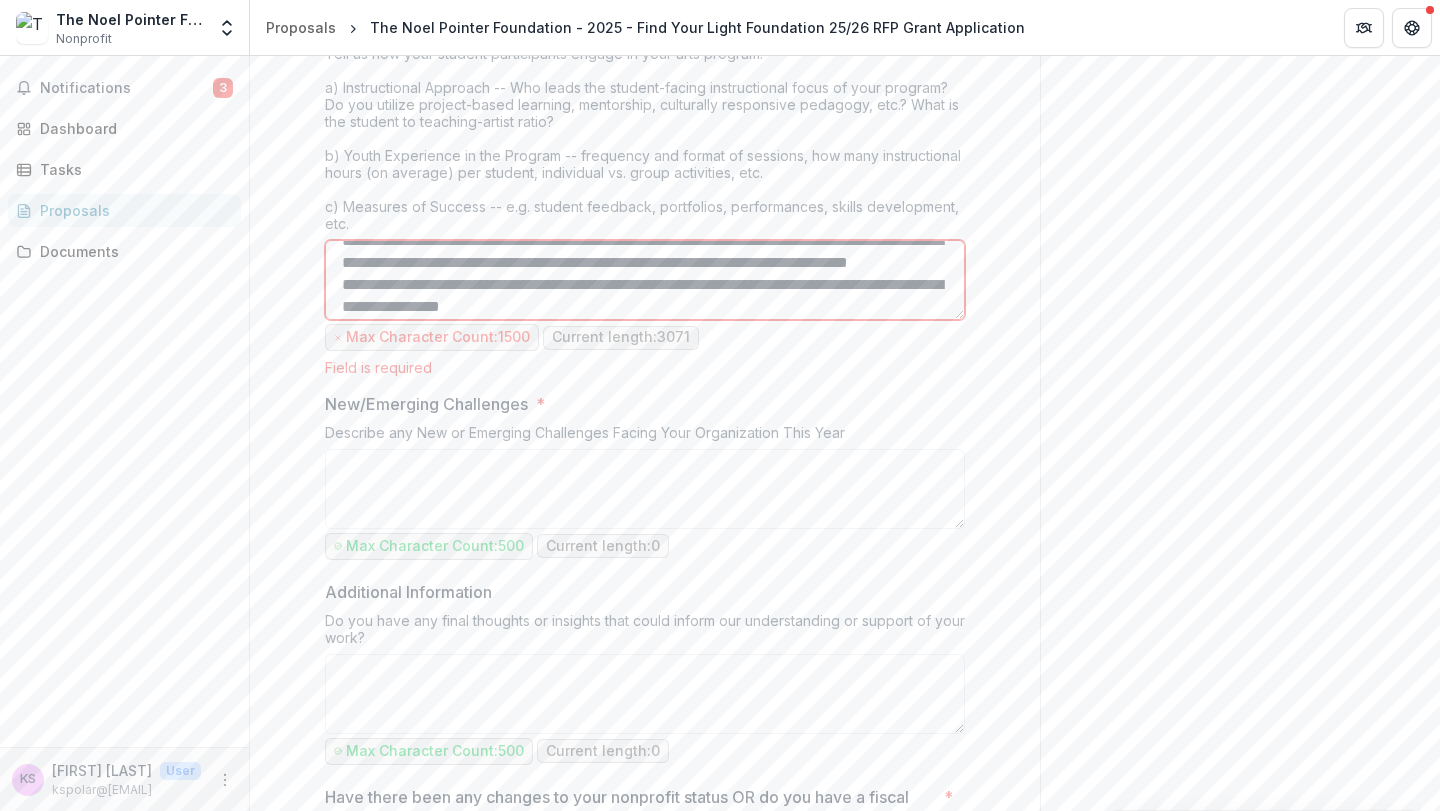 click on "Program Summary *" at bounding box center (645, 280) 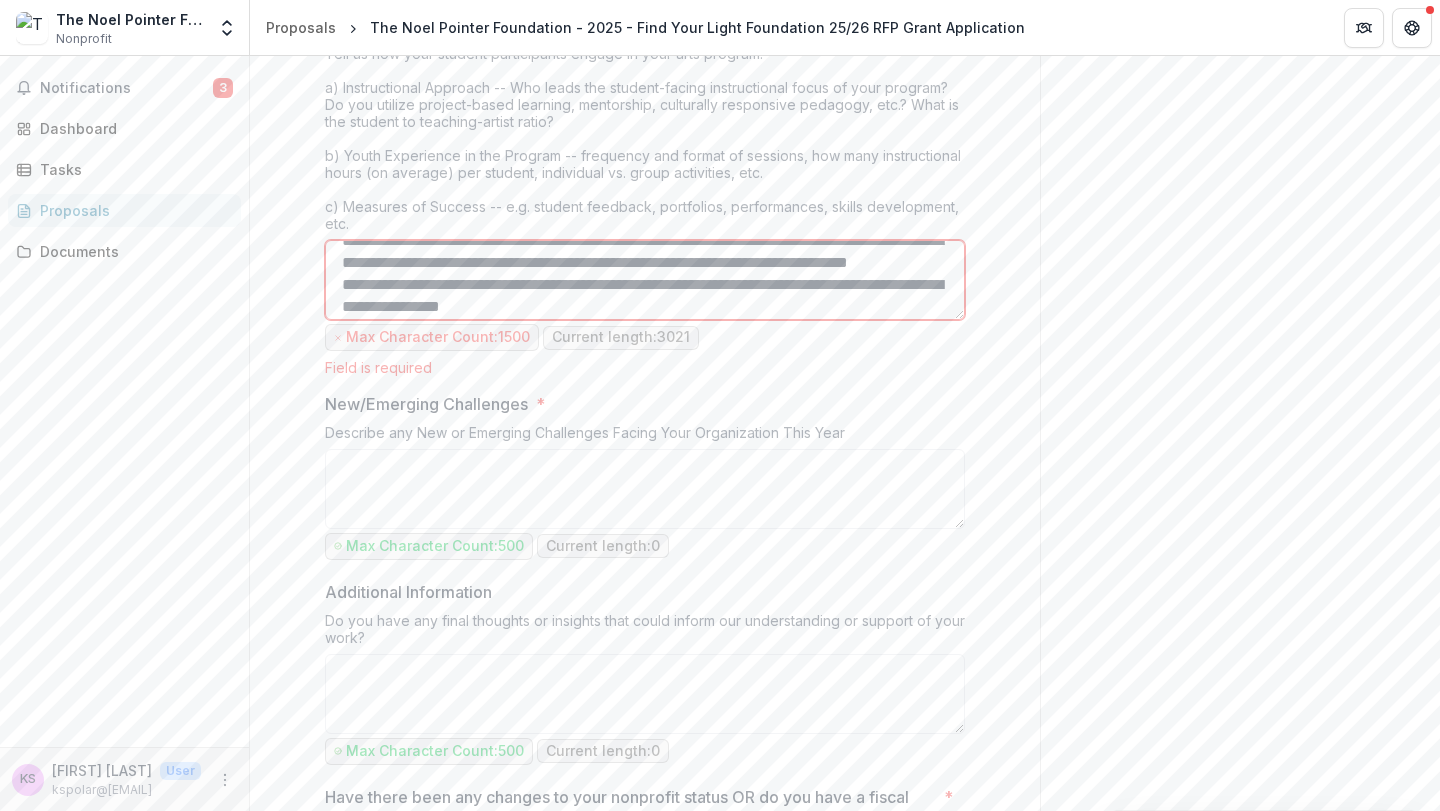 click on "Program Summary *" at bounding box center [645, 280] 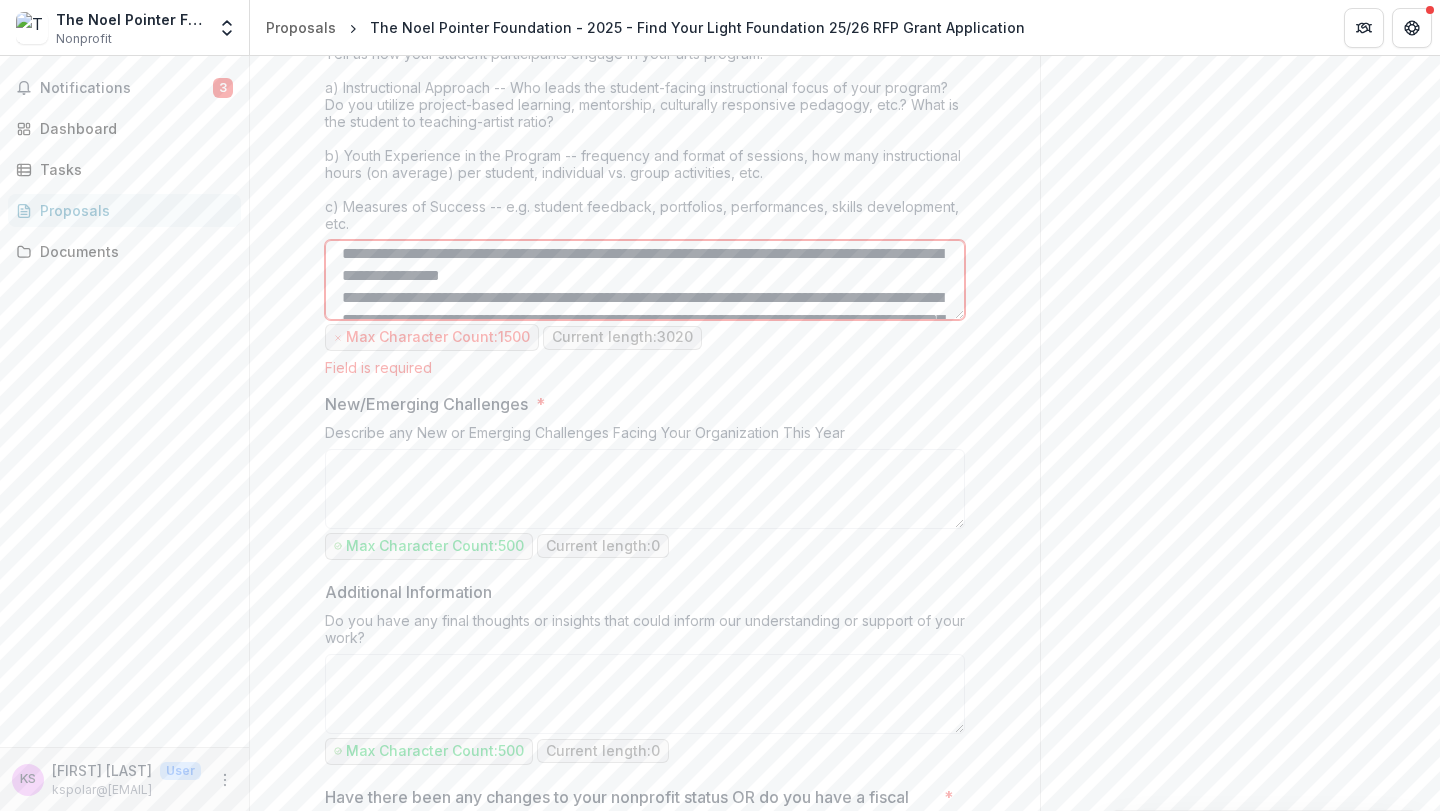 scroll, scrollTop: 360, scrollLeft: 0, axis: vertical 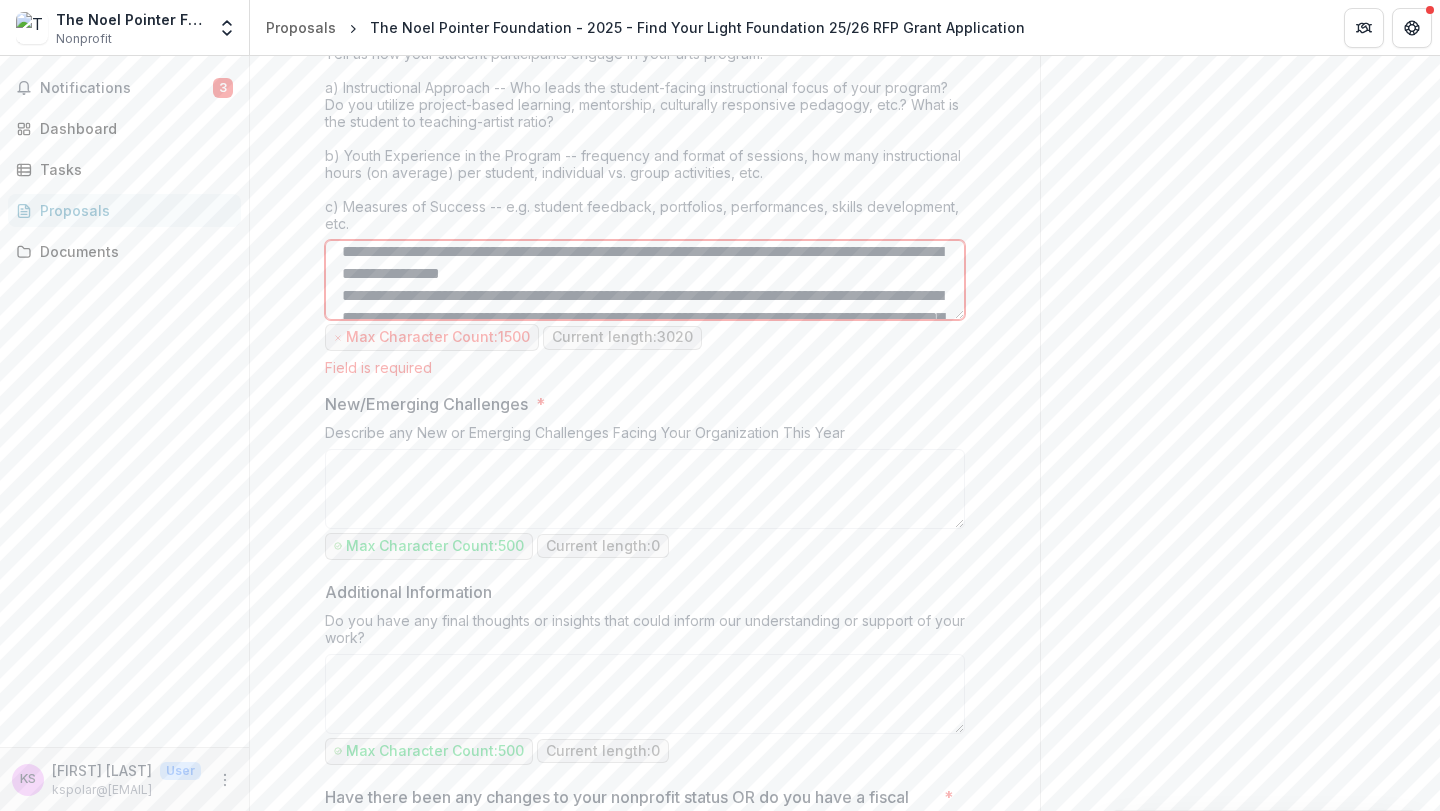 click on "Program Summary *" at bounding box center [645, 280] 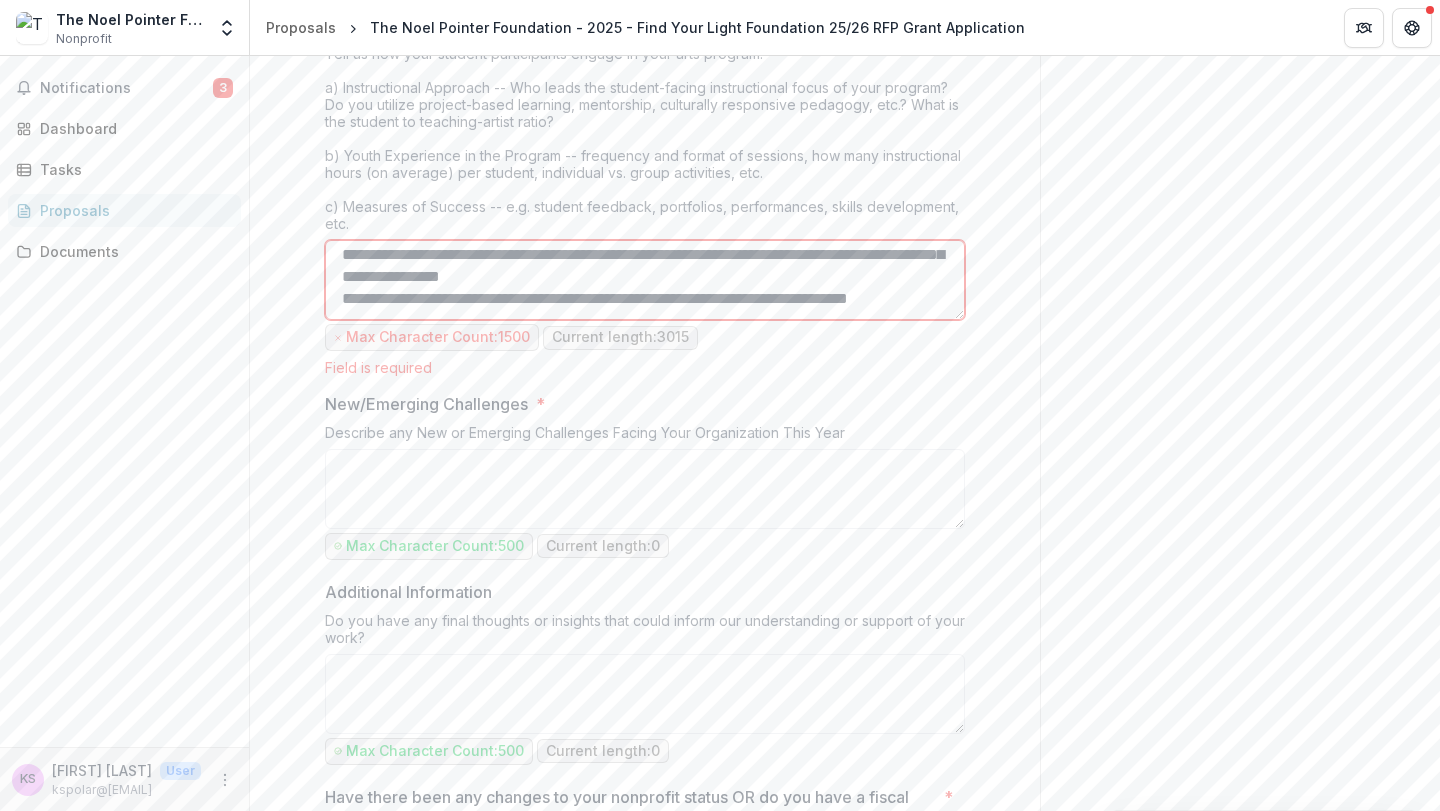 scroll, scrollTop: 425, scrollLeft: 0, axis: vertical 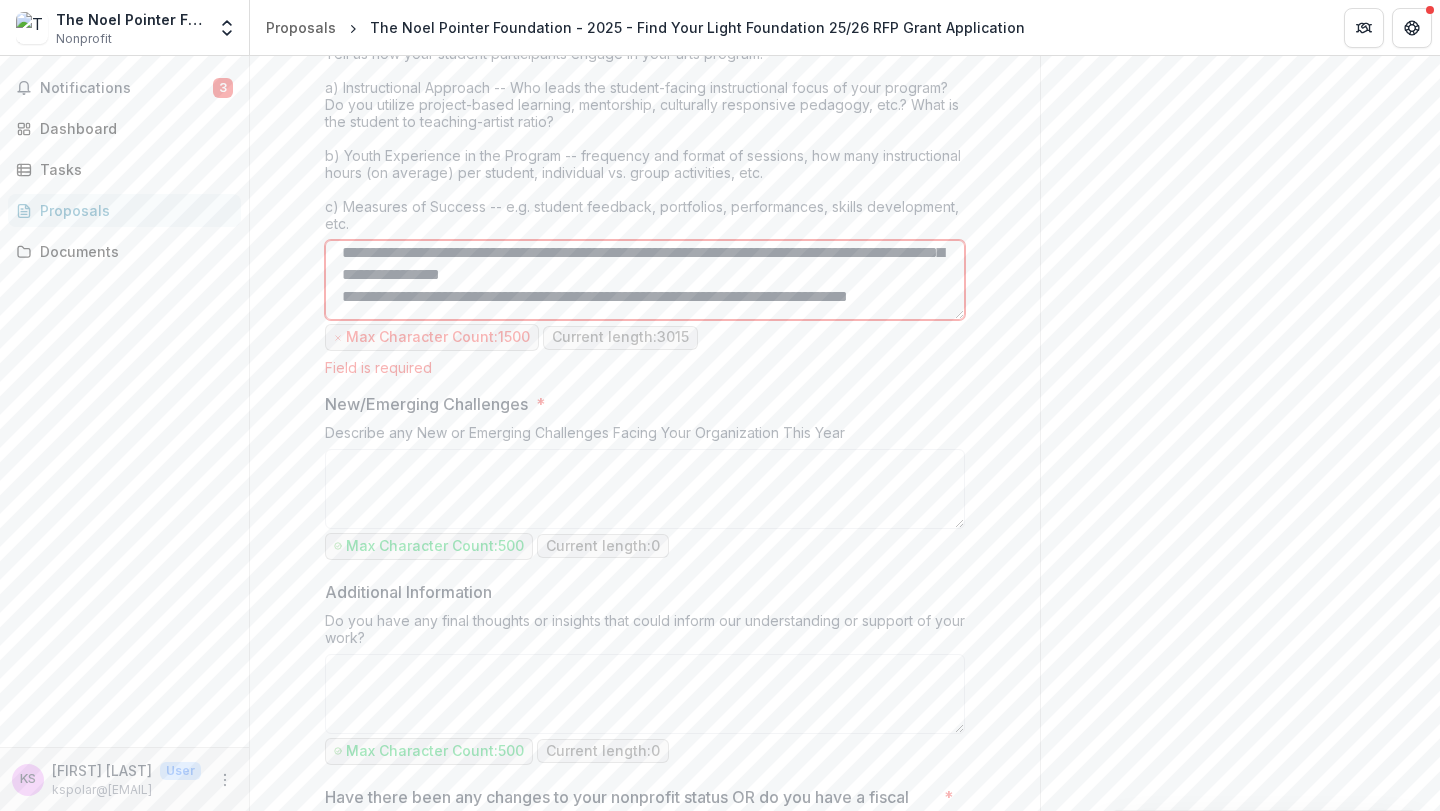 drag, startPoint x: 537, startPoint y: 276, endPoint x: 390, endPoint y: 274, distance: 147.01361 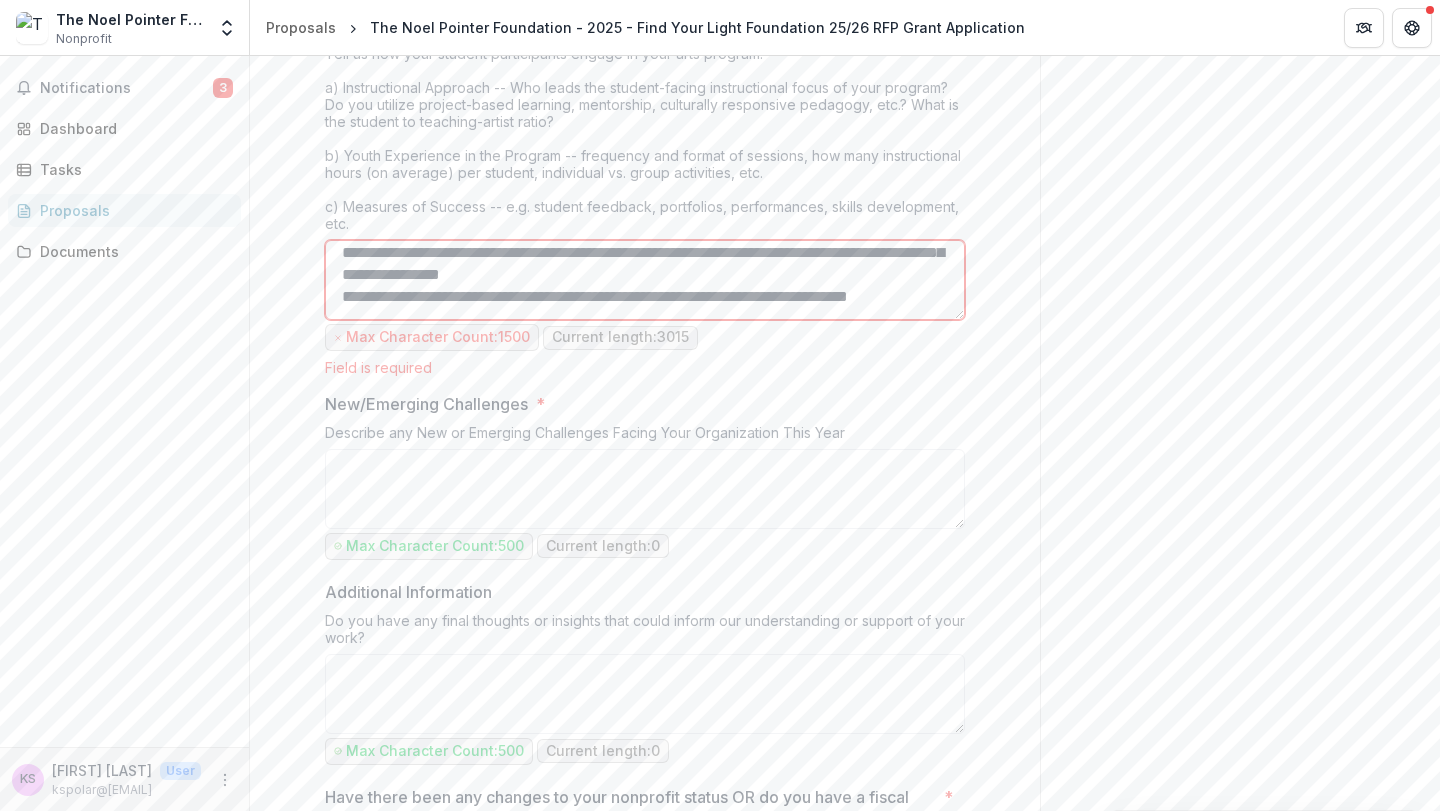 click on "Program Summary *" at bounding box center [645, 280] 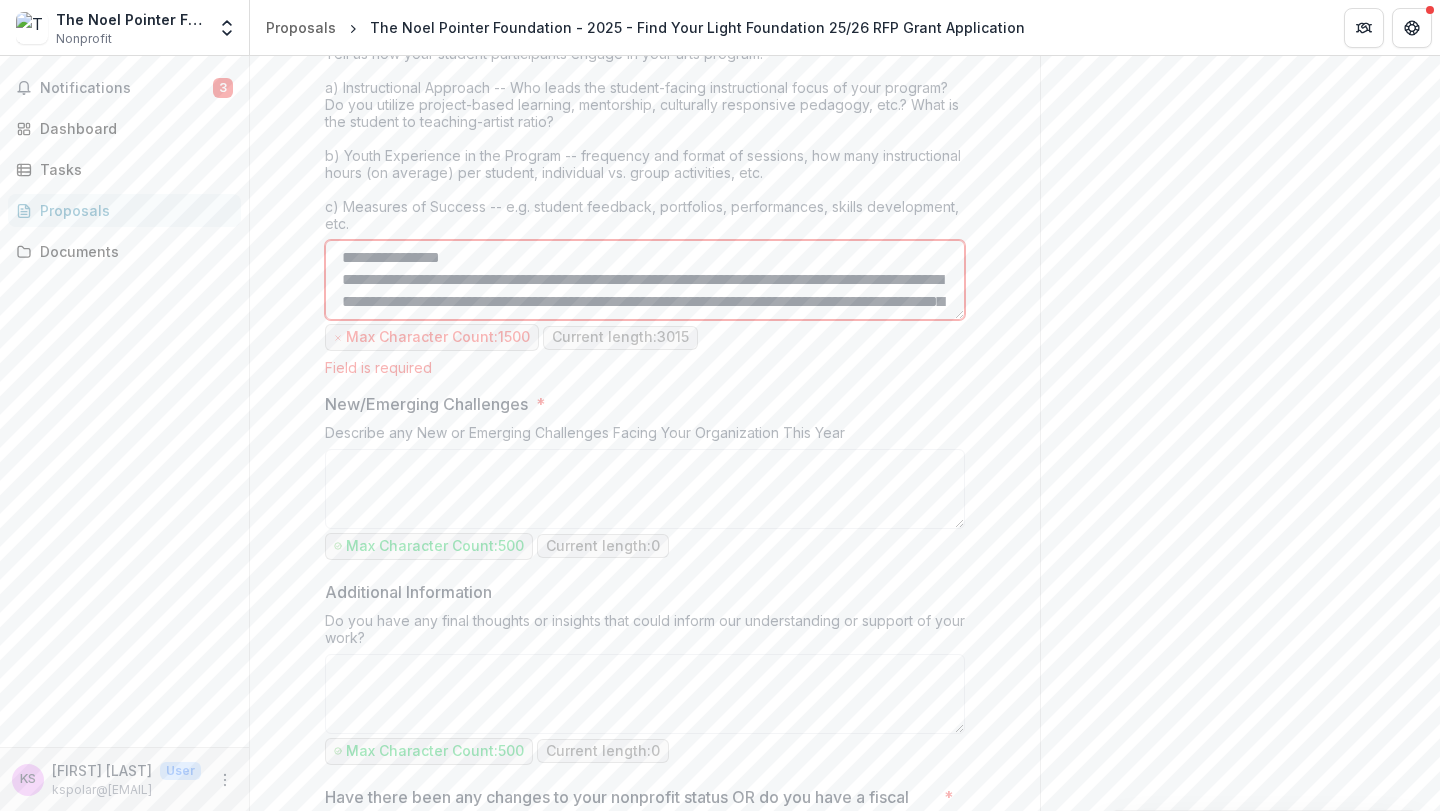 scroll, scrollTop: 363, scrollLeft: 0, axis: vertical 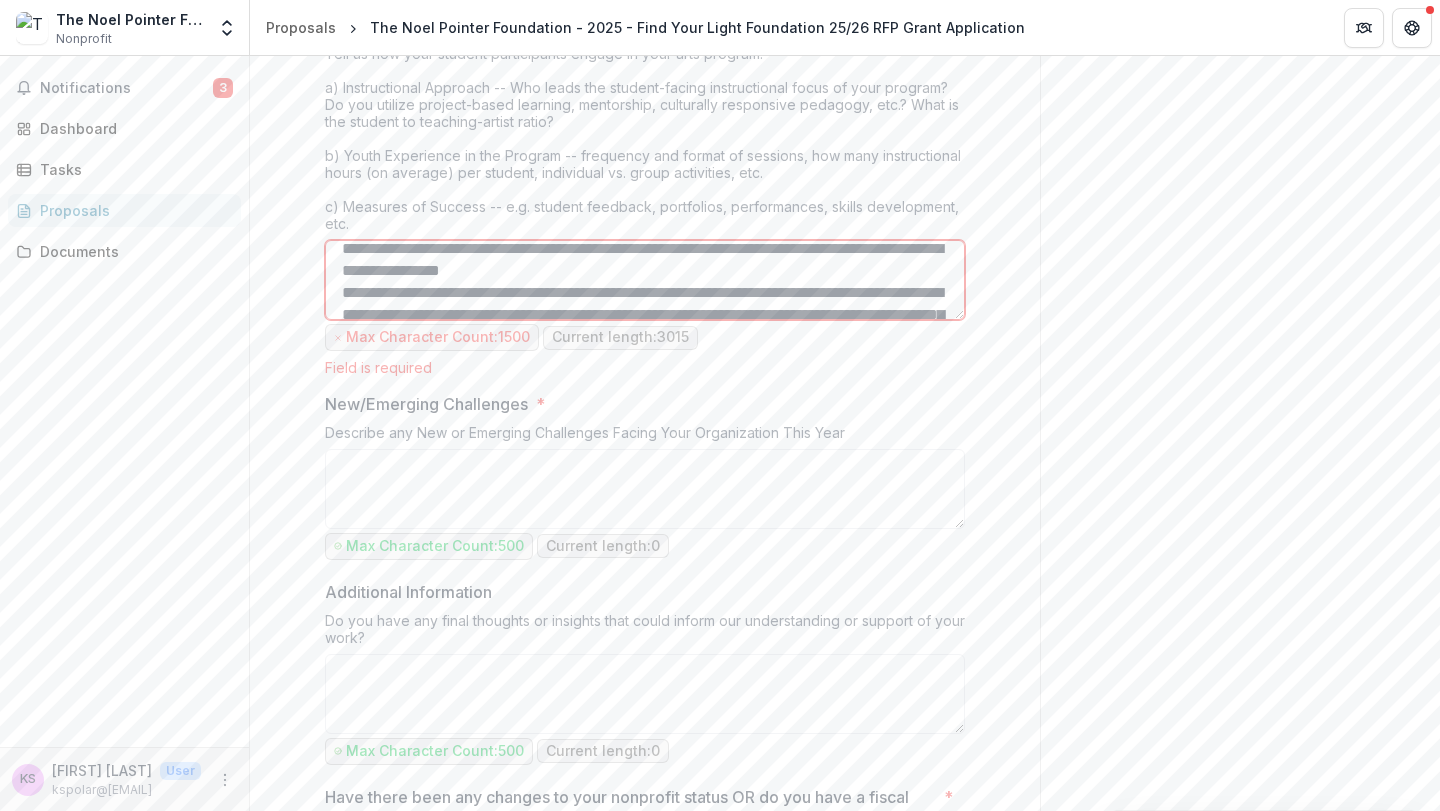 drag, startPoint x: 507, startPoint y: 271, endPoint x: 377, endPoint y: 268, distance: 130.0346 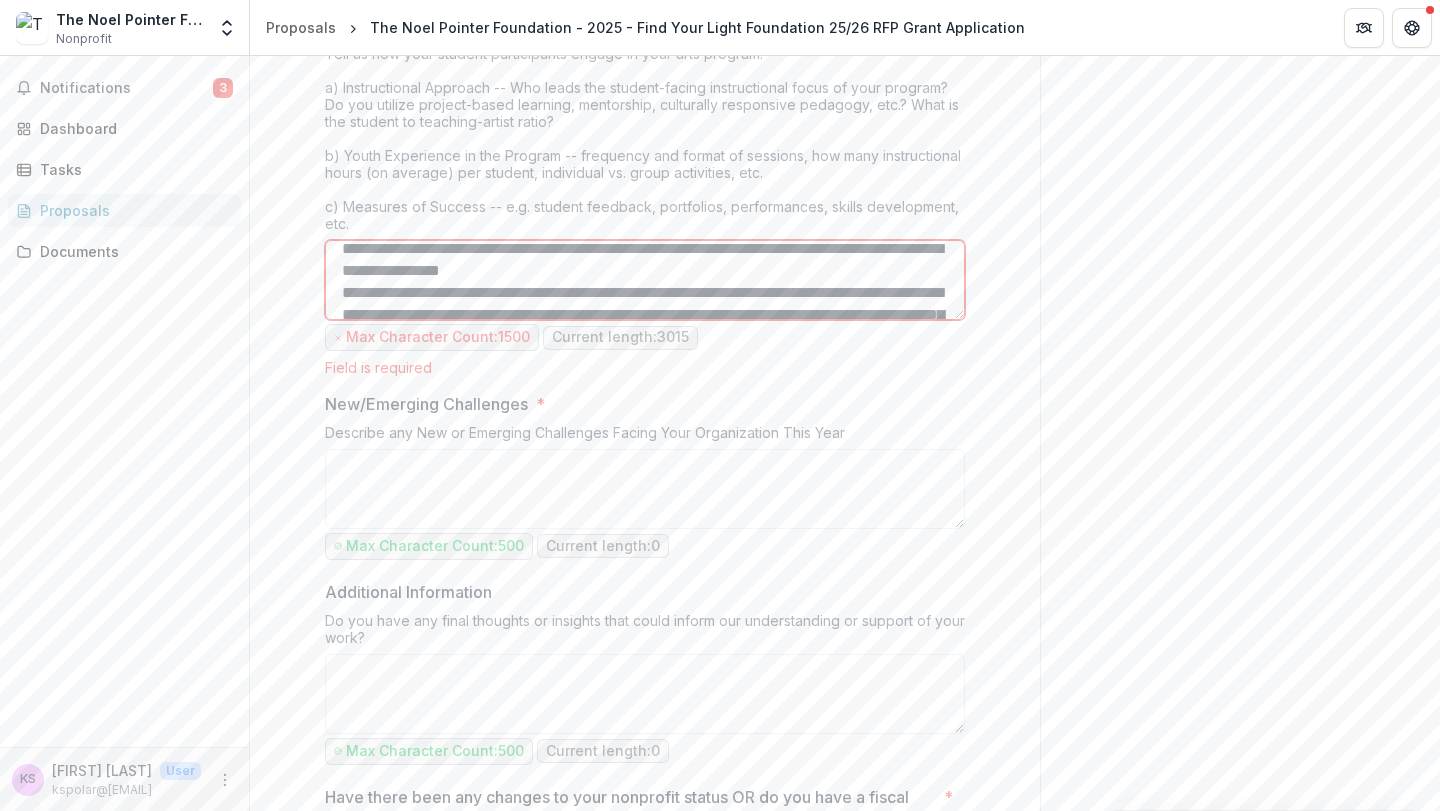 click on "Program Summary *" at bounding box center (645, 280) 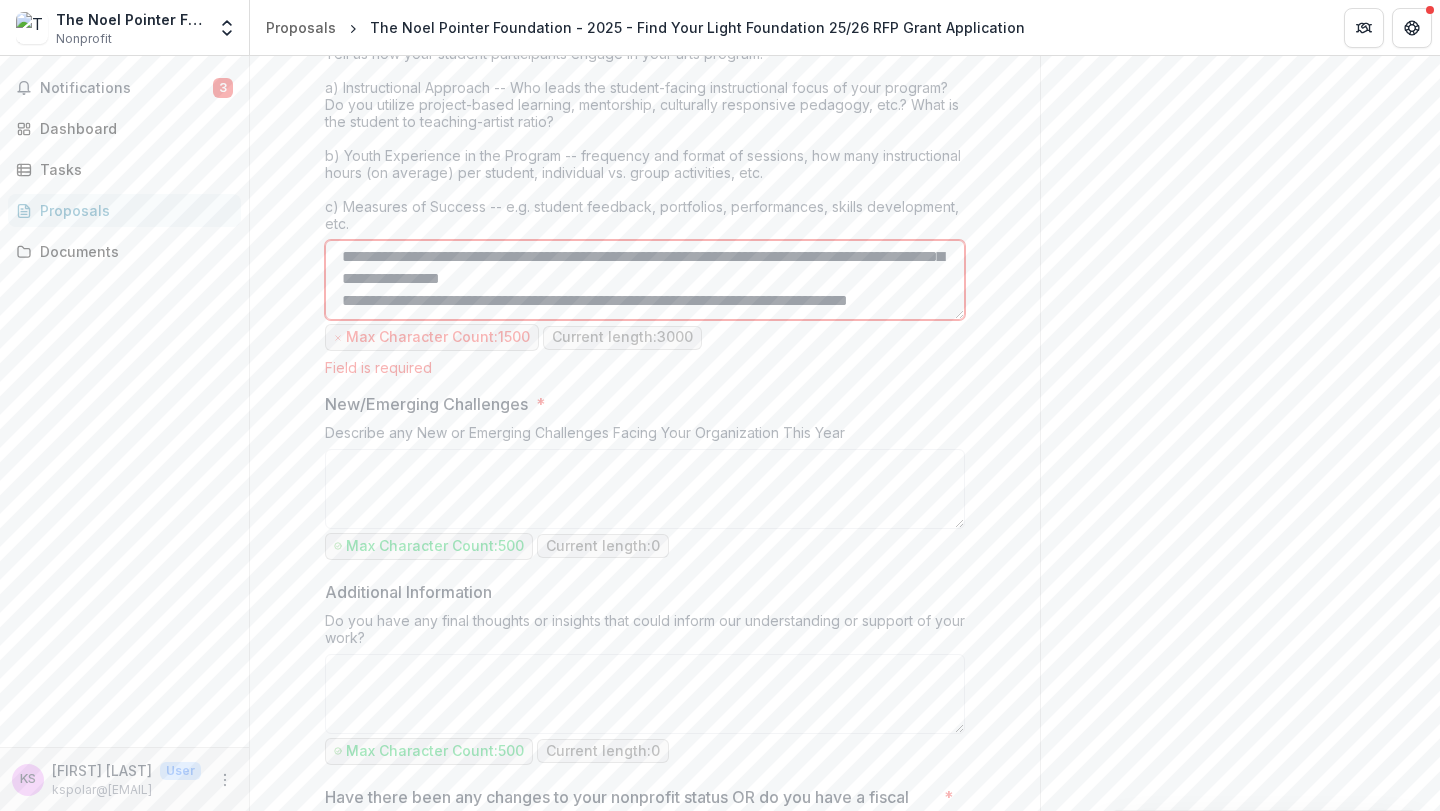 scroll, scrollTop: 427, scrollLeft: 0, axis: vertical 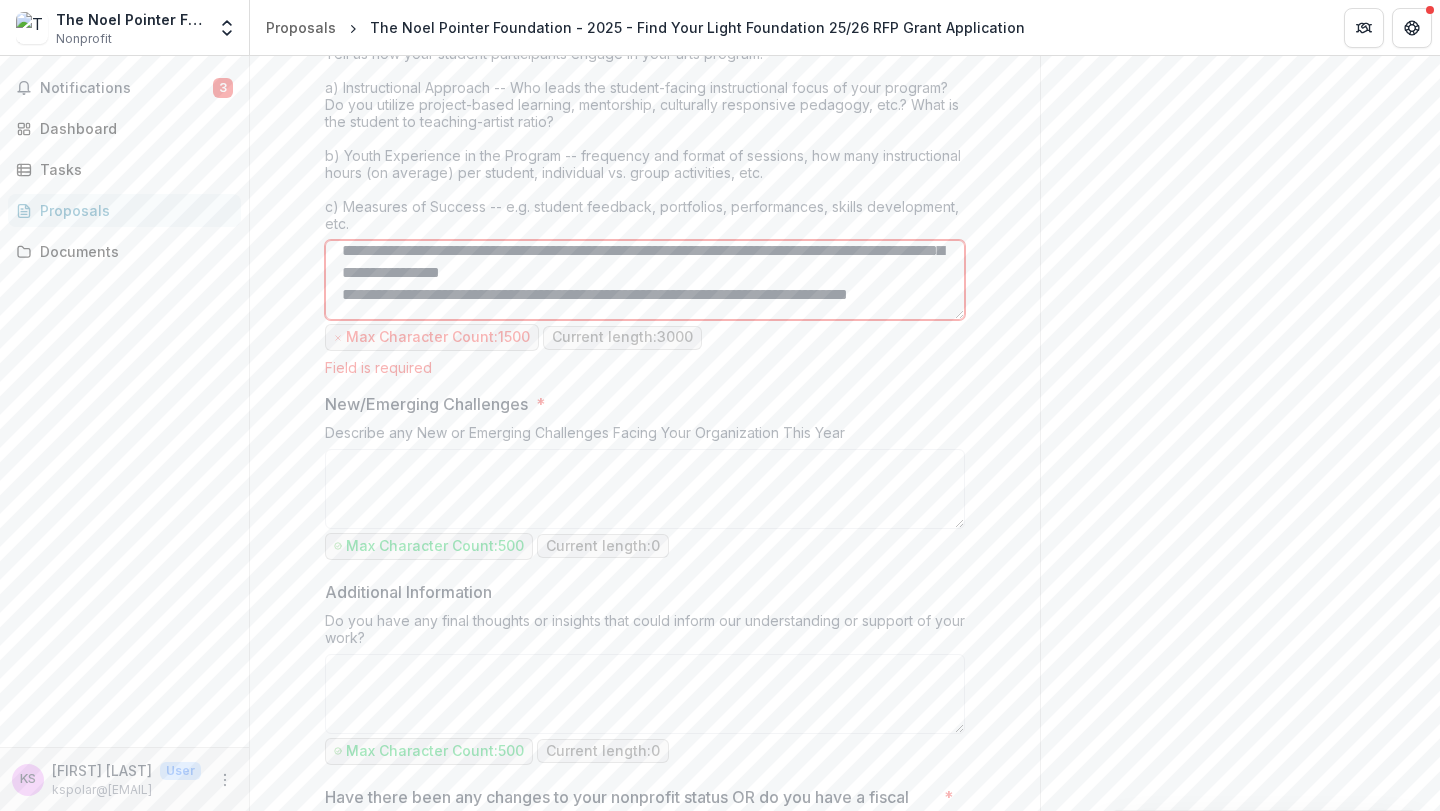 drag, startPoint x: 665, startPoint y: 274, endPoint x: 383, endPoint y: 272, distance: 282.00708 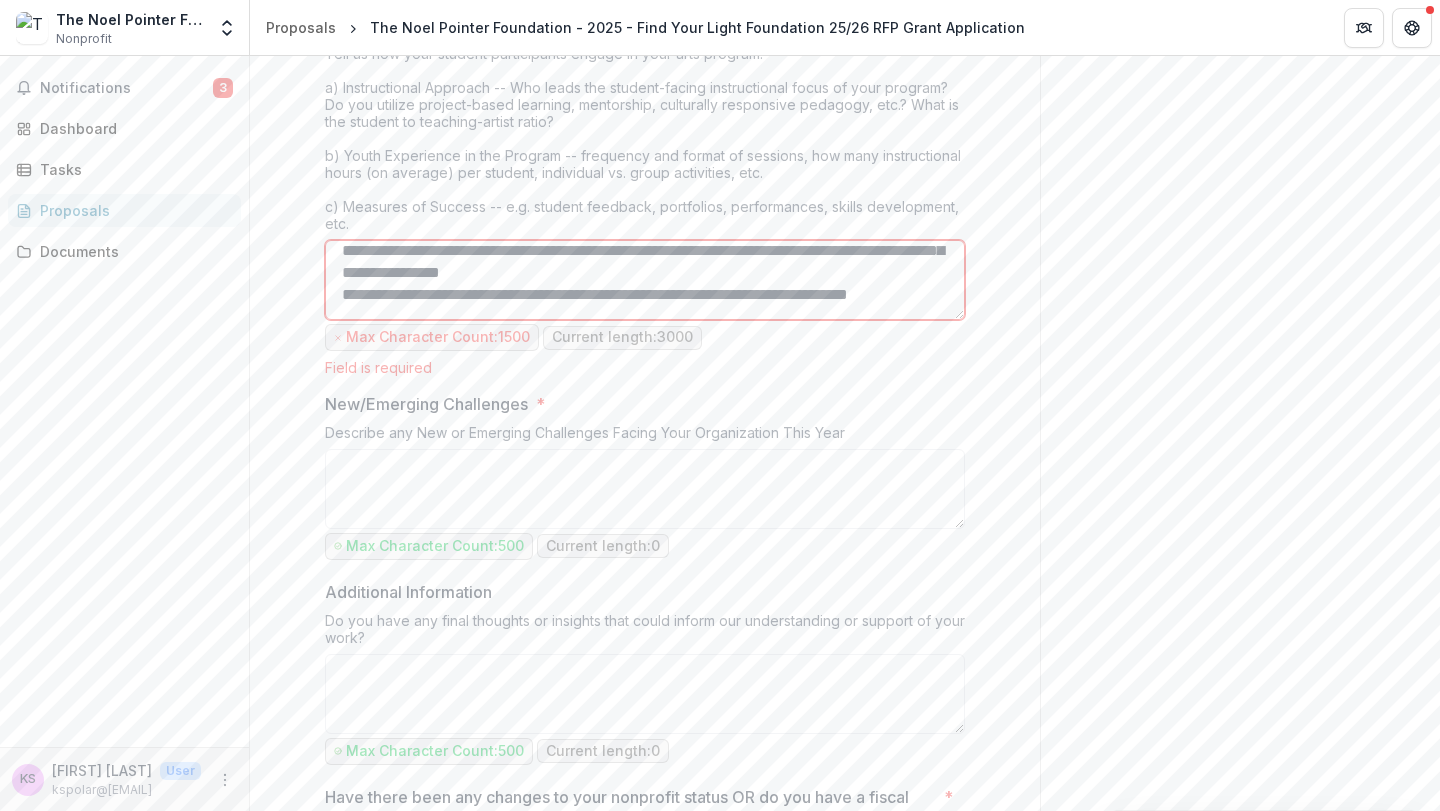 click on "Program Summary *" at bounding box center [645, 280] 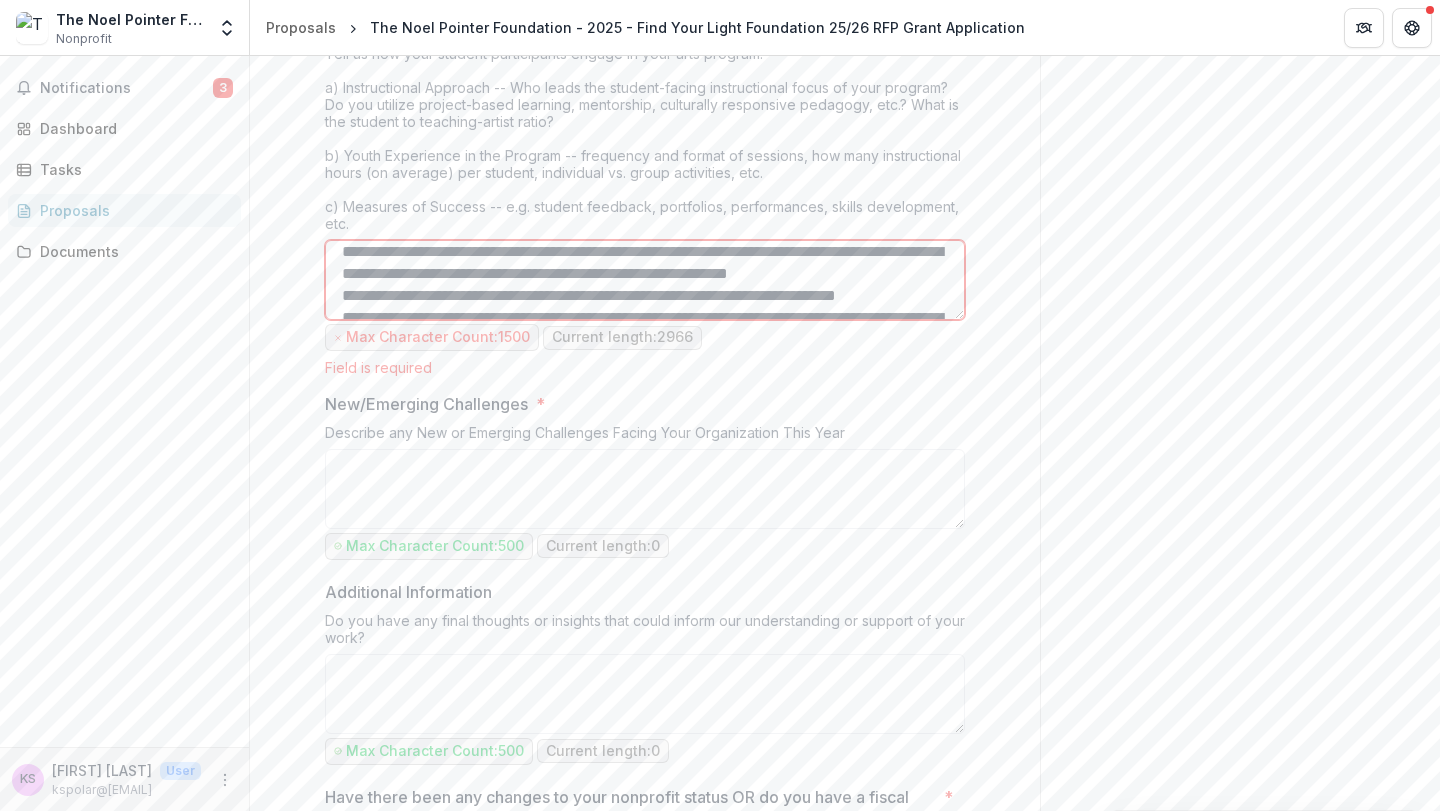 scroll, scrollTop: 339, scrollLeft: 0, axis: vertical 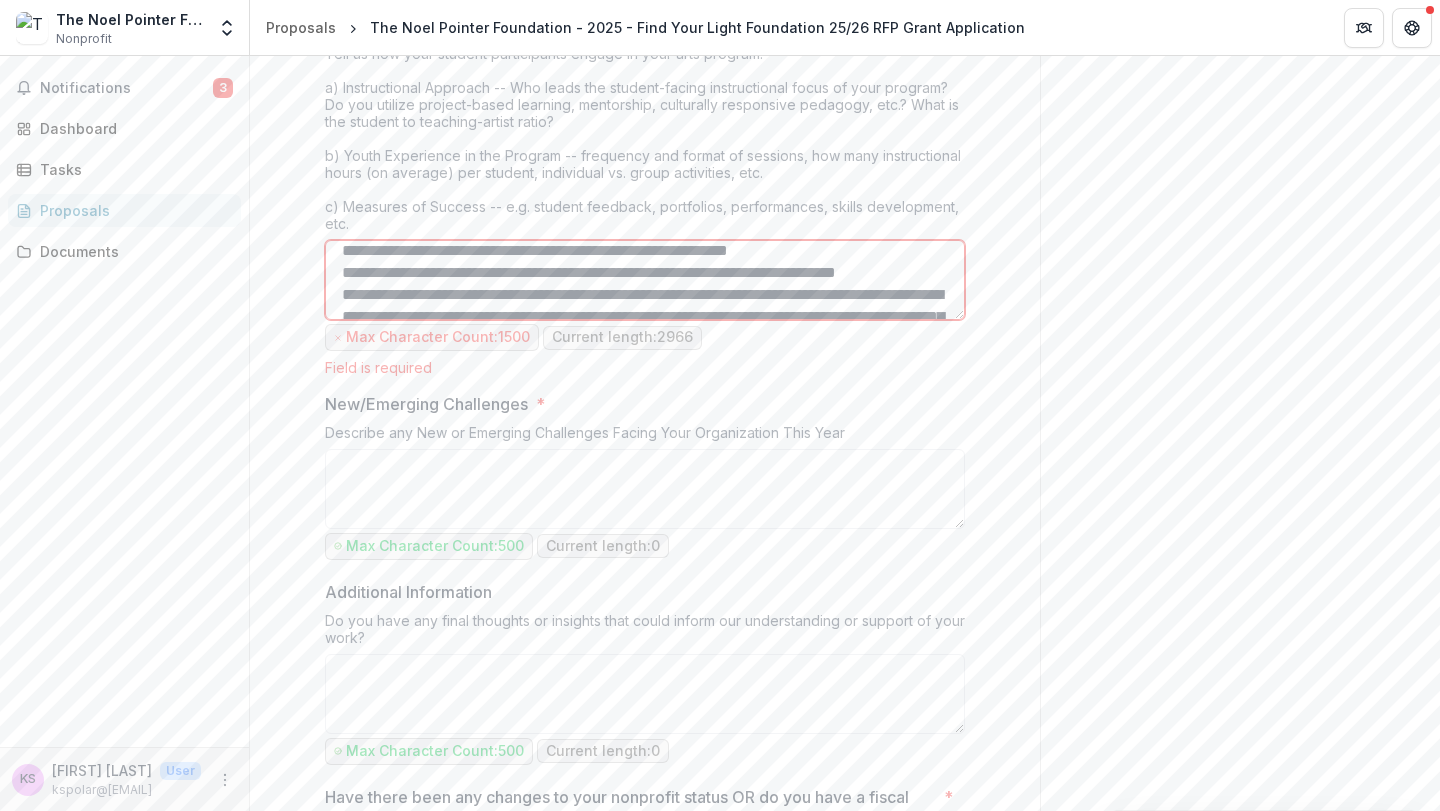 click on "Program Summary *" at bounding box center (645, 280) 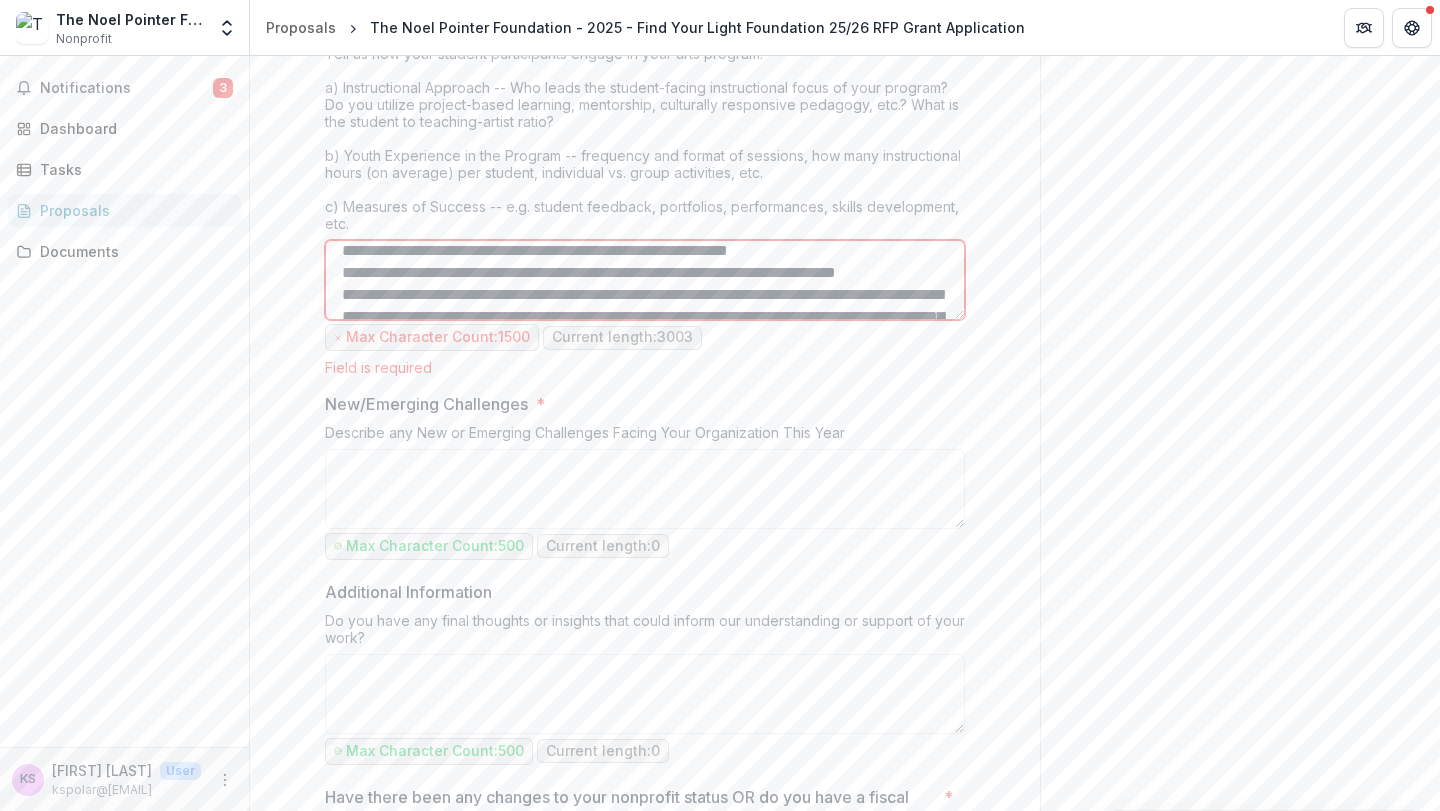 drag, startPoint x: 872, startPoint y: 252, endPoint x: 473, endPoint y: 278, distance: 399.84622 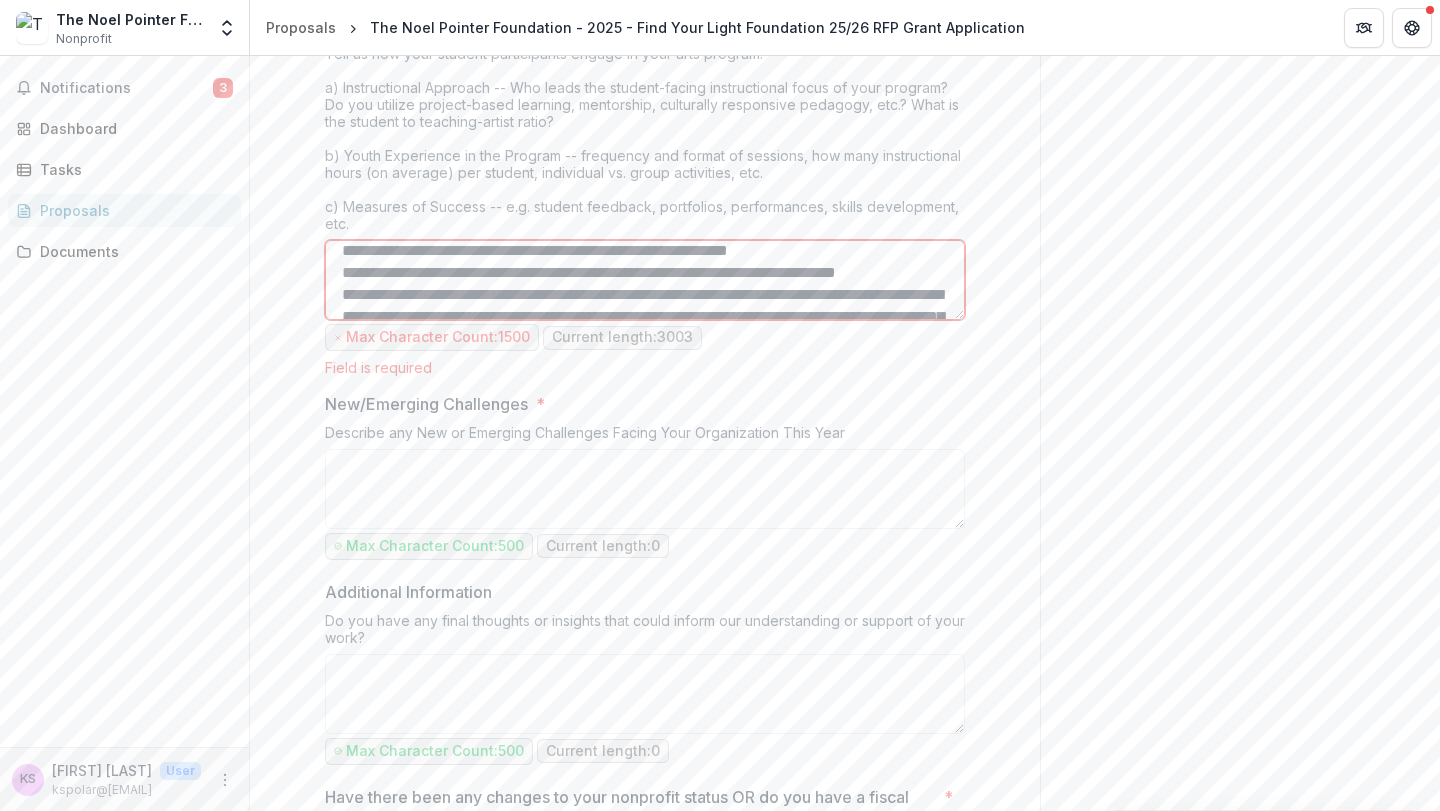 click on "Program Summary *" at bounding box center (645, 280) 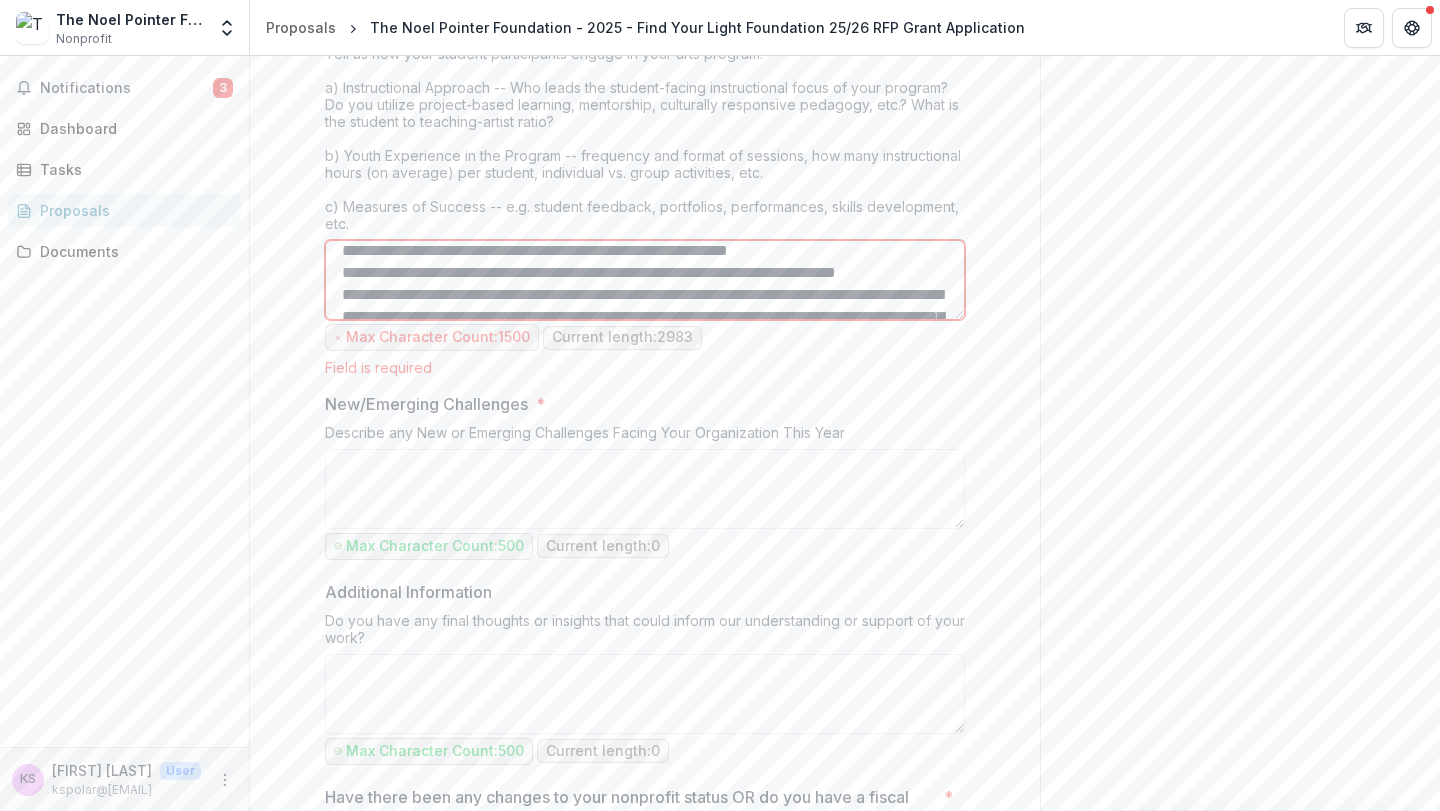 click on "Program Summary *" at bounding box center (645, 280) 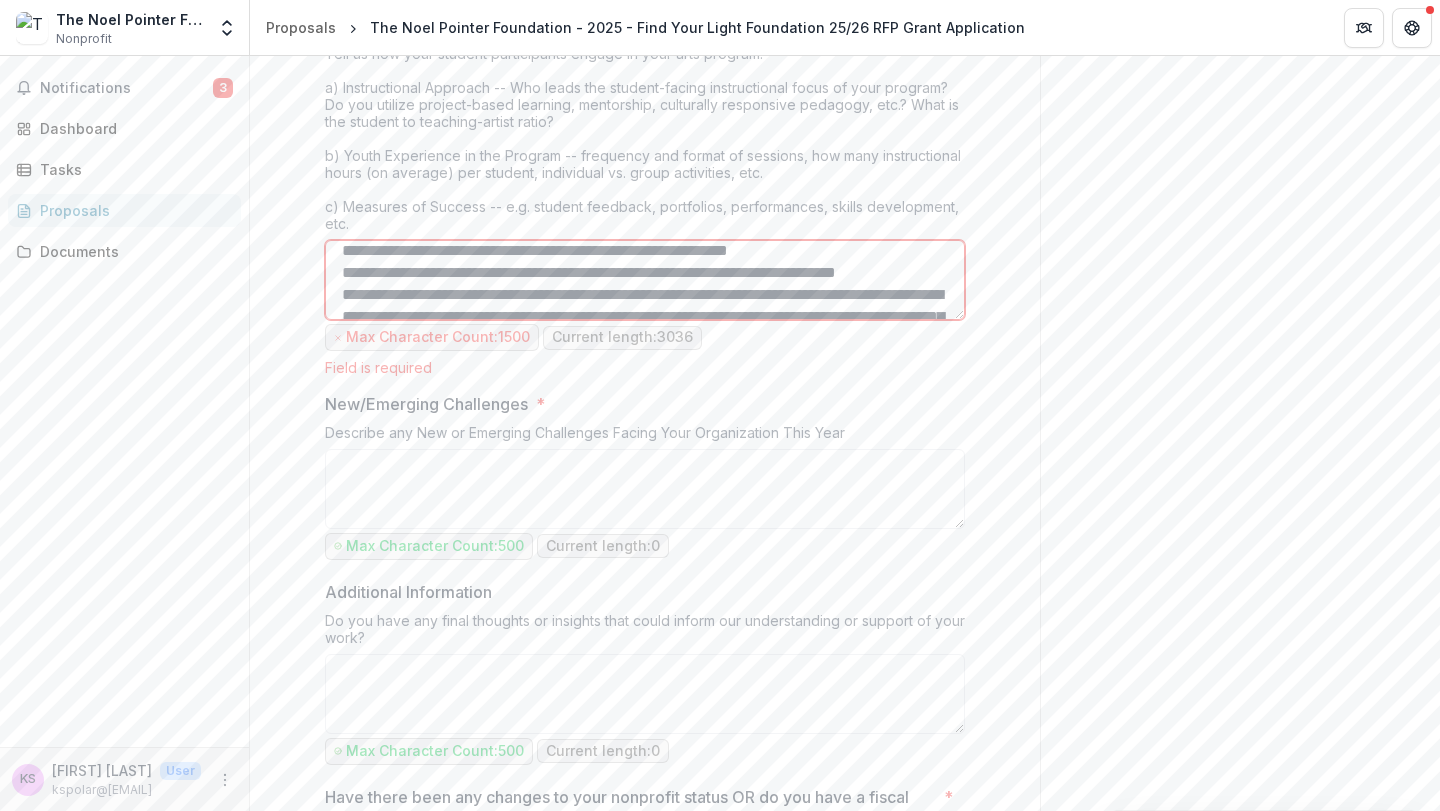 click on "Program Summary *" at bounding box center (645, 280) 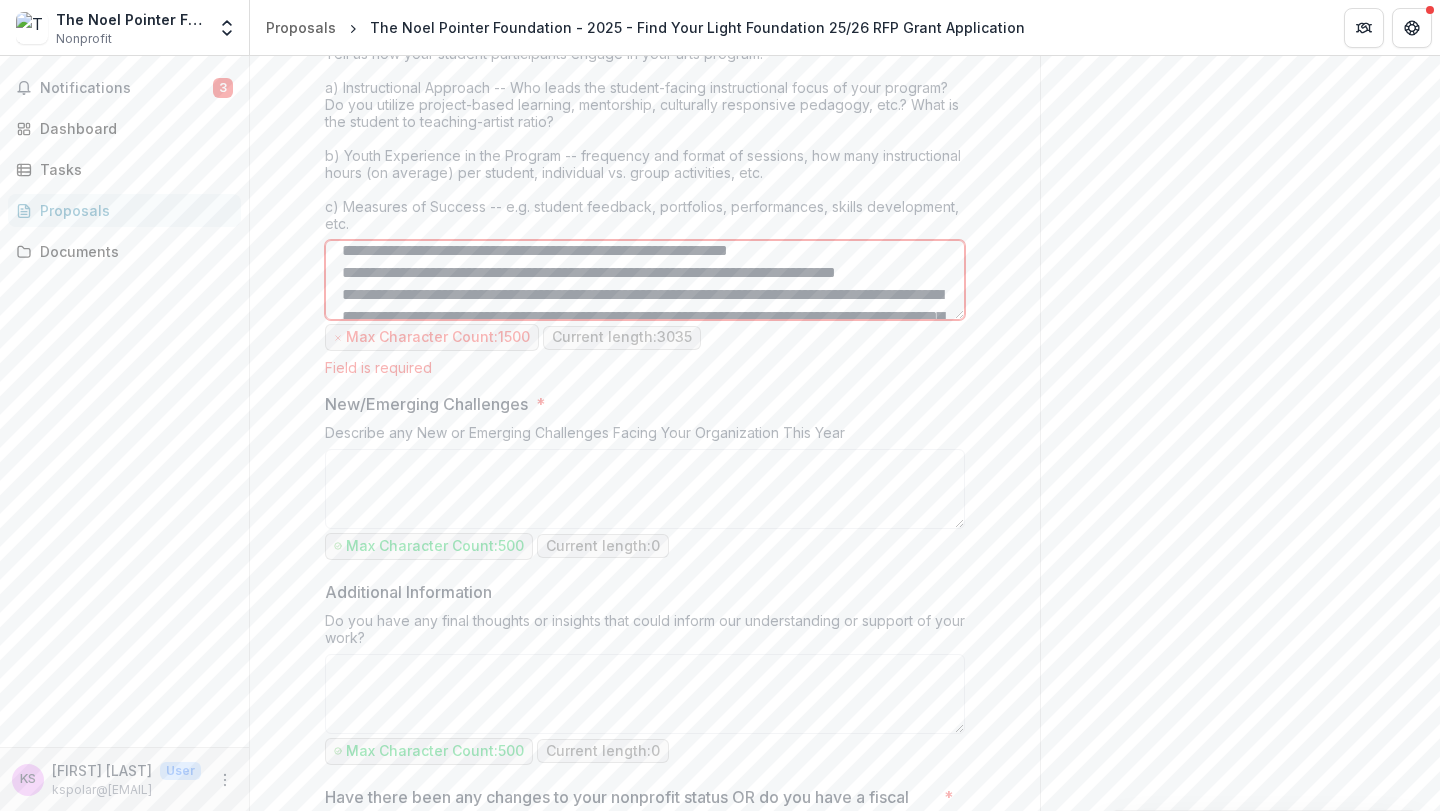 click on "Program Summary *" at bounding box center (645, 280) 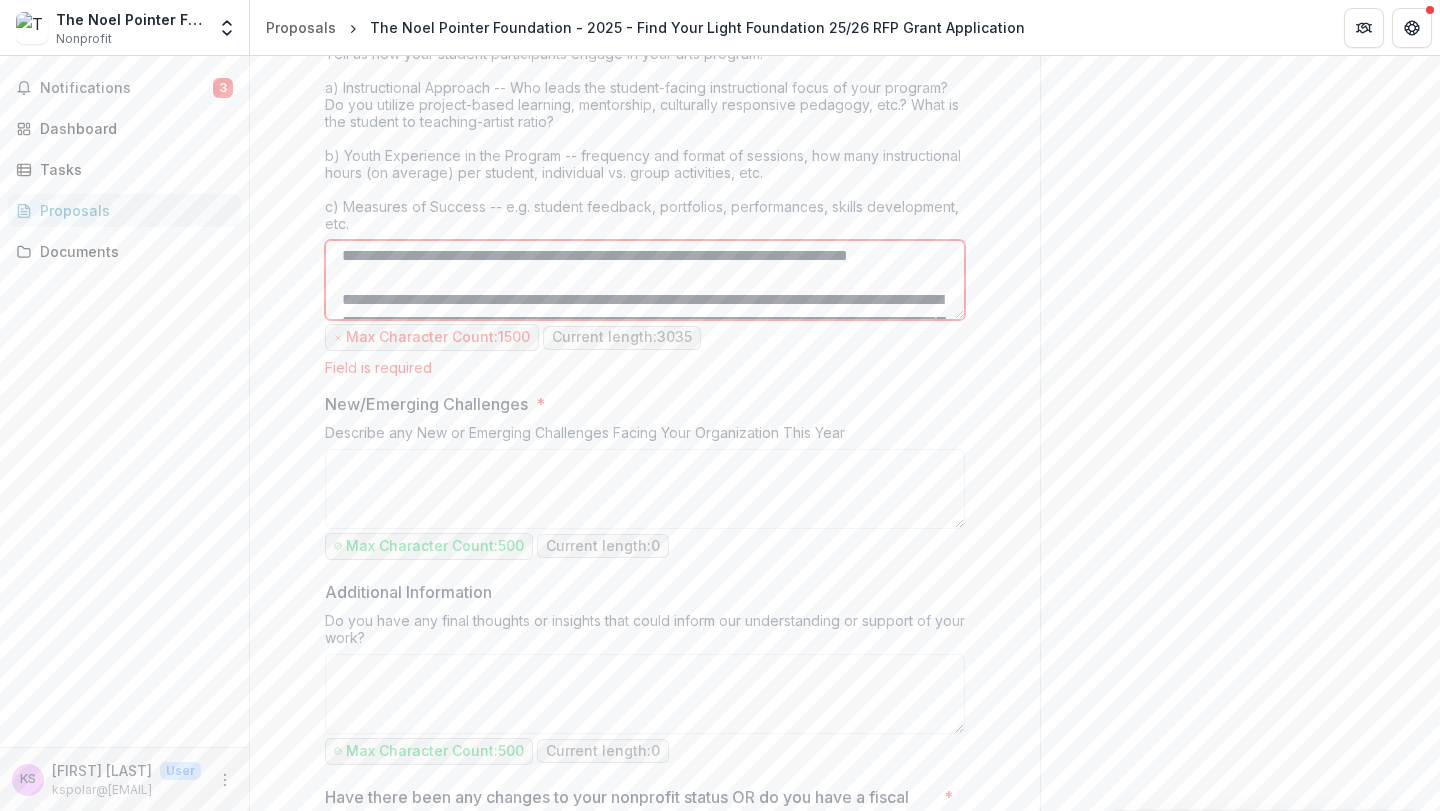 scroll, scrollTop: 445, scrollLeft: 0, axis: vertical 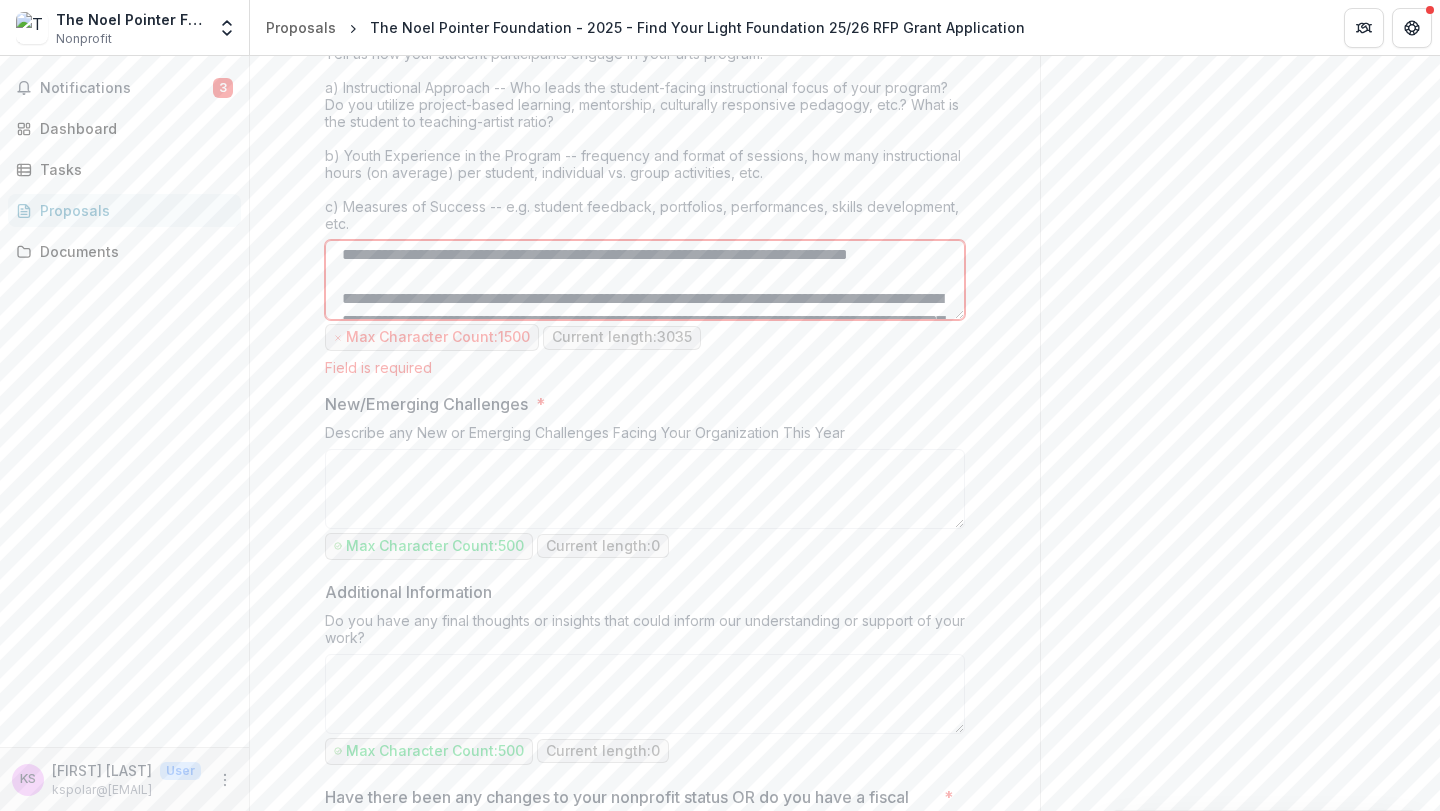 click on "Program Summary *" at bounding box center (645, 280) 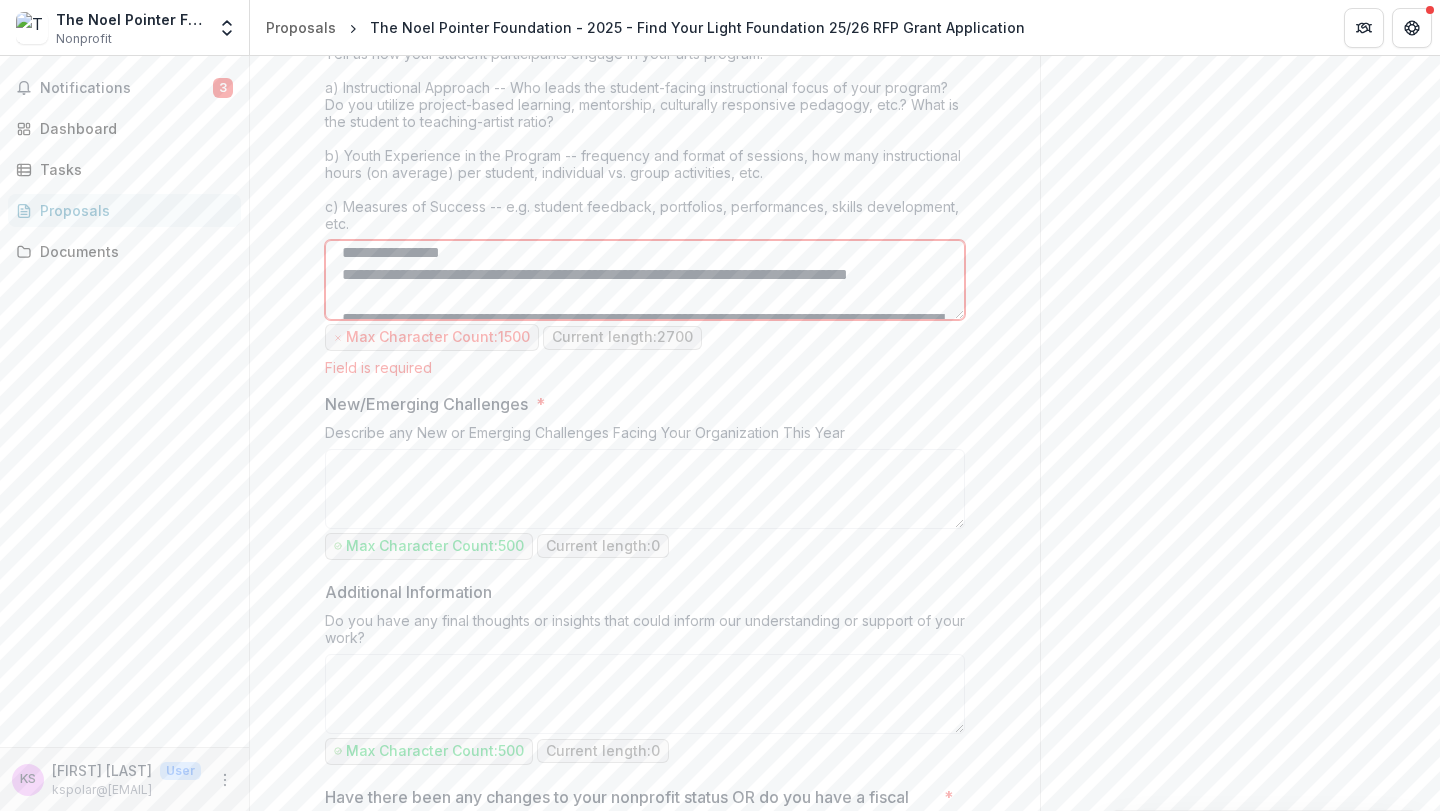 scroll, scrollTop: 362, scrollLeft: 0, axis: vertical 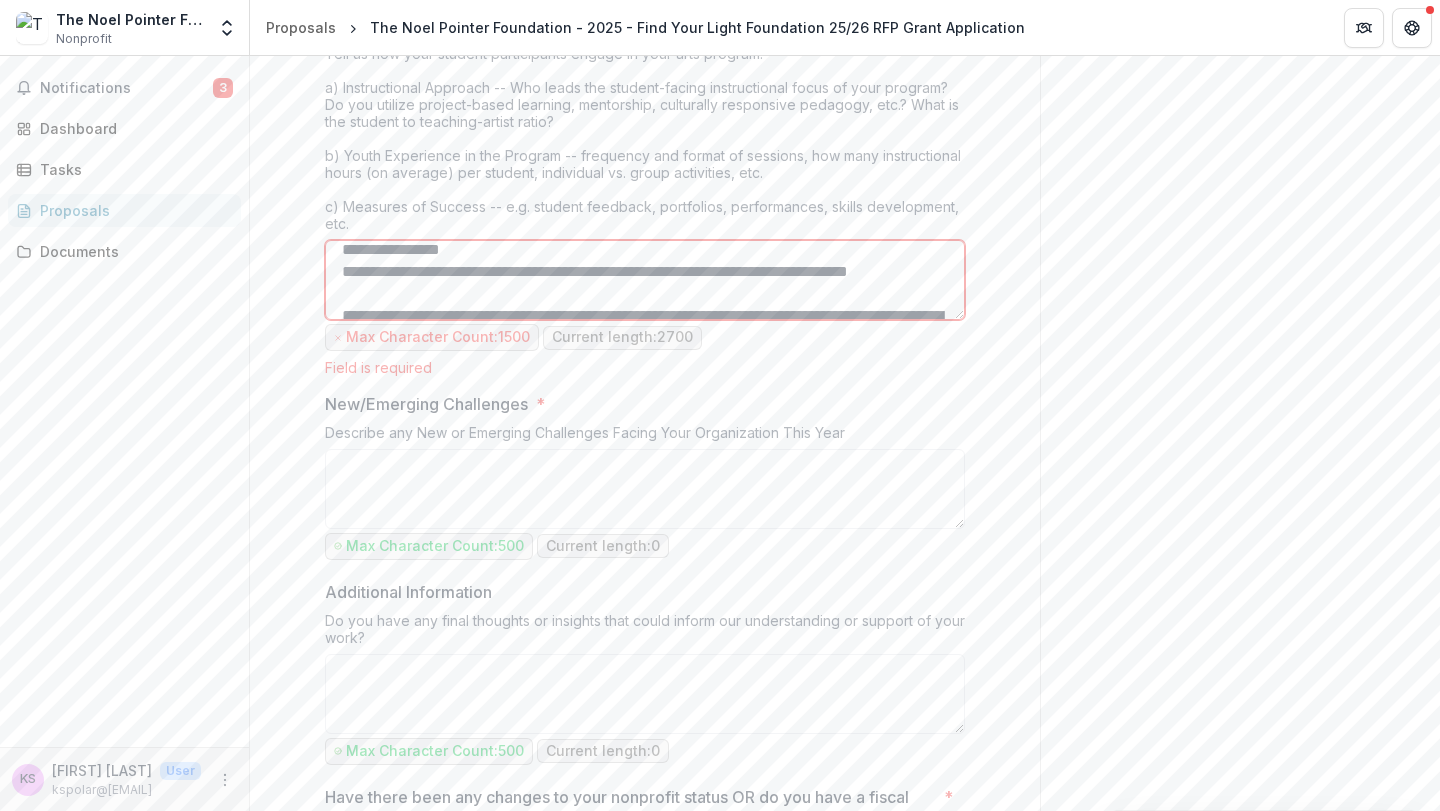 click on "Program Summary *" at bounding box center [645, 280] 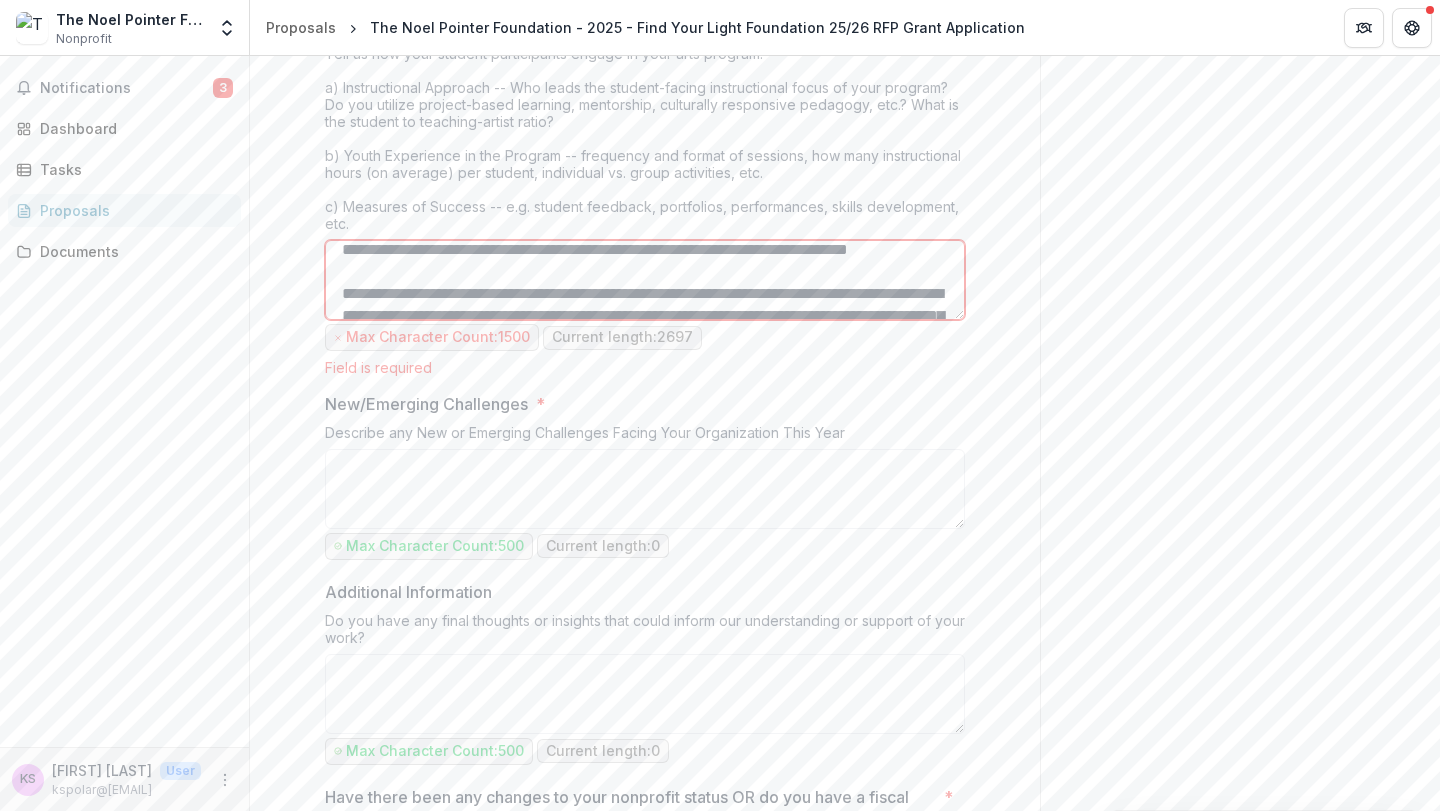 scroll, scrollTop: 340, scrollLeft: 0, axis: vertical 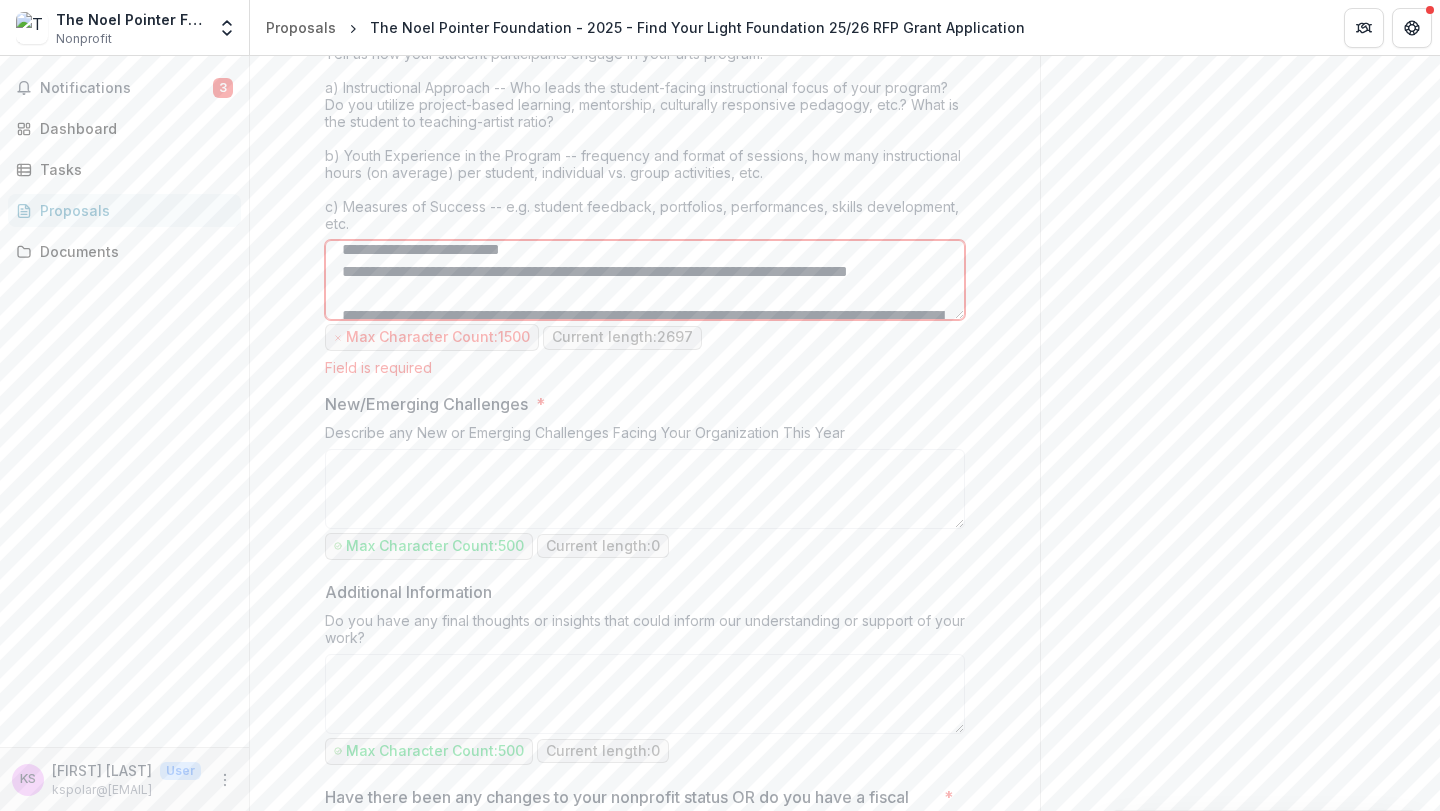 drag, startPoint x: 412, startPoint y: 295, endPoint x: 279, endPoint y: 292, distance: 133.03383 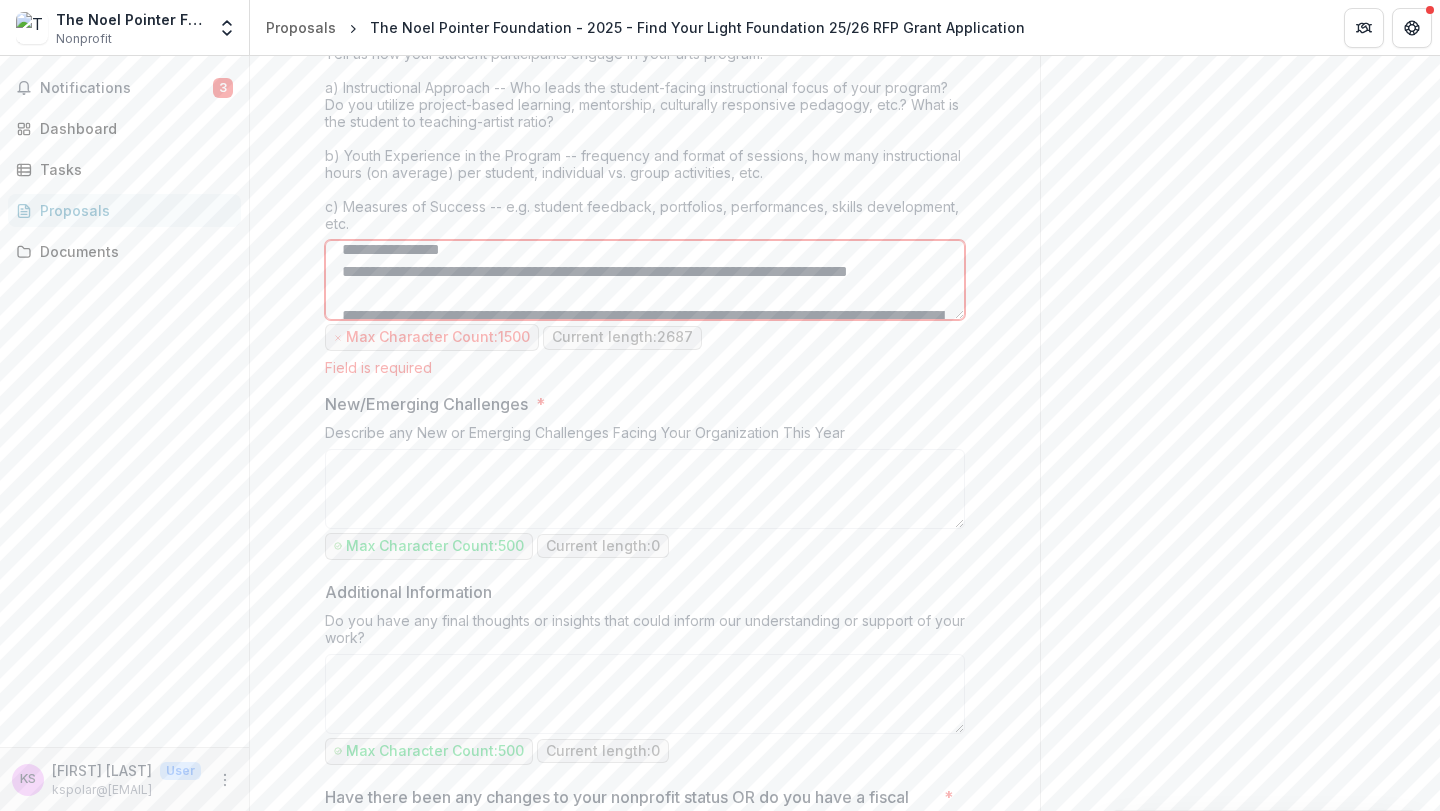click on "Program Summary *" at bounding box center (645, 280) 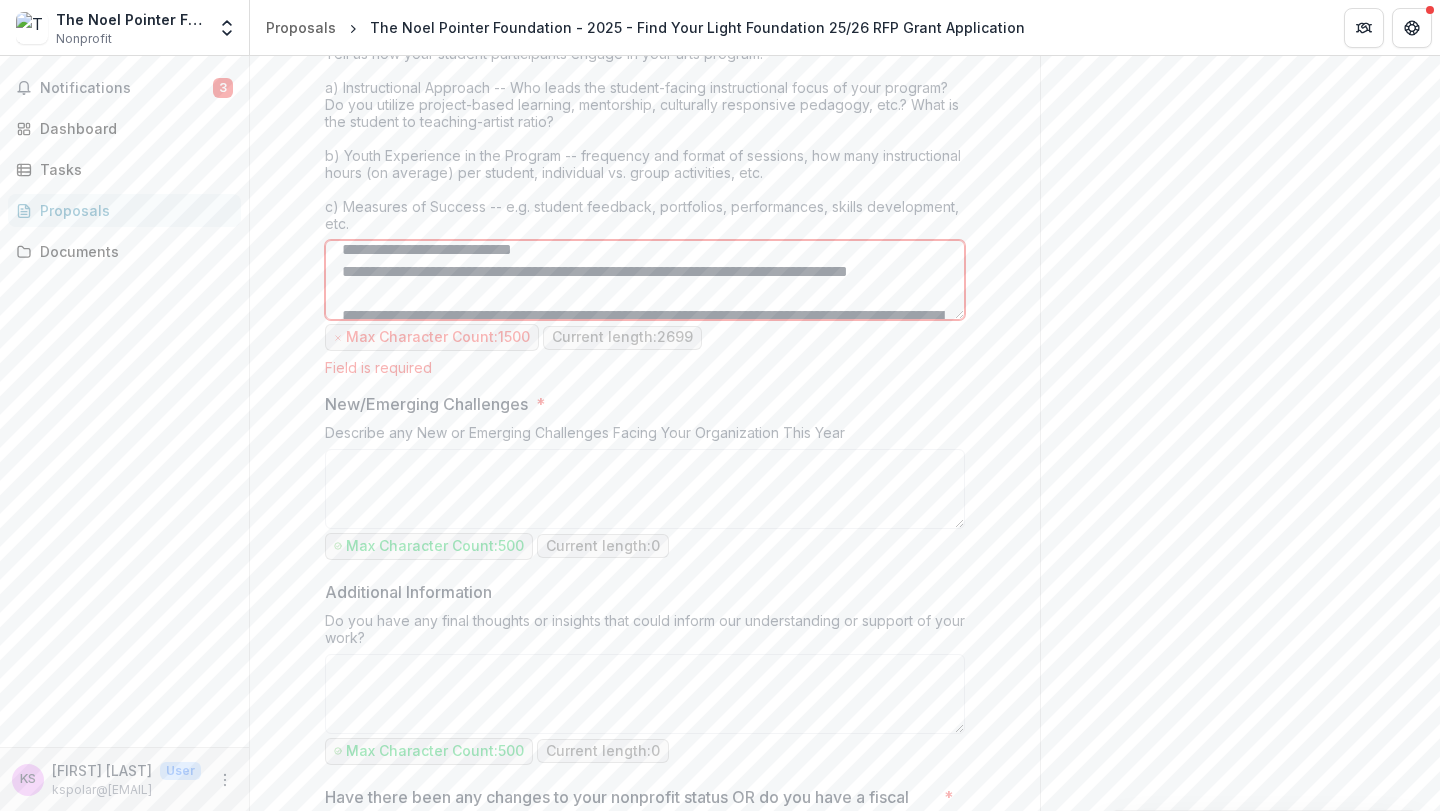 click on "Program Summary *" at bounding box center [645, 280] 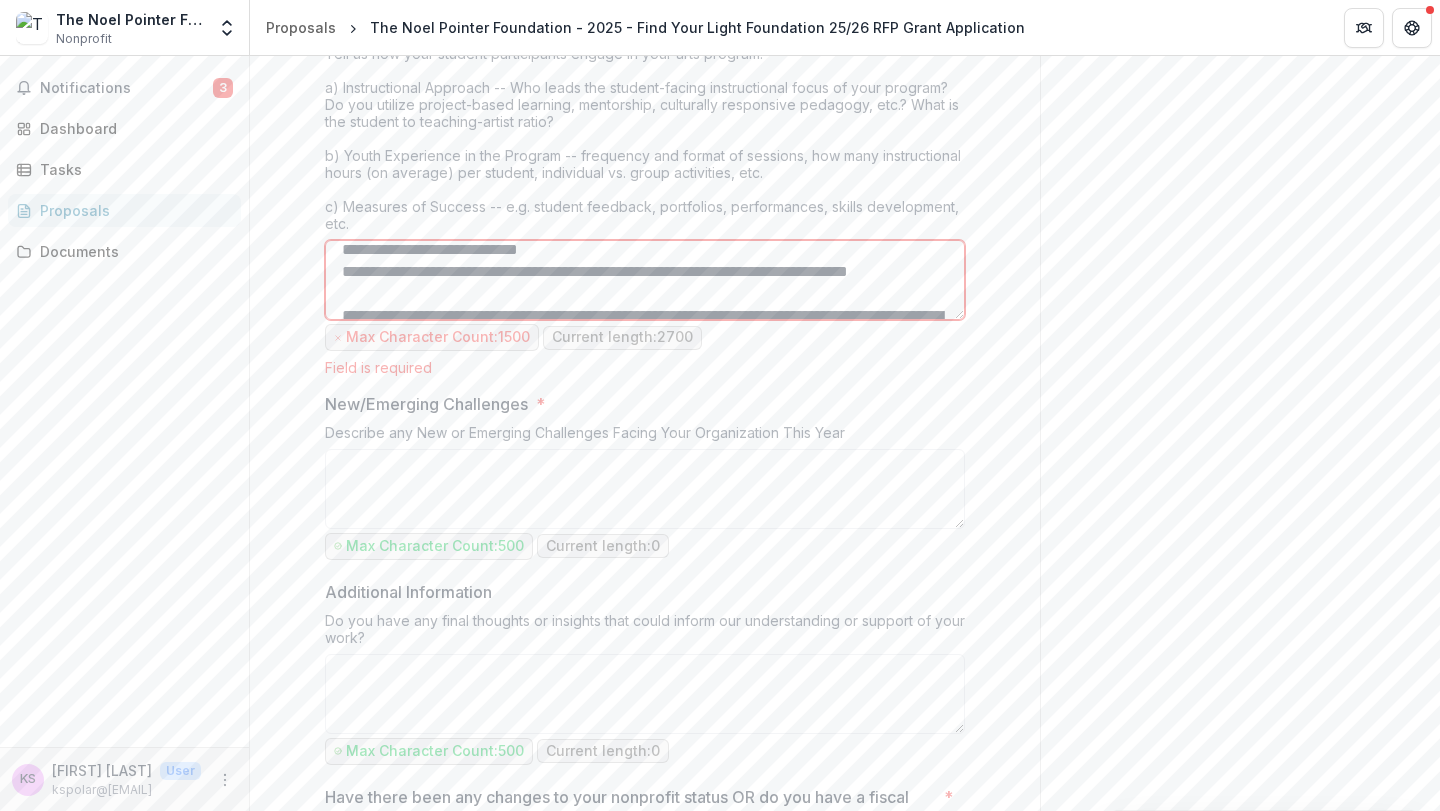click on "Program Summary *" at bounding box center [645, 280] 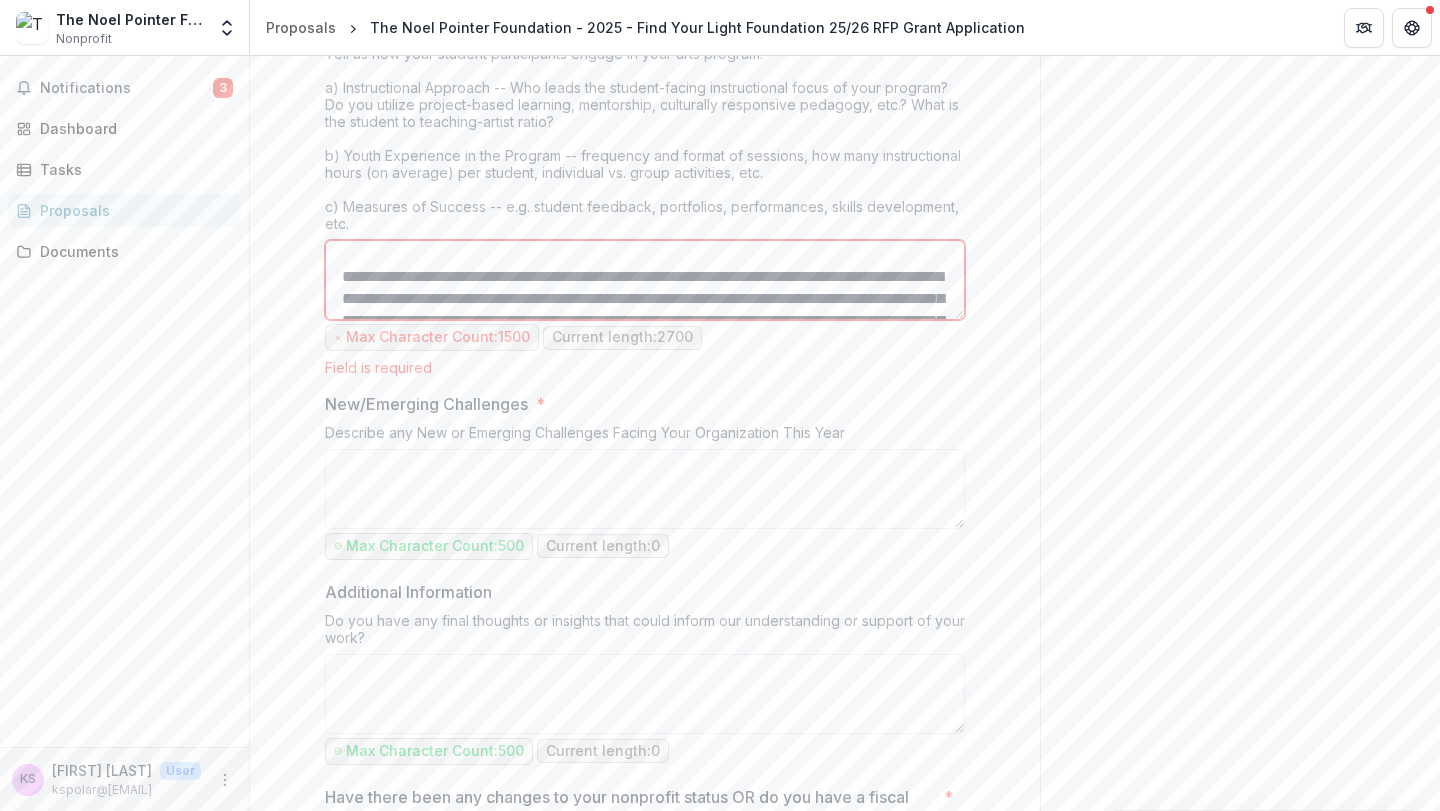 scroll, scrollTop: 381, scrollLeft: 0, axis: vertical 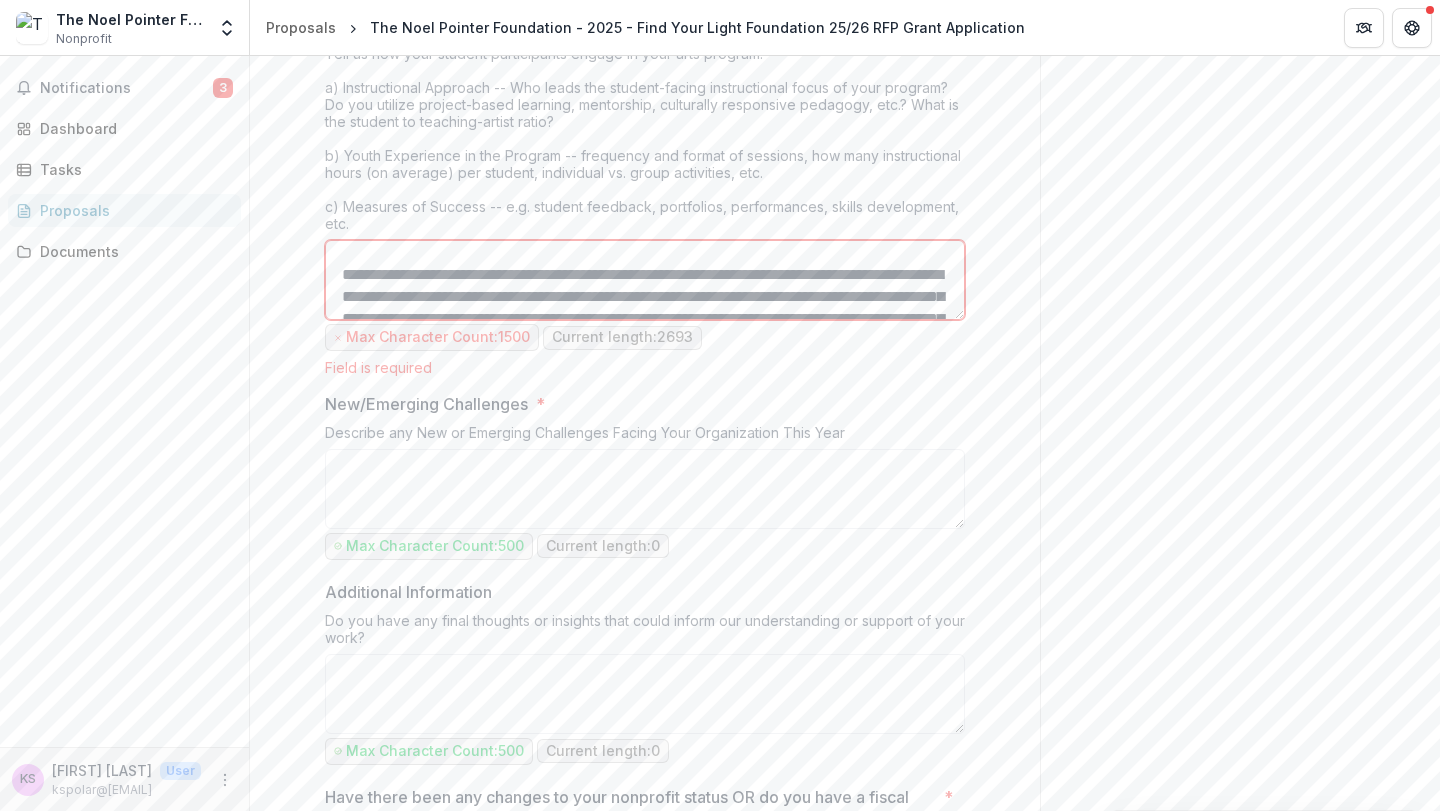 click on "Program Summary *" at bounding box center (645, 280) 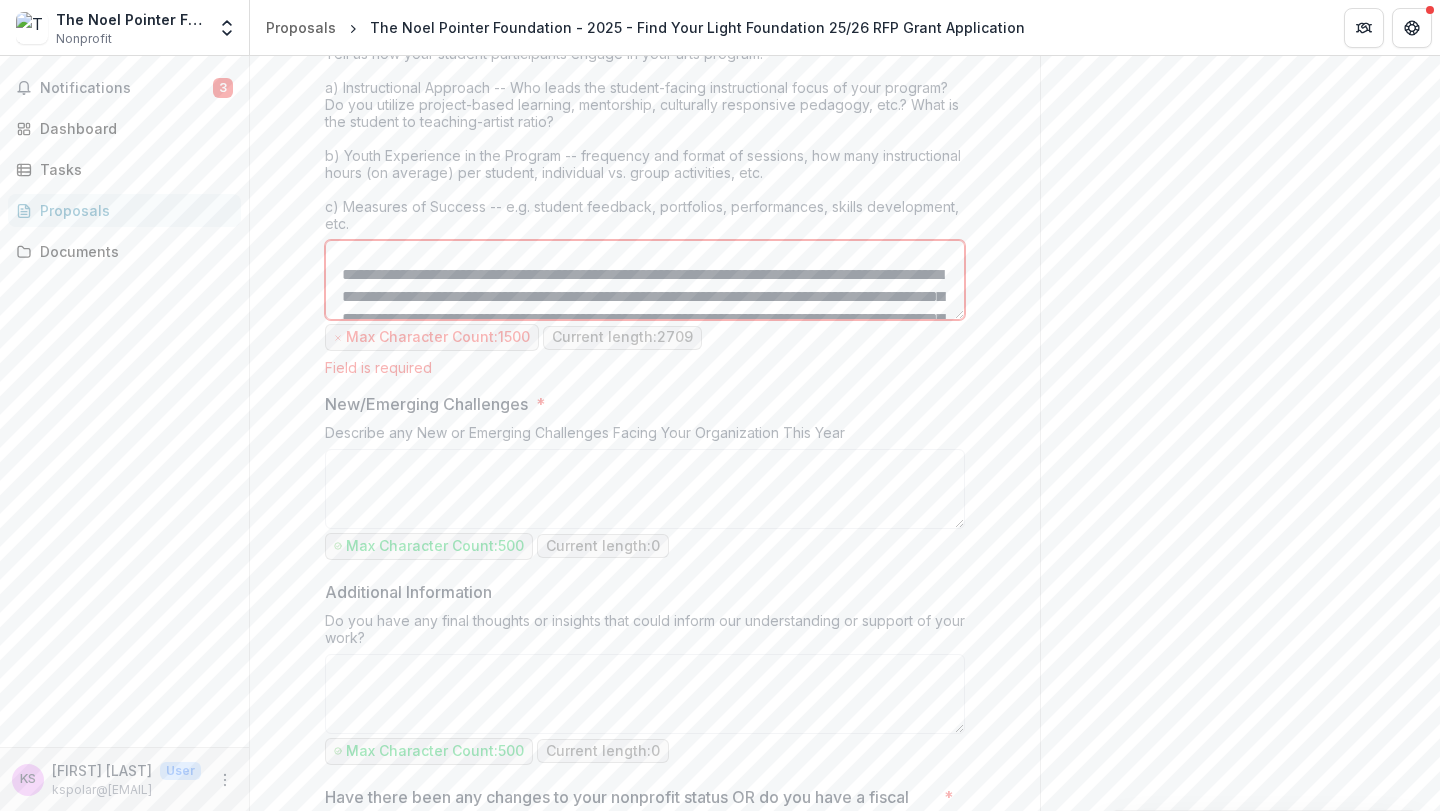 click on "Program Summary *" at bounding box center (645, 280) 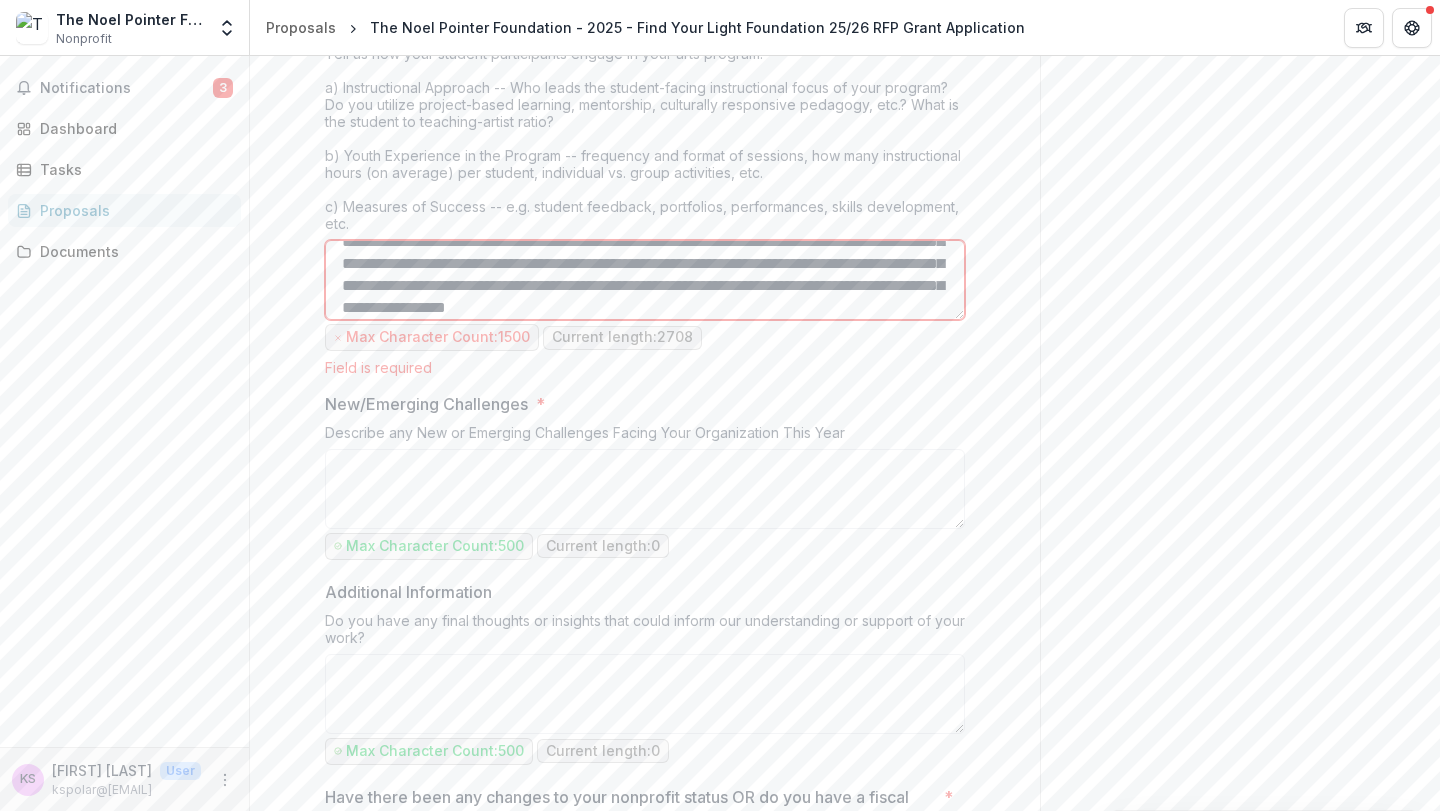 scroll, scrollTop: 444, scrollLeft: 0, axis: vertical 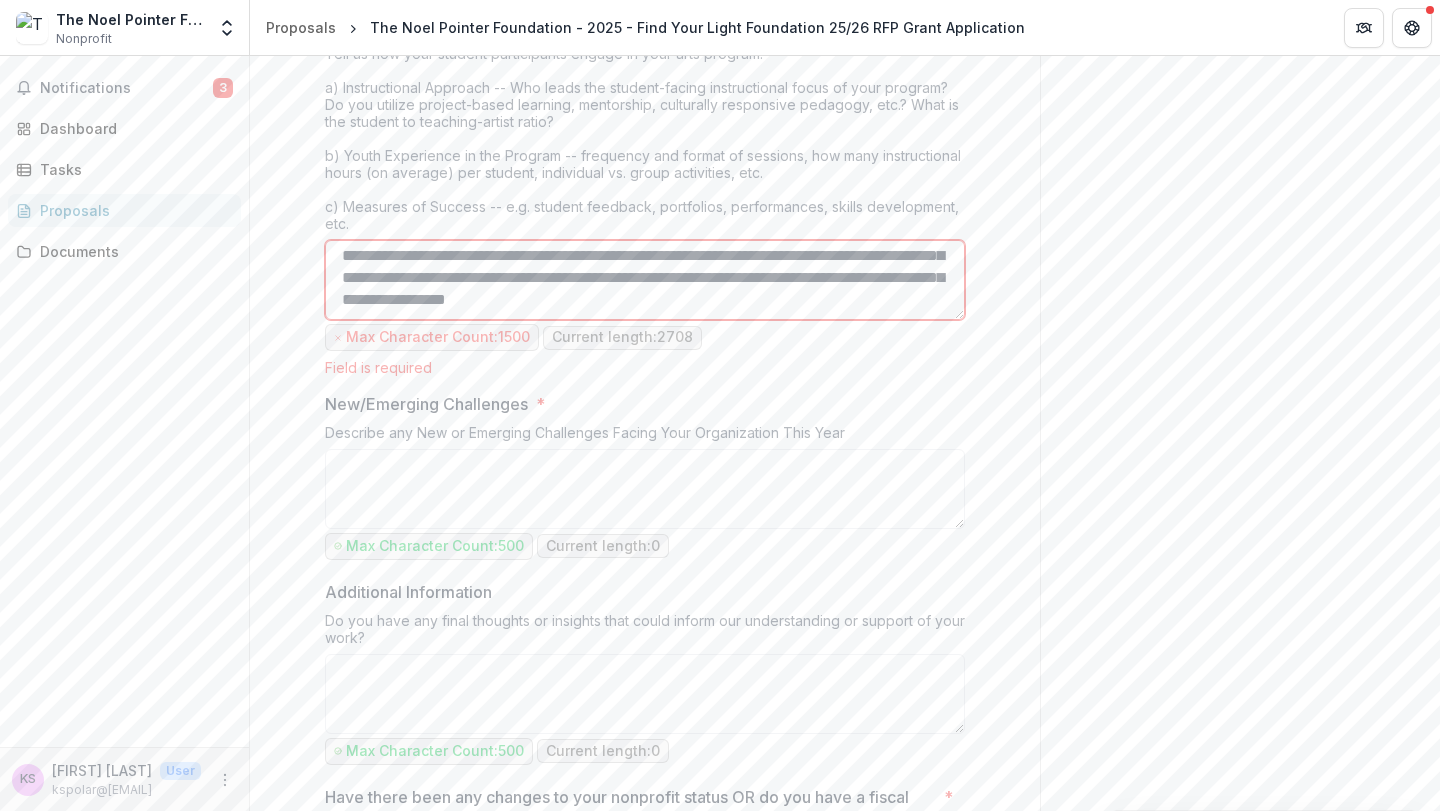 click on "Program Summary *" at bounding box center [645, 280] 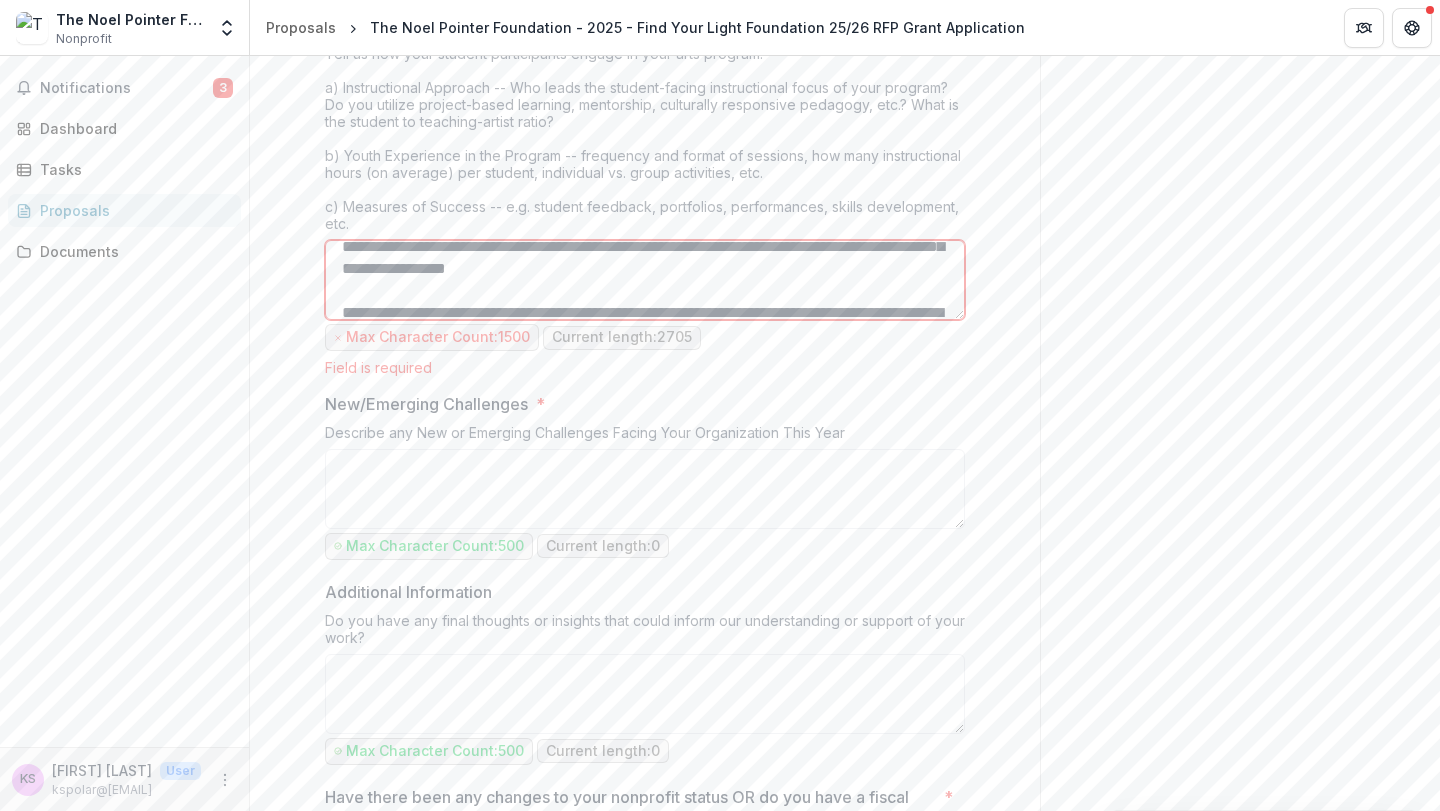 scroll, scrollTop: 476, scrollLeft: 0, axis: vertical 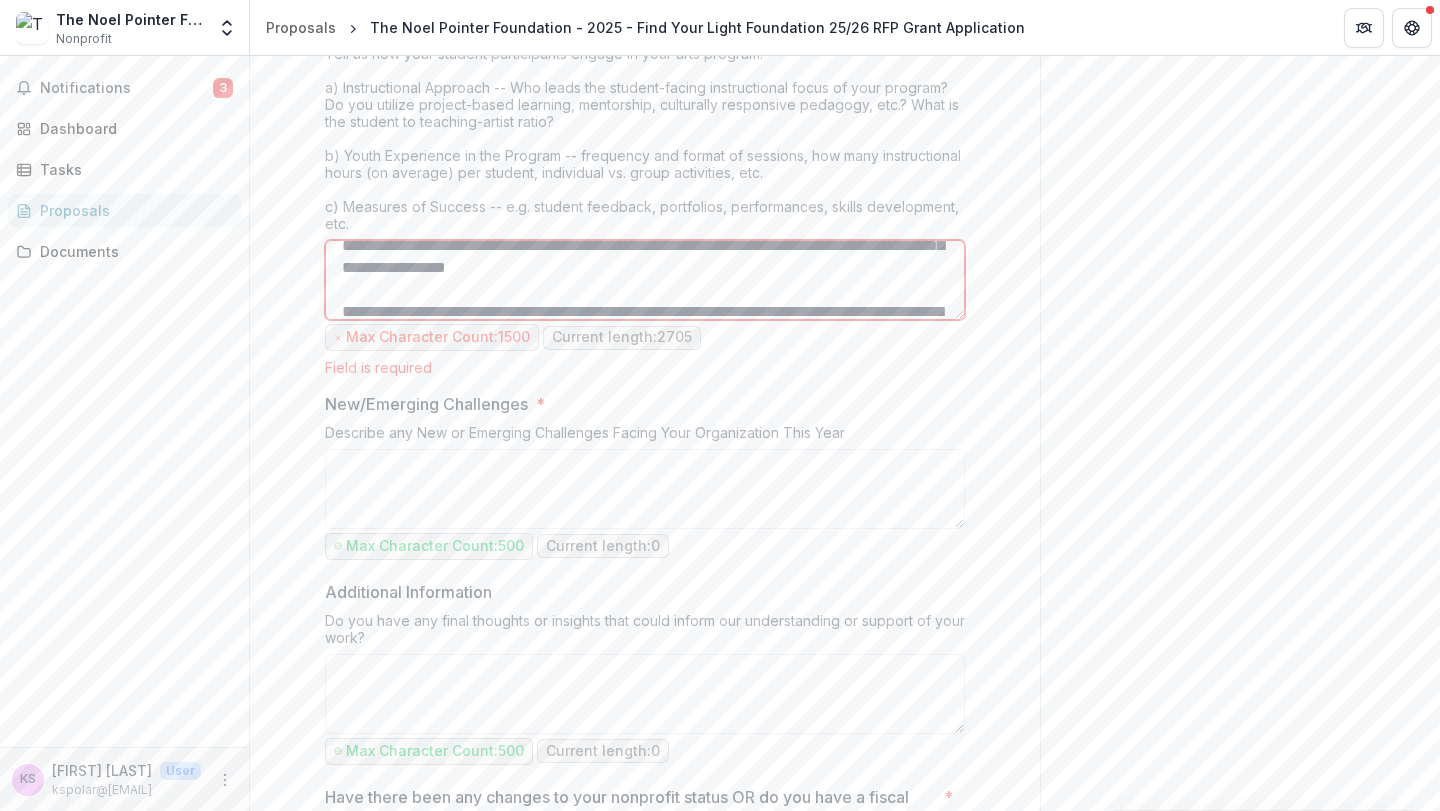 drag, startPoint x: 652, startPoint y: 268, endPoint x: 322, endPoint y: 269, distance: 330.00153 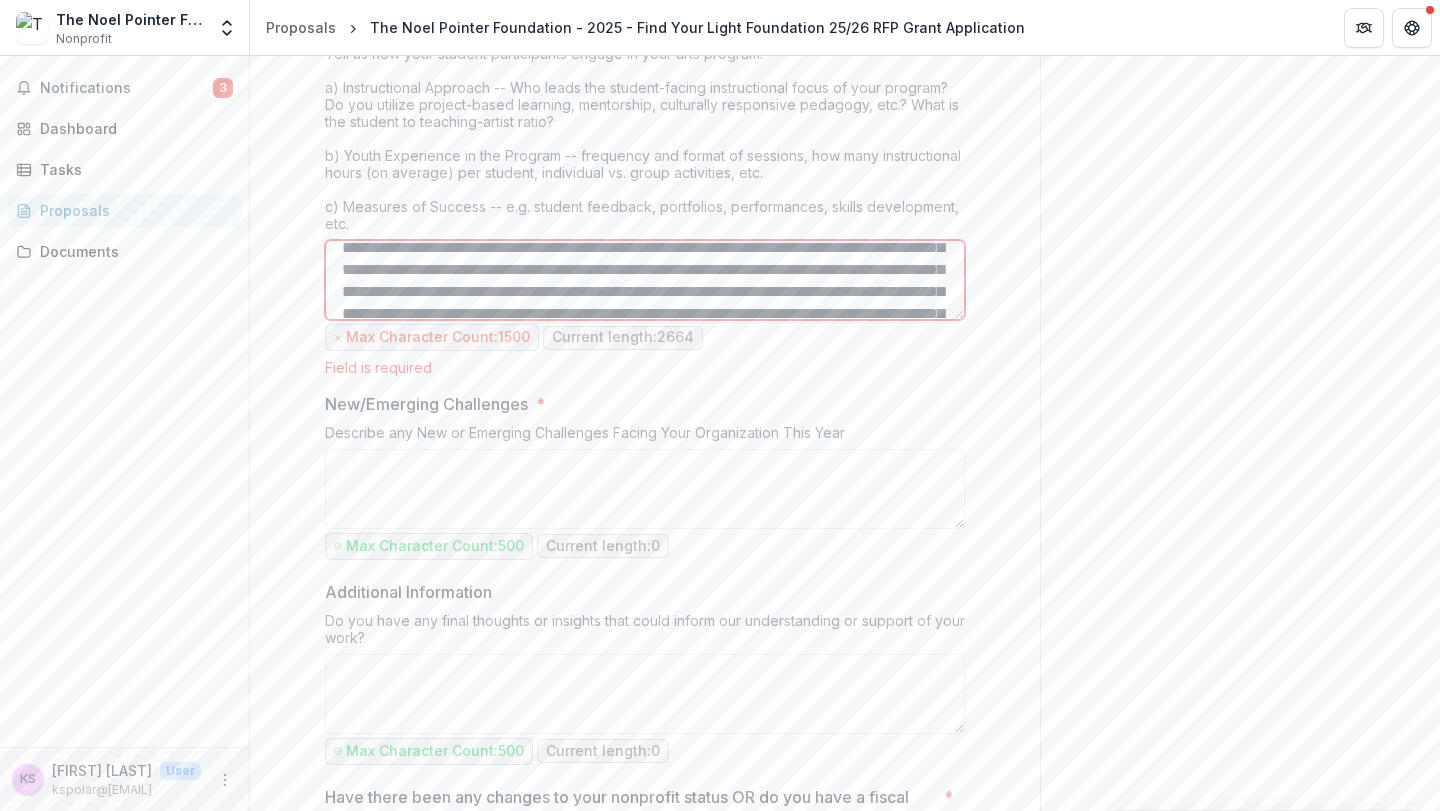 scroll, scrollTop: 541, scrollLeft: 0, axis: vertical 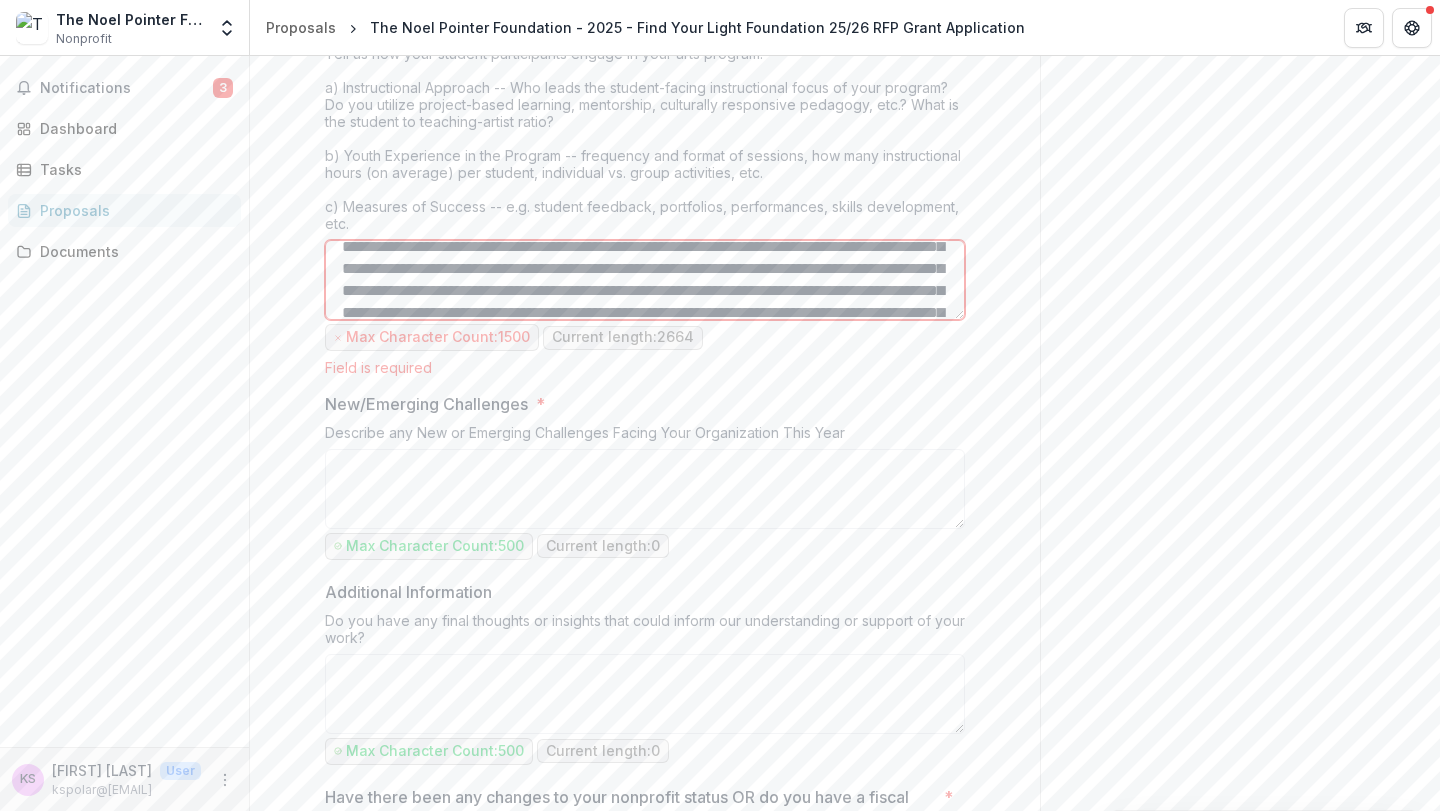 click on "Program Summary *" at bounding box center [645, 280] 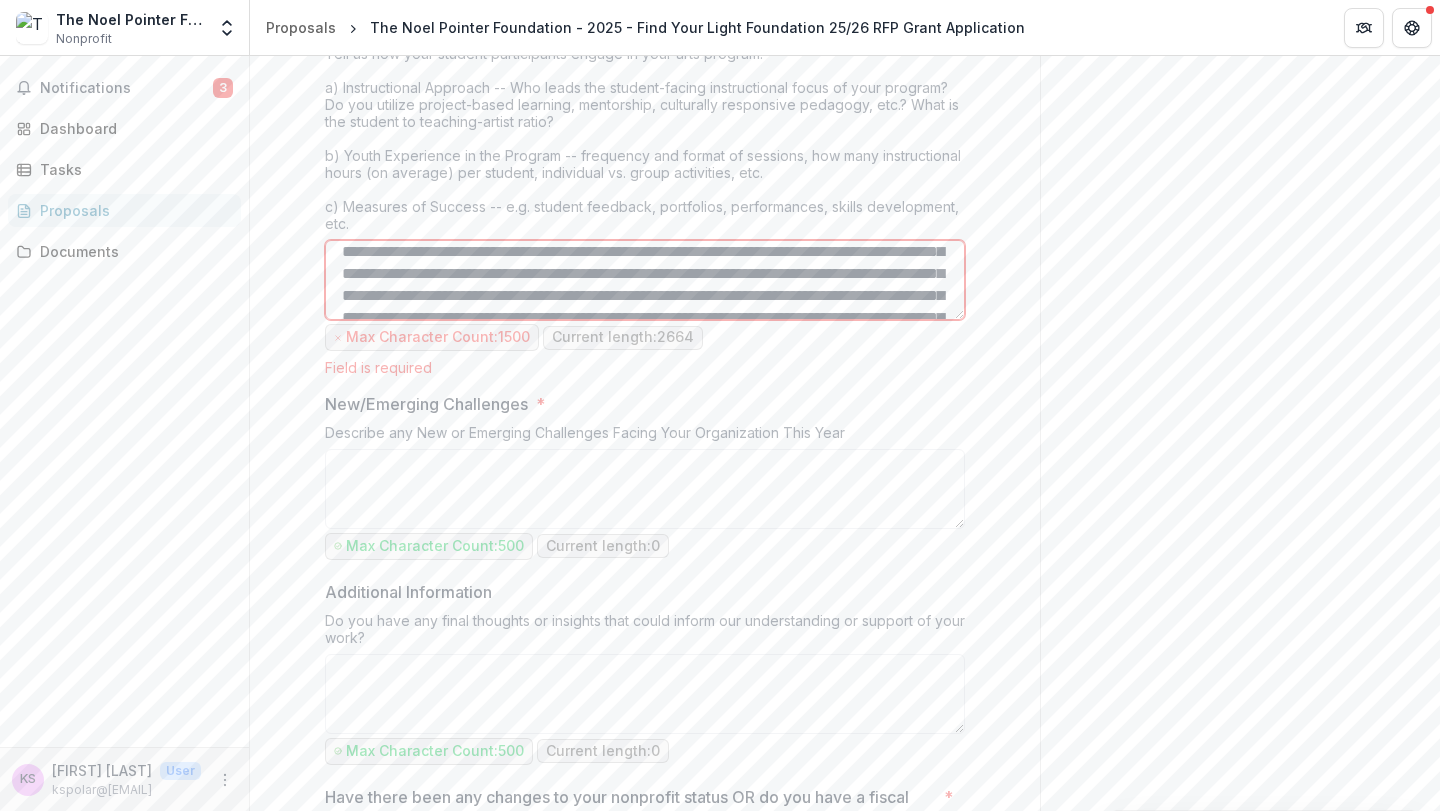 scroll, scrollTop: 525, scrollLeft: 0, axis: vertical 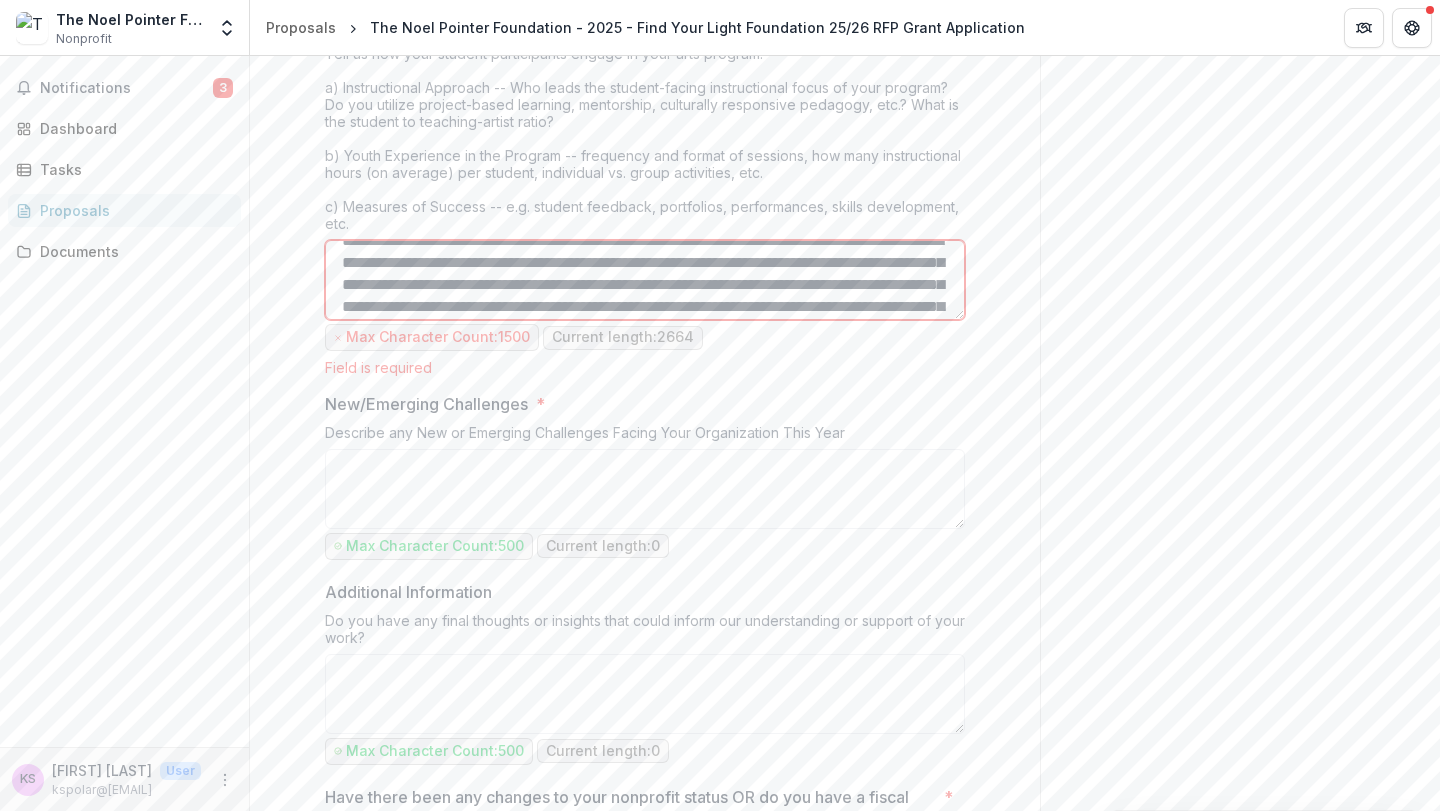 click on "Program Summary *" at bounding box center [645, 280] 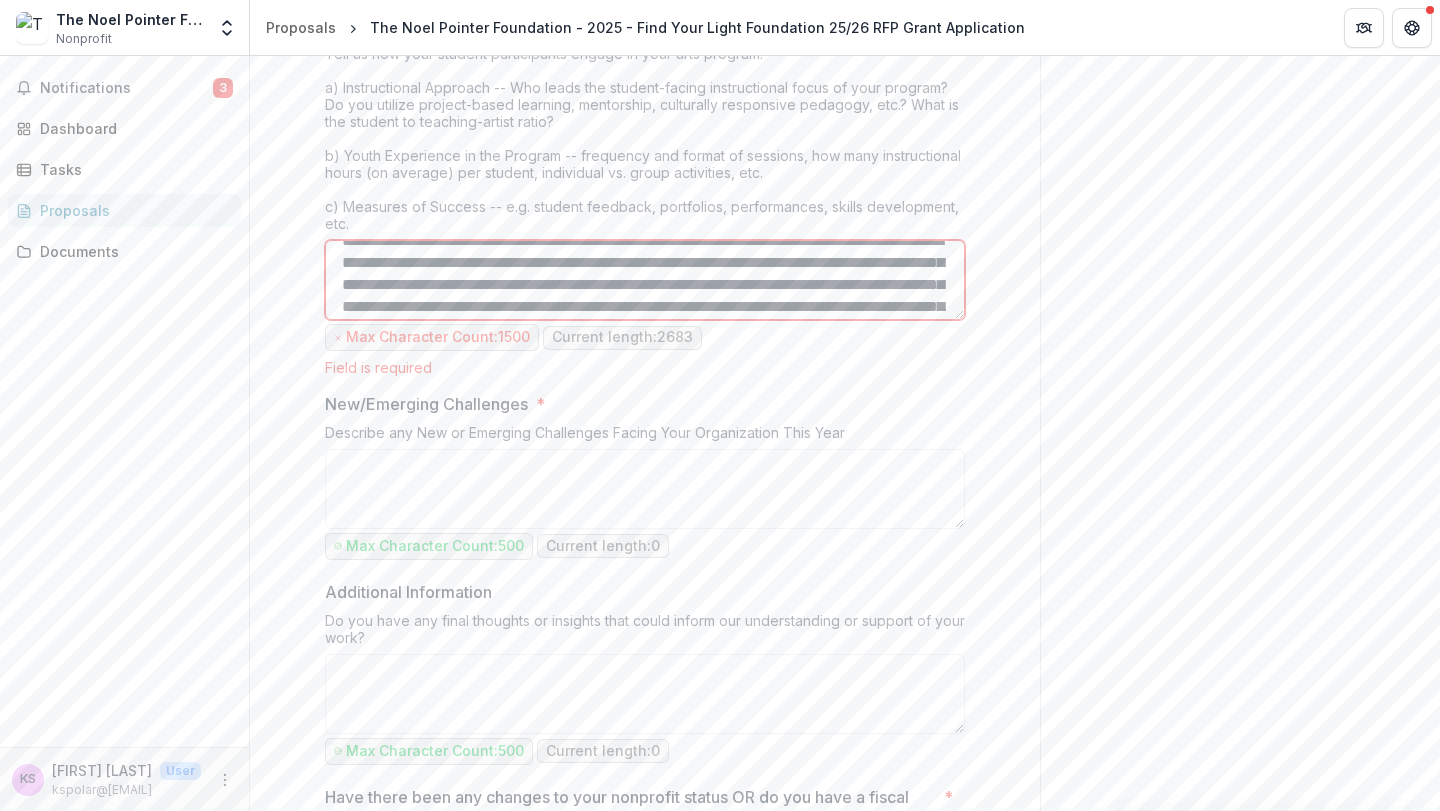 click on "Program Summary *" at bounding box center (645, 280) 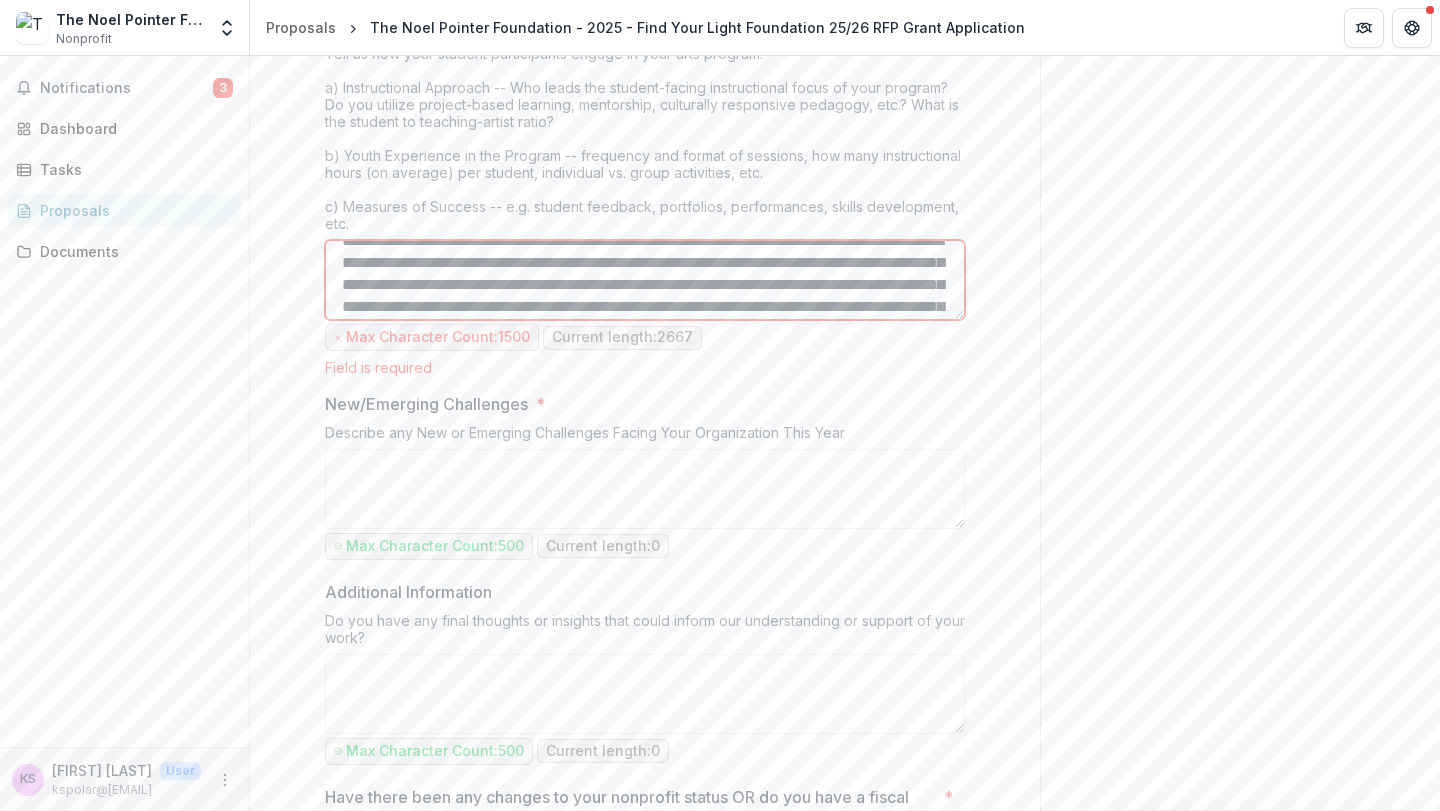 drag, startPoint x: 924, startPoint y: 309, endPoint x: 523, endPoint y: 300, distance: 401.10098 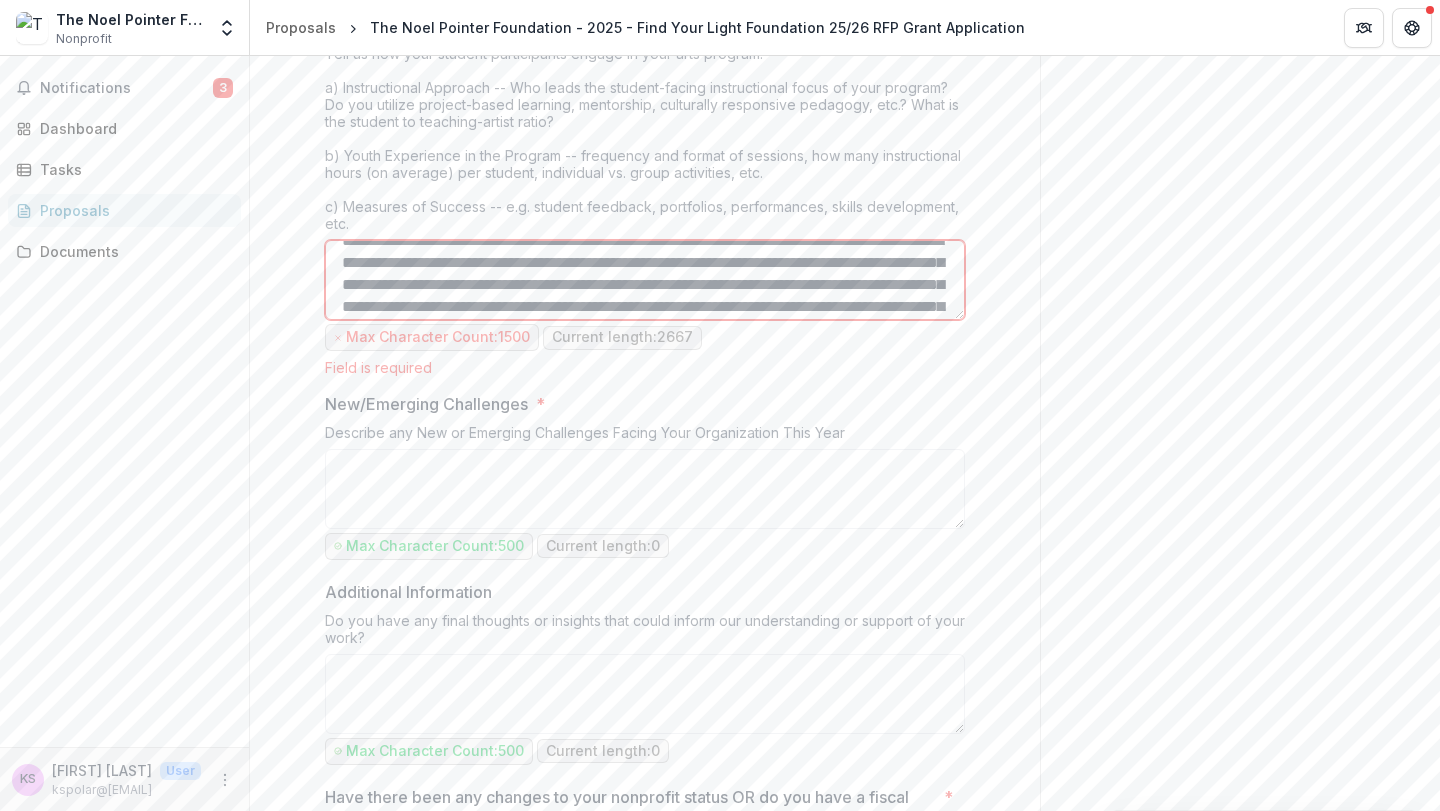 click on "Program Summary *" at bounding box center (645, 280) 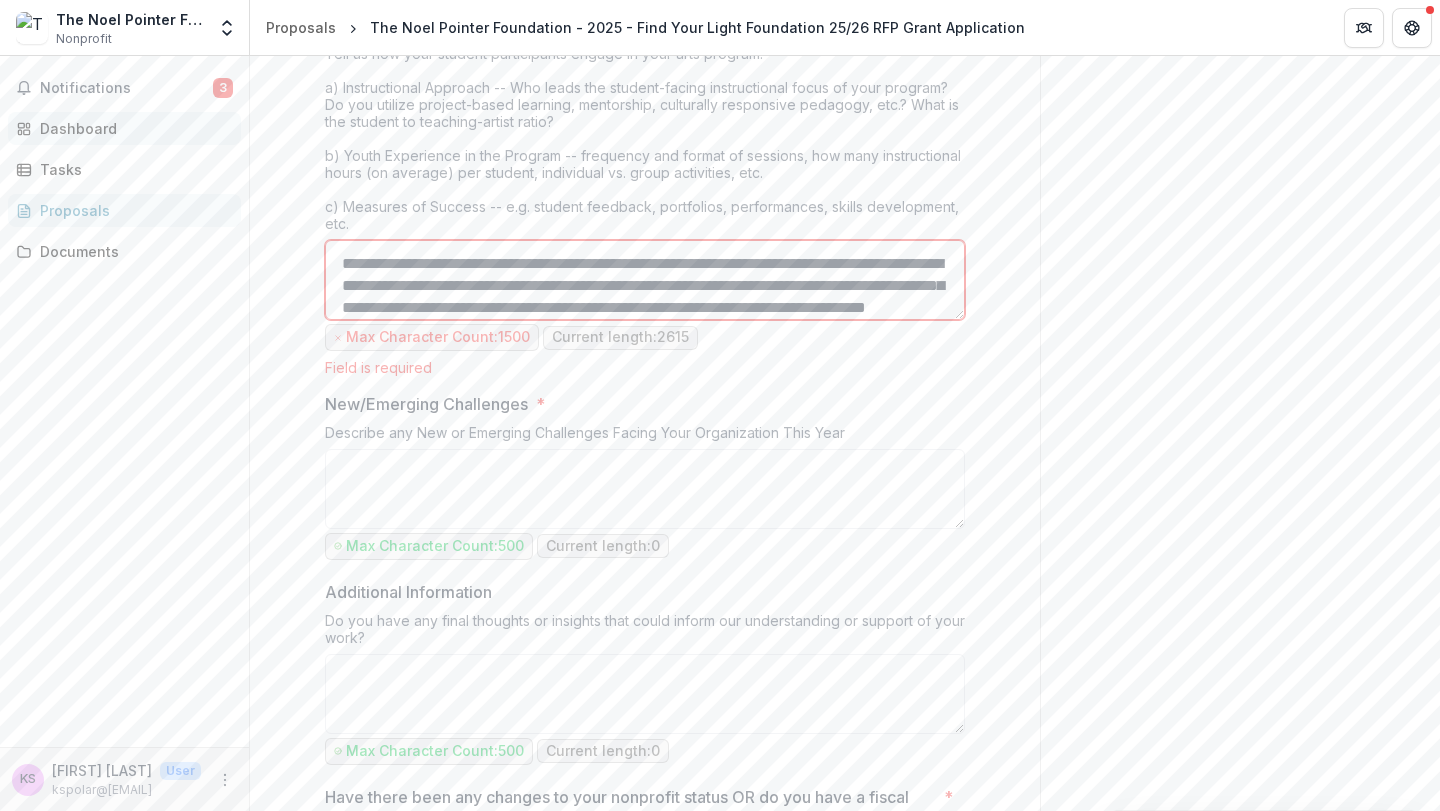 scroll, scrollTop: 0, scrollLeft: 0, axis: both 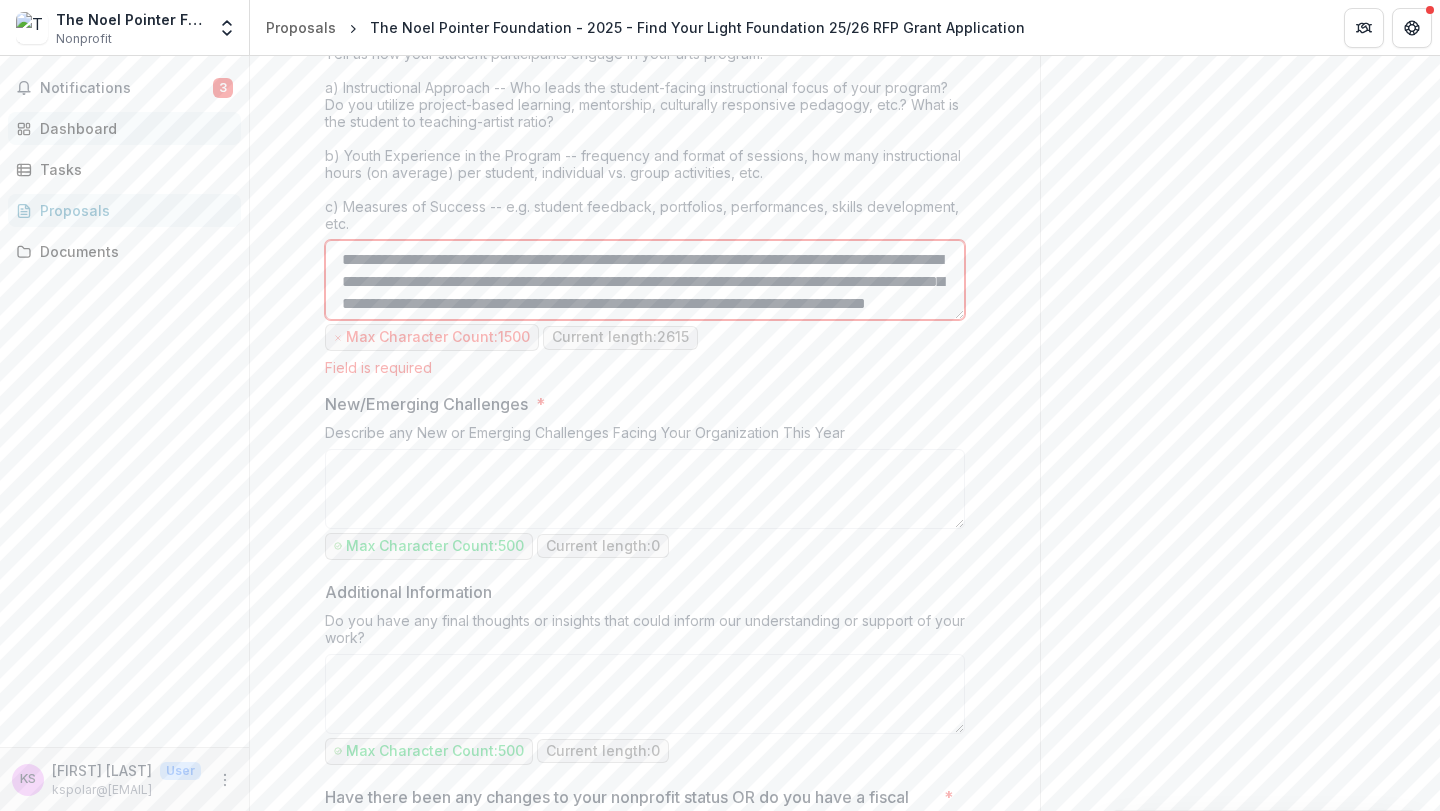 drag, startPoint x: 572, startPoint y: 310, endPoint x: 158, endPoint y: 124, distance: 453.8634 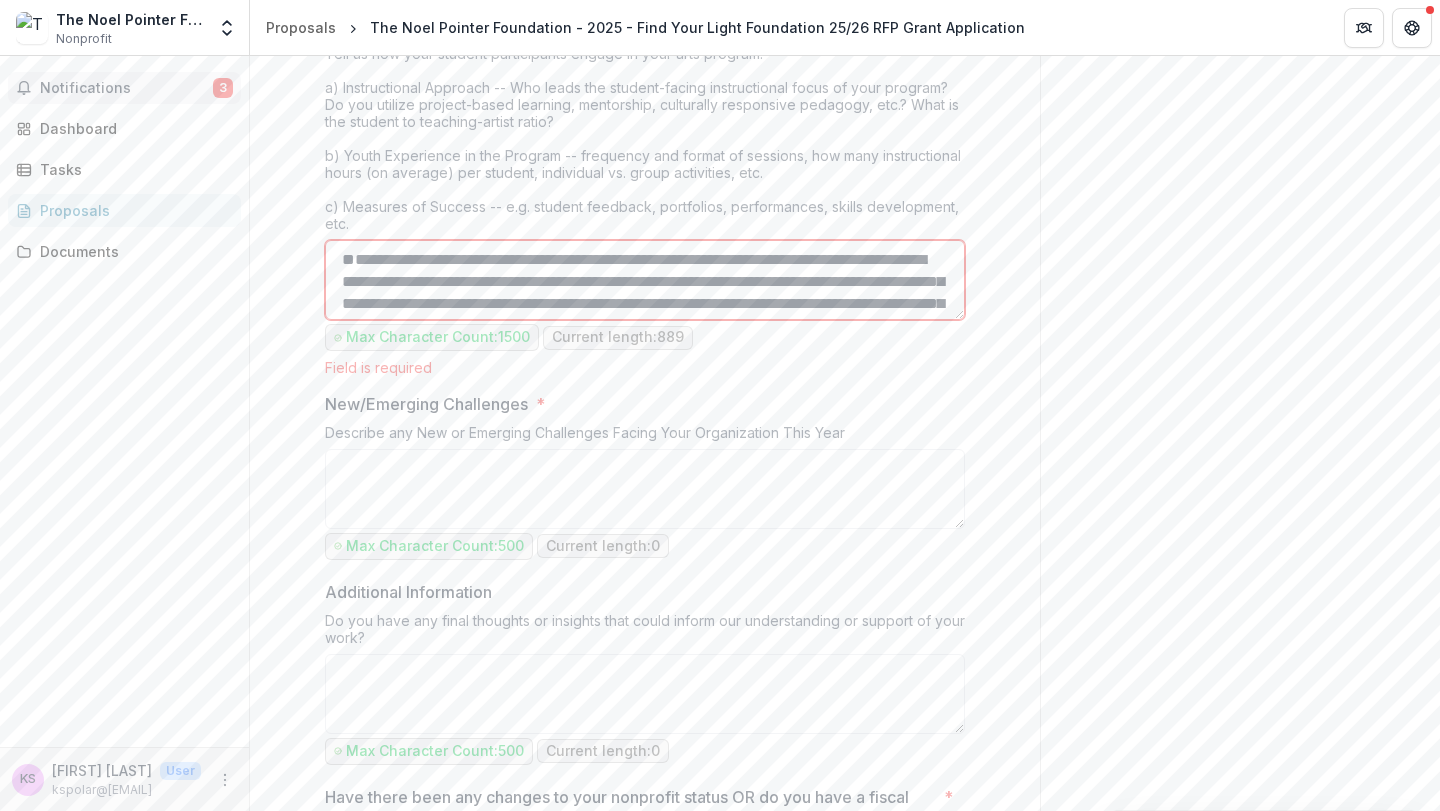 type on "**********" 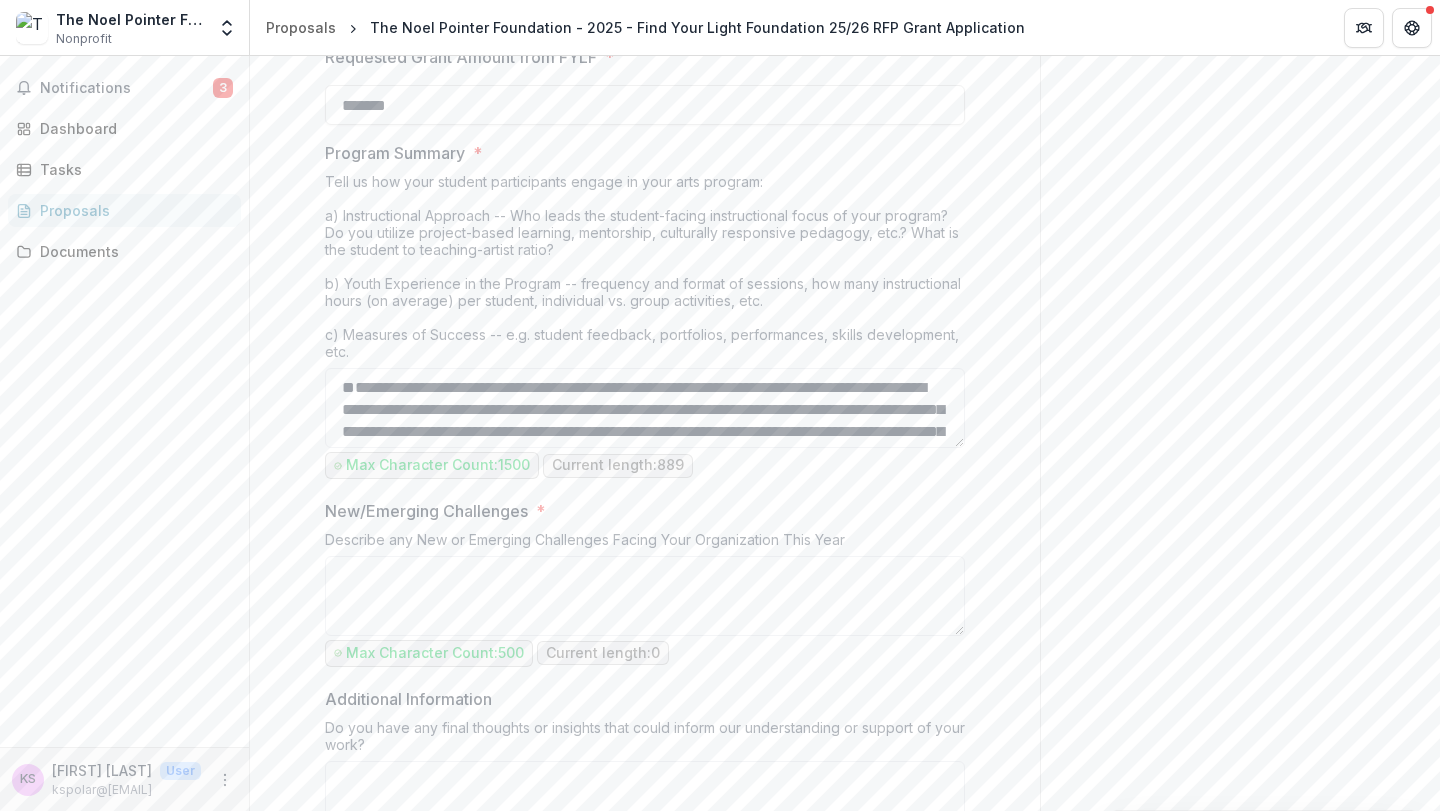 scroll, scrollTop: 1671, scrollLeft: 0, axis: vertical 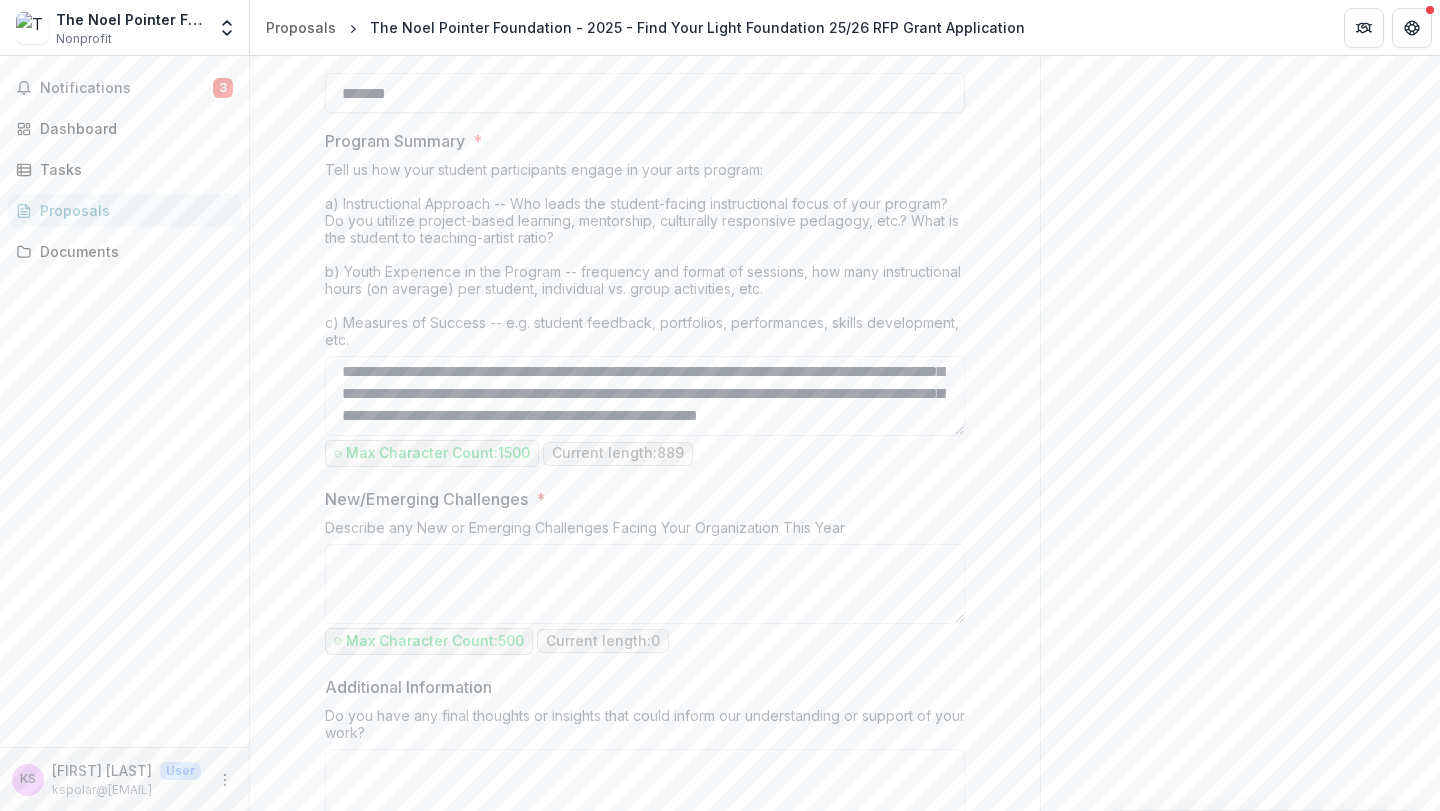 drag, startPoint x: 476, startPoint y: 394, endPoint x: 658, endPoint y: 446, distance: 189.28285 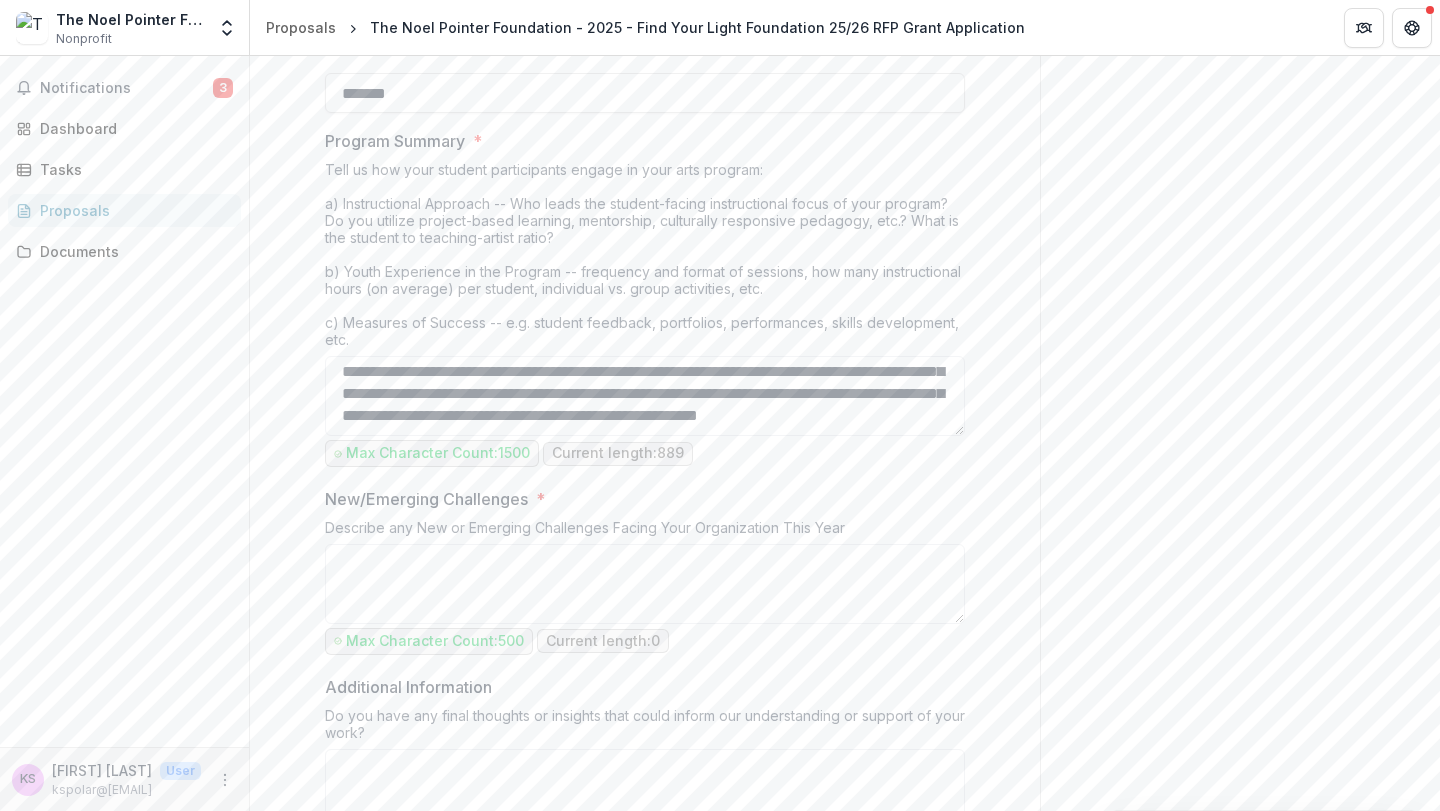 click on "Program Summary * Tell us how your student participants engage in your arts program:
a) Instructional Approach -- Who leads the student-facing instructional focus of your program? Do you utilize project-based learning, mentorship, culturally responsive pedagogy, etc.? What is the student to teaching-artist ratio?
b) Youth Experience in the Program -- frequency and format of sessions, how many instructional hours (on average) per student, individual vs. group activities, etc.
c) Measures of Success -- e.g. student feedback, portfolios, performances, skills development, etc. Max Character Count:  1500 Current length:  889" at bounding box center (645, 300) 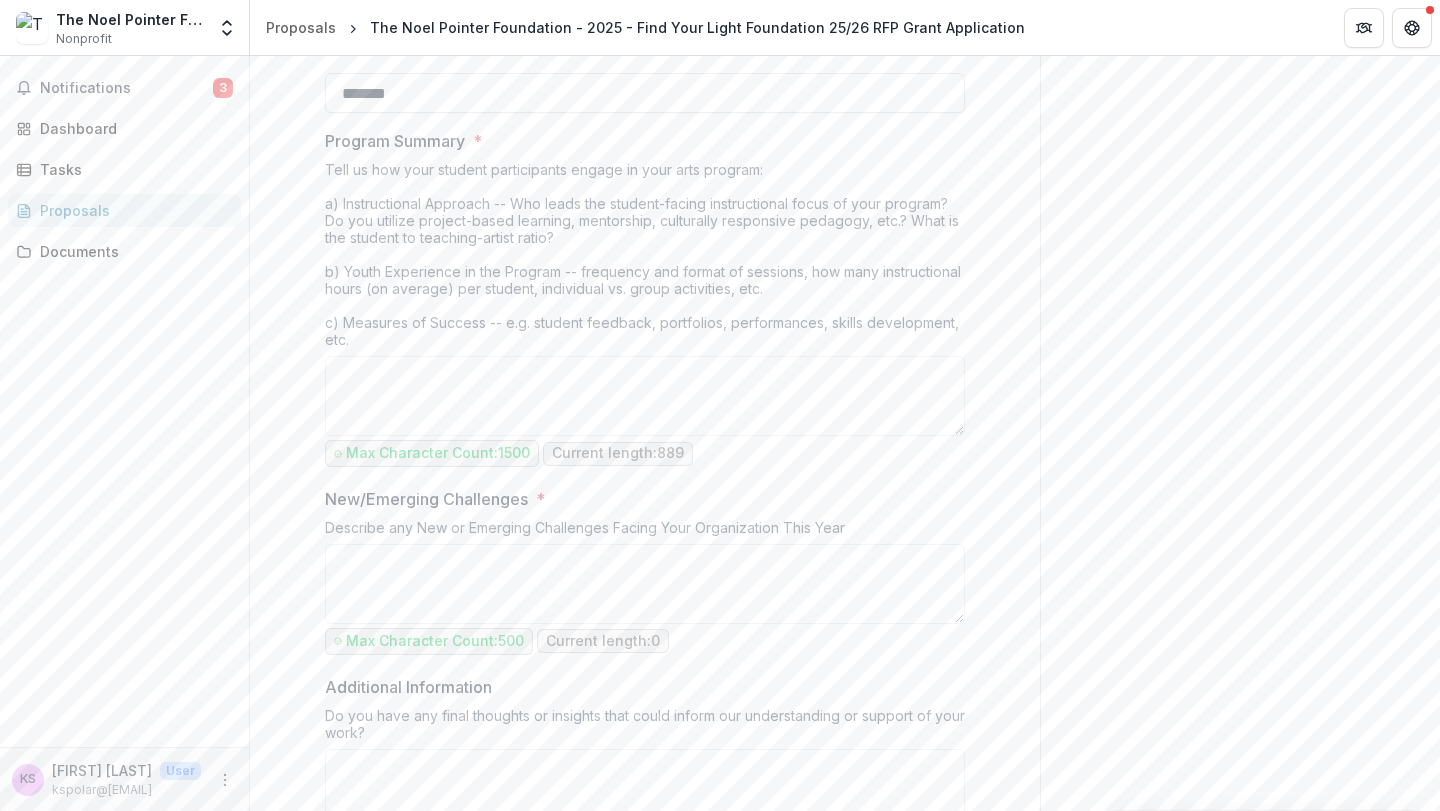scroll, scrollTop: 0, scrollLeft: 0, axis: both 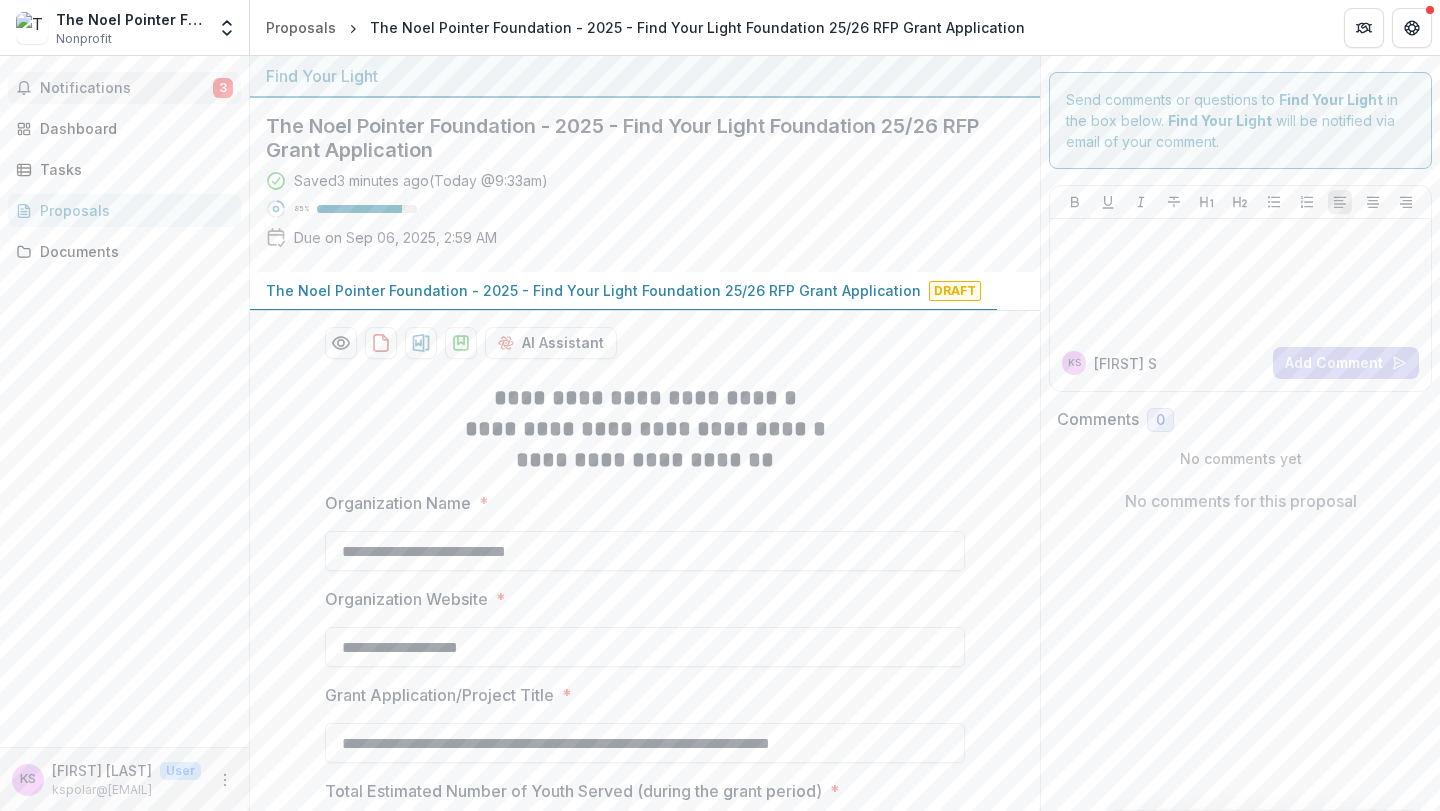 click on "Notifications" at bounding box center (126, 88) 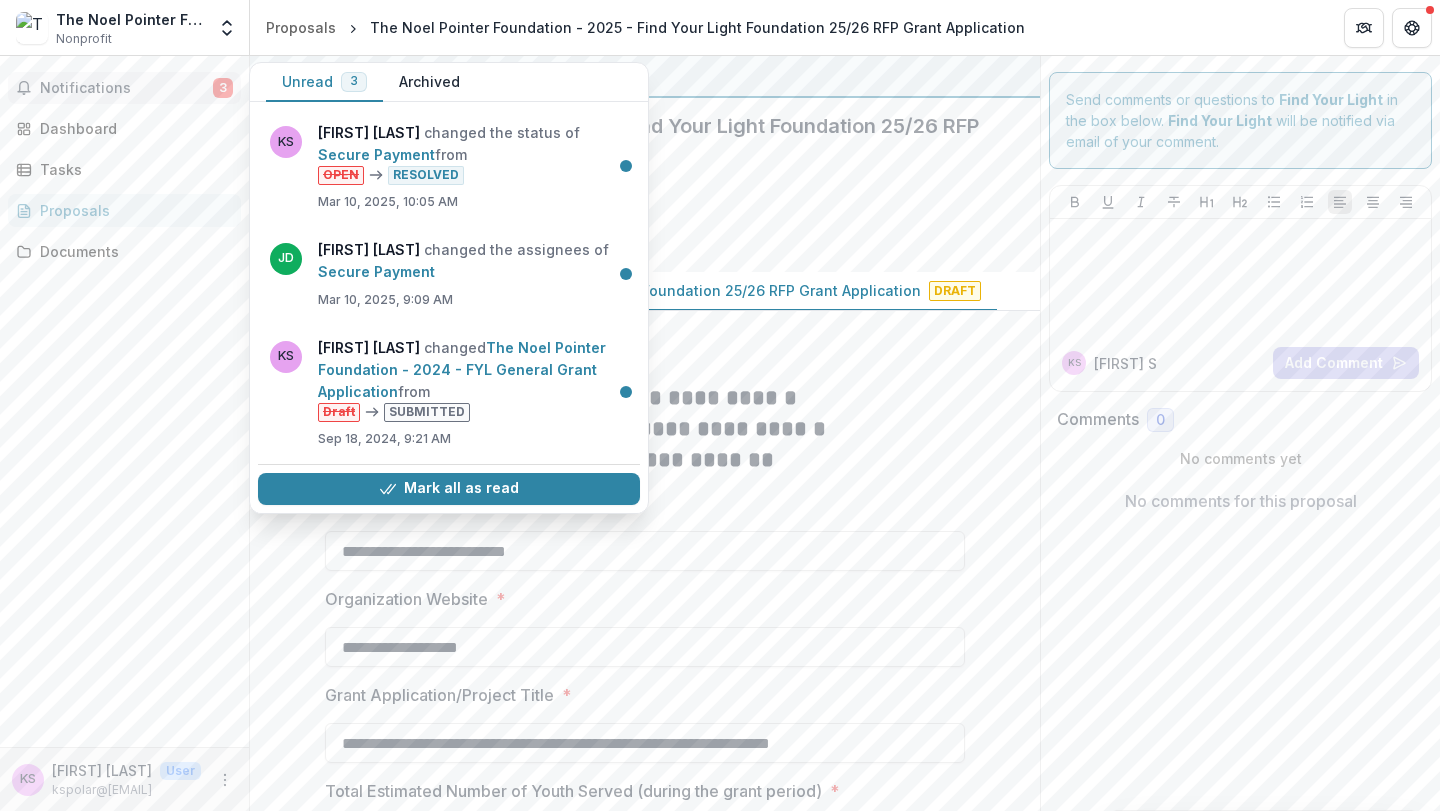 click on "**********" at bounding box center [645, 460] 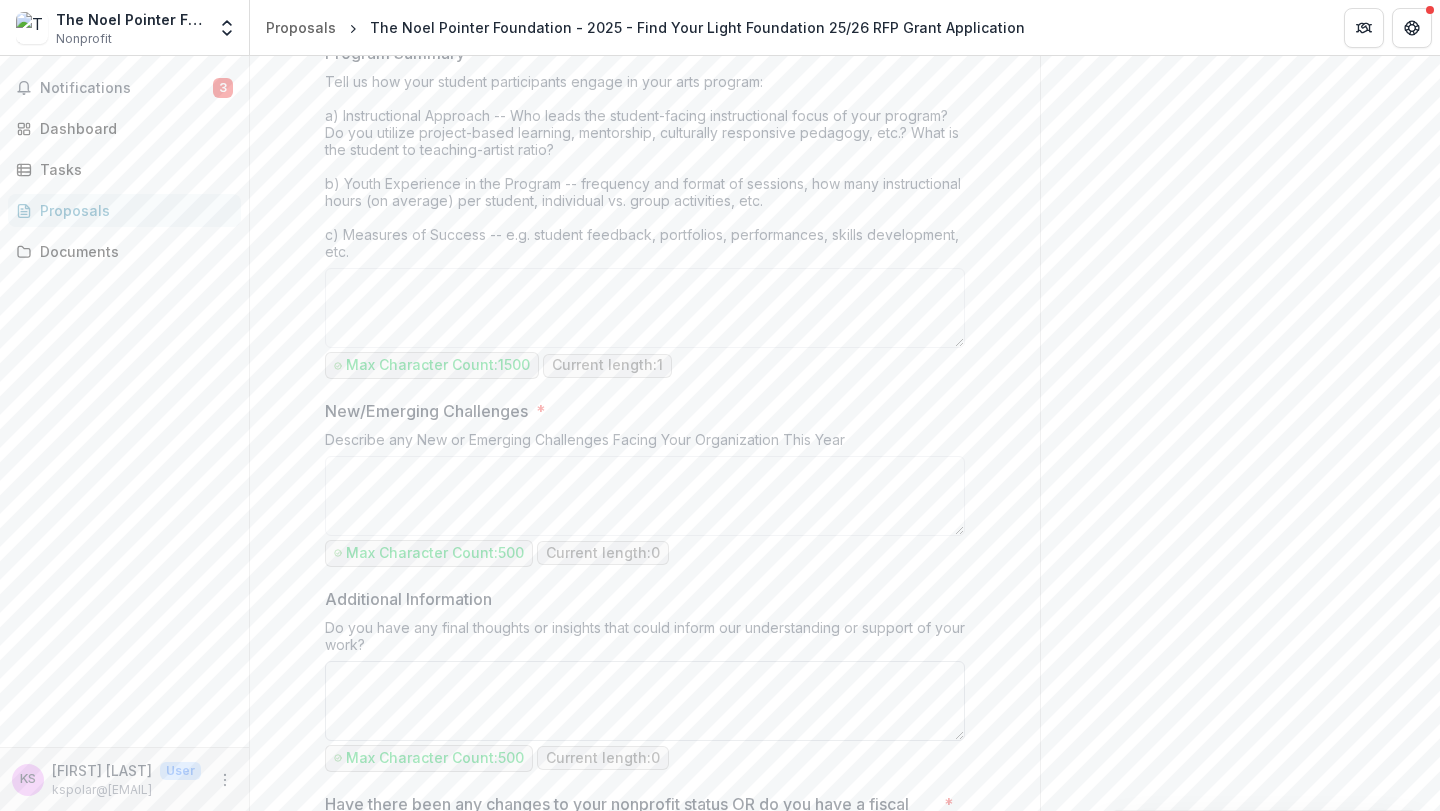 scroll, scrollTop: 1399, scrollLeft: 0, axis: vertical 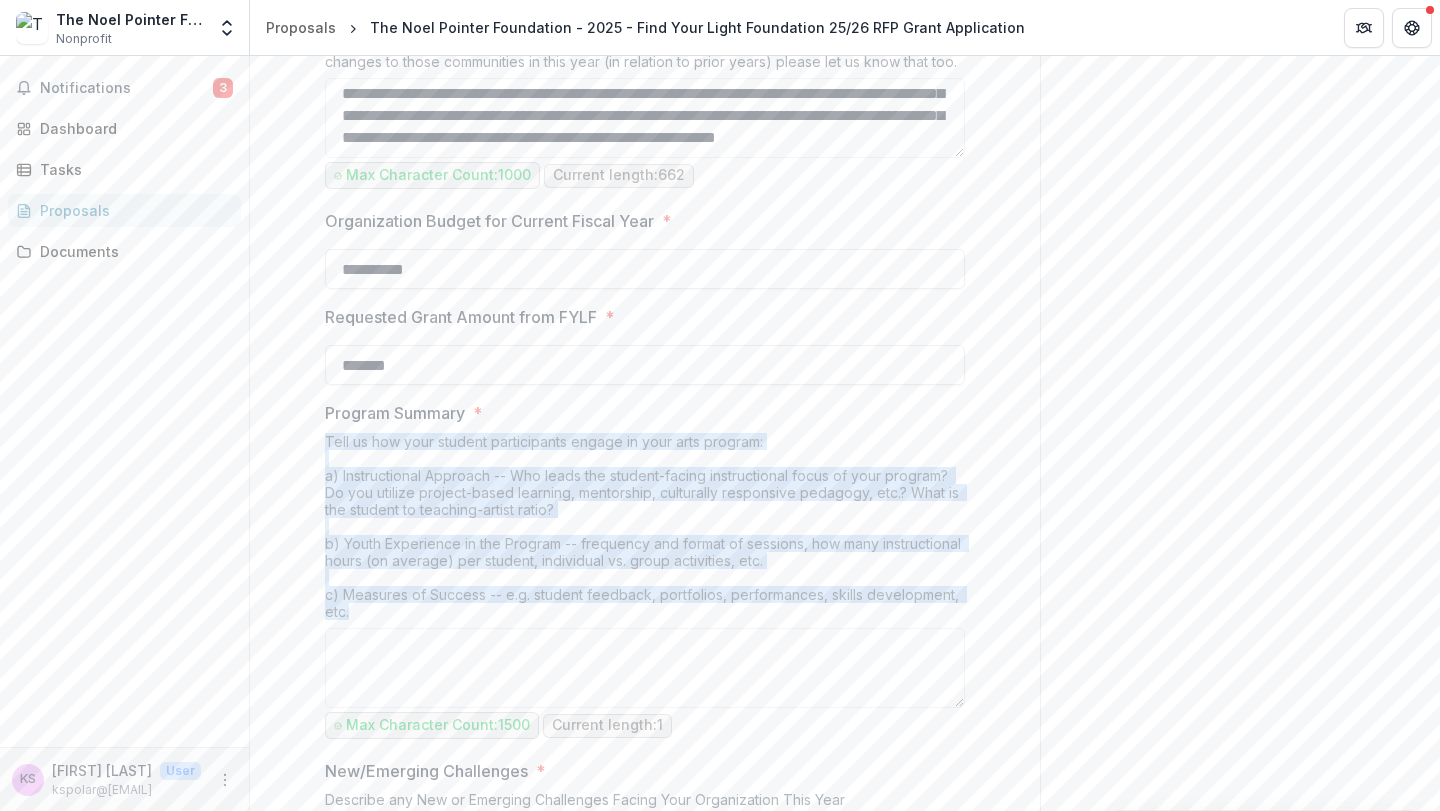 drag, startPoint x: 385, startPoint y: 614, endPoint x: 295, endPoint y: 437, distance: 198.56737 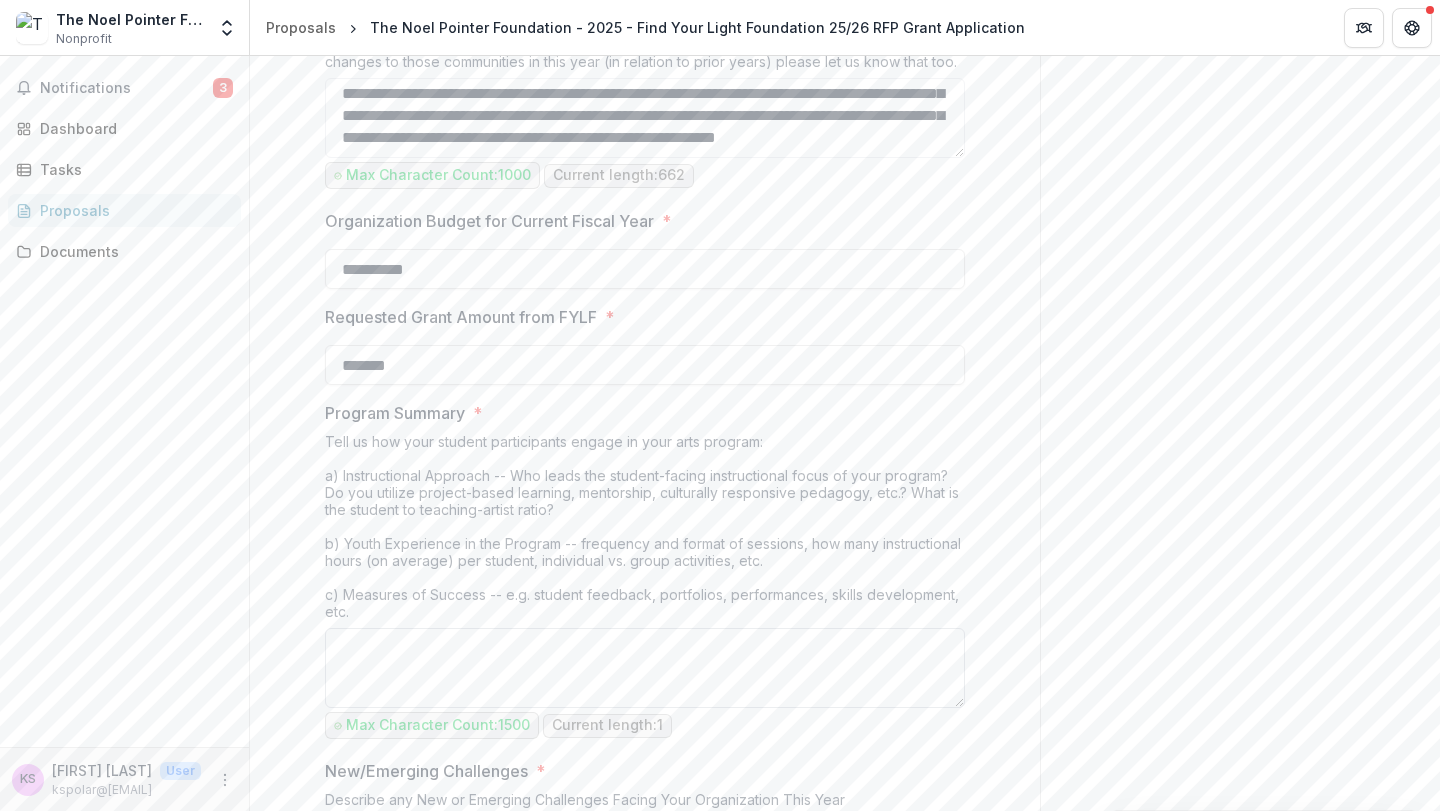 click on "Program Summary *" at bounding box center [645, 668] 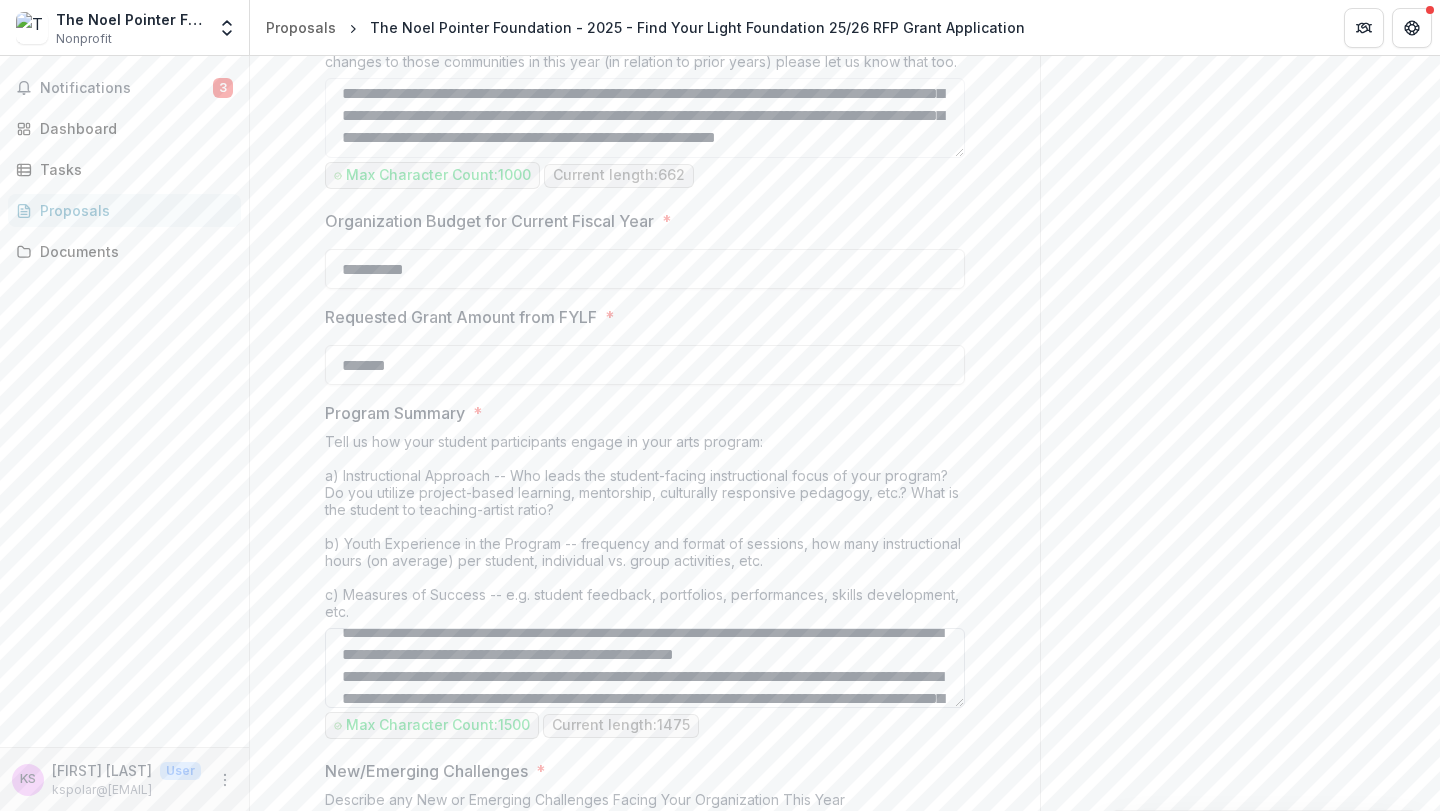 scroll, scrollTop: 0, scrollLeft: 0, axis: both 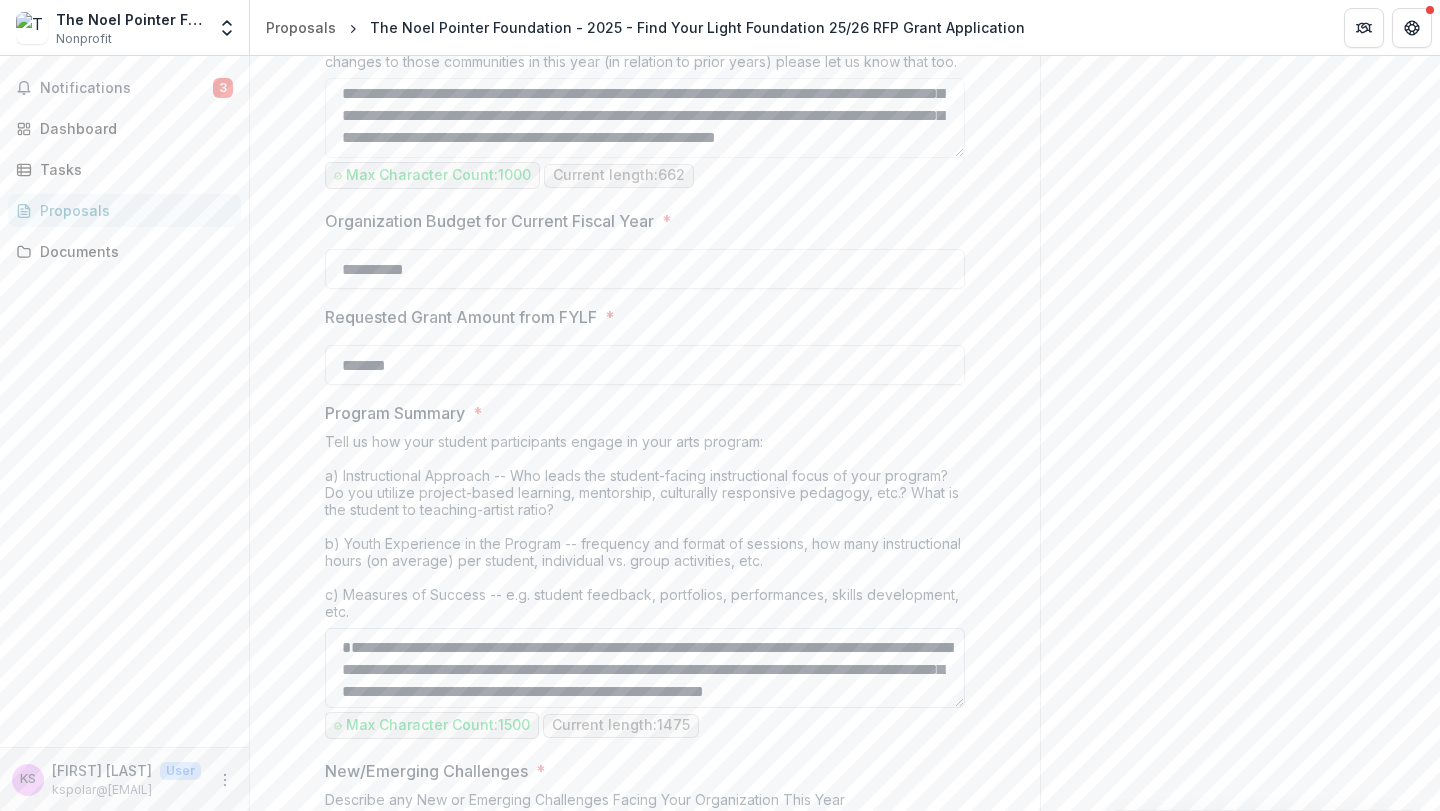 click on "Program Summary *" at bounding box center [645, 668] 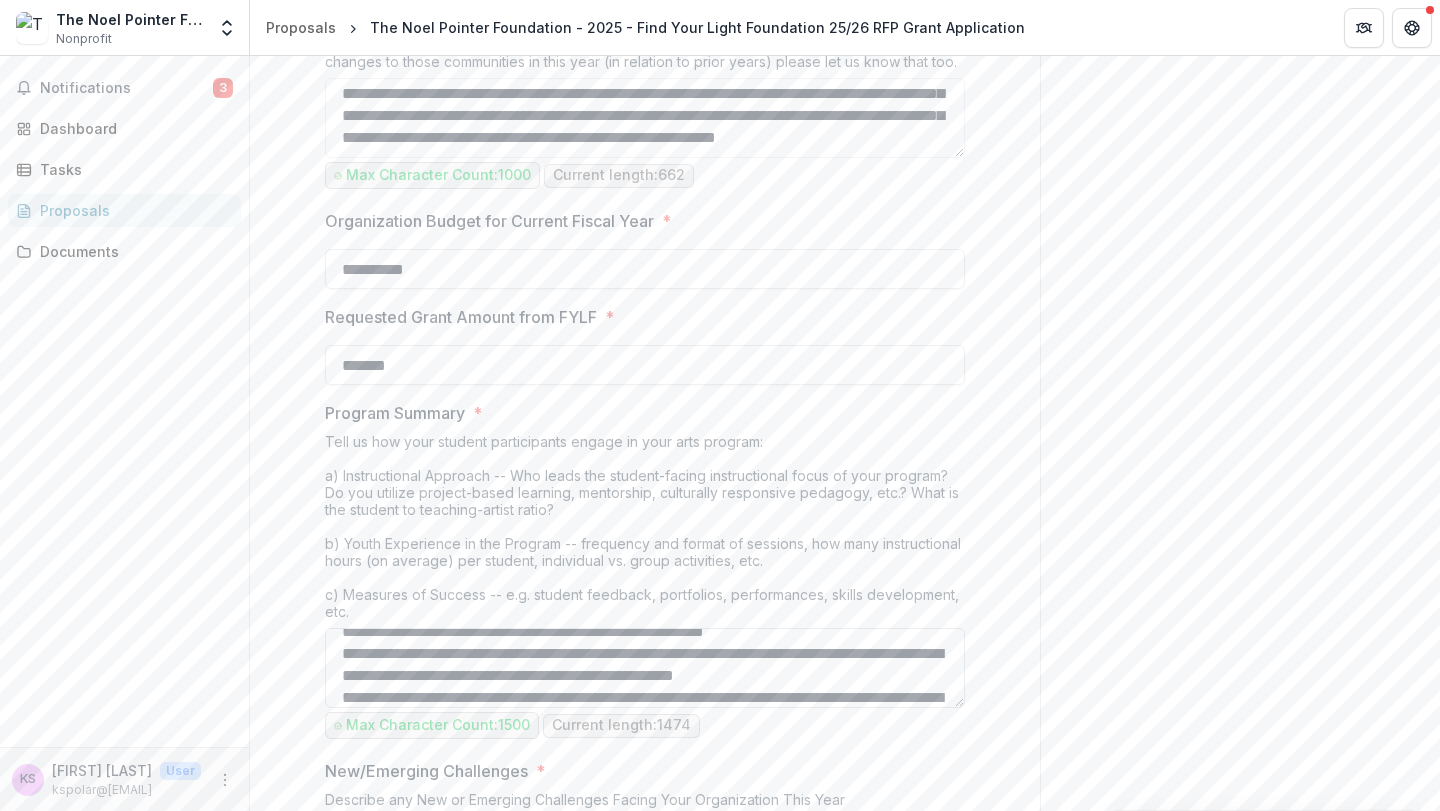 scroll, scrollTop: 67, scrollLeft: 0, axis: vertical 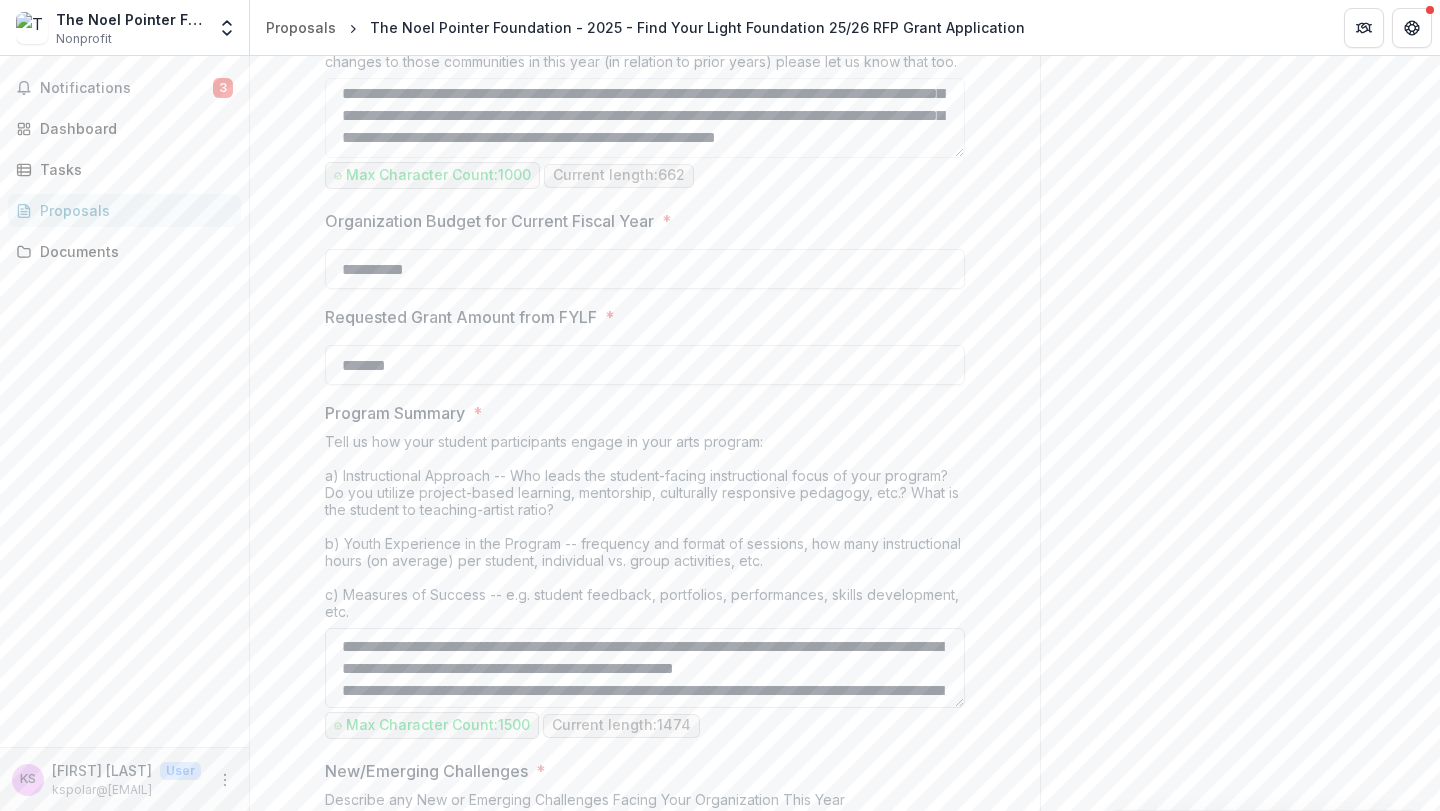click on "Program Summary *" at bounding box center (645, 668) 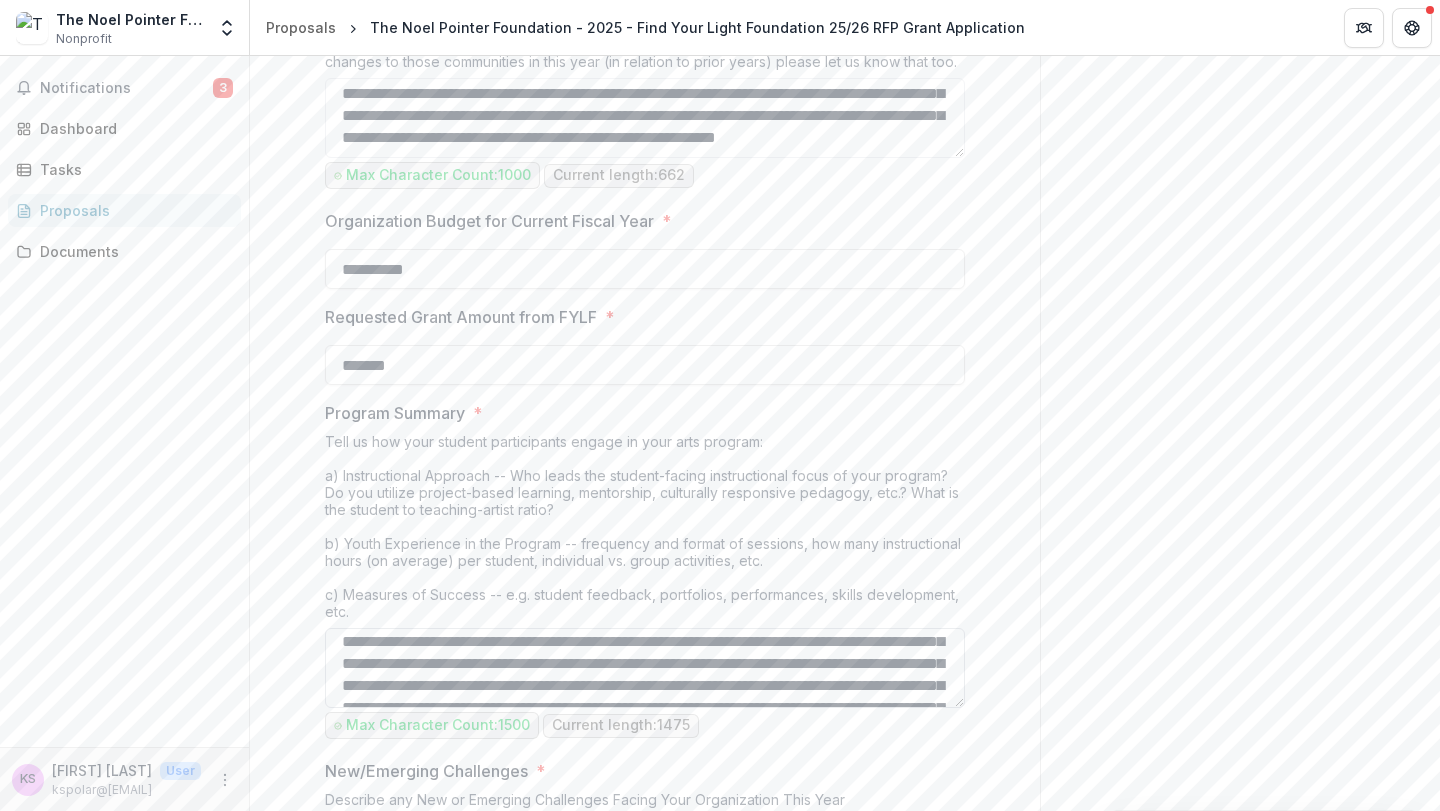 scroll, scrollTop: 154, scrollLeft: 0, axis: vertical 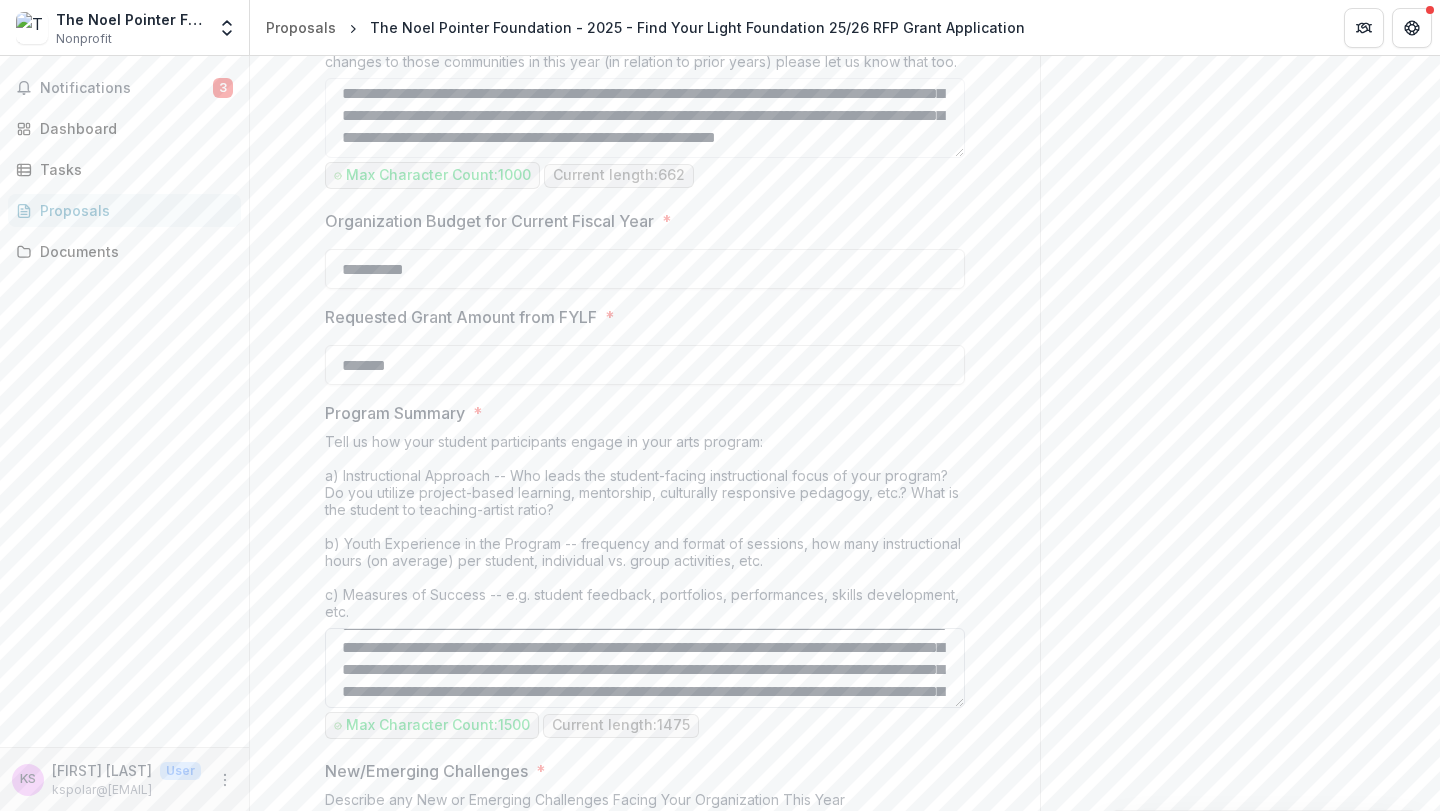 click on "Program Summary *" at bounding box center (645, 668) 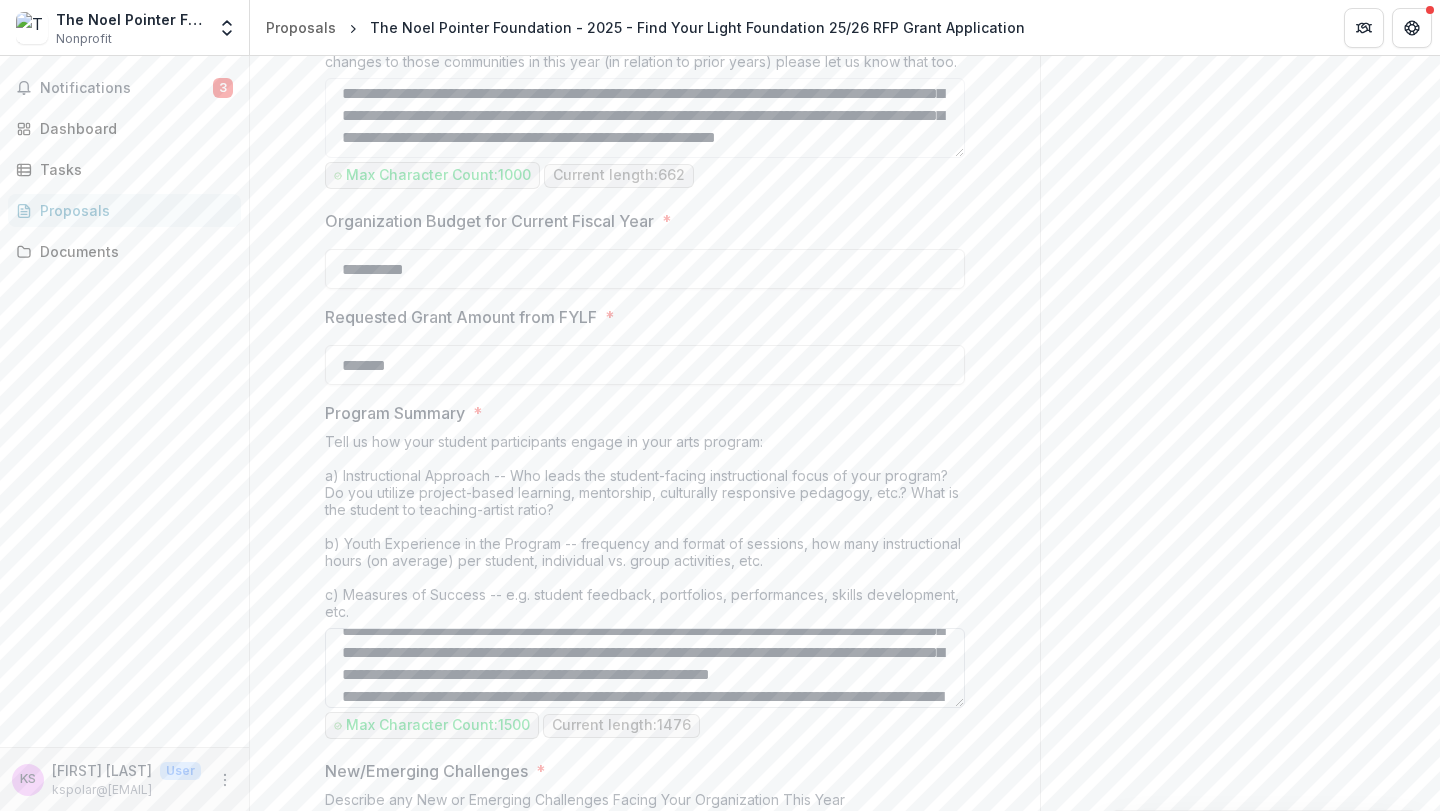 scroll, scrollTop: 221, scrollLeft: 0, axis: vertical 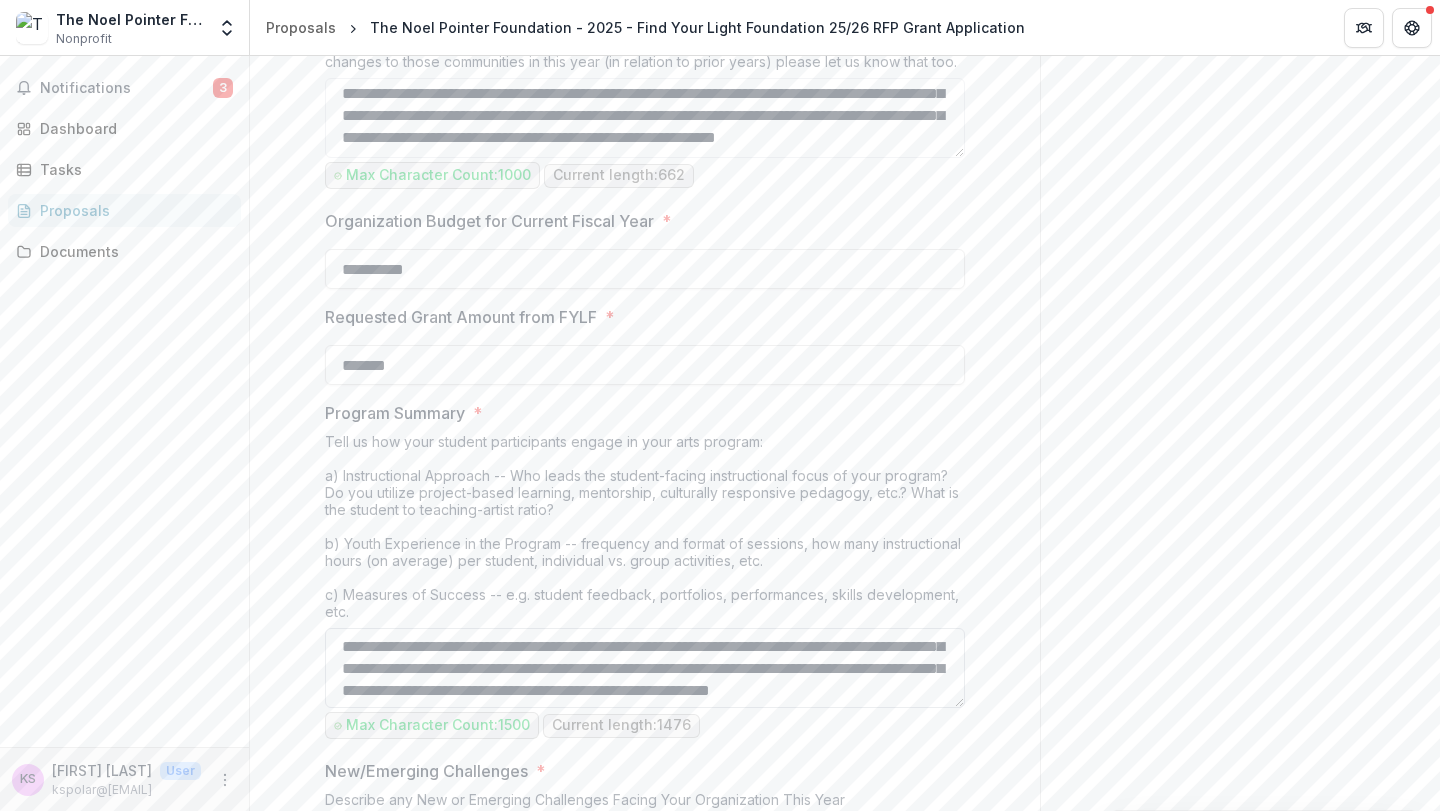 click on "Program Summary *" at bounding box center [645, 668] 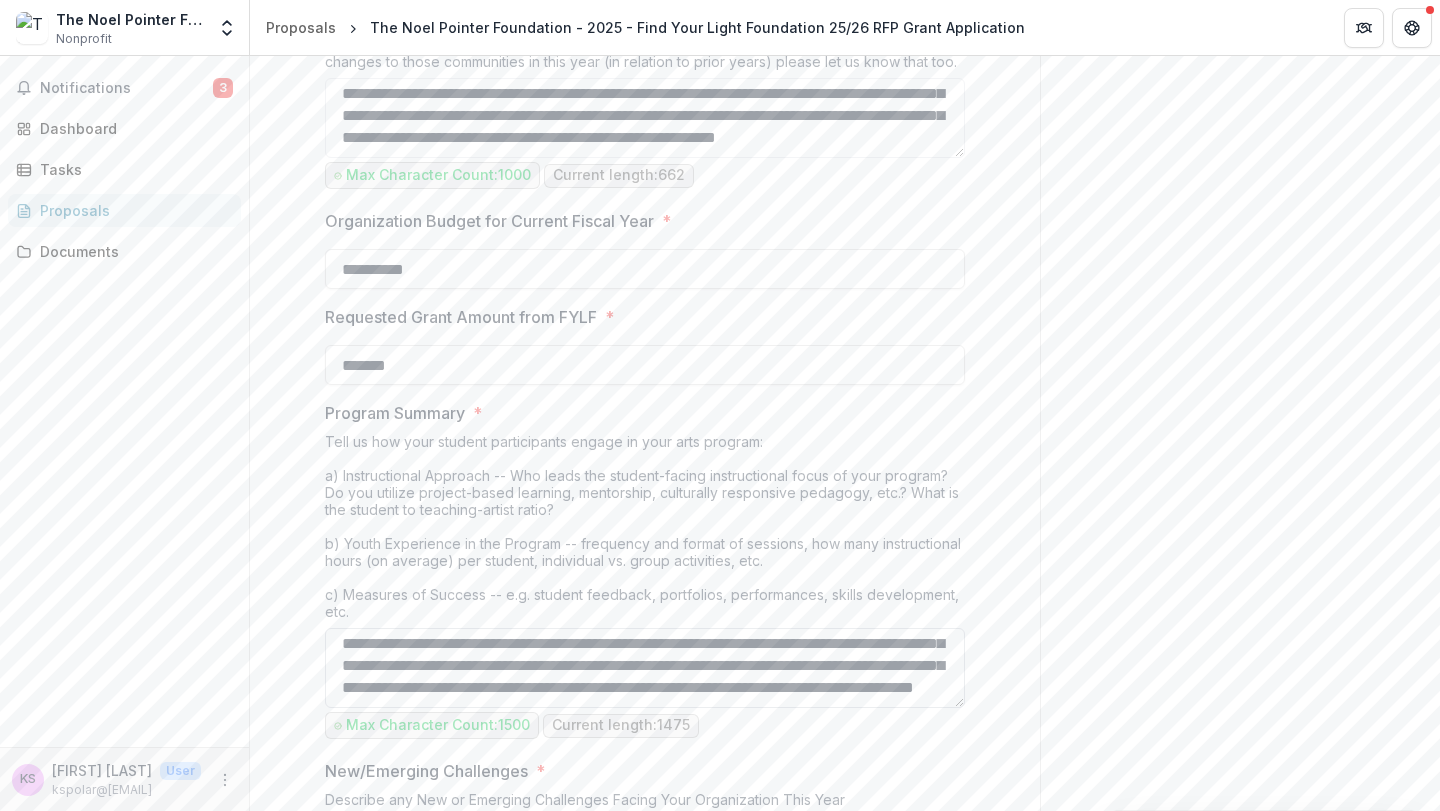 scroll, scrollTop: 330, scrollLeft: 0, axis: vertical 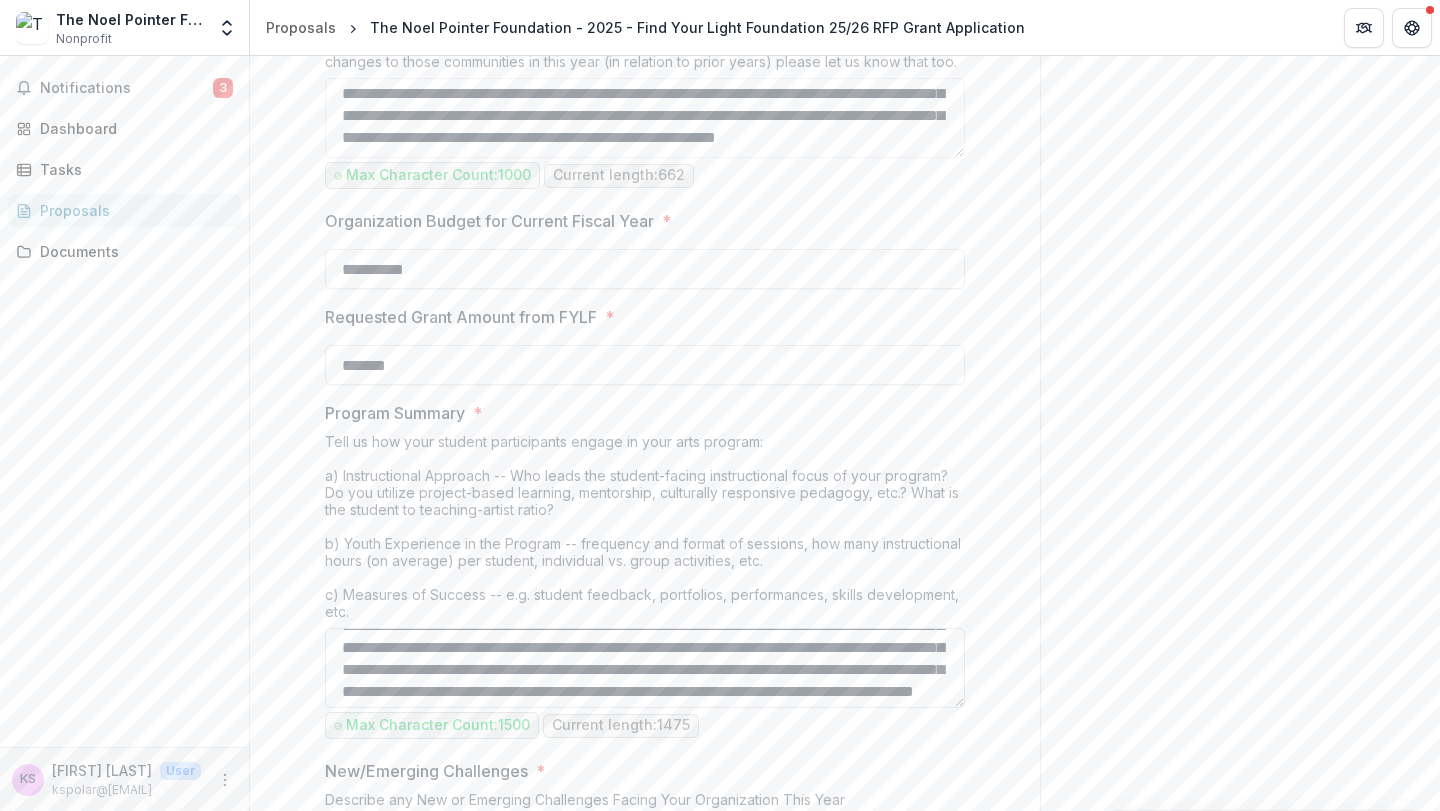 click on "Program Summary *" at bounding box center [645, 668] 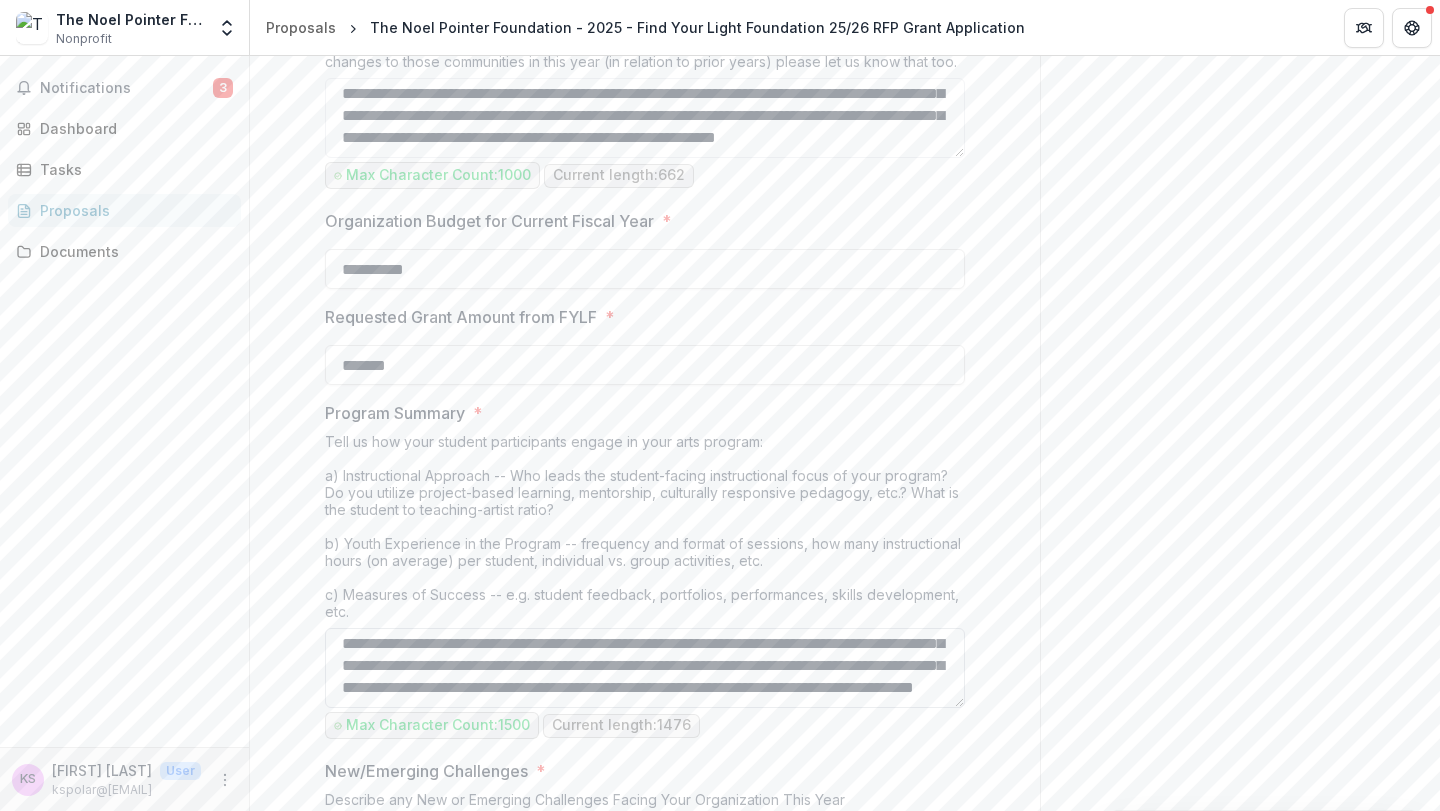 scroll, scrollTop: 532, scrollLeft: 0, axis: vertical 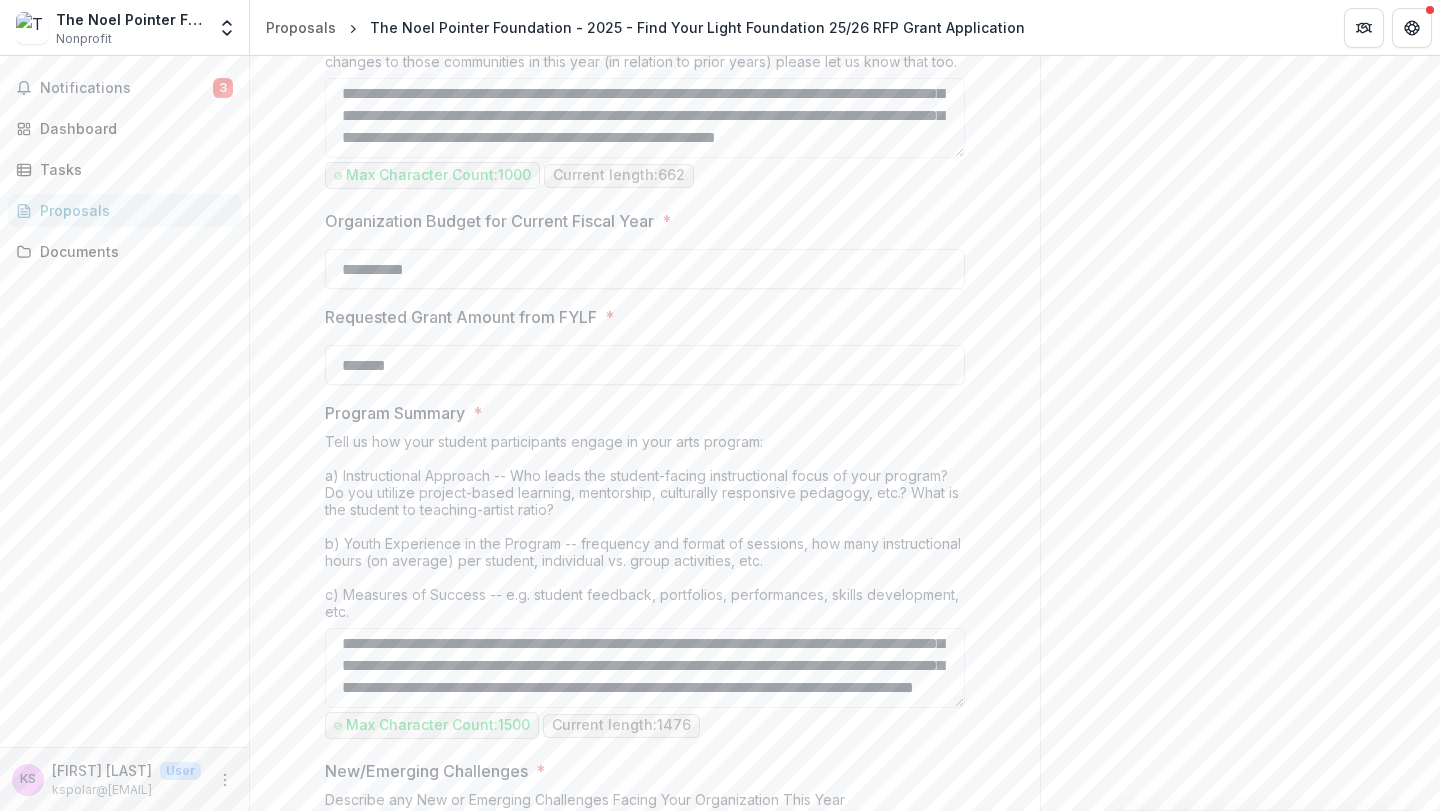 type on "**********" 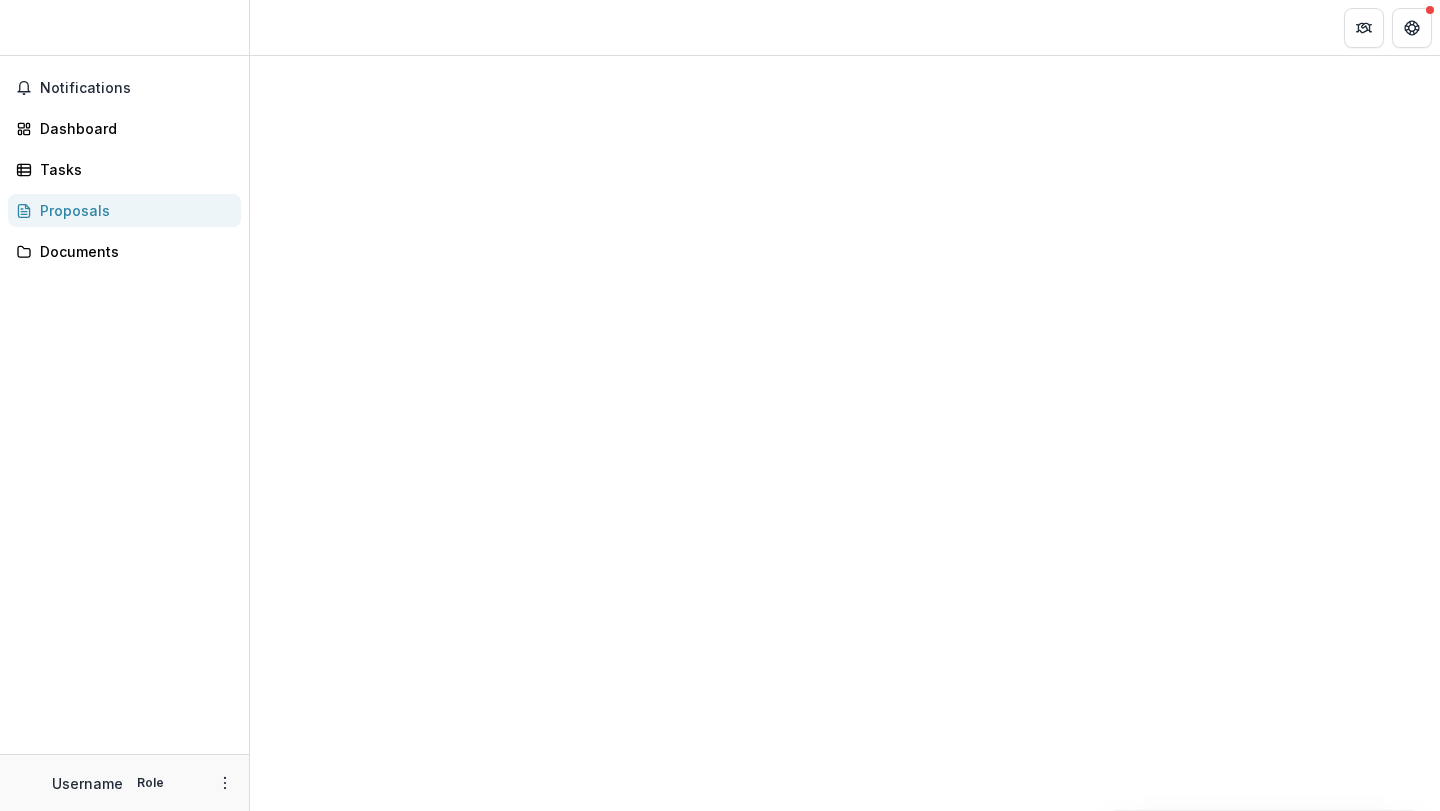 scroll, scrollTop: 0, scrollLeft: 0, axis: both 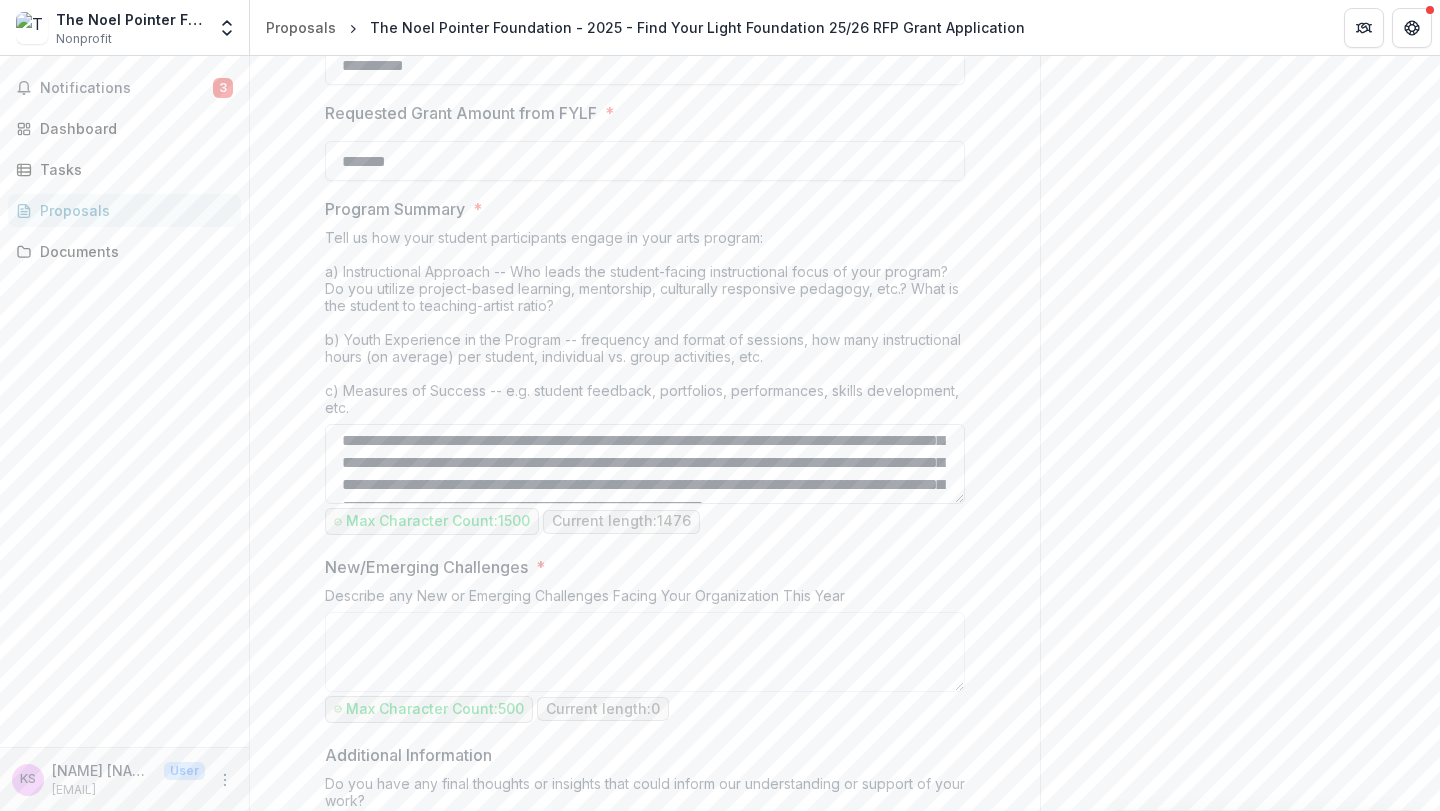 click on "Program Summary *" at bounding box center (645, 464) 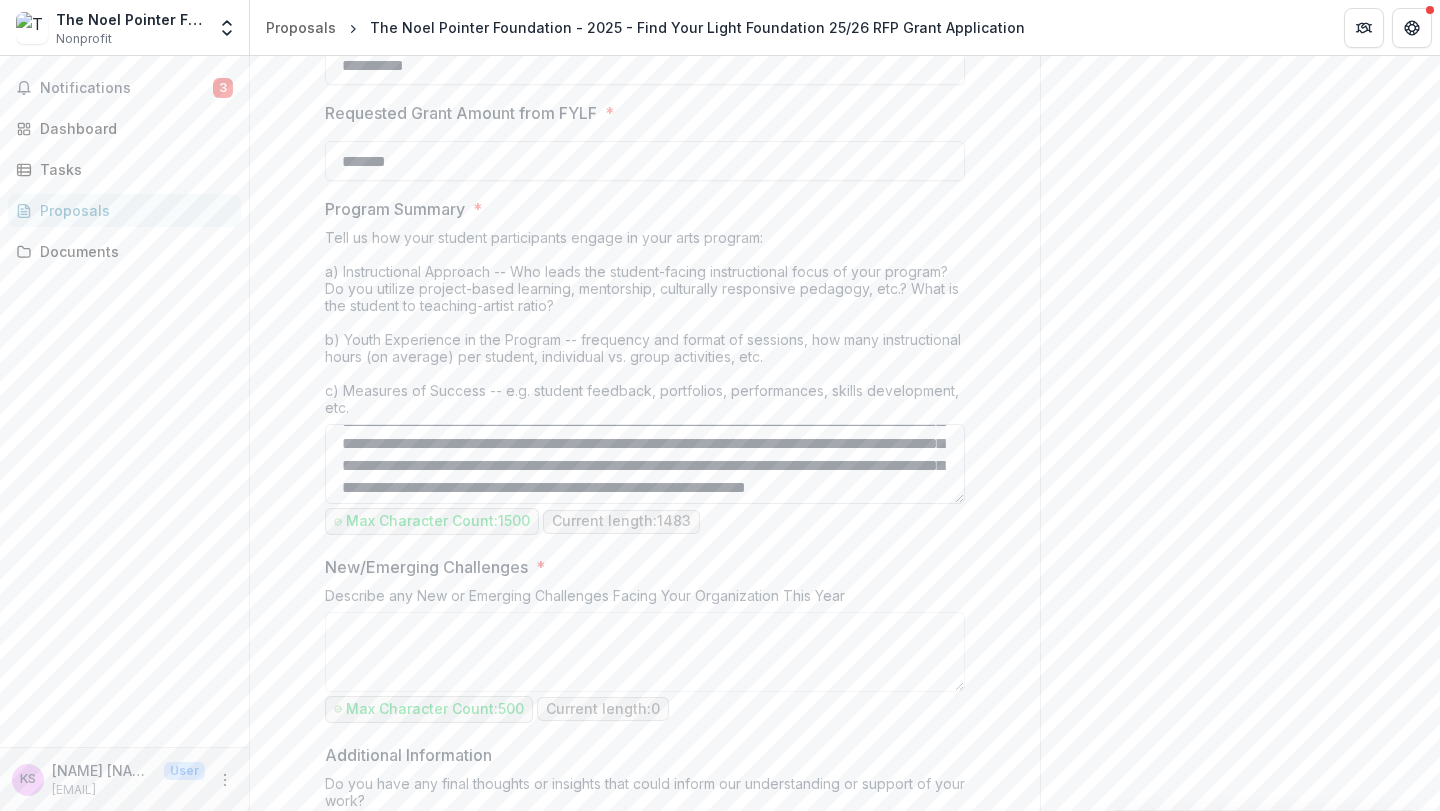 scroll, scrollTop: 243, scrollLeft: 0, axis: vertical 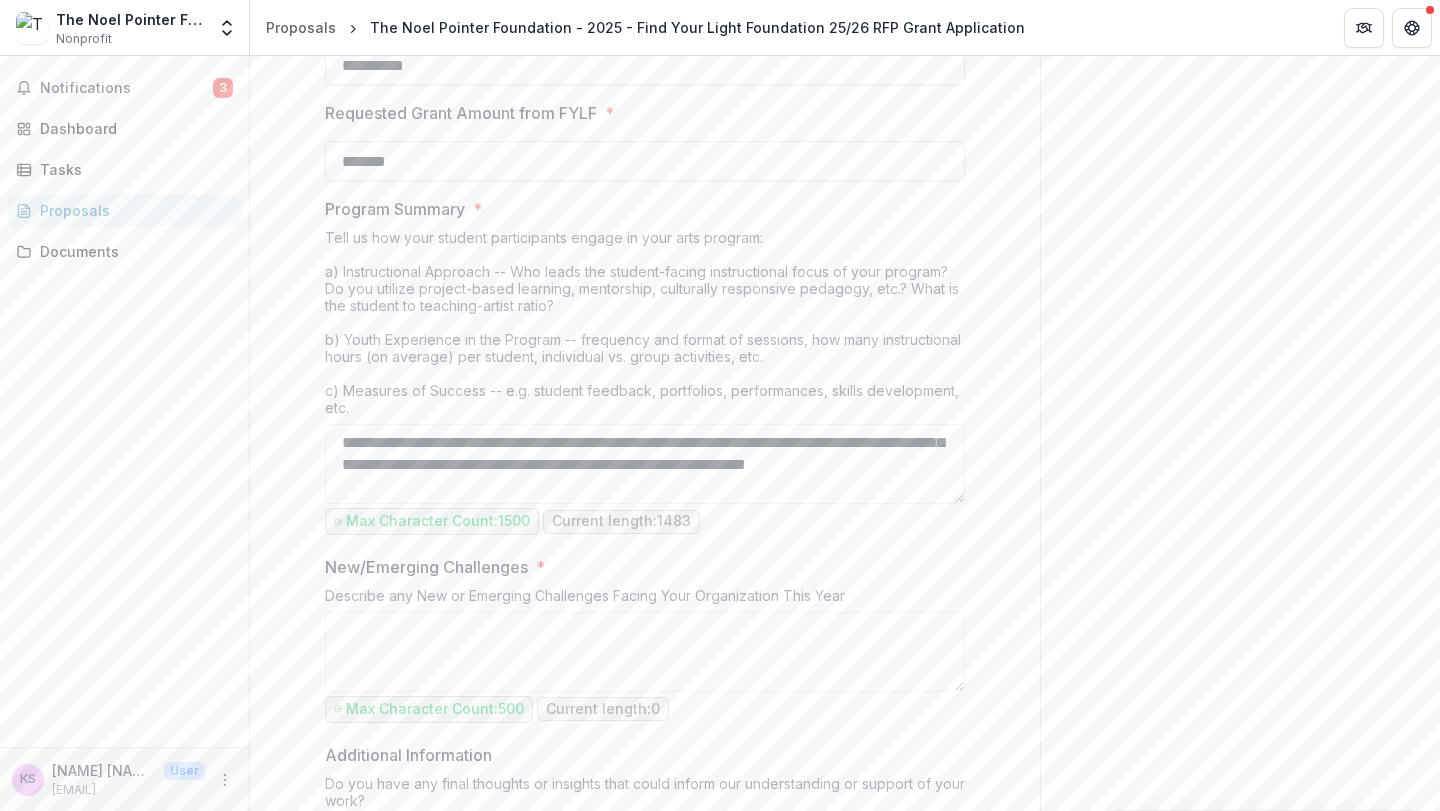 drag, startPoint x: 454, startPoint y: 464, endPoint x: 289, endPoint y: 463, distance: 165.00304 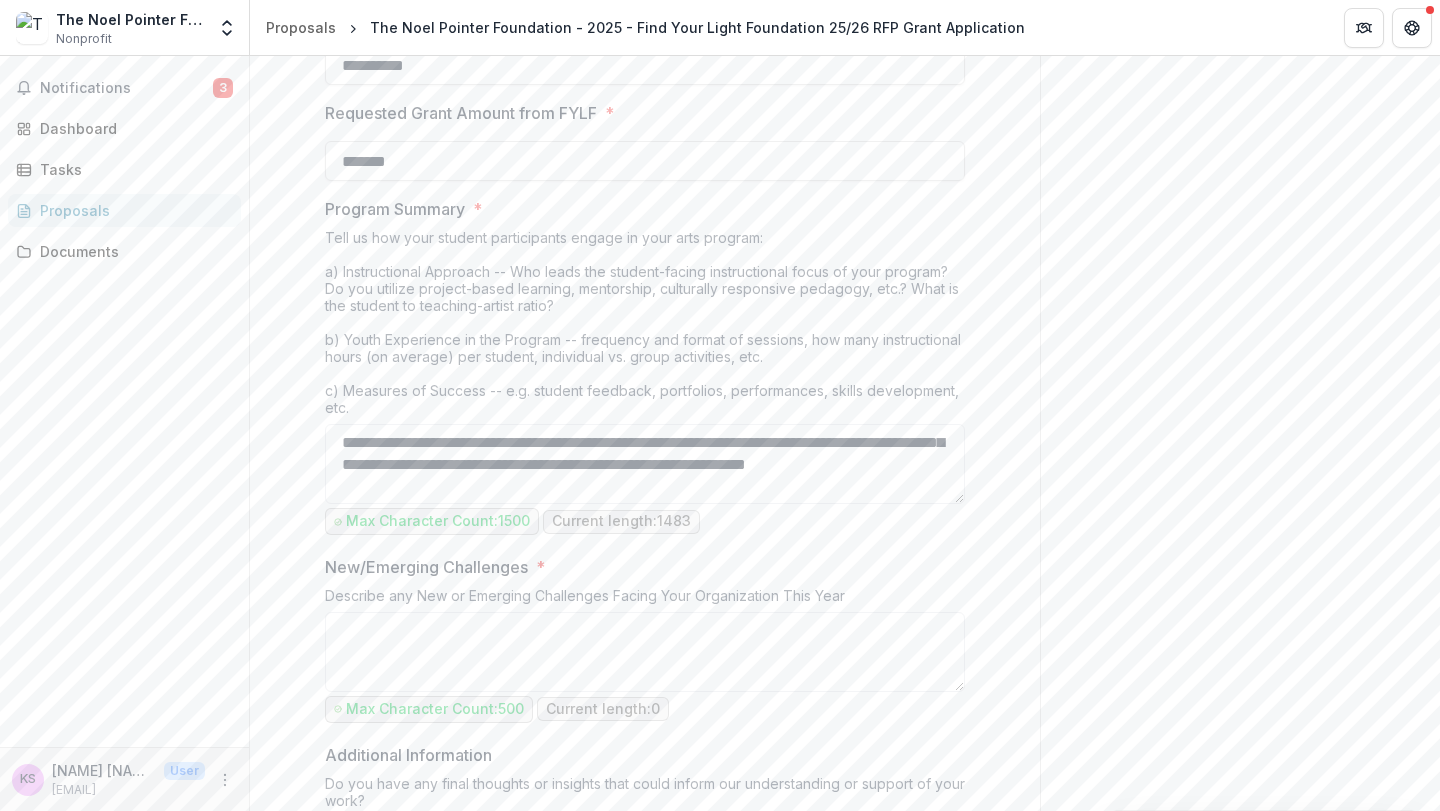 click on "**********" at bounding box center (645, 269) 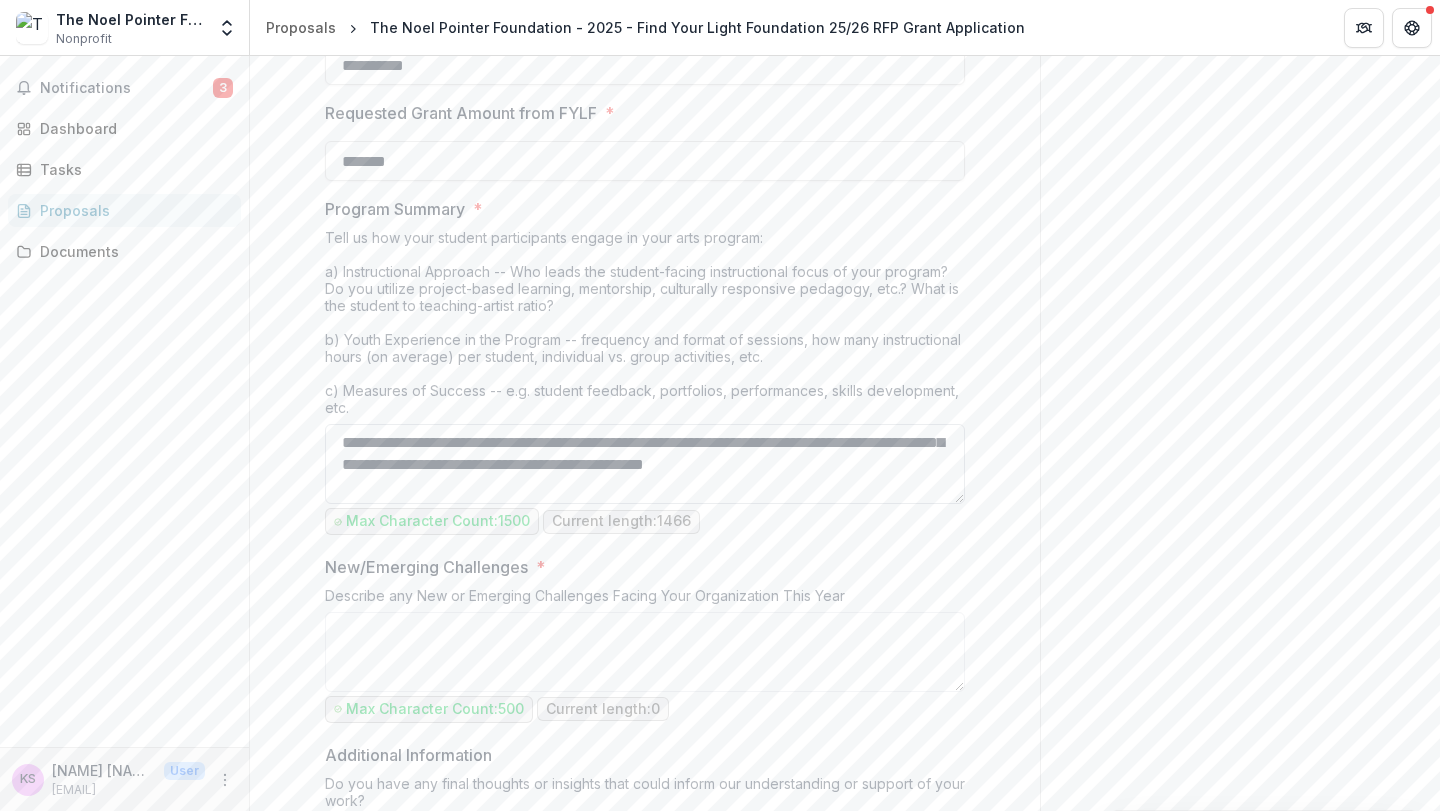 click on "Program Summary *" at bounding box center (645, 464) 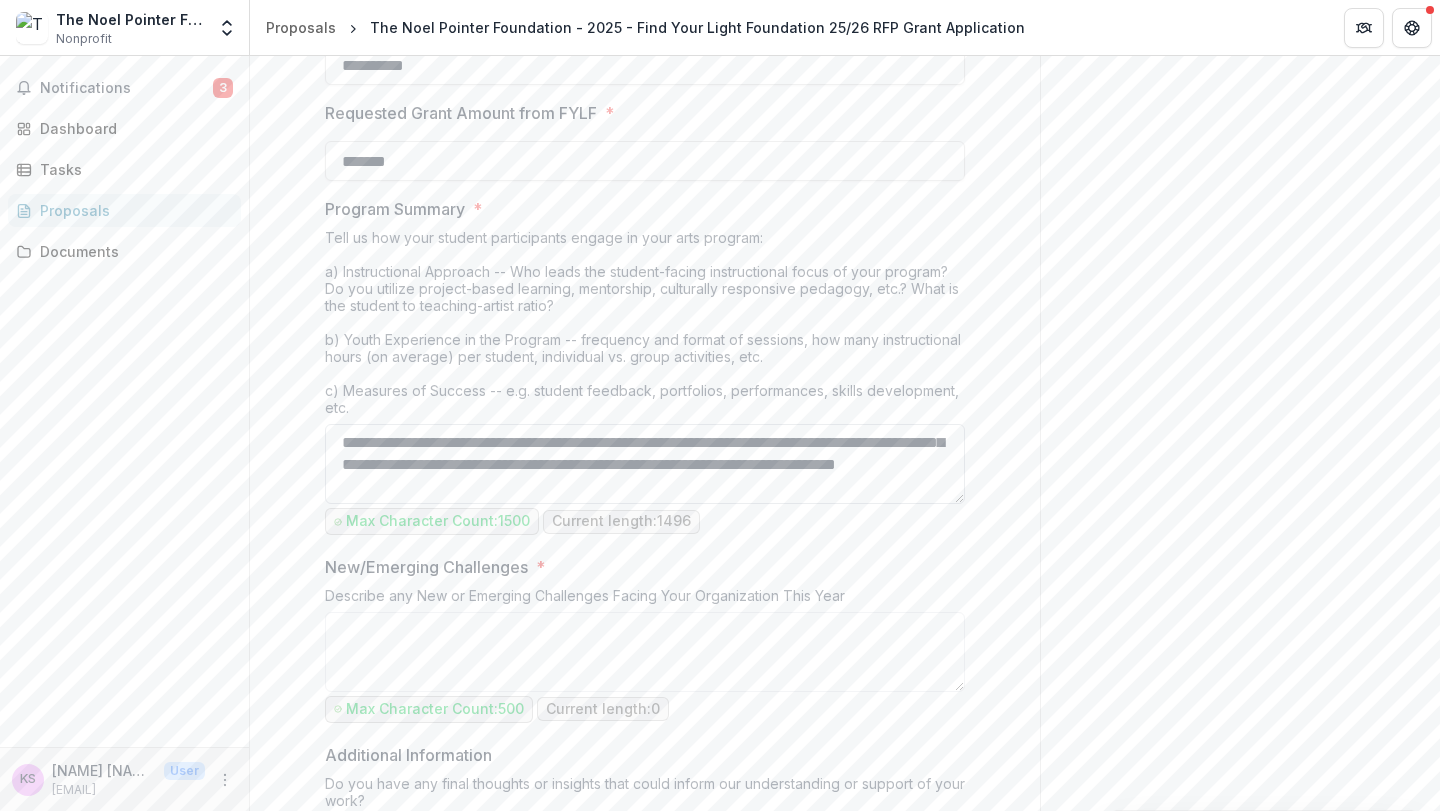 scroll, scrollTop: 259, scrollLeft: 0, axis: vertical 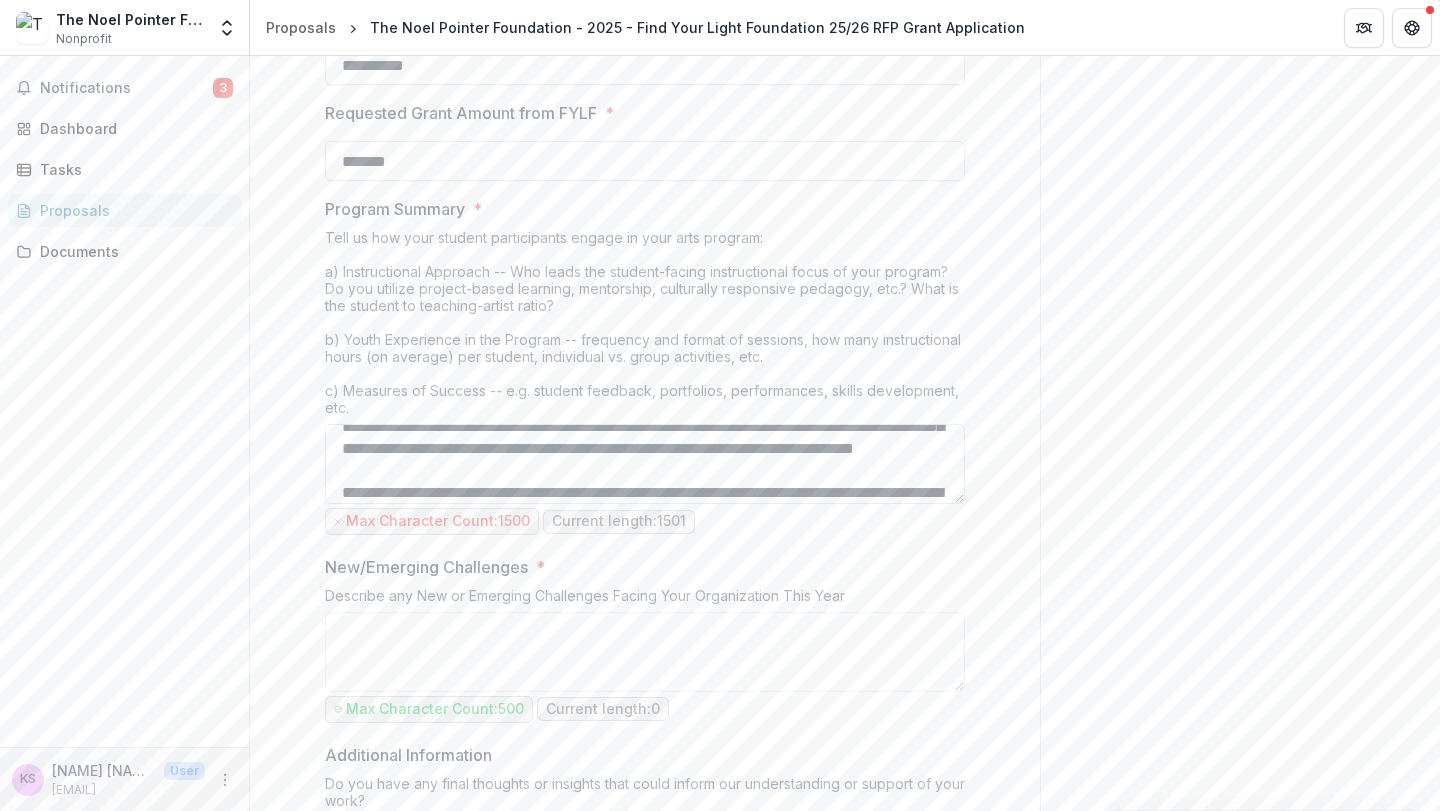 drag, startPoint x: 604, startPoint y: 494, endPoint x: 520, endPoint y: 493, distance: 84.00595 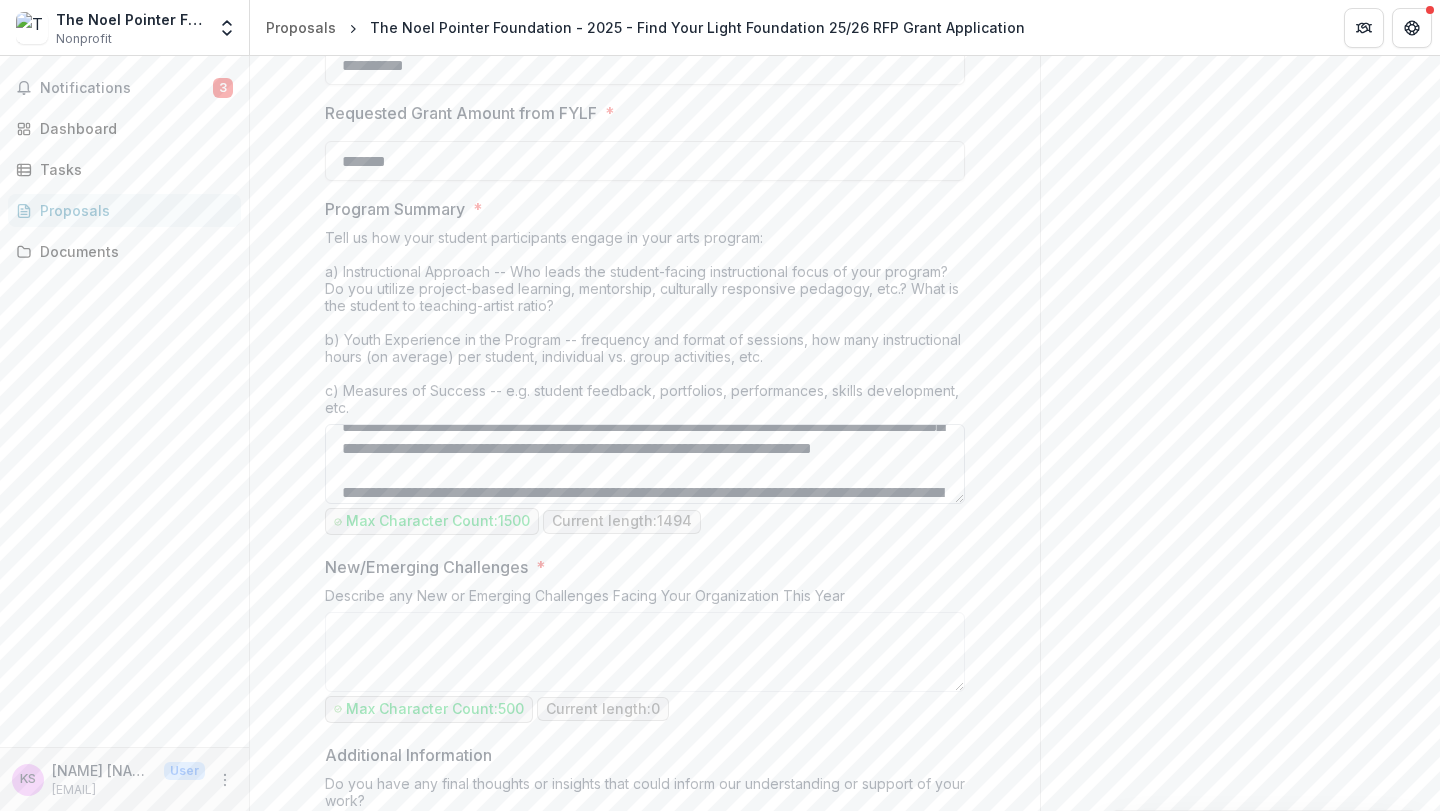 click on "Program Summary *" at bounding box center (645, 464) 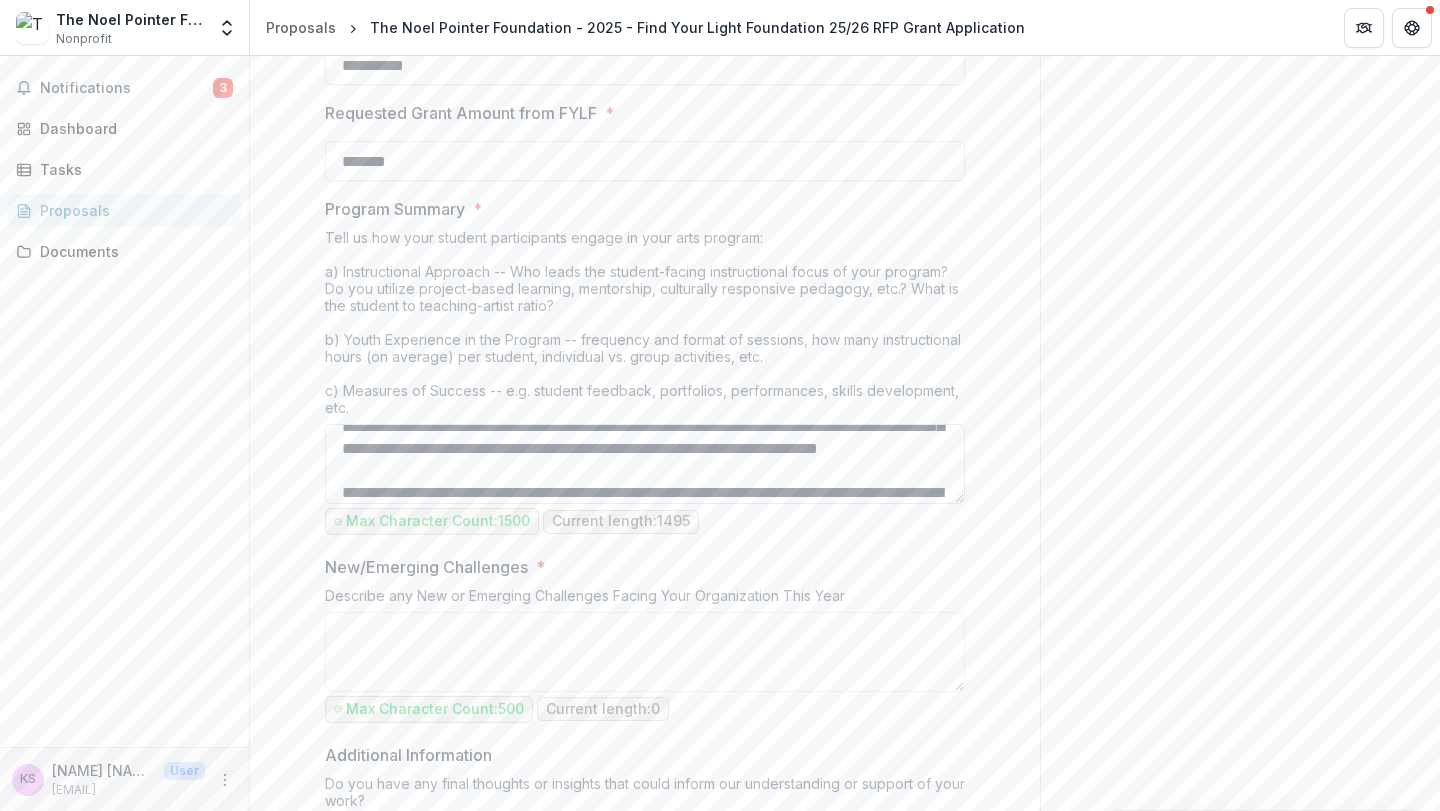 drag, startPoint x: 796, startPoint y: 471, endPoint x: 771, endPoint y: 470, distance: 25.019993 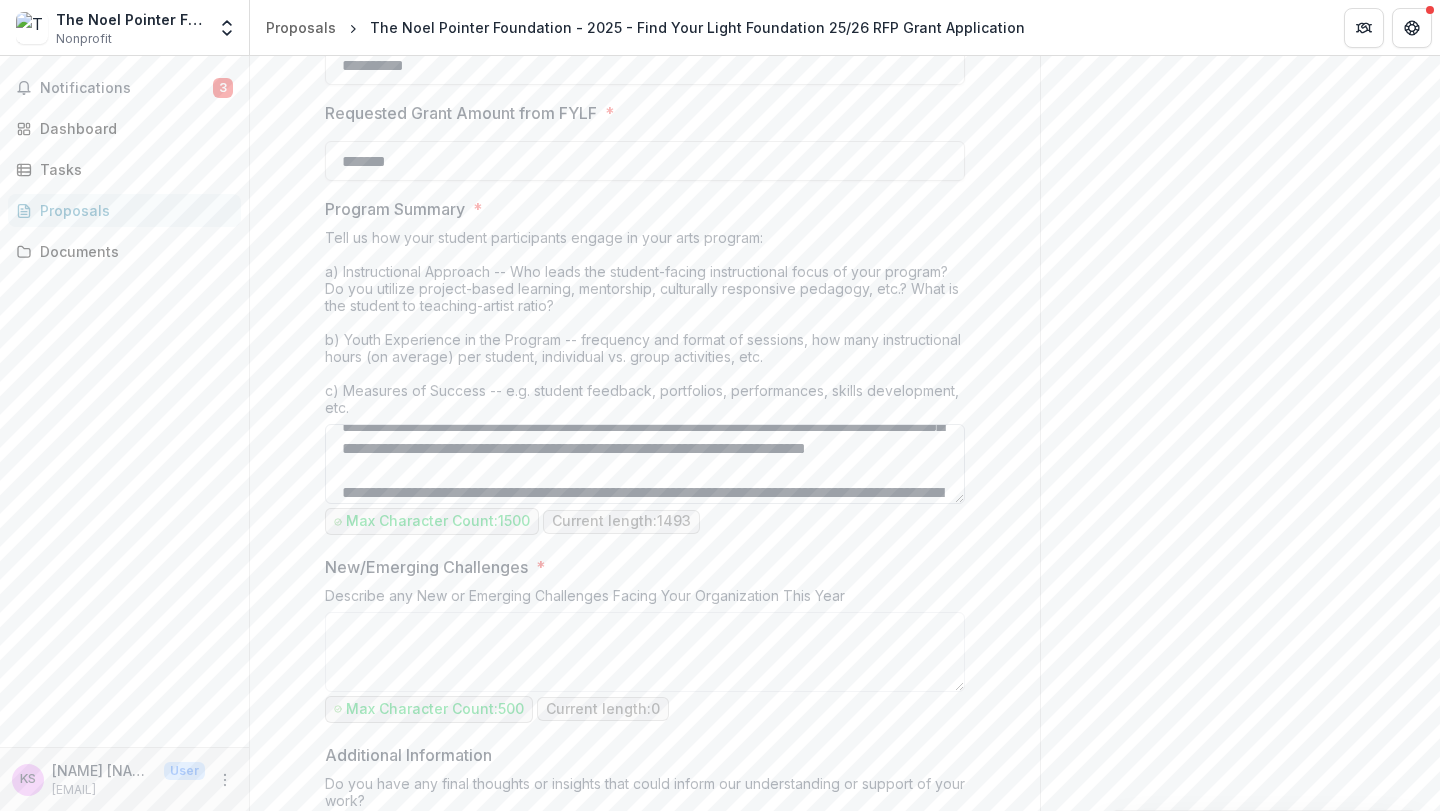 click on "Program Summary *" at bounding box center (645, 464) 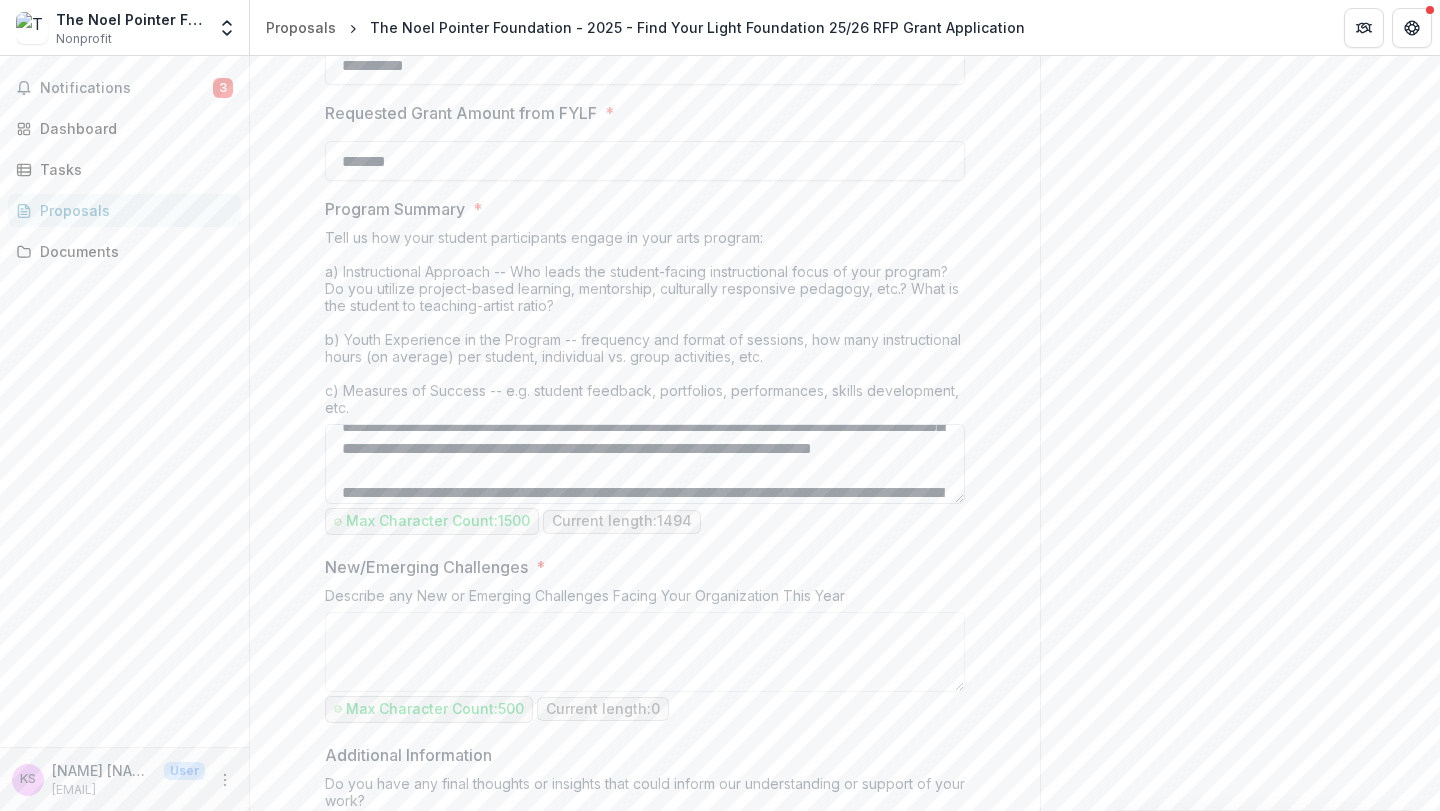 click on "Program Summary *" at bounding box center (645, 464) 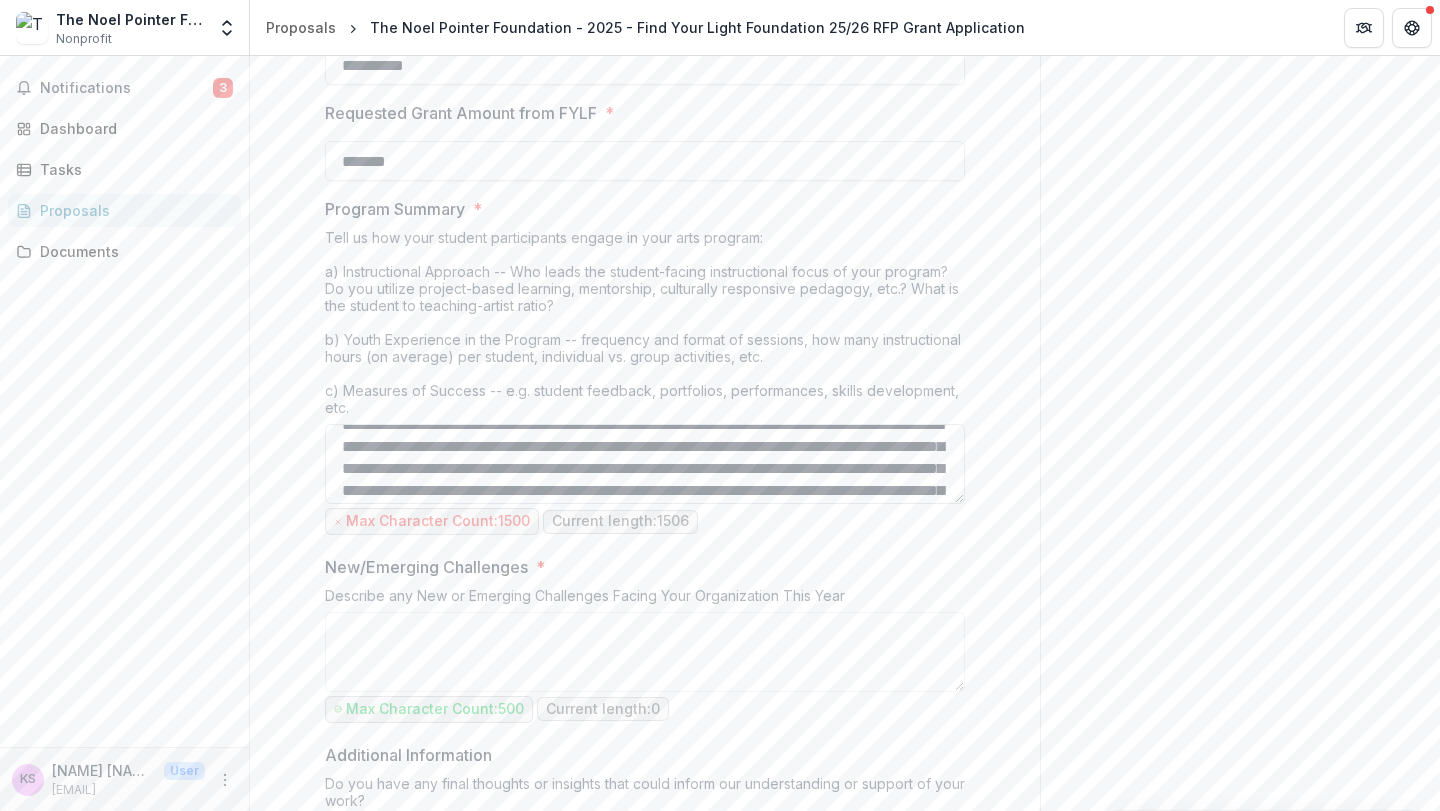 scroll, scrollTop: 310, scrollLeft: 0, axis: vertical 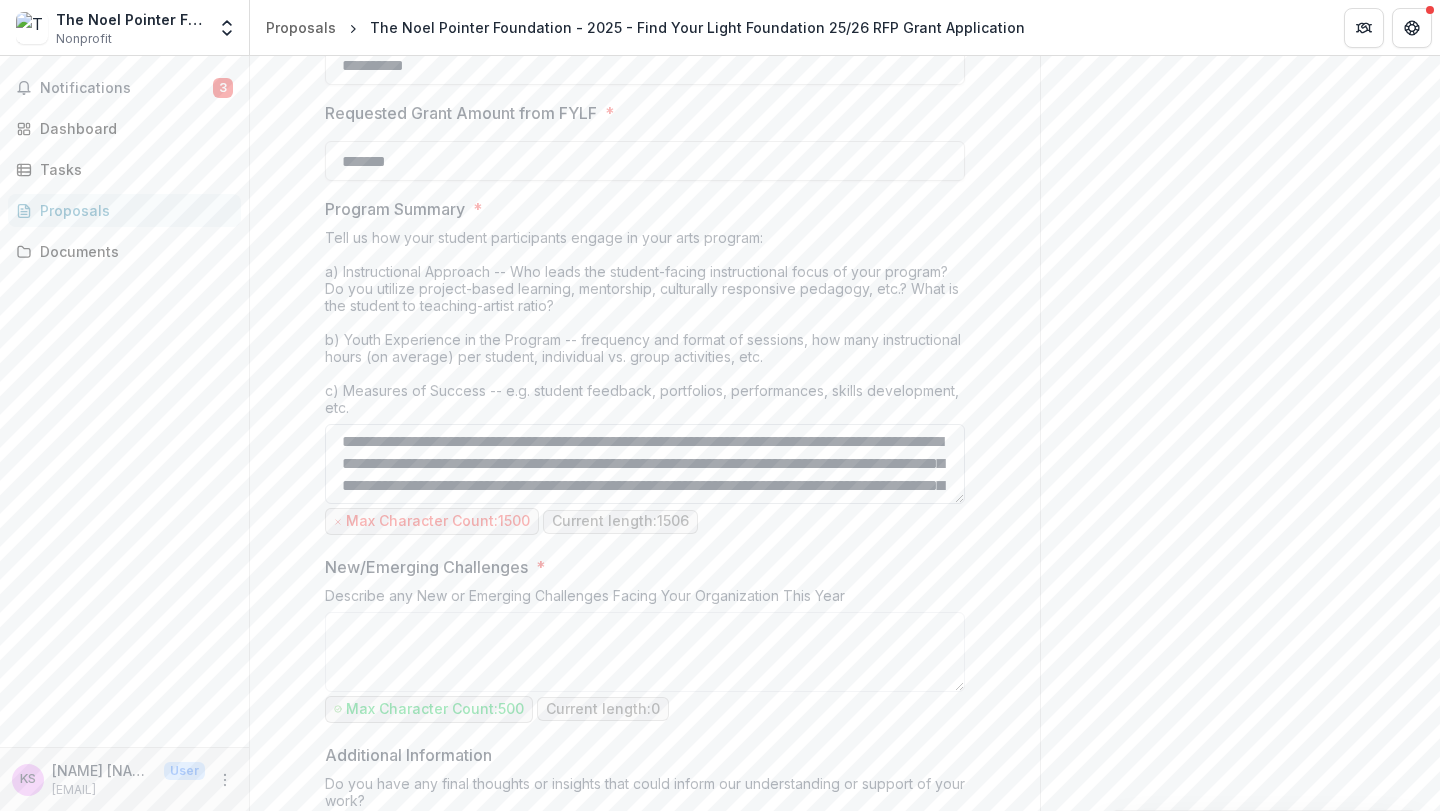 click on "Program Summary *" at bounding box center (645, 464) 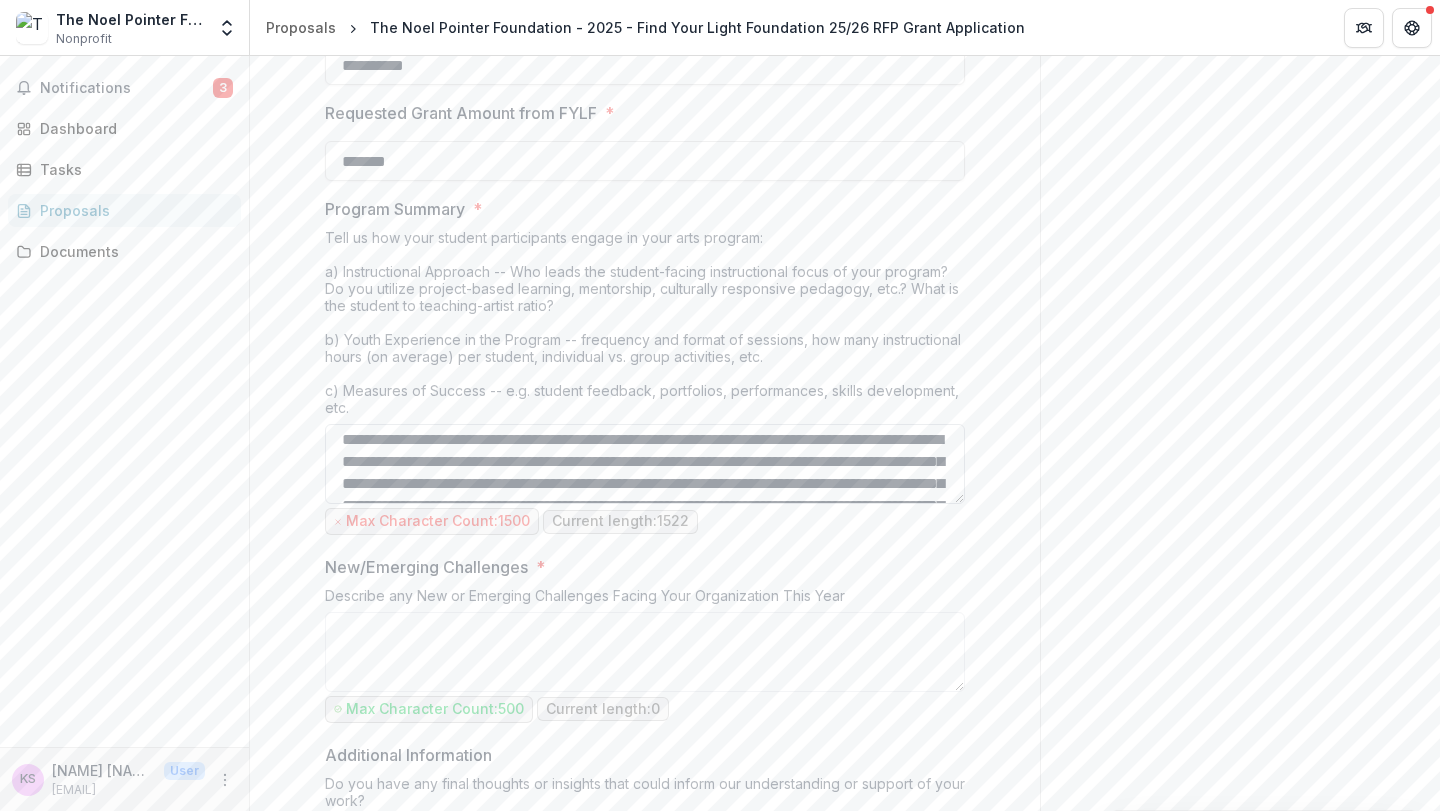 scroll, scrollTop: 331, scrollLeft: 0, axis: vertical 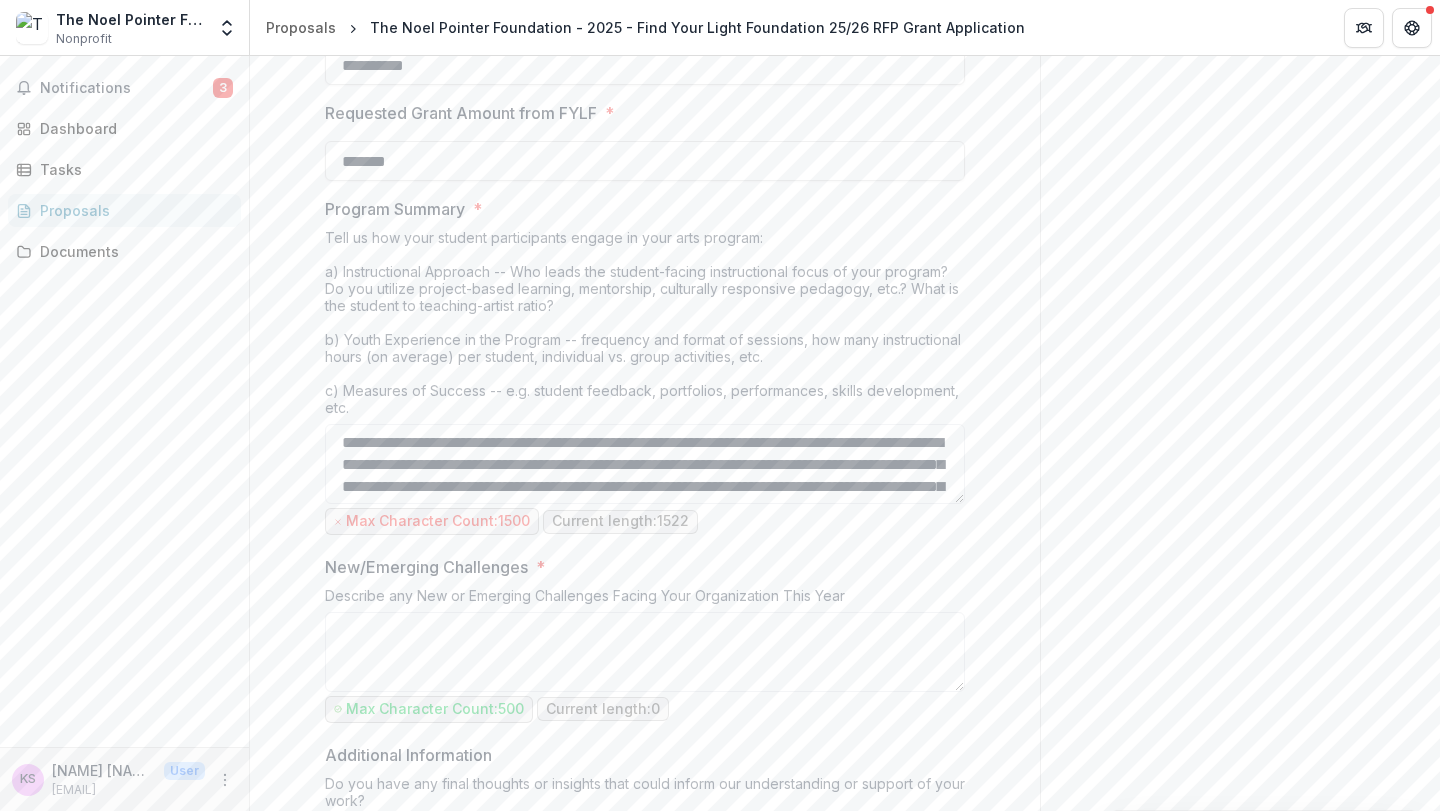 drag, startPoint x: 920, startPoint y: 467, endPoint x: 317, endPoint y: 470, distance: 603.00745 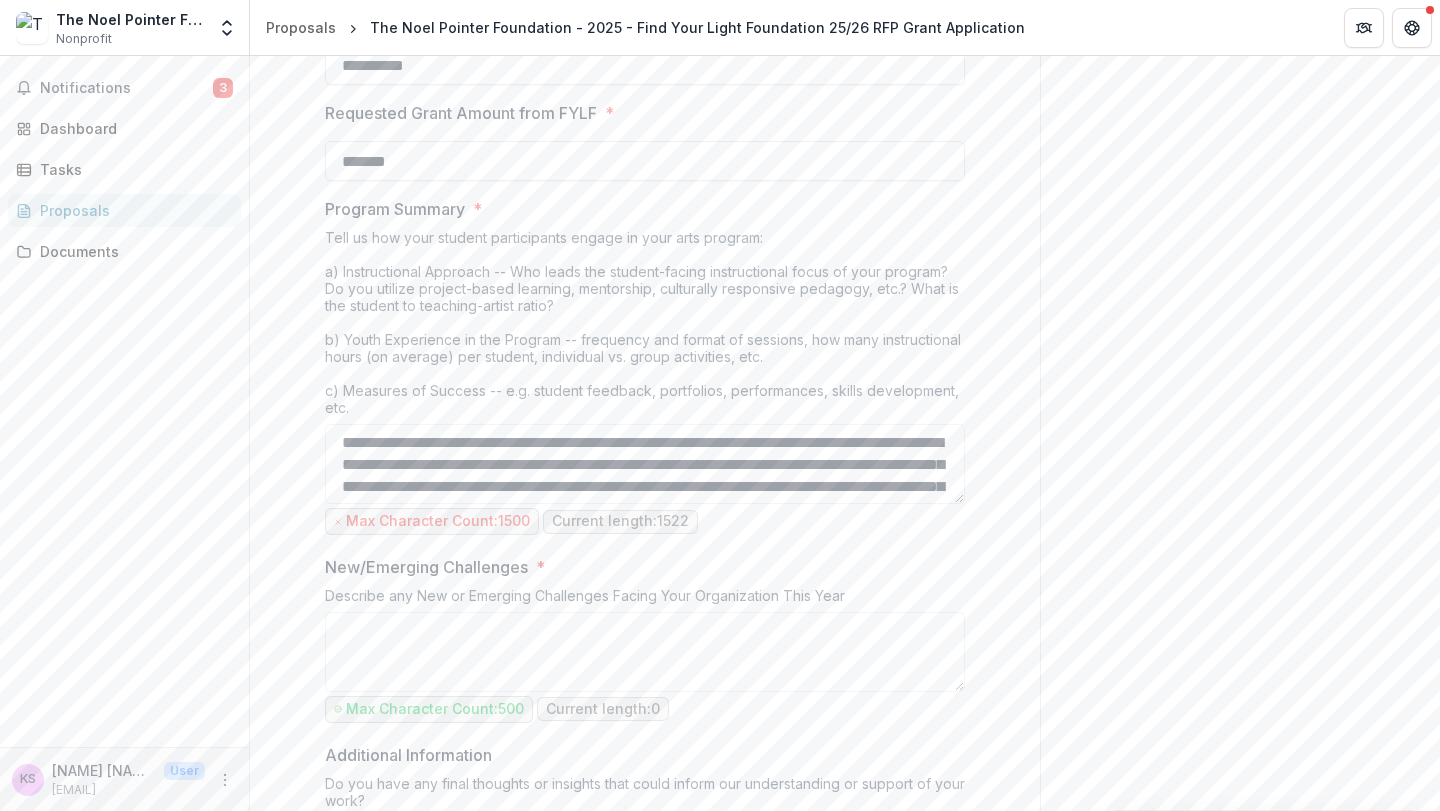 click on "**********" at bounding box center (645, 269) 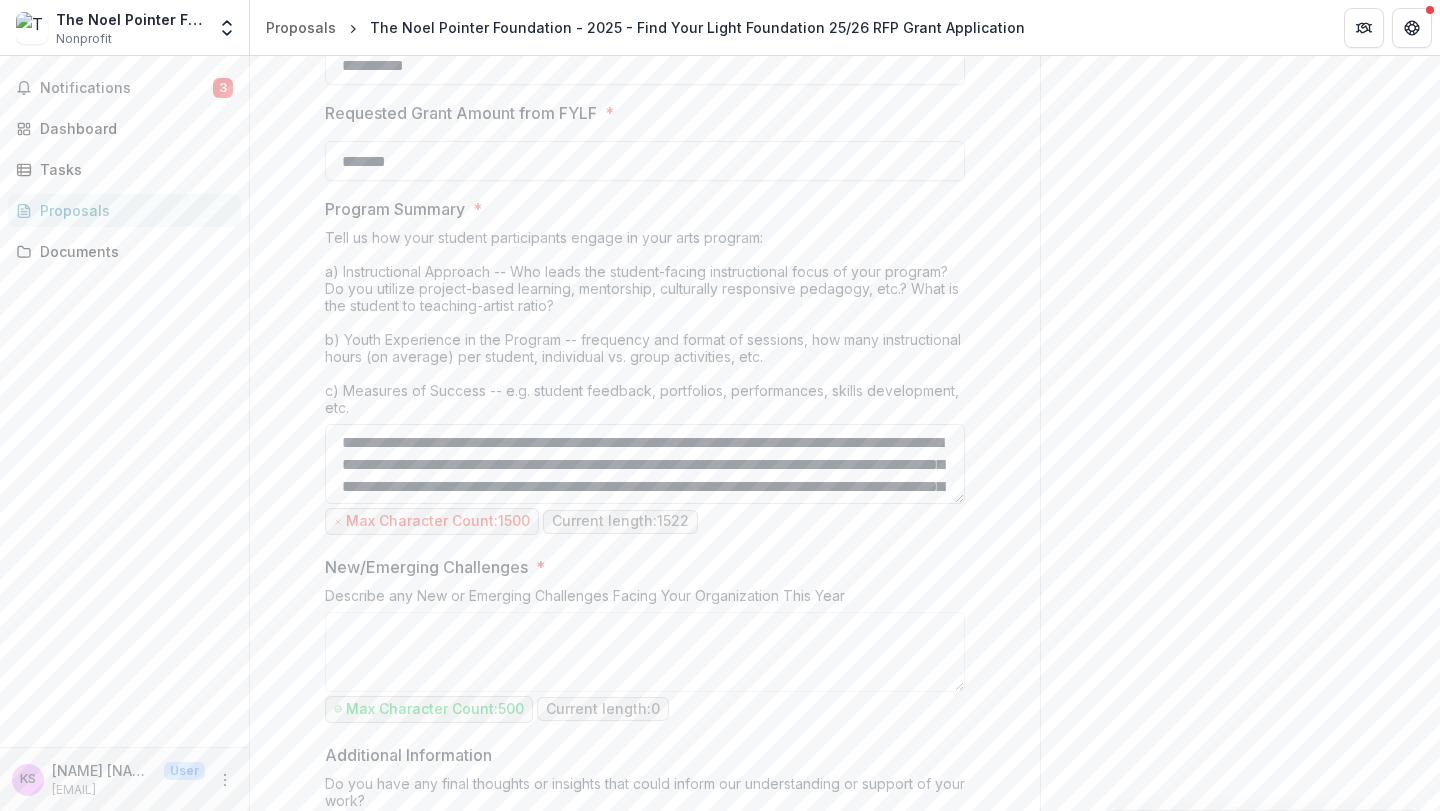click on "Program Summary *" at bounding box center [645, 464] 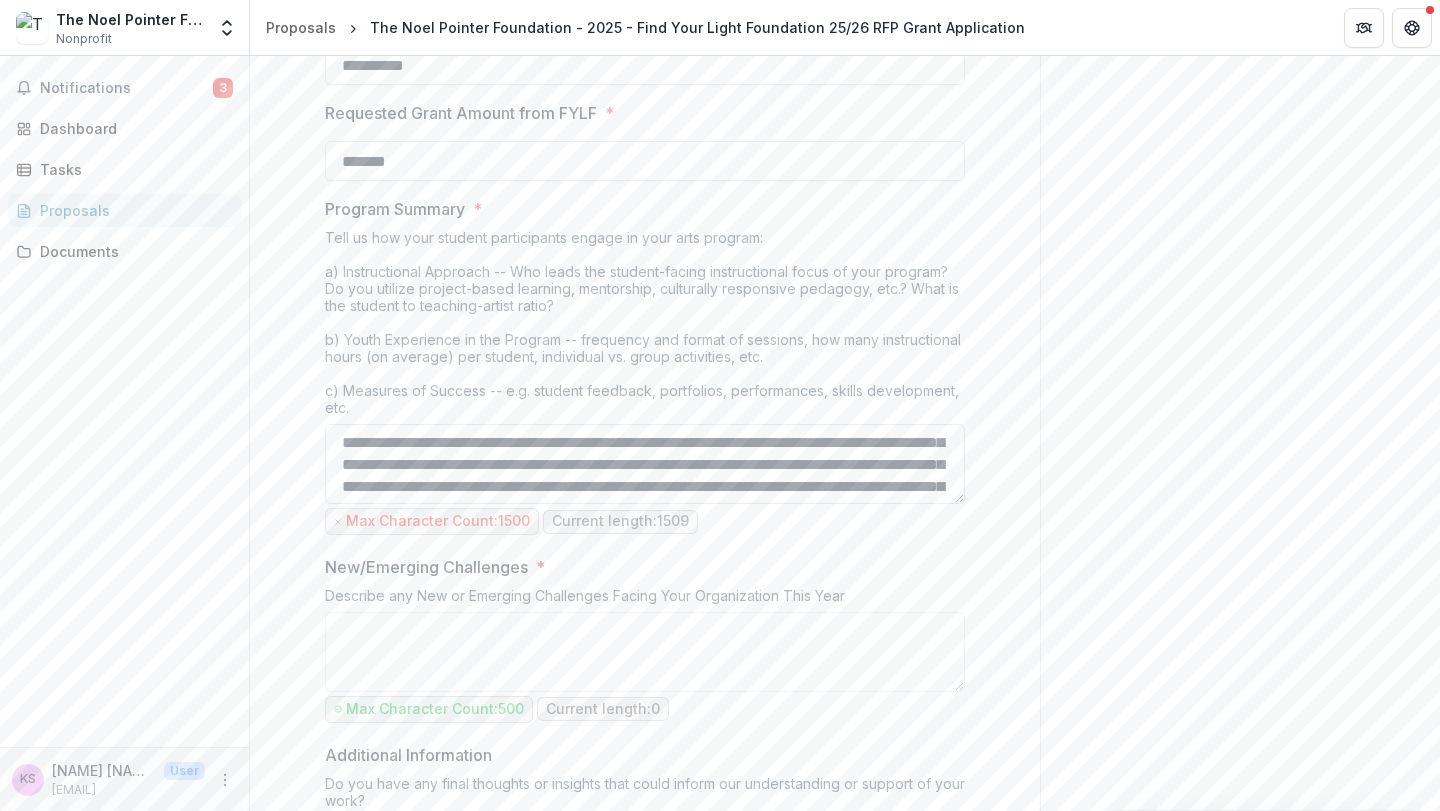 click on "Program Summary *" at bounding box center (645, 464) 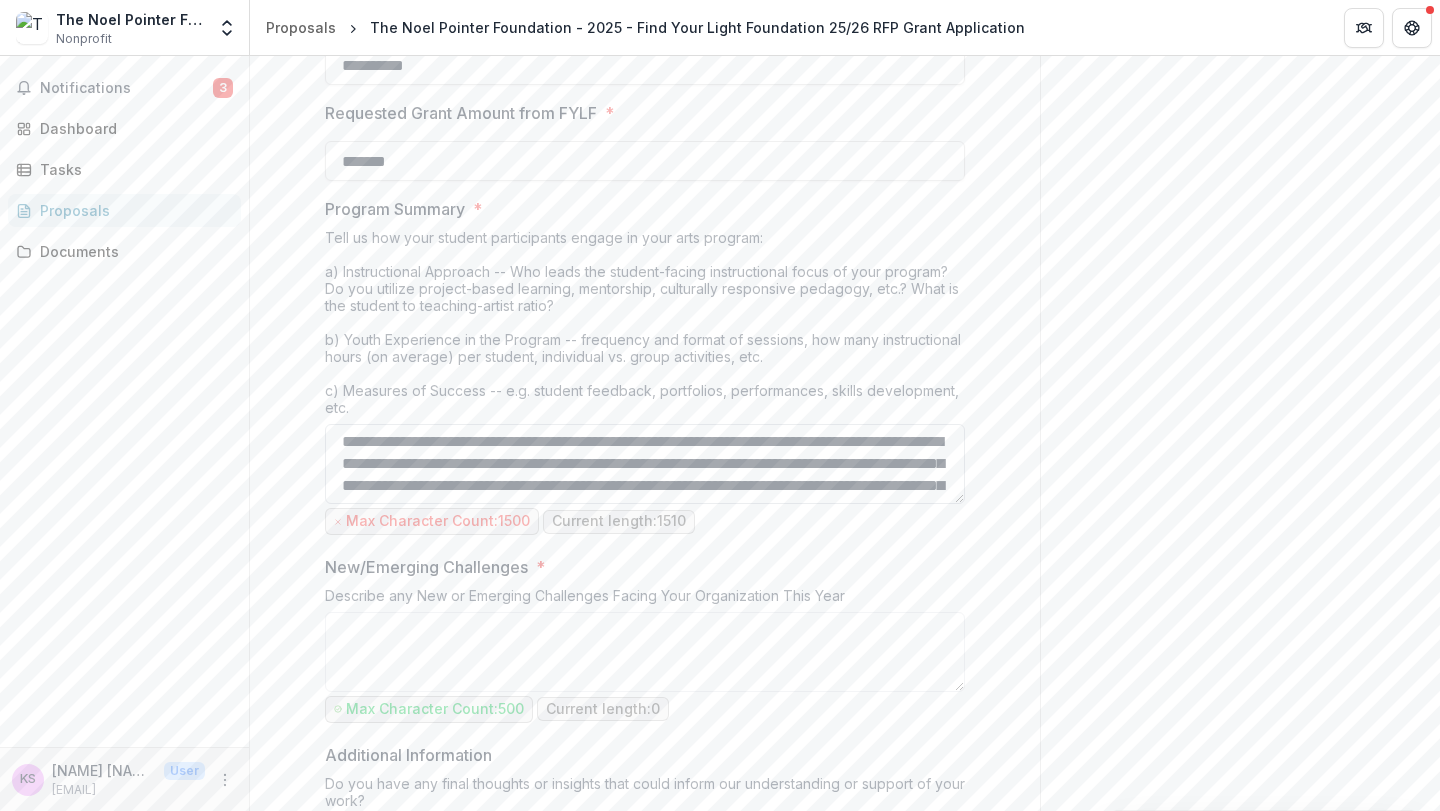 scroll, scrollTop: 324, scrollLeft: 0, axis: vertical 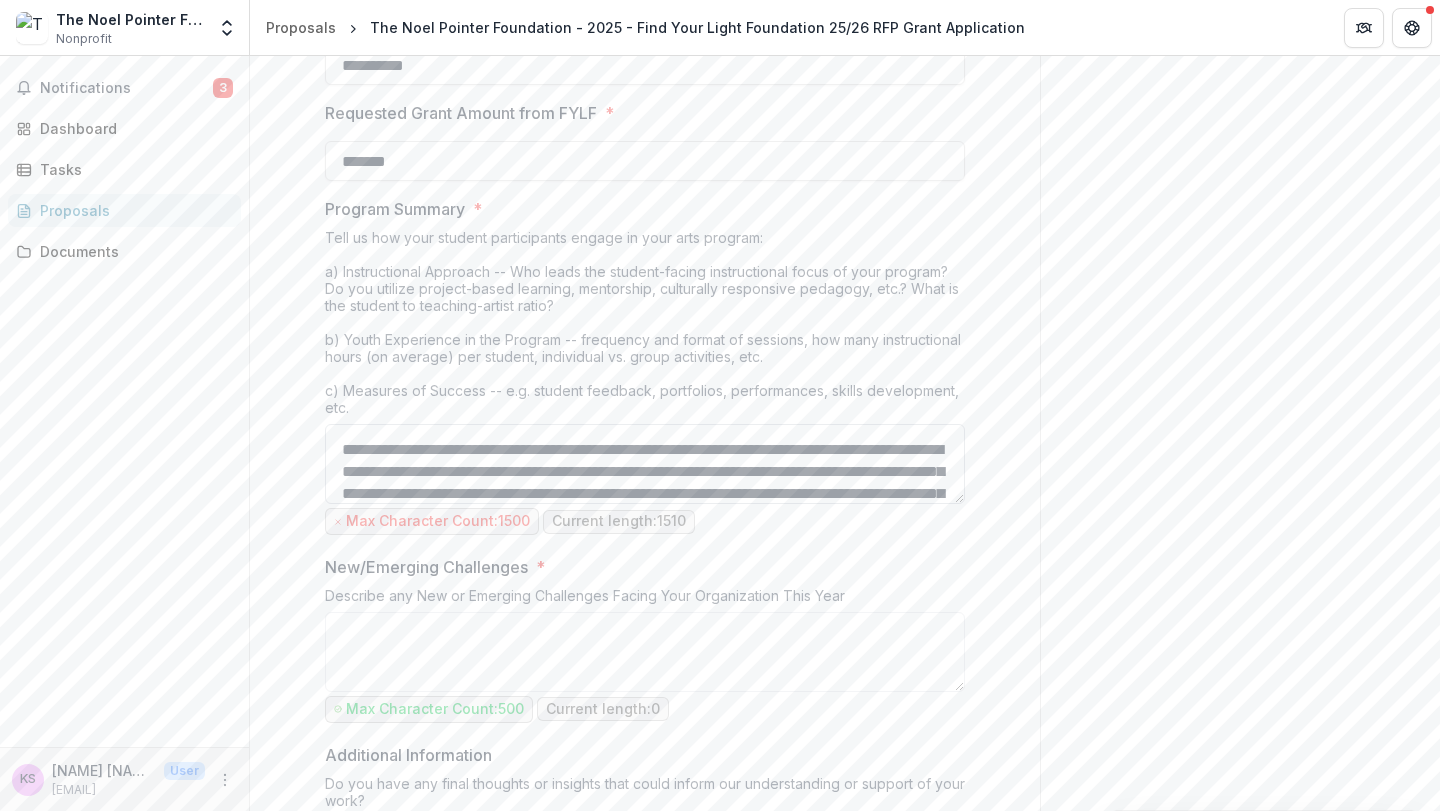 drag, startPoint x: 828, startPoint y: 474, endPoint x: 332, endPoint y: 467, distance: 496.0494 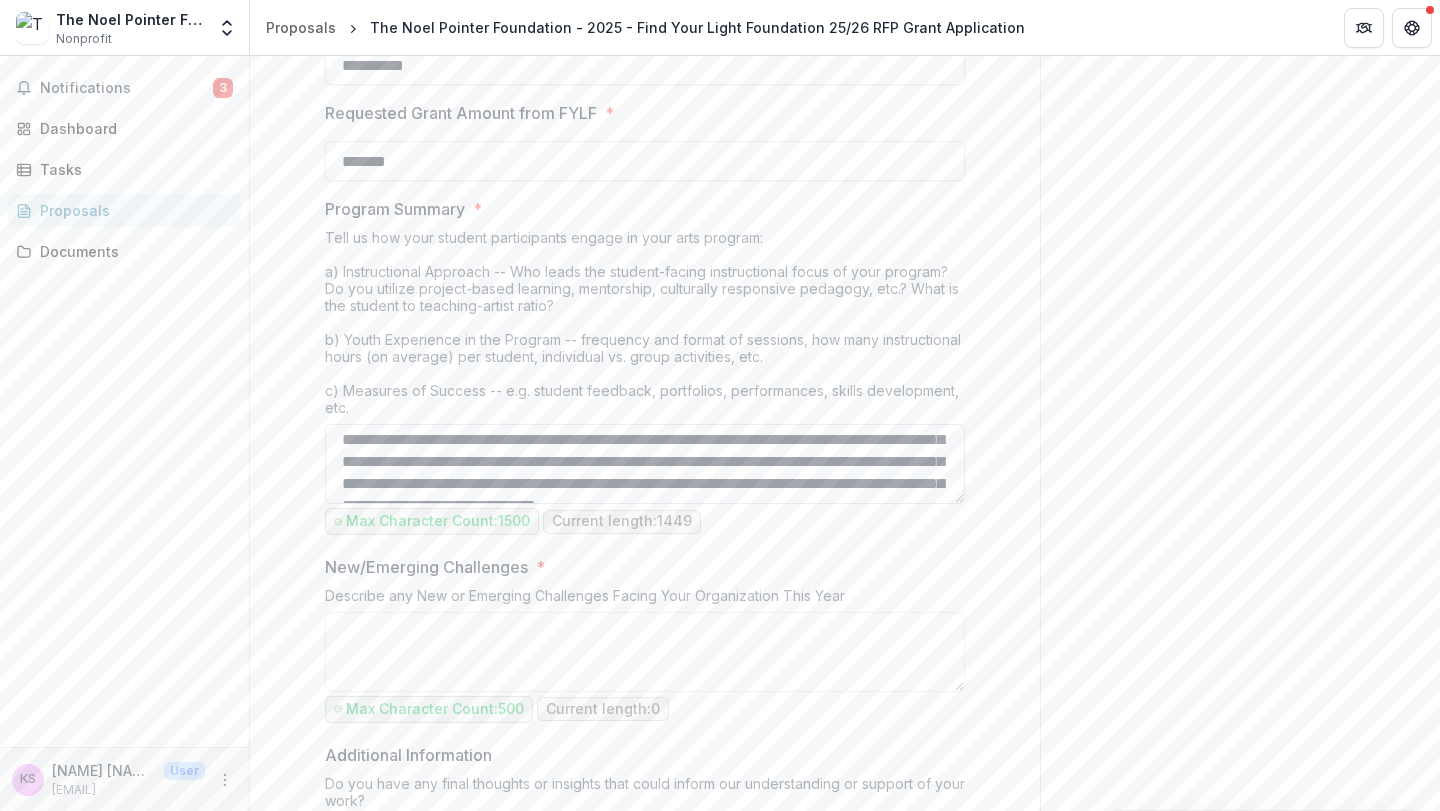 scroll, scrollTop: 205, scrollLeft: 0, axis: vertical 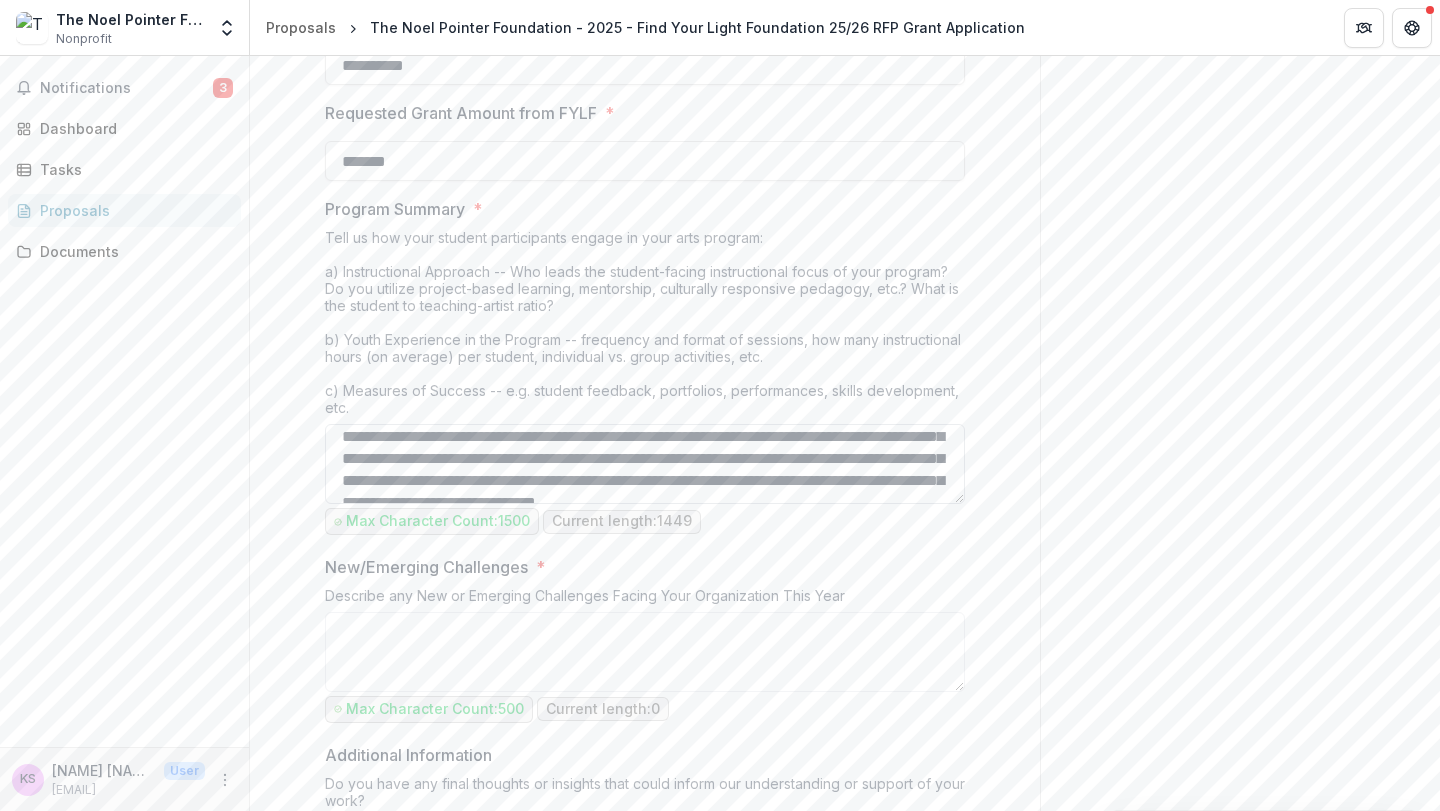 click on "Program Summary *" at bounding box center [645, 464] 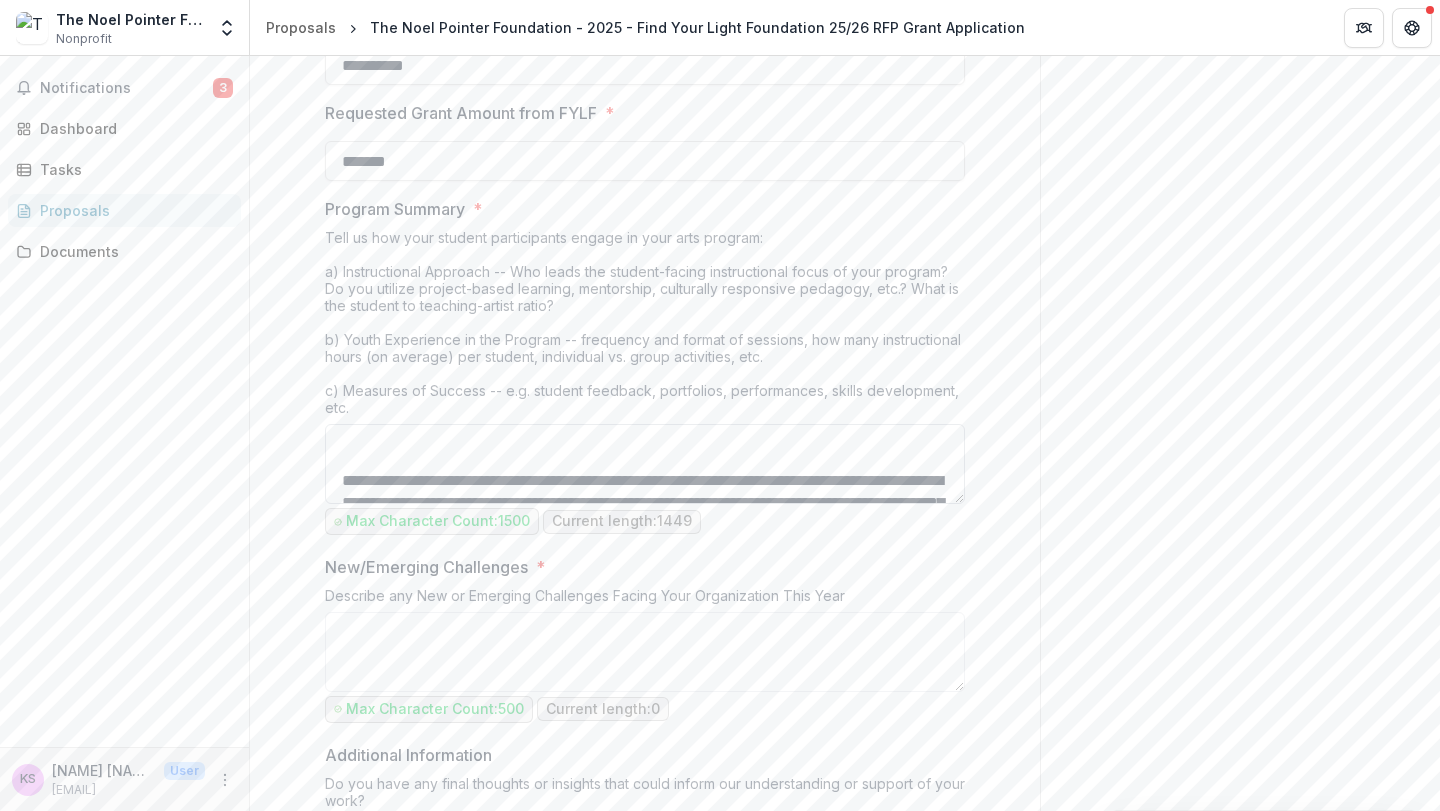 scroll, scrollTop: 295, scrollLeft: 0, axis: vertical 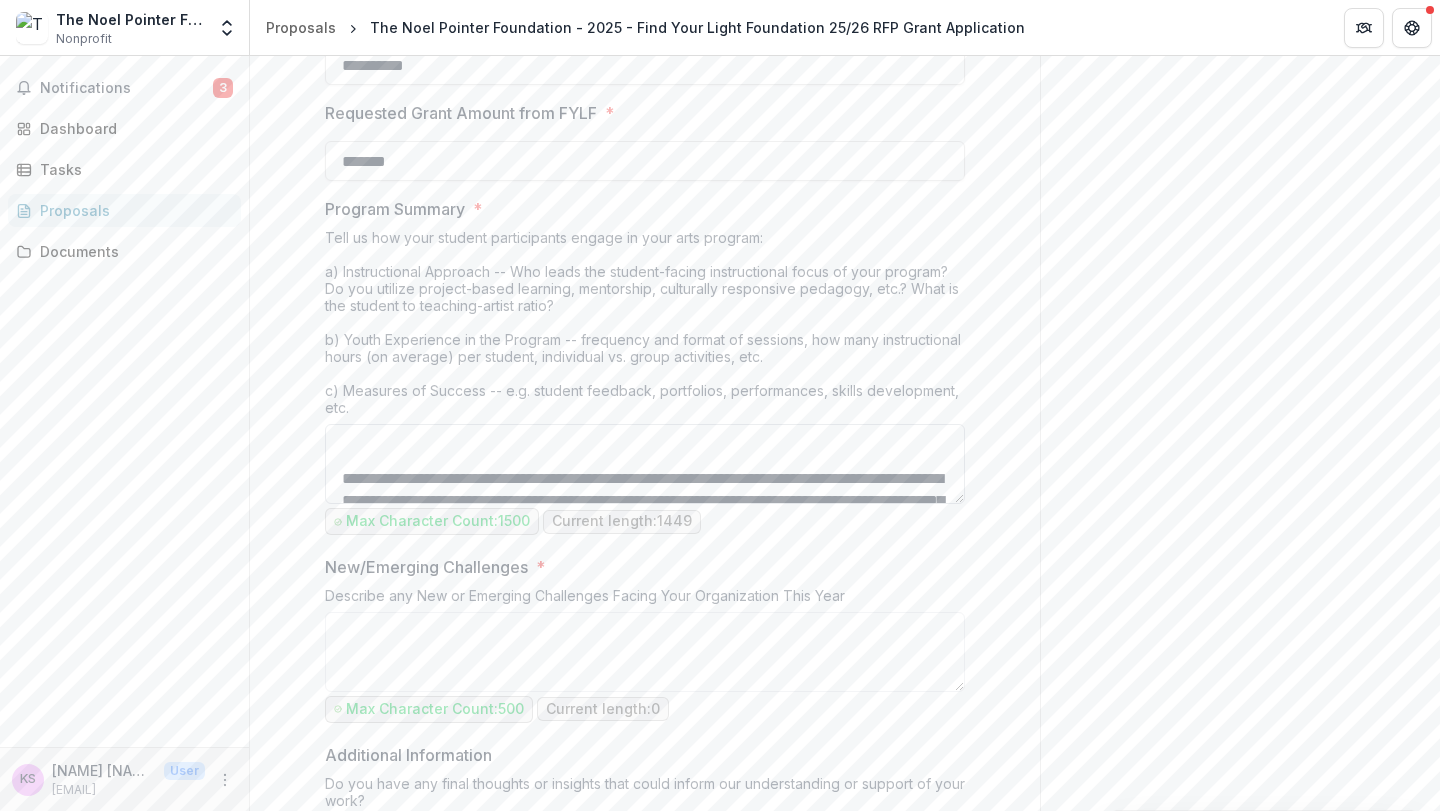 click on "Program Summary *" at bounding box center [645, 464] 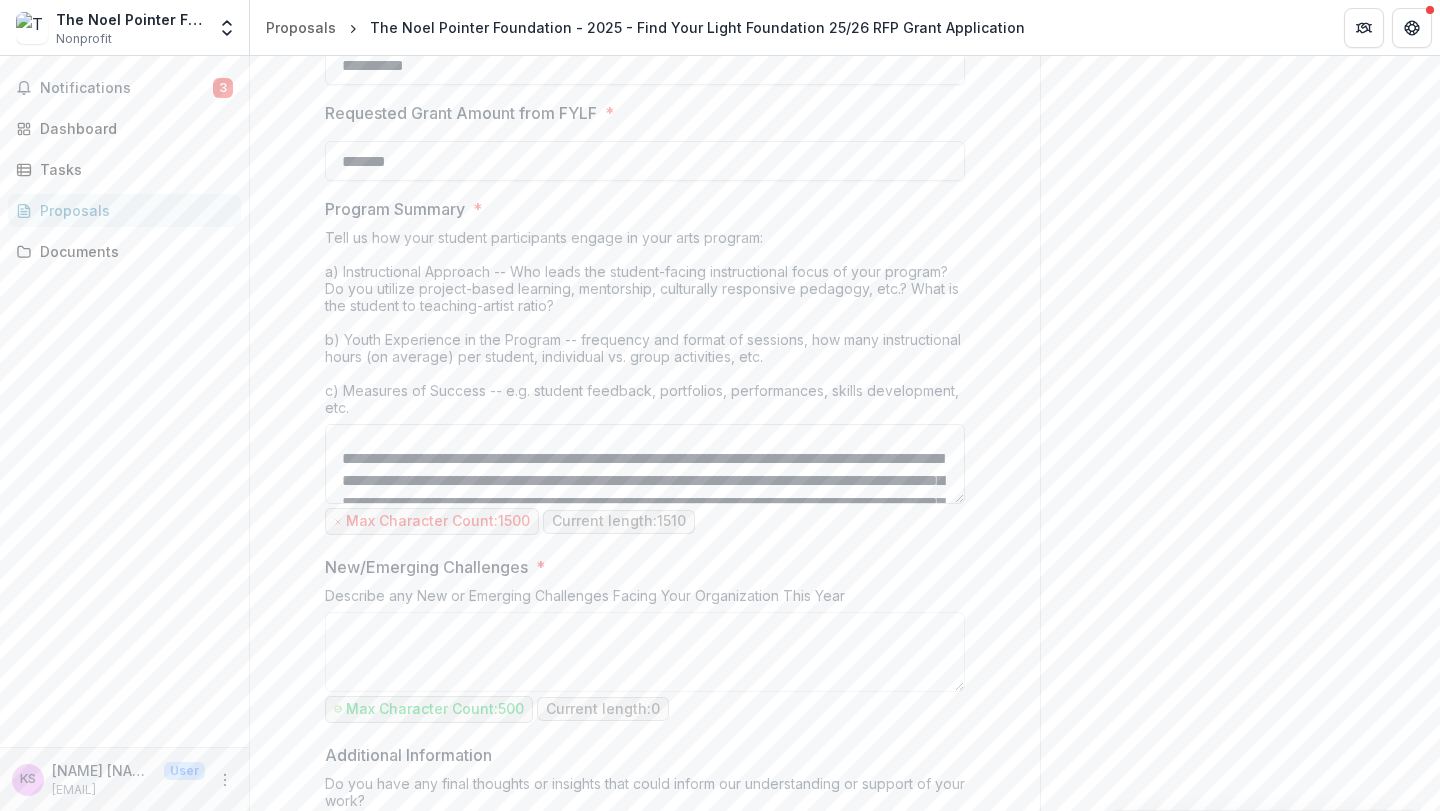 scroll, scrollTop: 321, scrollLeft: 0, axis: vertical 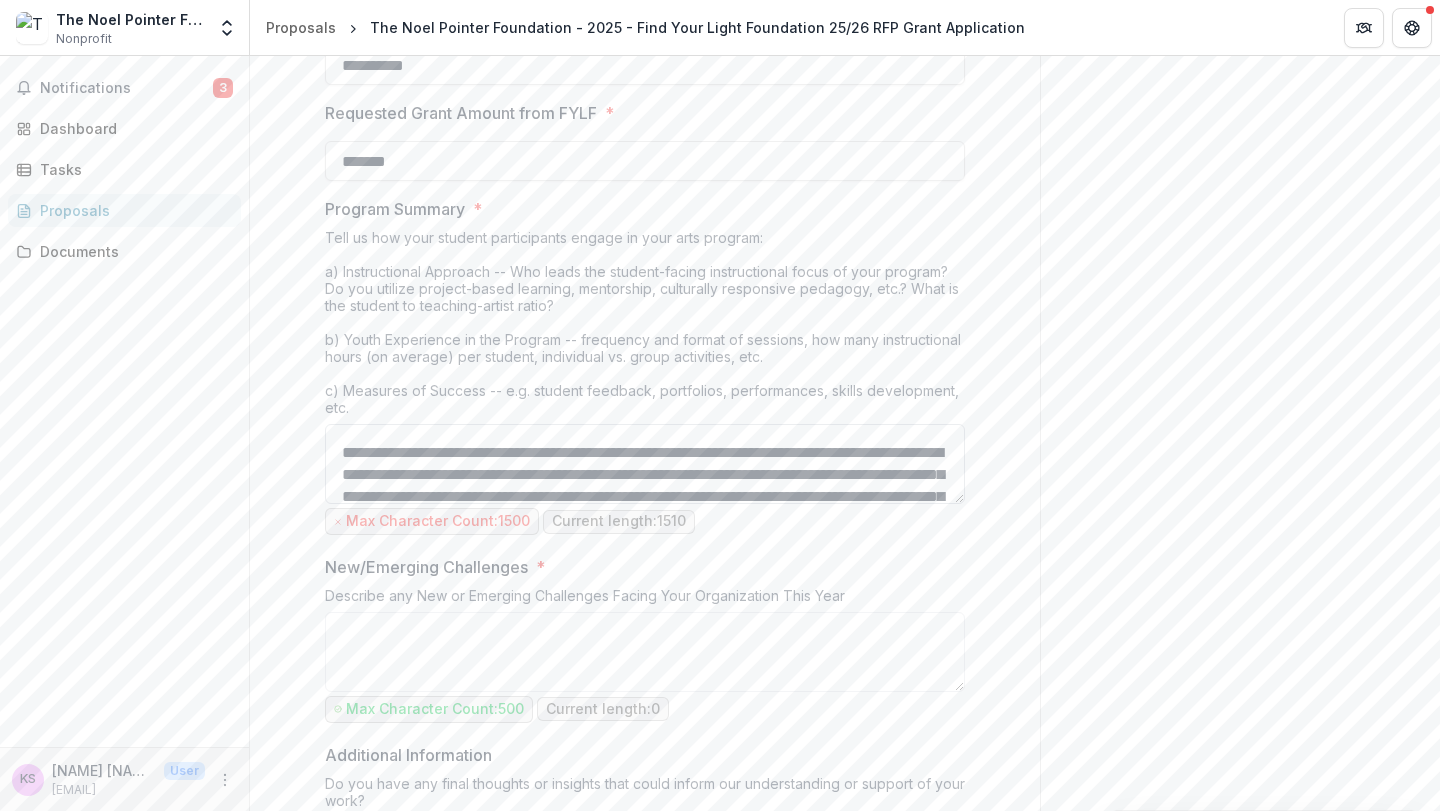 click on "Program Summary *" at bounding box center [645, 464] 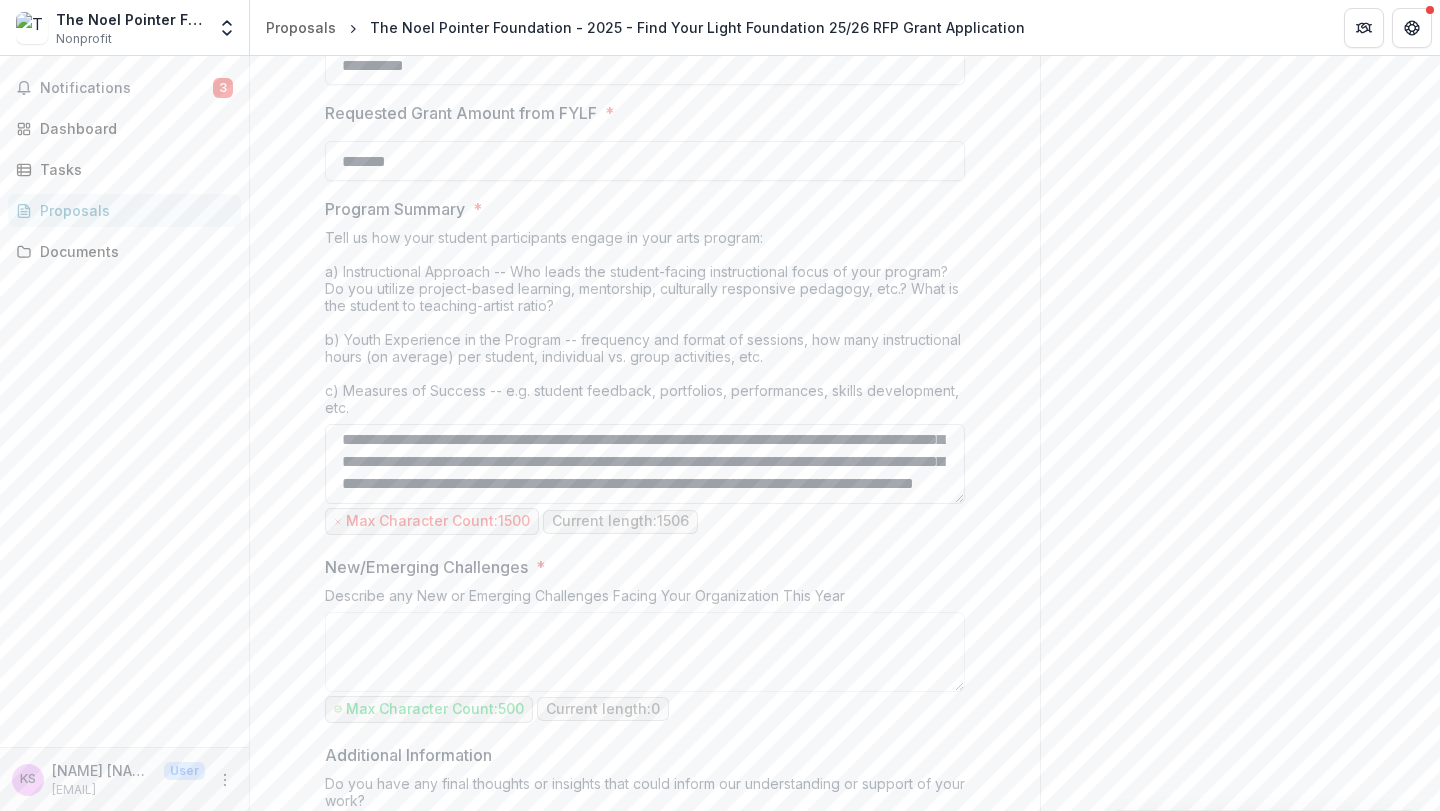 scroll, scrollTop: 388, scrollLeft: 0, axis: vertical 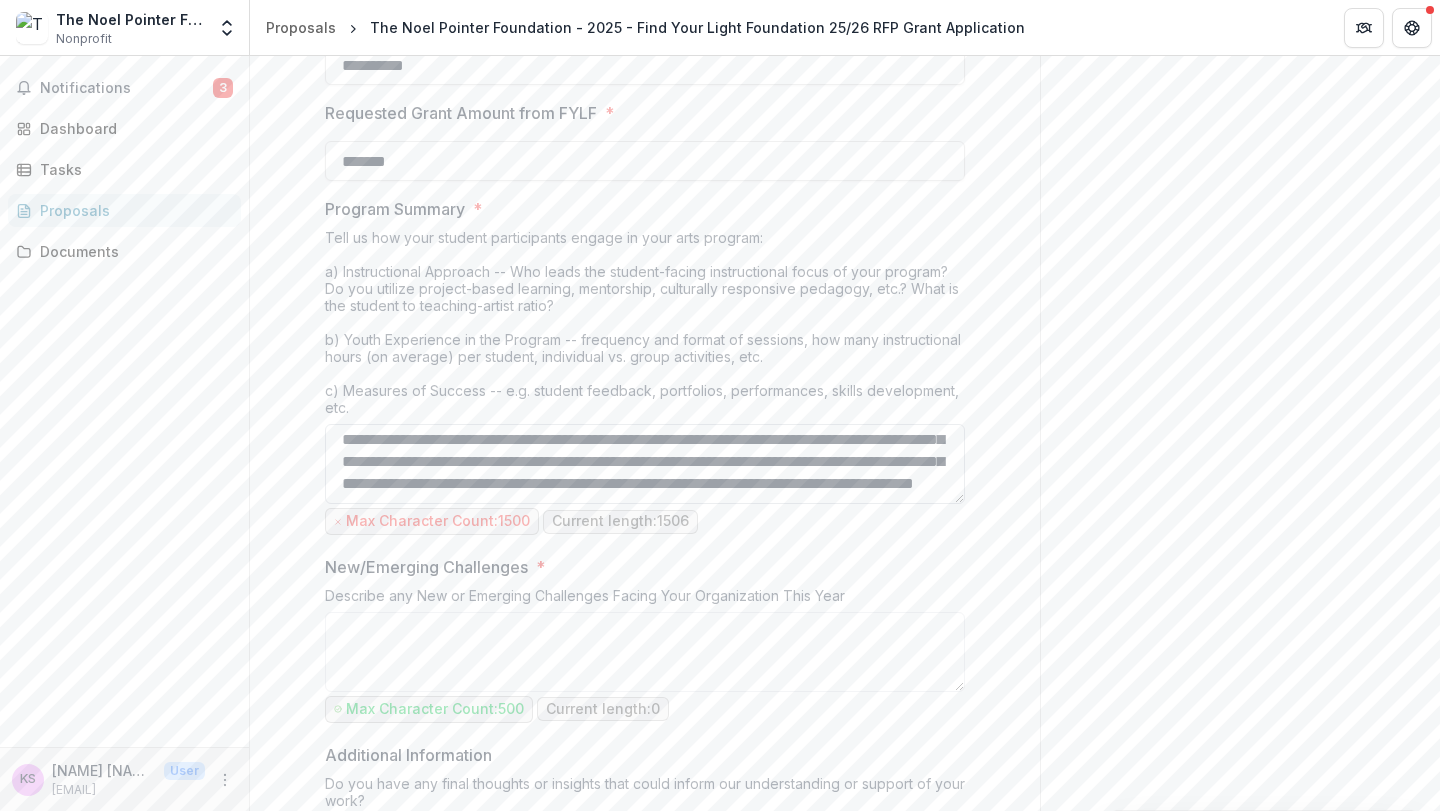 click on "Program Summary *" at bounding box center (645, 464) 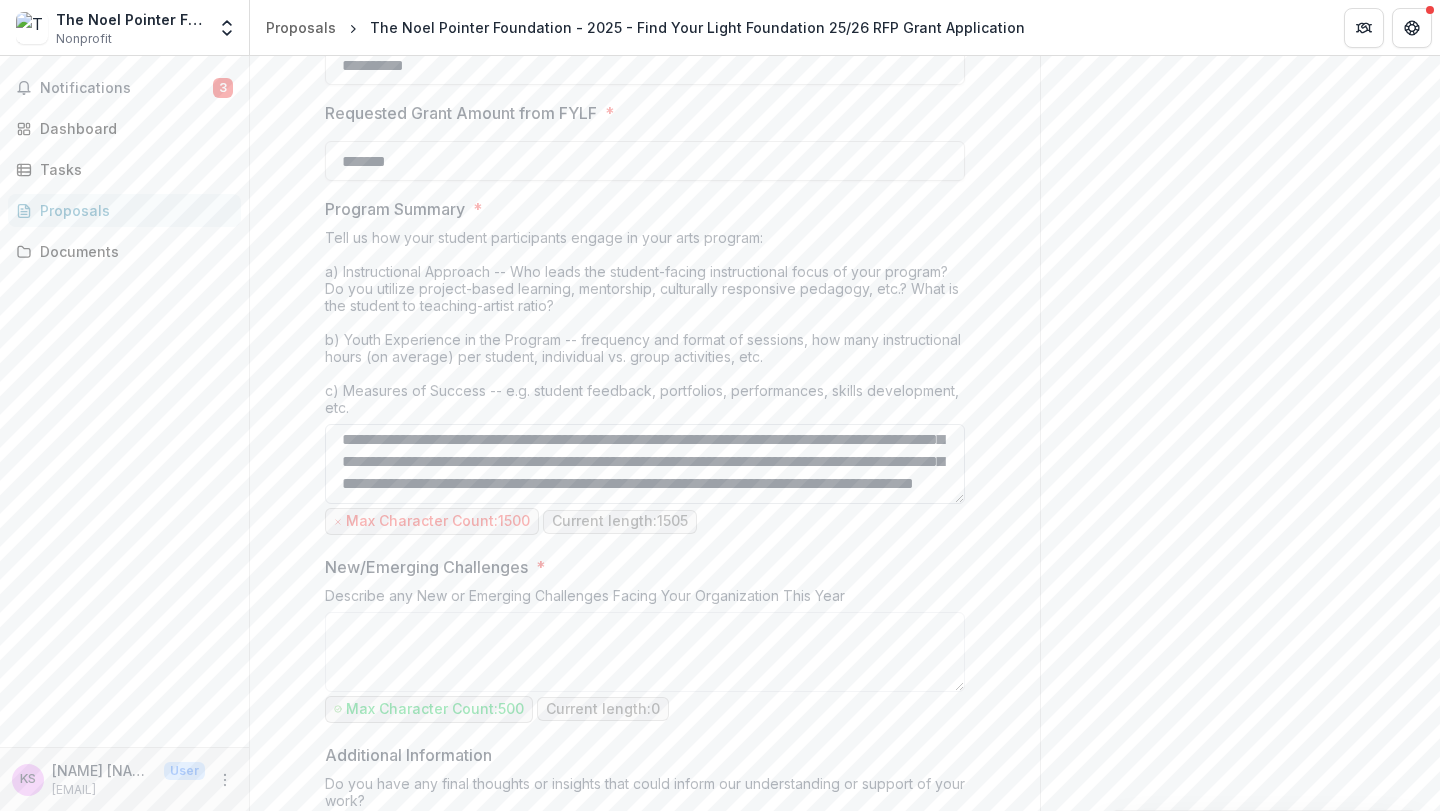 scroll, scrollTop: 409, scrollLeft: 0, axis: vertical 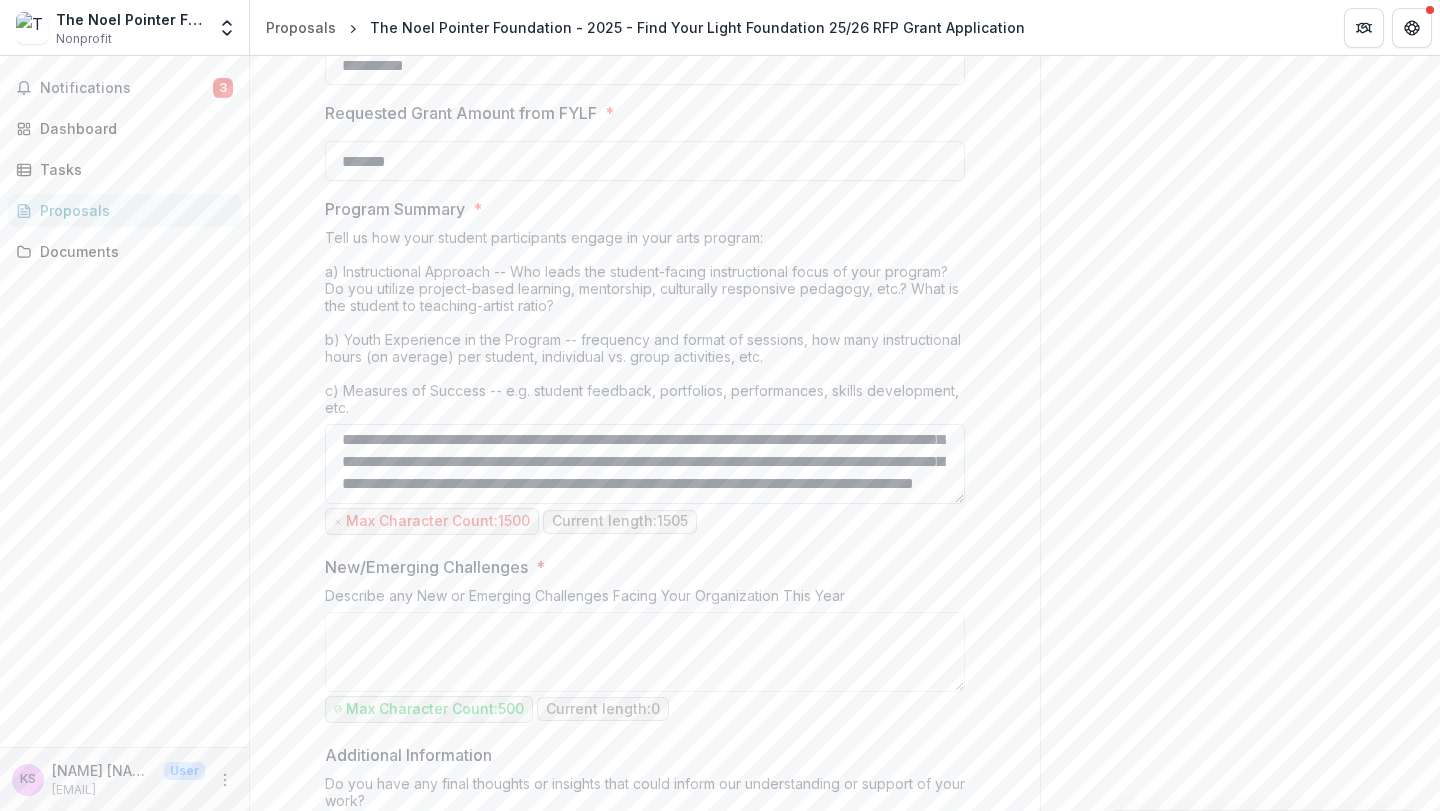 click on "Program Summary *" at bounding box center (645, 464) 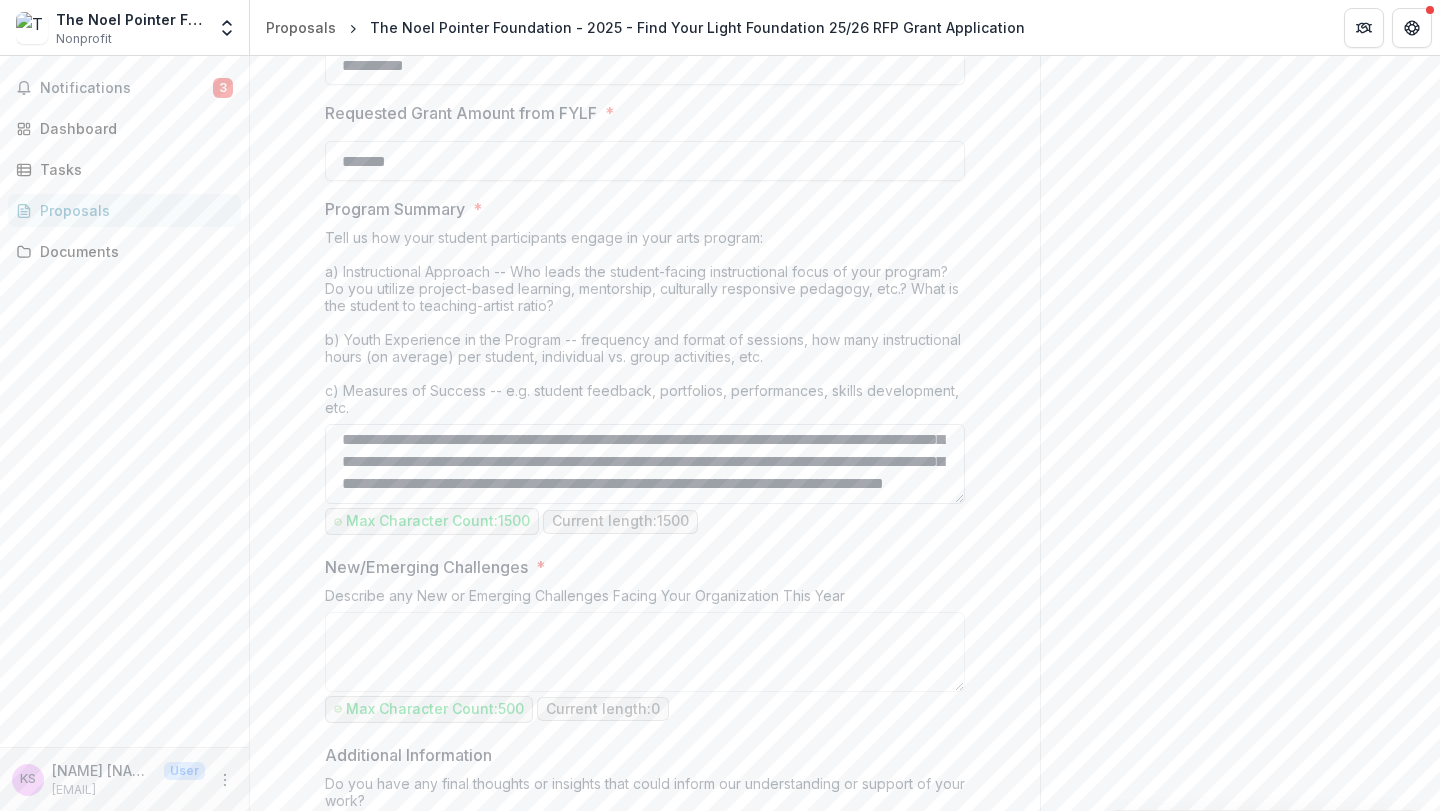 scroll, scrollTop: 455, scrollLeft: 0, axis: vertical 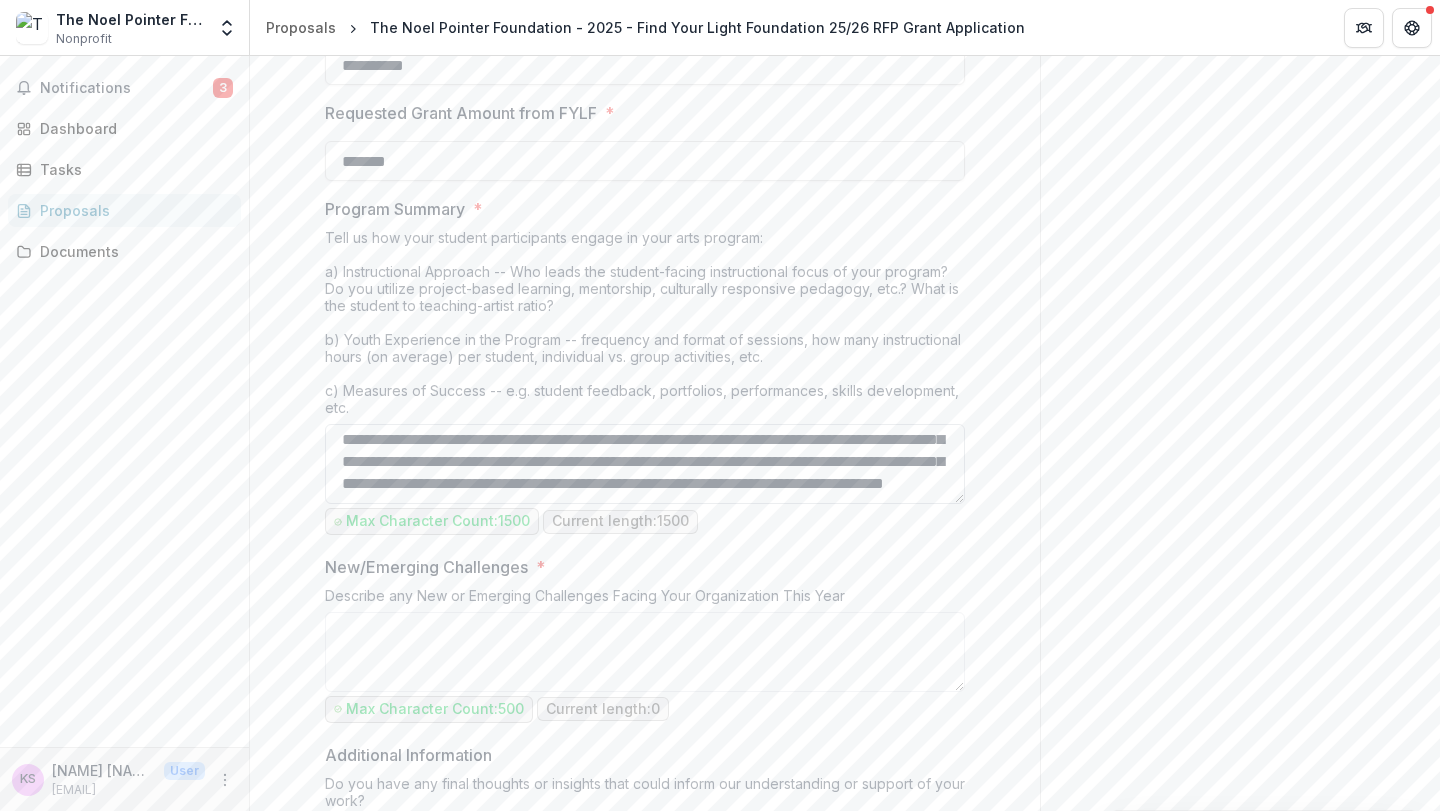 click on "Program Summary *" at bounding box center (645, 464) 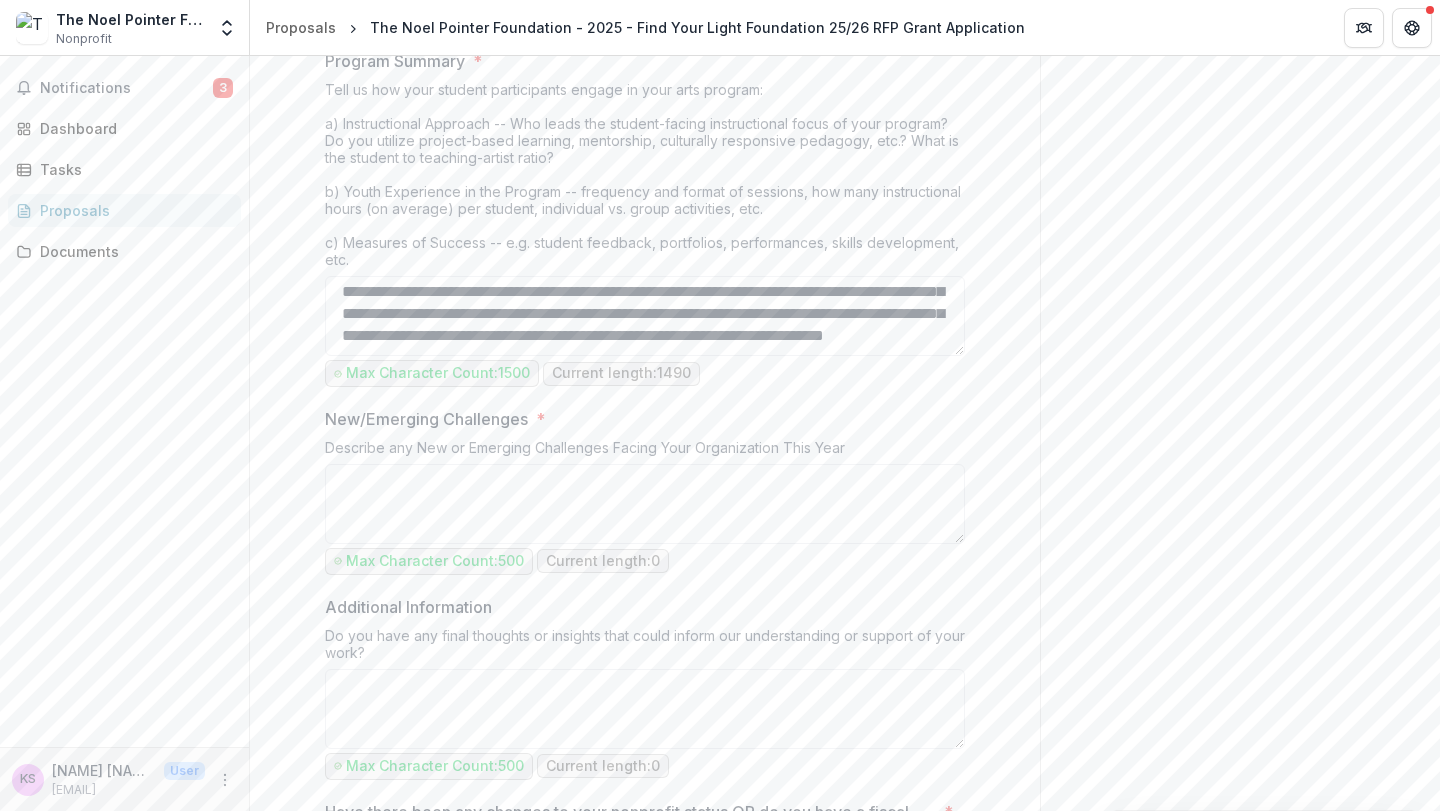 scroll, scrollTop: 1761, scrollLeft: 0, axis: vertical 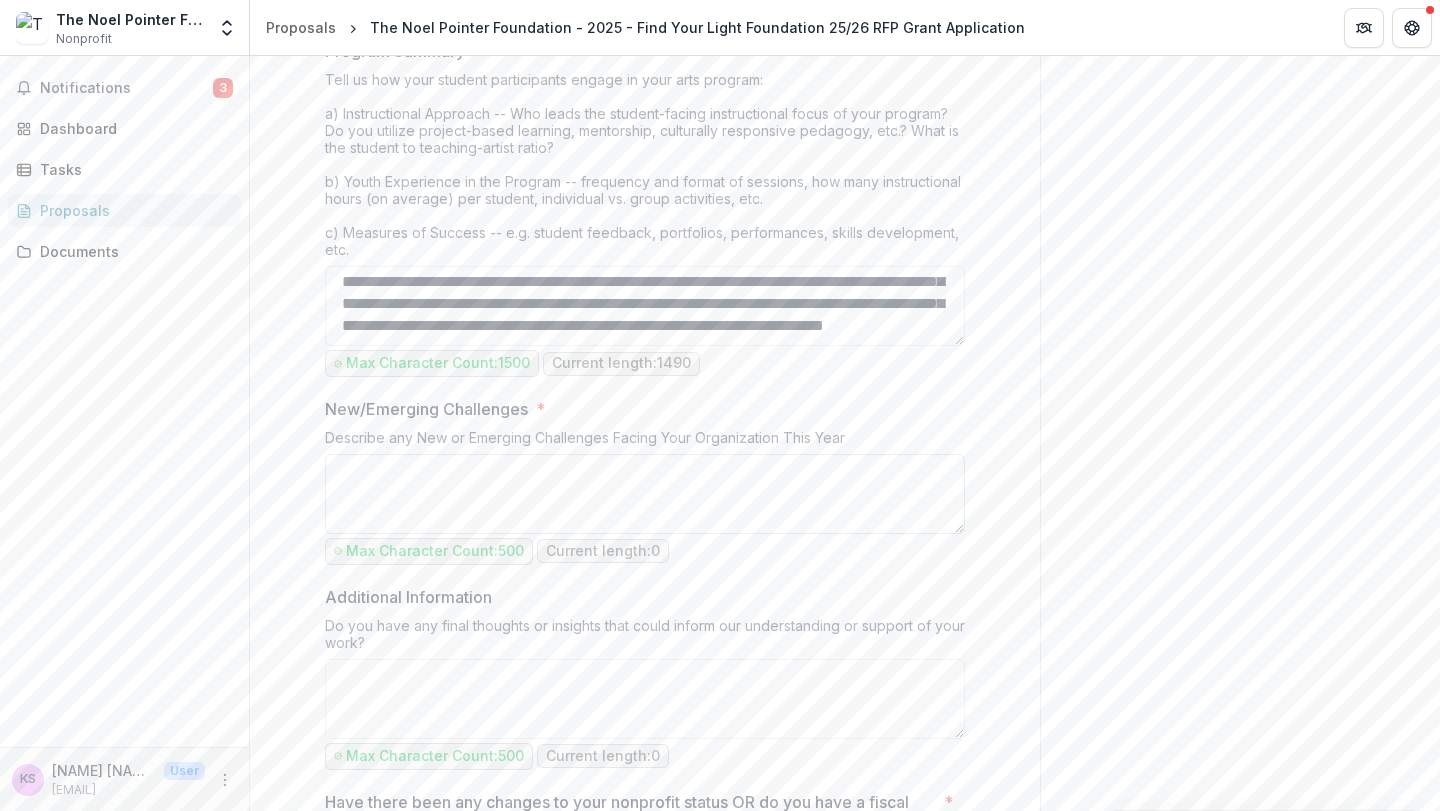 type on "**********" 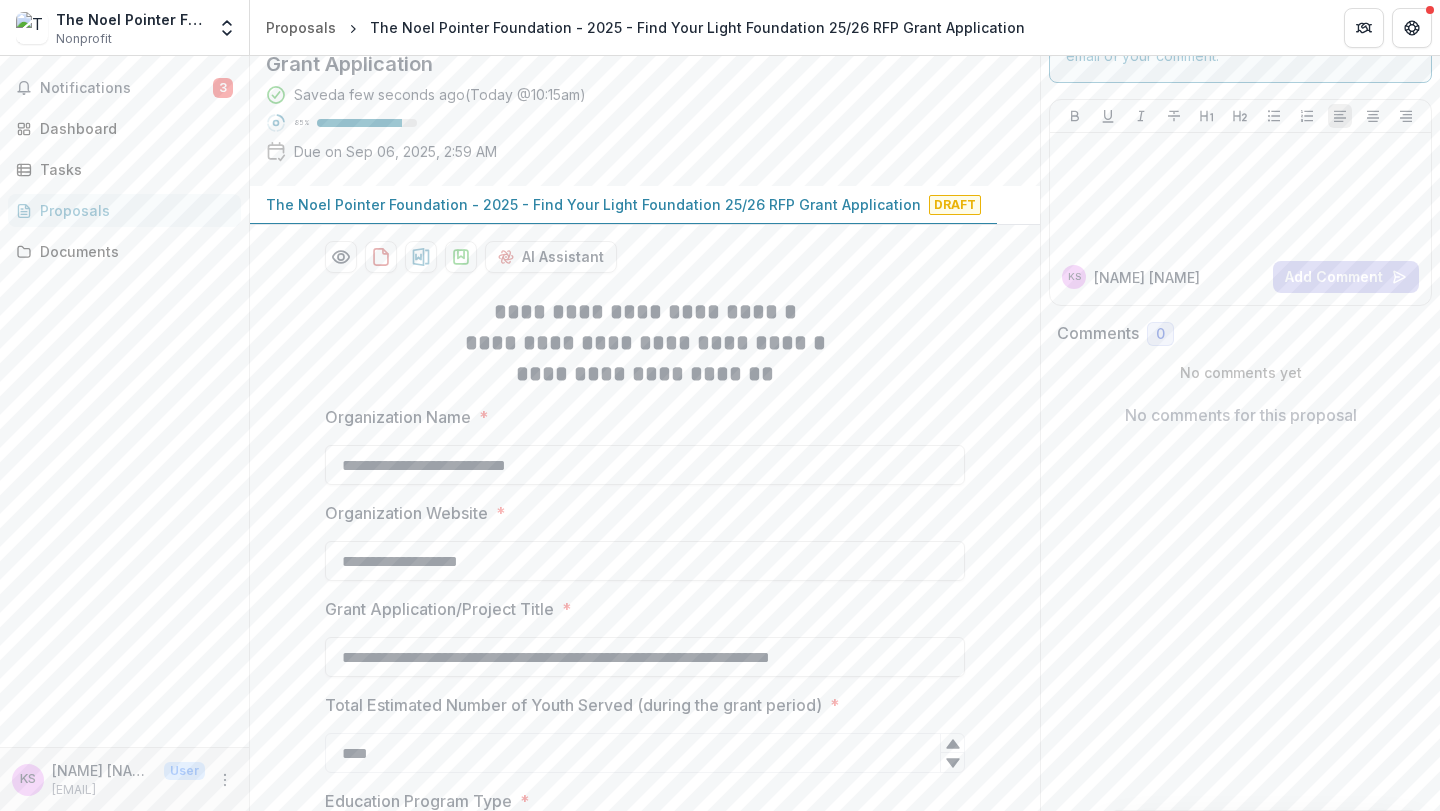 scroll, scrollTop: 0, scrollLeft: 0, axis: both 